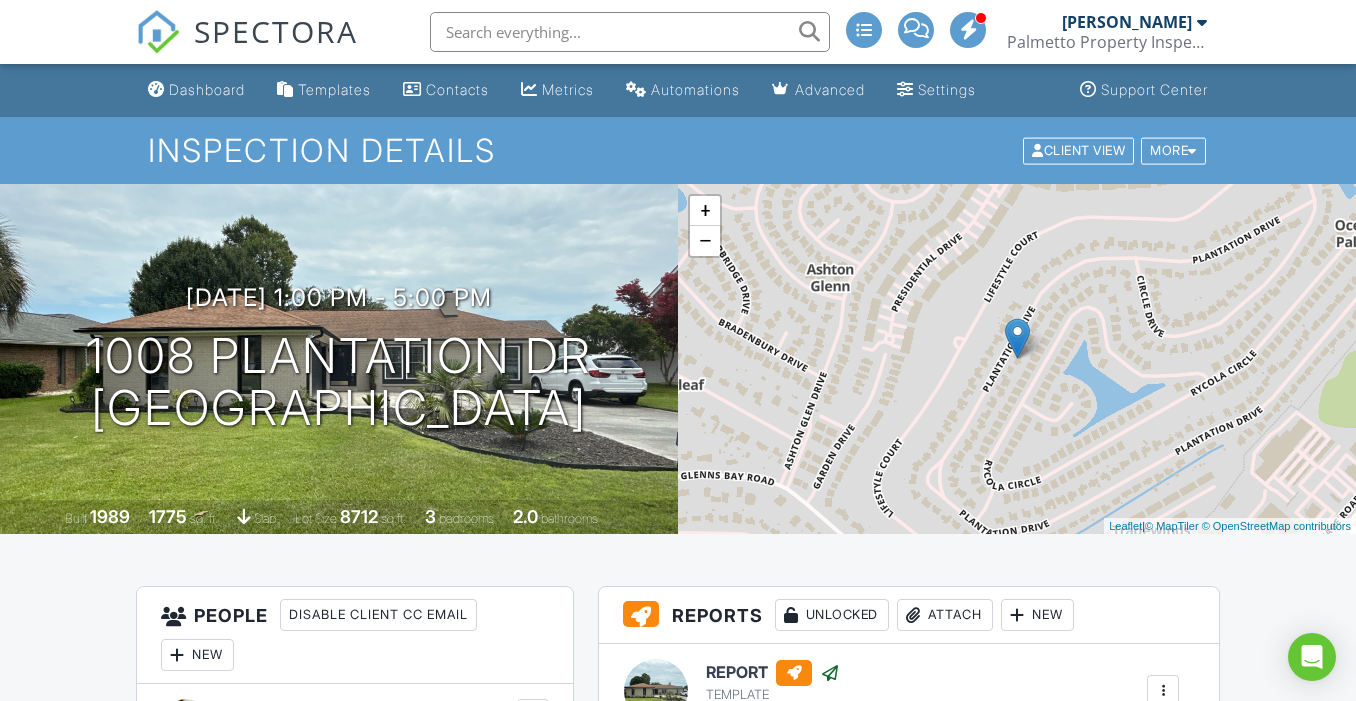 scroll, scrollTop: 0, scrollLeft: 0, axis: both 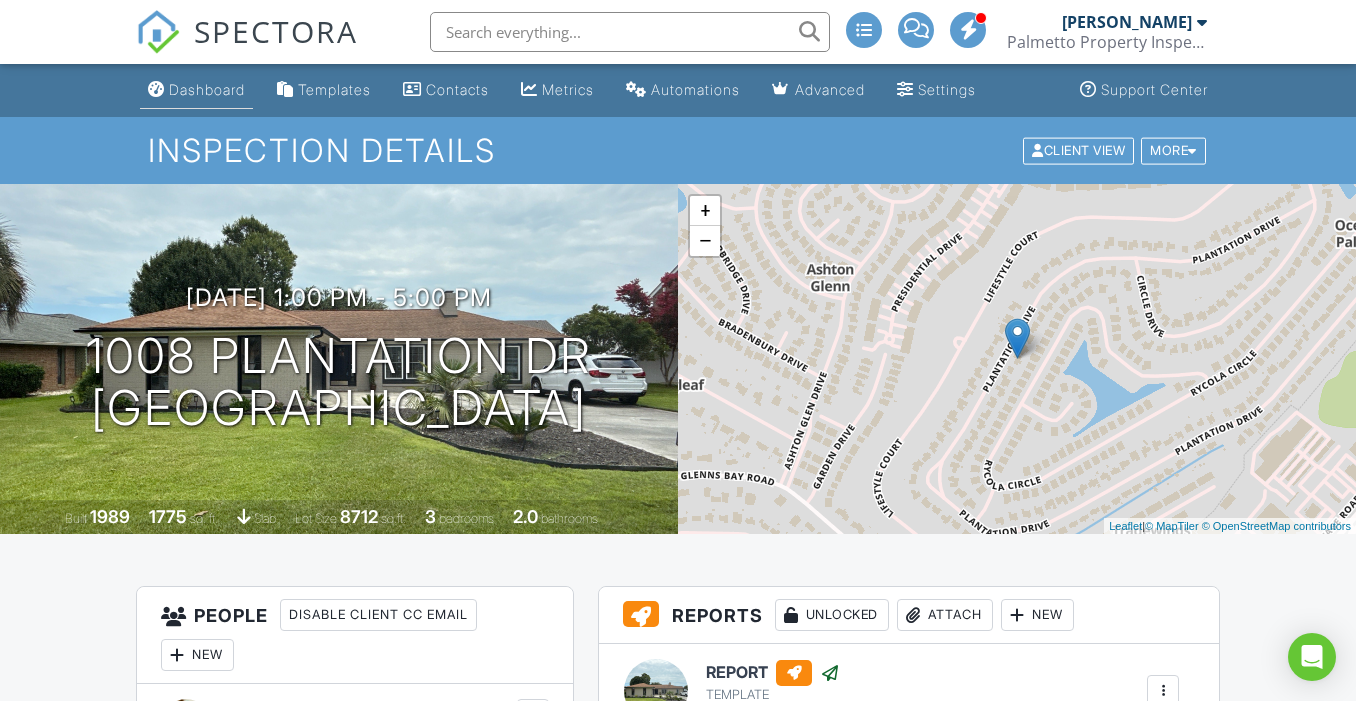 click on "Dashboard" at bounding box center (207, 89) 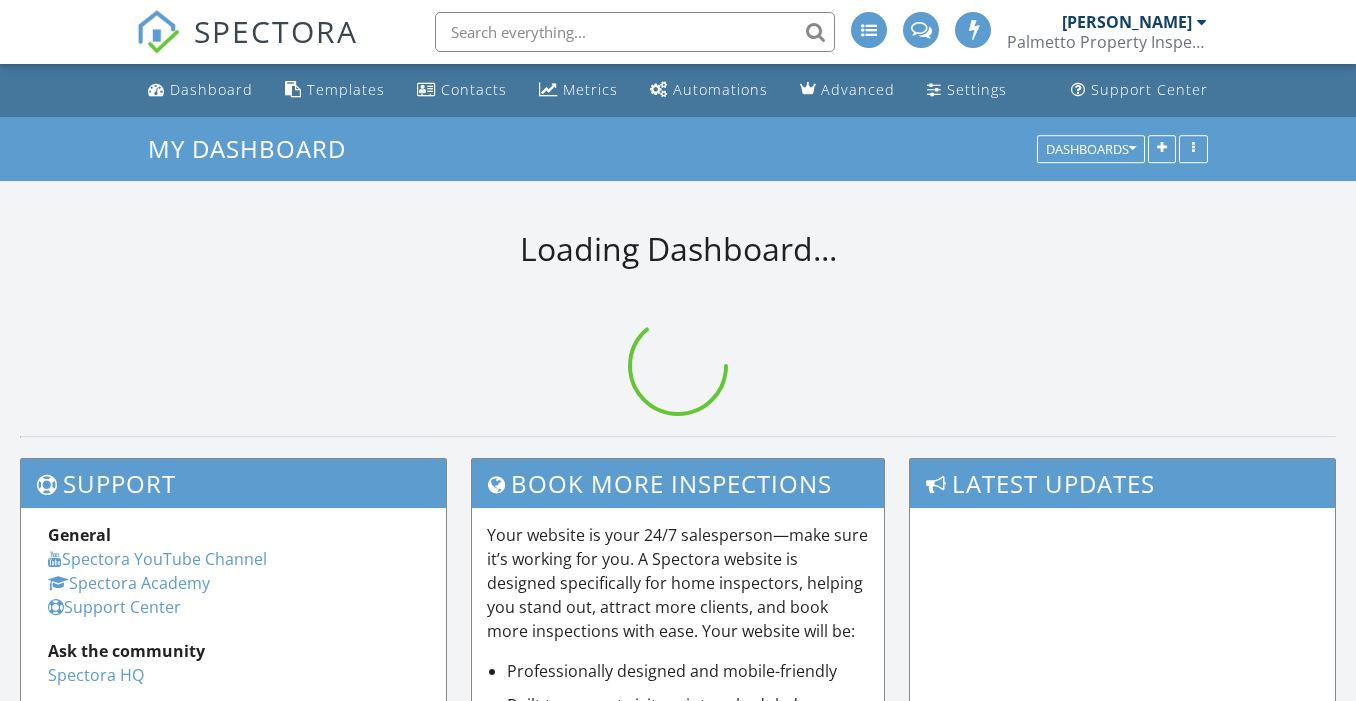 scroll, scrollTop: 0, scrollLeft: 0, axis: both 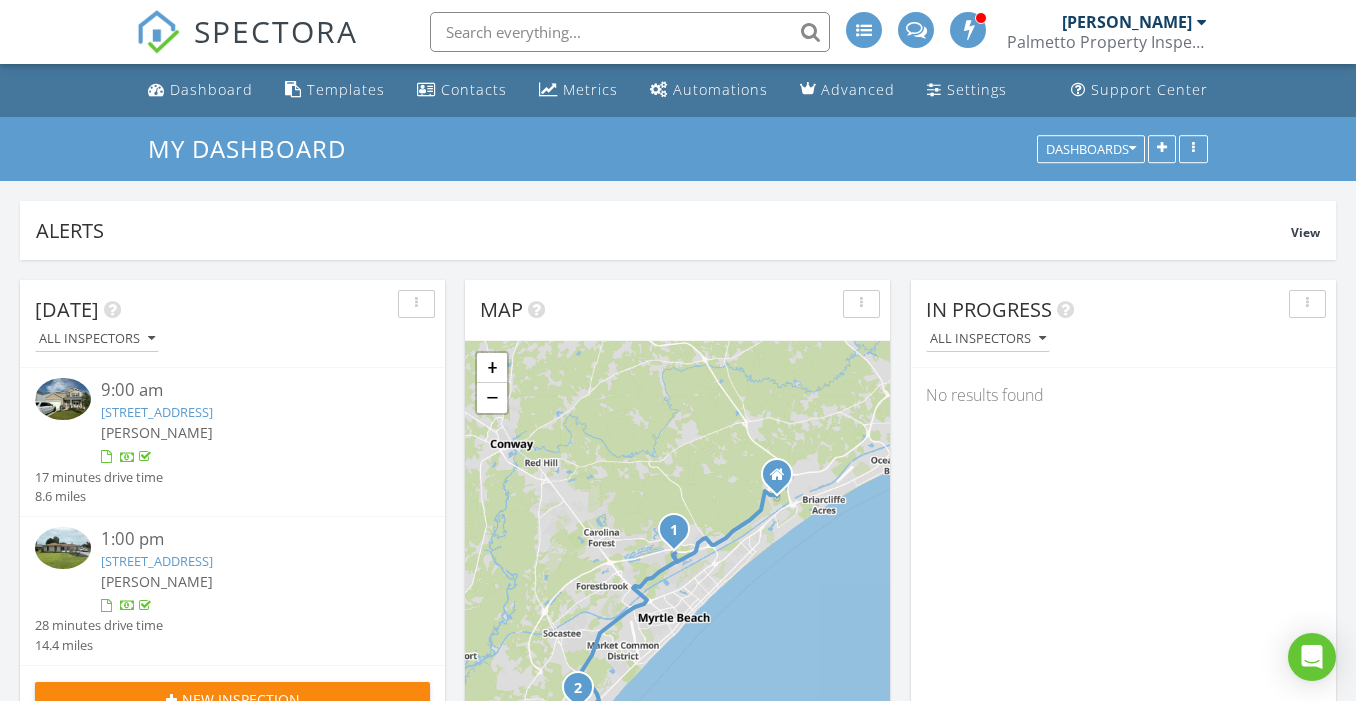 click on "[STREET_ADDRESS]" at bounding box center [157, 412] 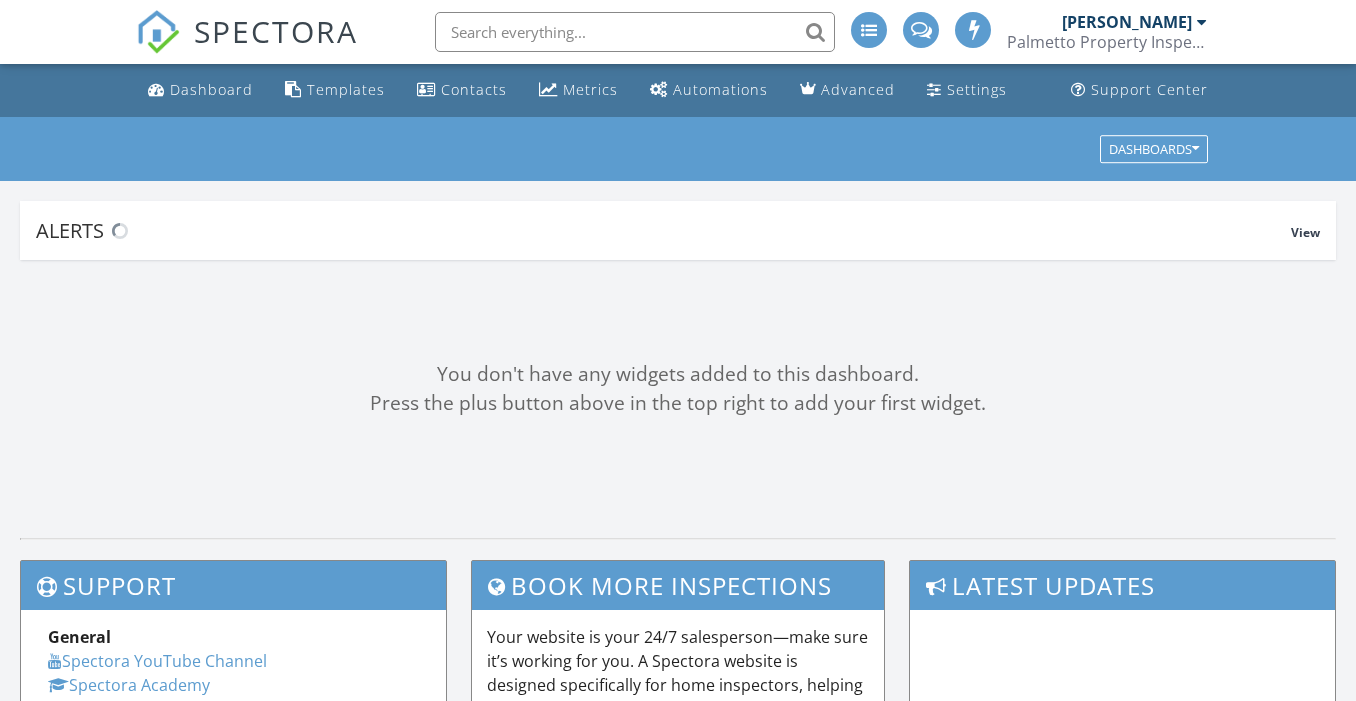 scroll, scrollTop: 0, scrollLeft: 0, axis: both 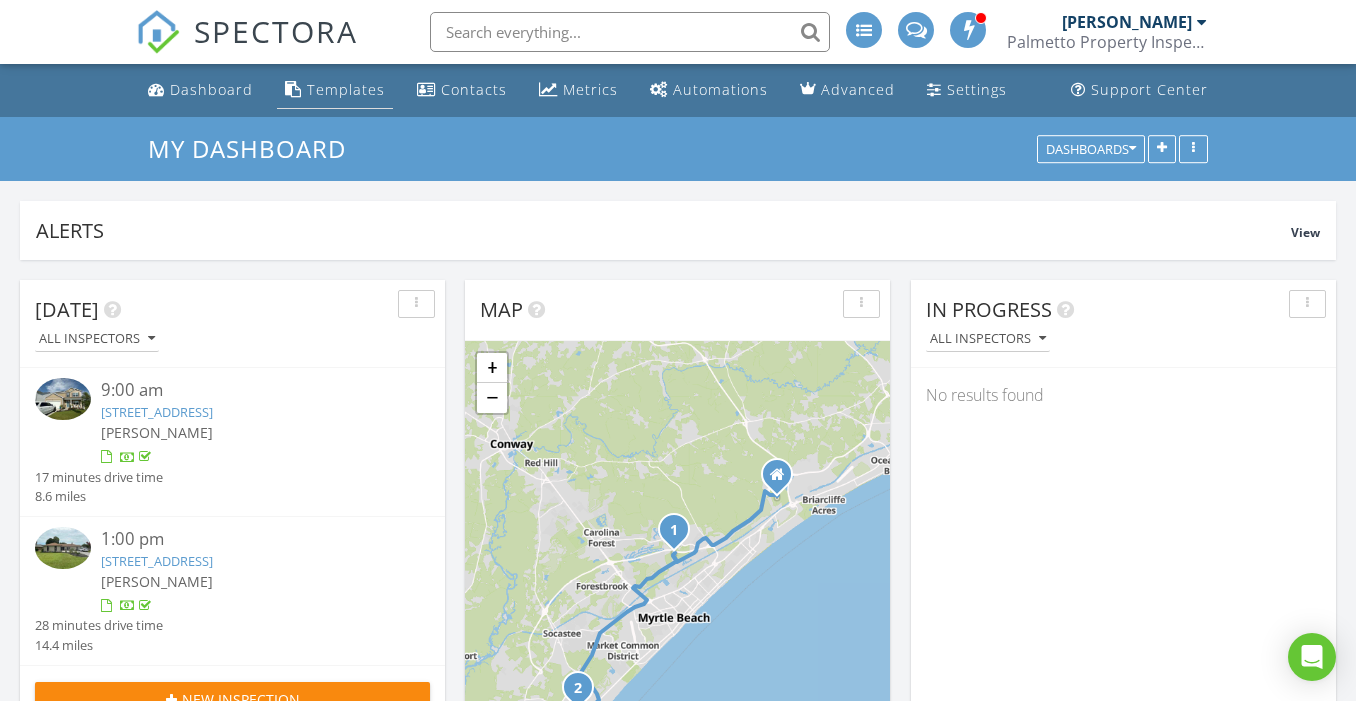 click on "Templates" at bounding box center [346, 89] 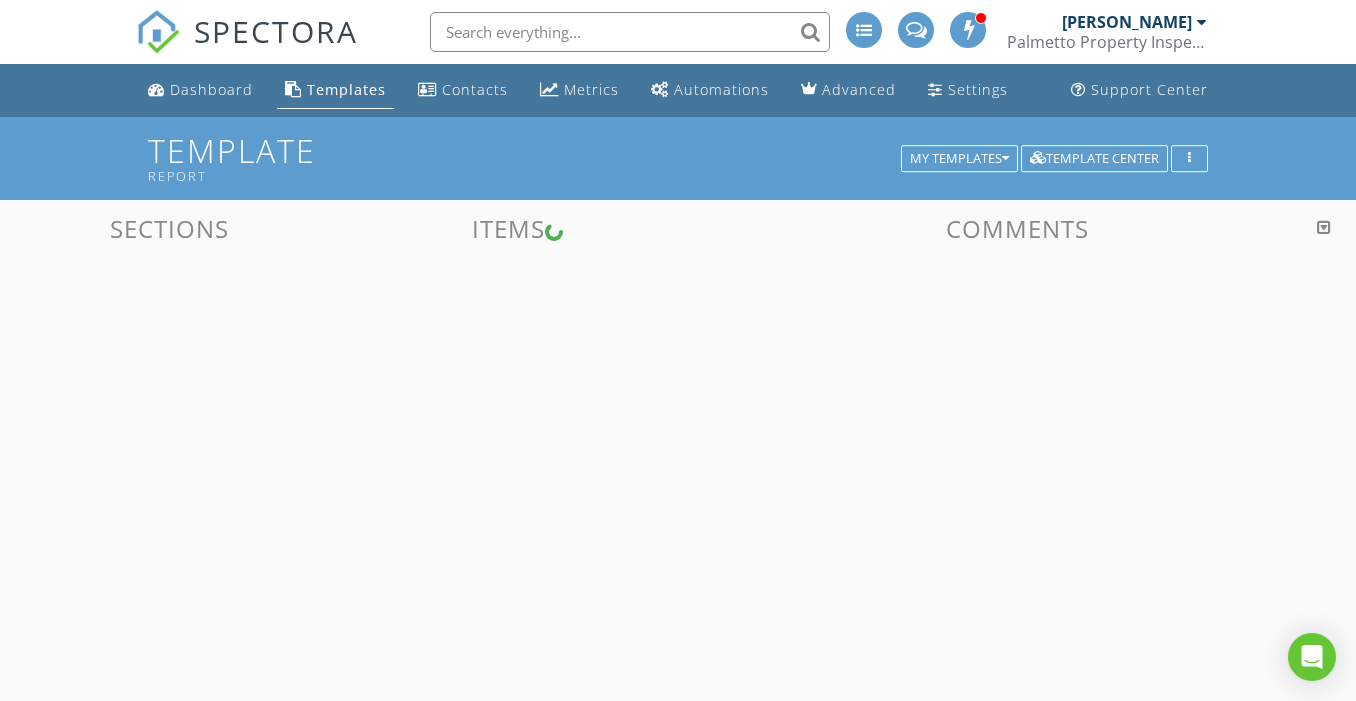 scroll, scrollTop: 0, scrollLeft: 0, axis: both 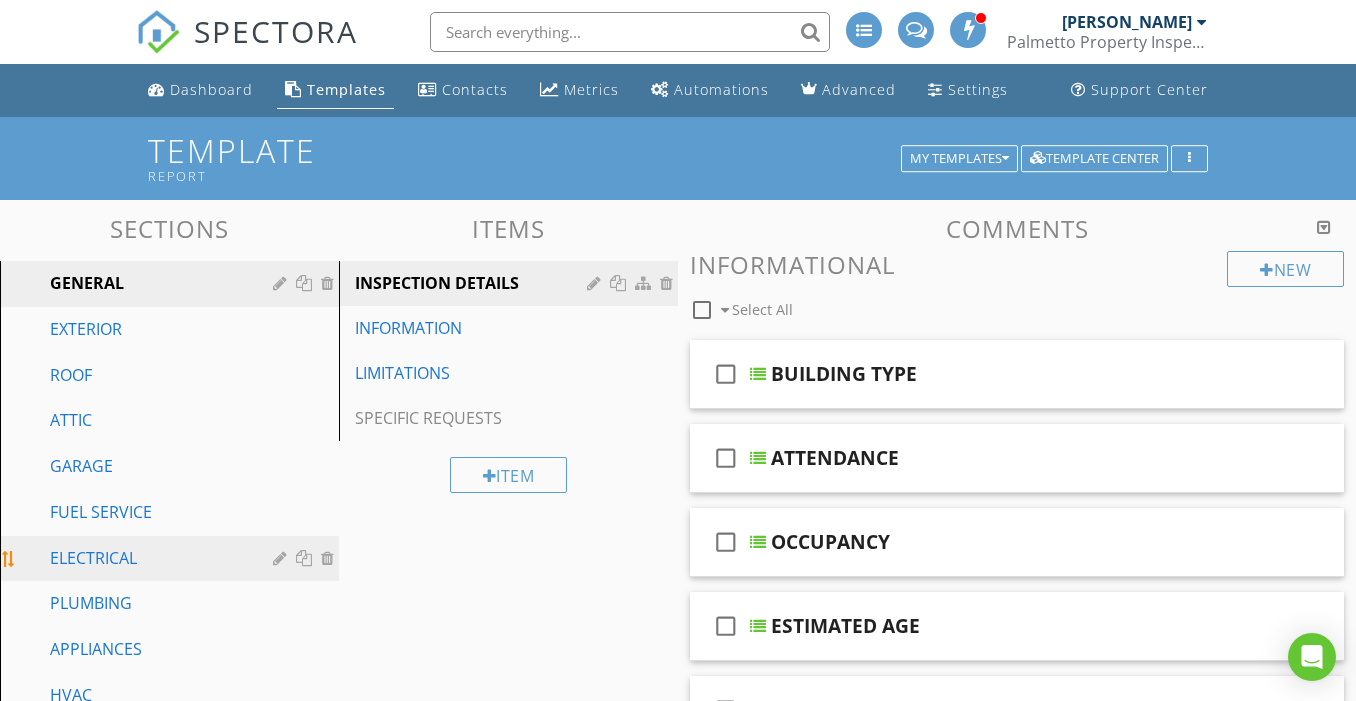 click on "ELECTRICAL" at bounding box center (147, 558) 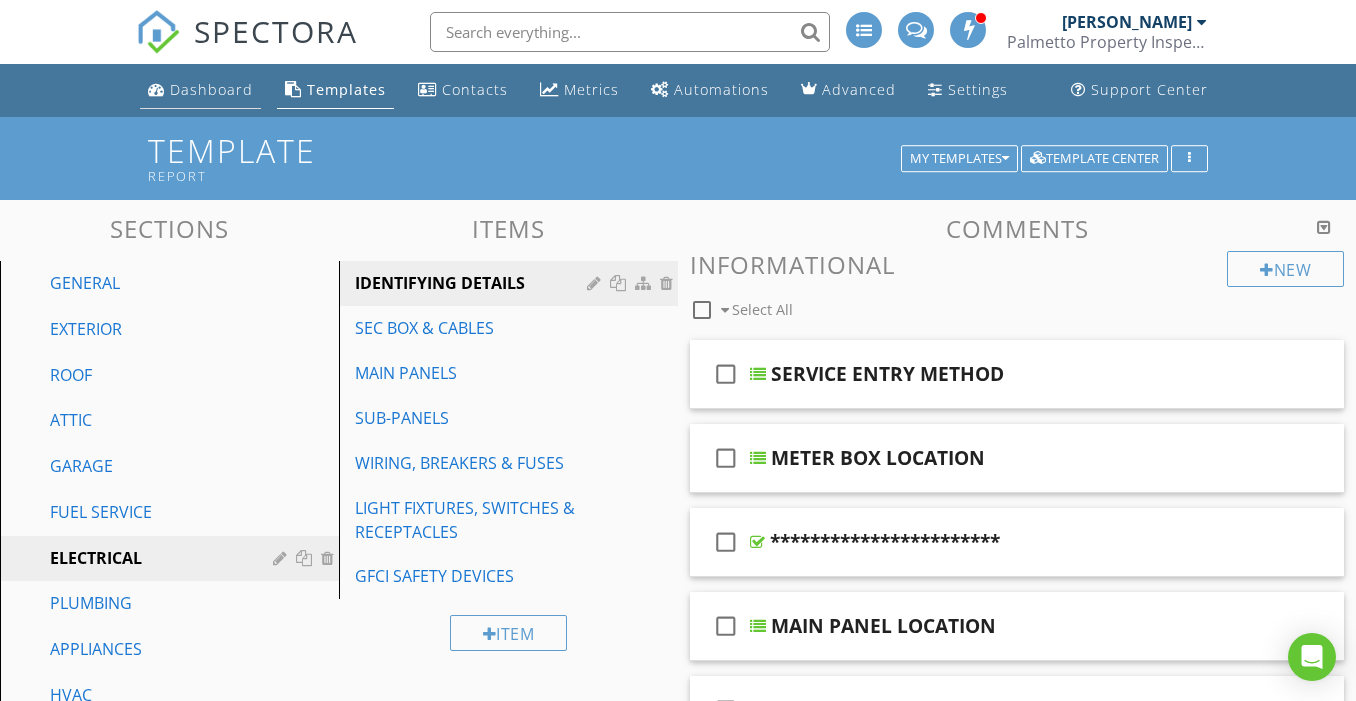 scroll, scrollTop: 0, scrollLeft: 0, axis: both 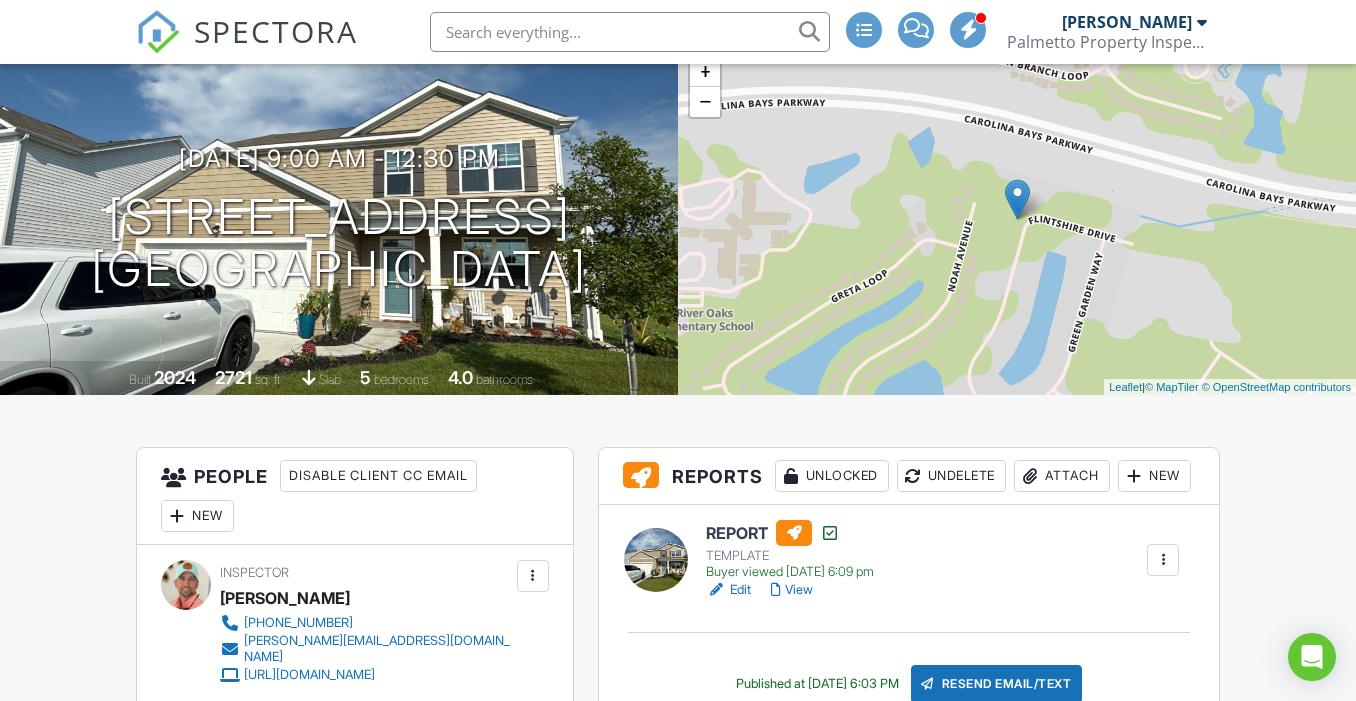click on "View" at bounding box center (792, 590) 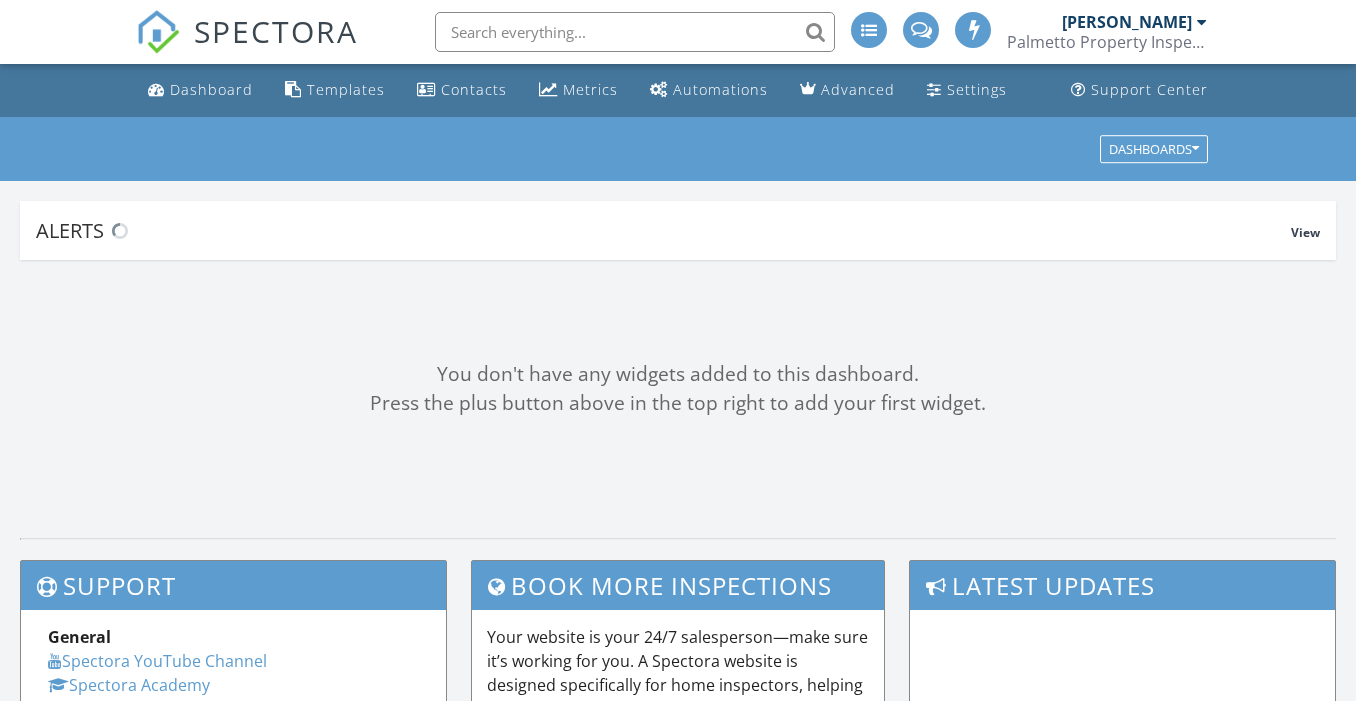 scroll, scrollTop: 0, scrollLeft: 0, axis: both 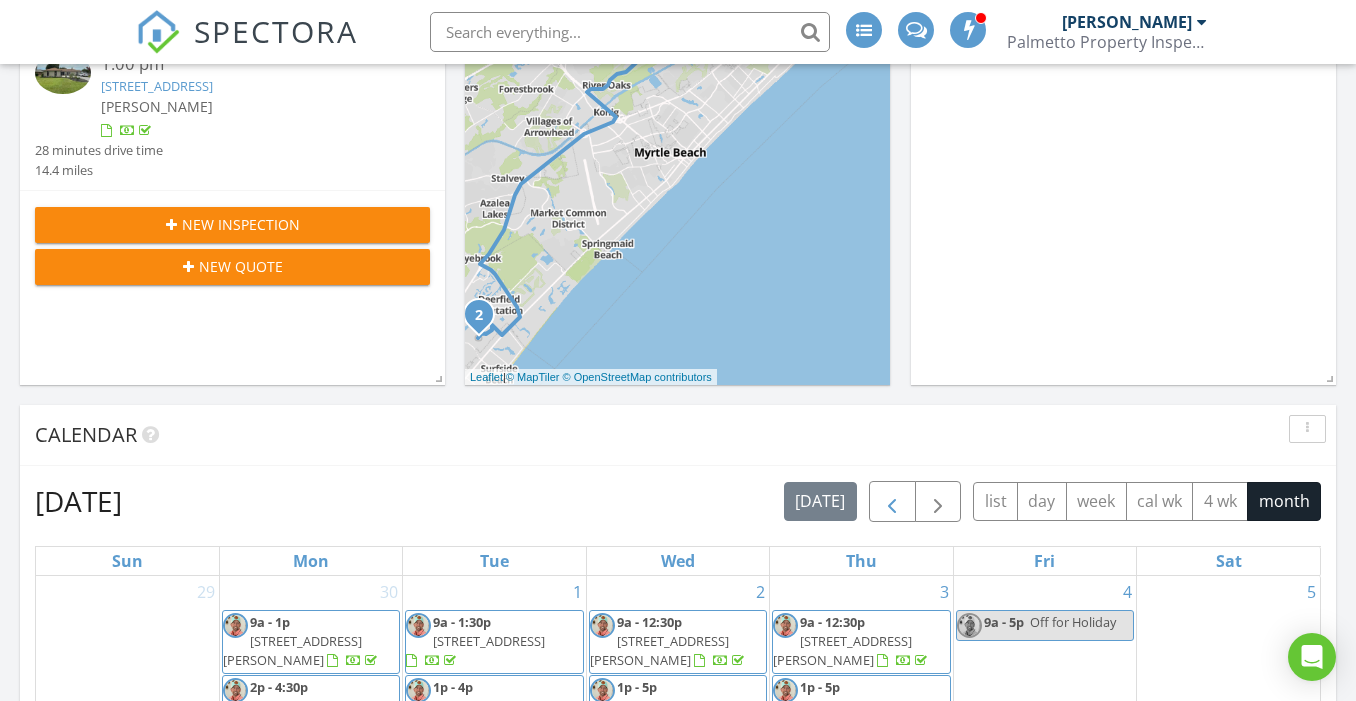 click at bounding box center (892, 502) 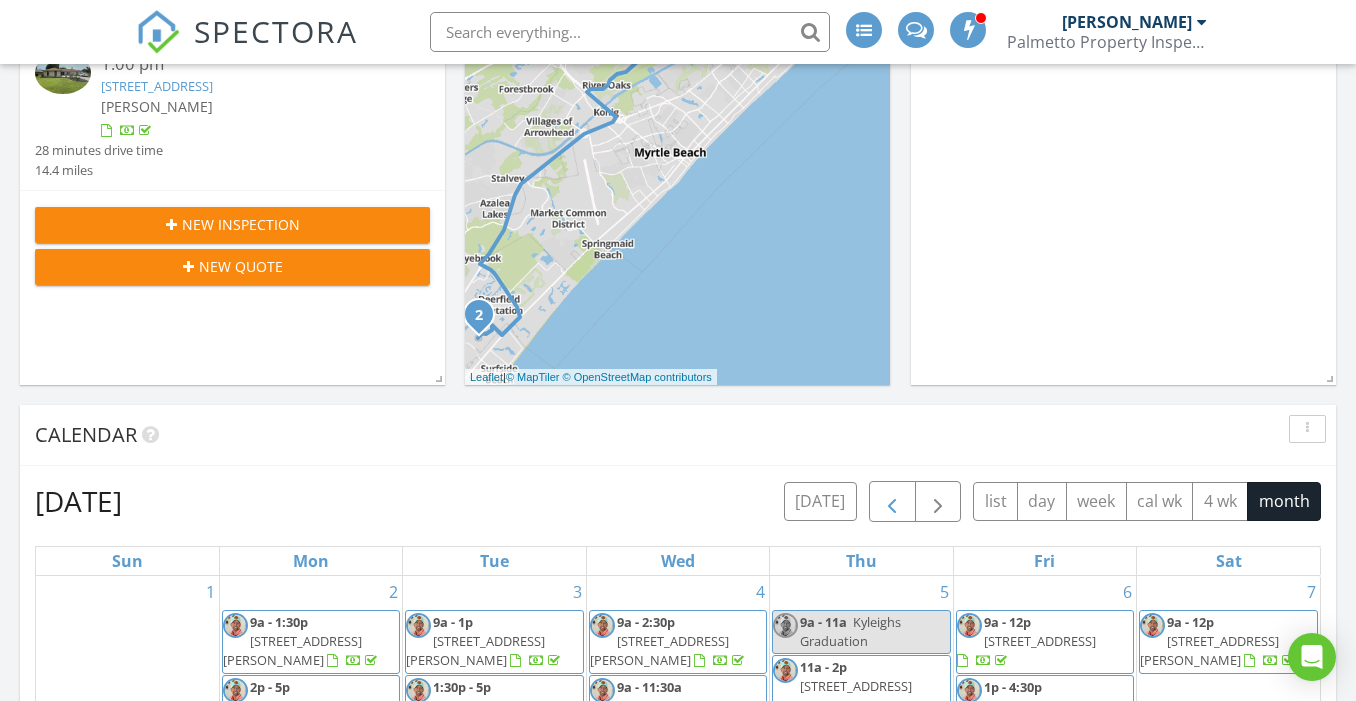 click at bounding box center (892, 502) 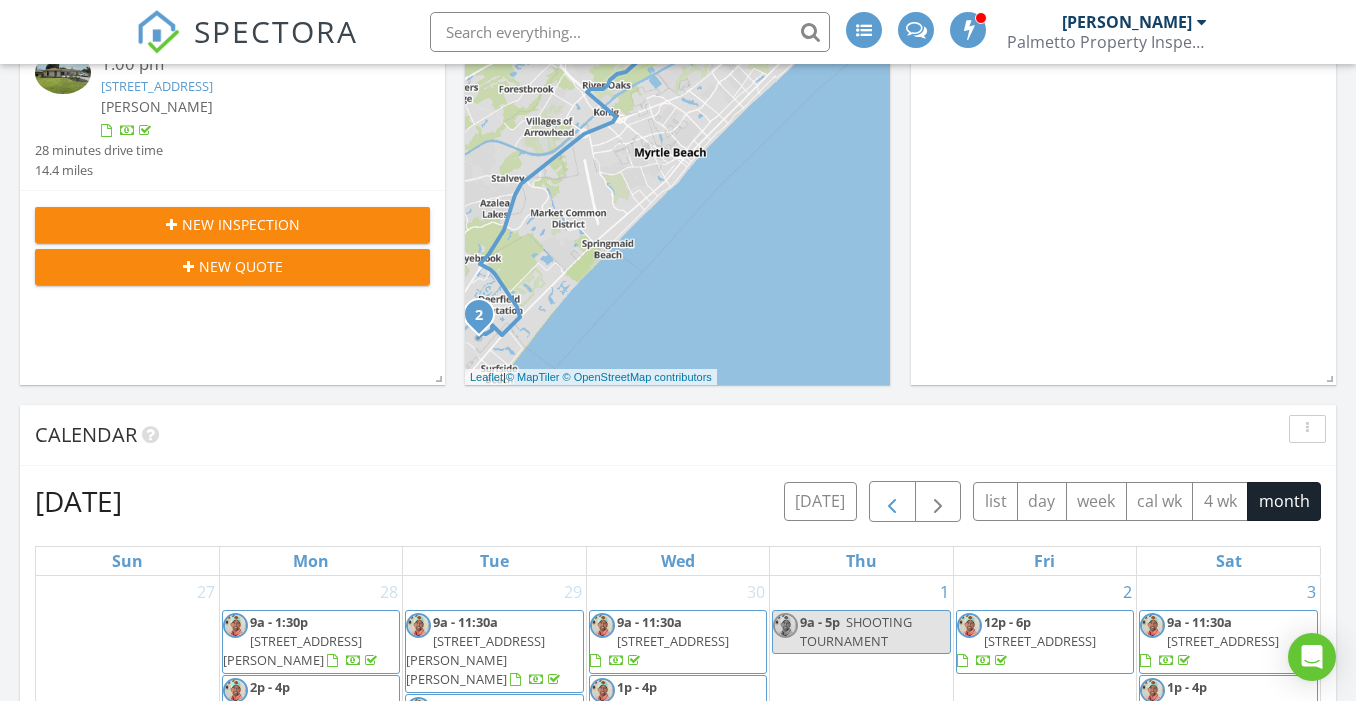 click at bounding box center [892, 502] 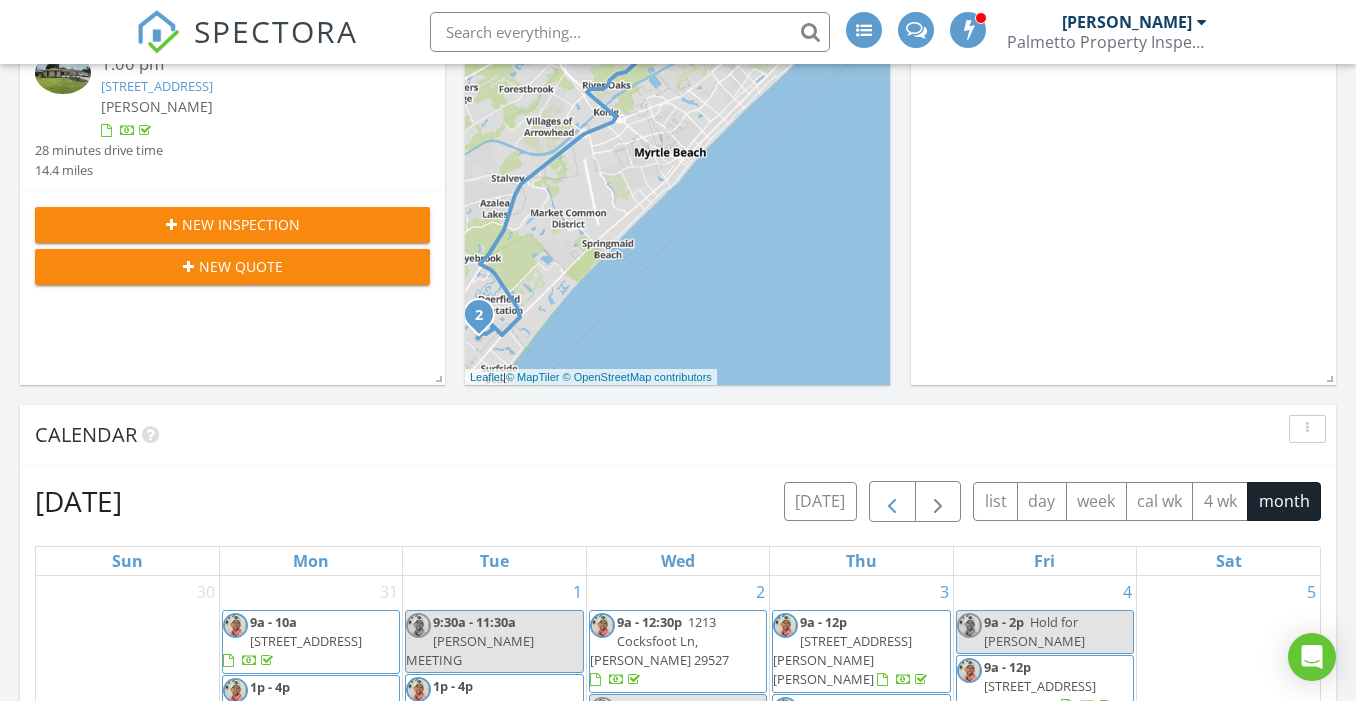 click at bounding box center (892, 502) 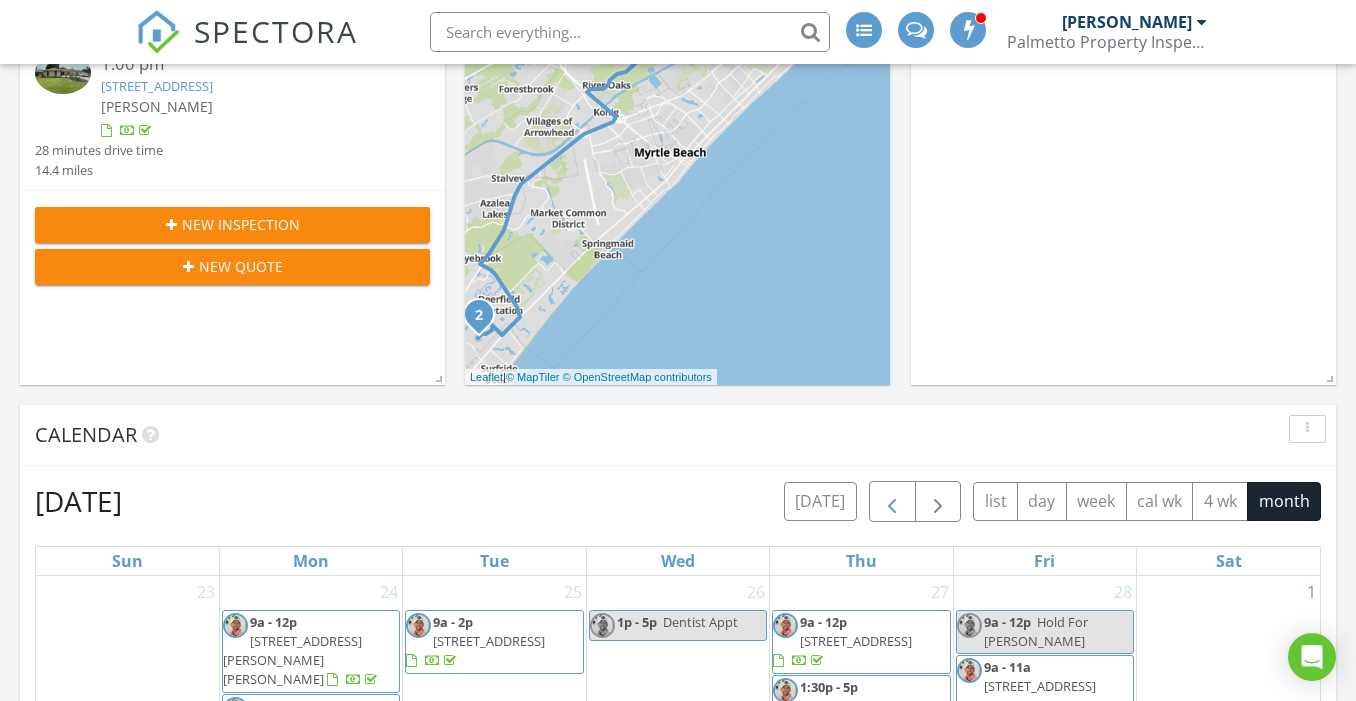 click at bounding box center [892, 502] 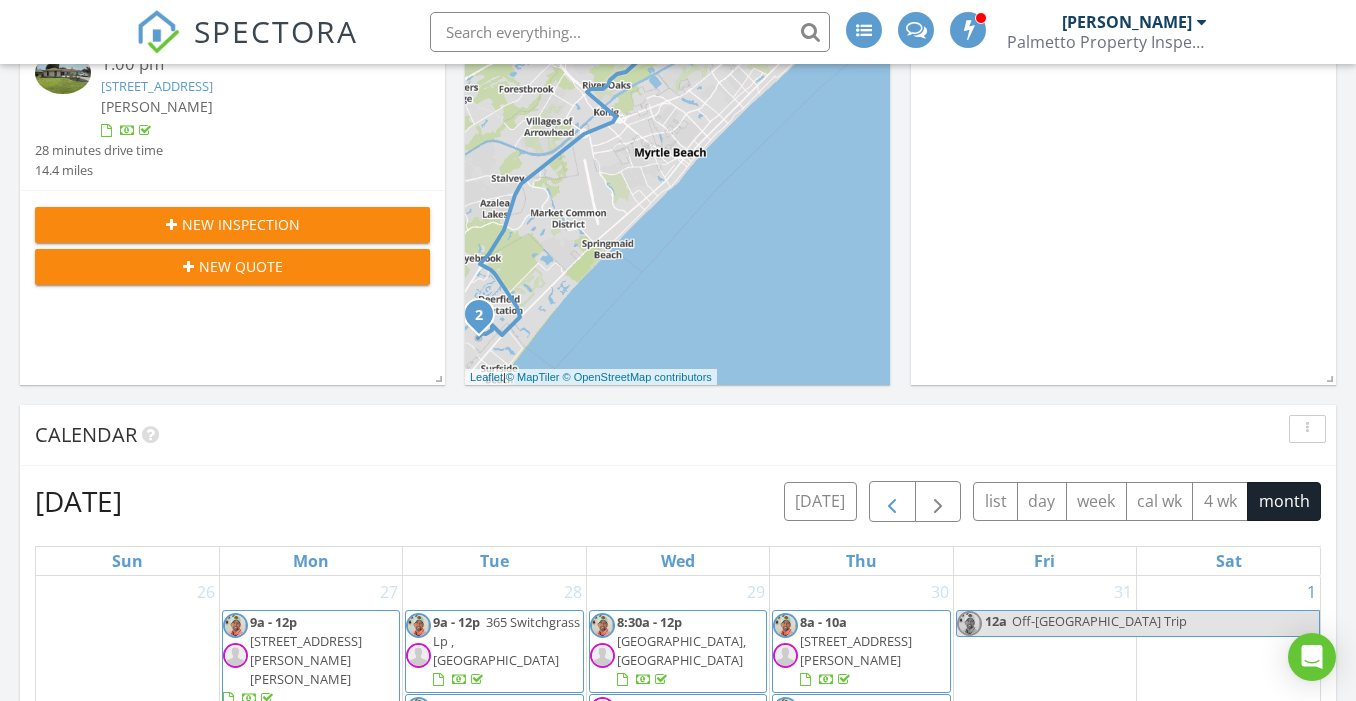 click at bounding box center (892, 502) 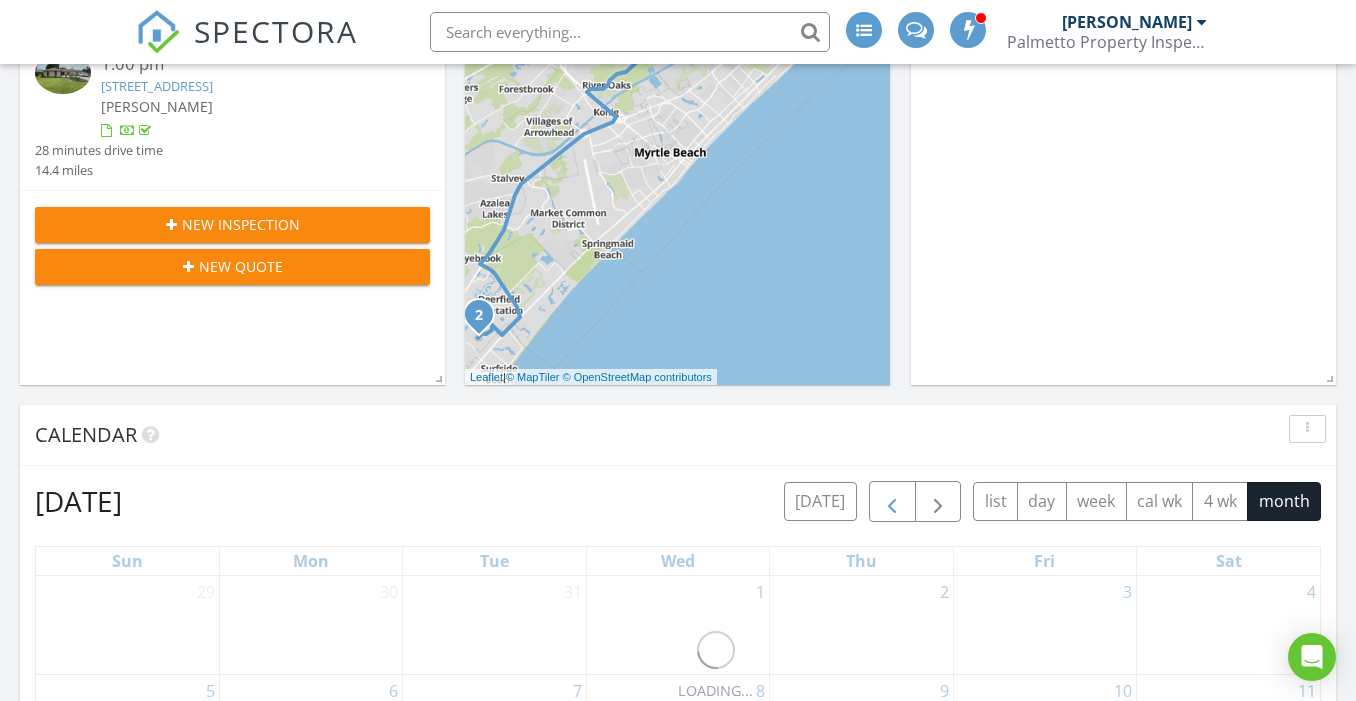 click at bounding box center (892, 502) 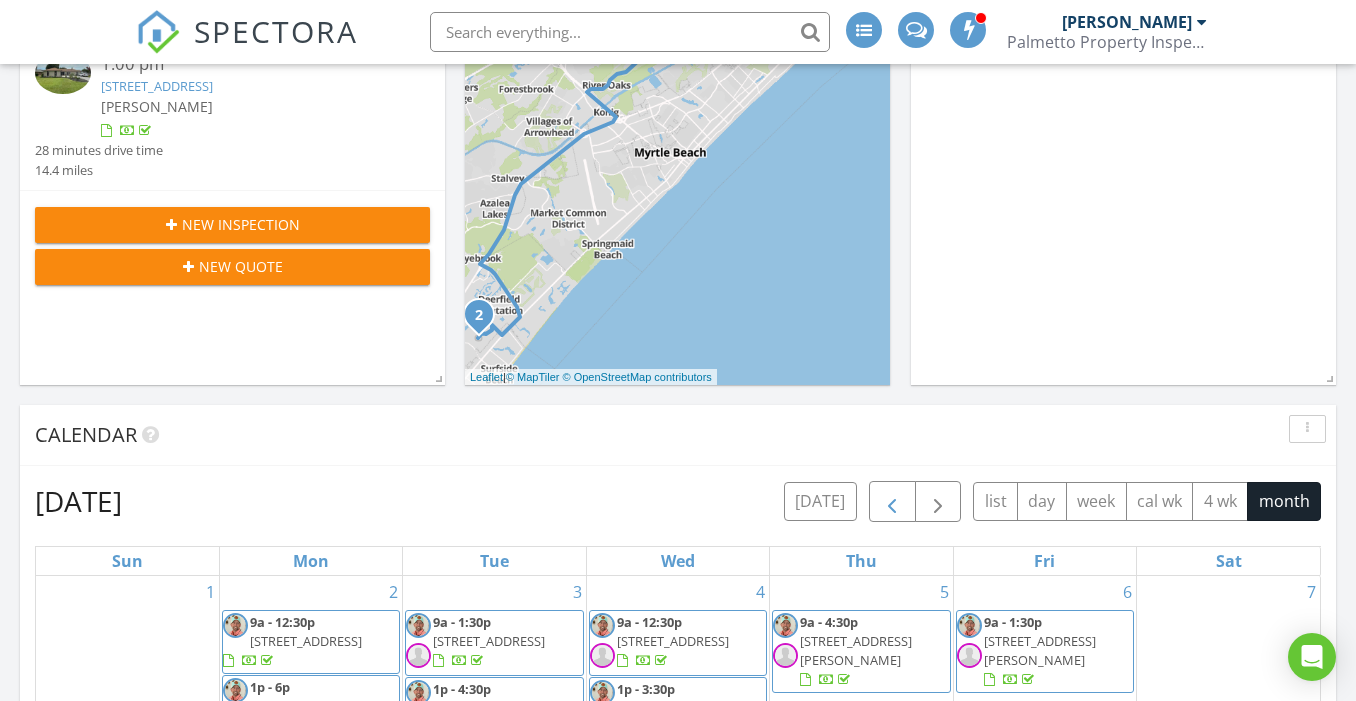 click at bounding box center (892, 502) 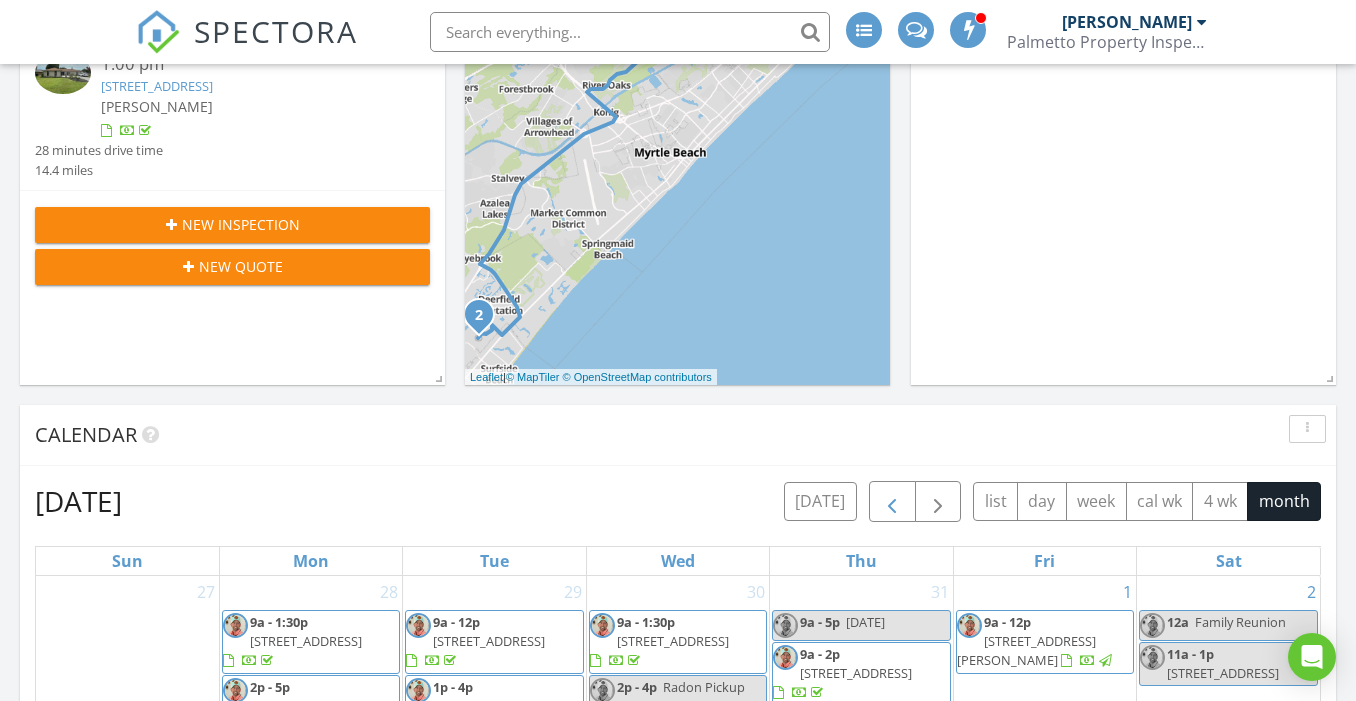 click at bounding box center [892, 502] 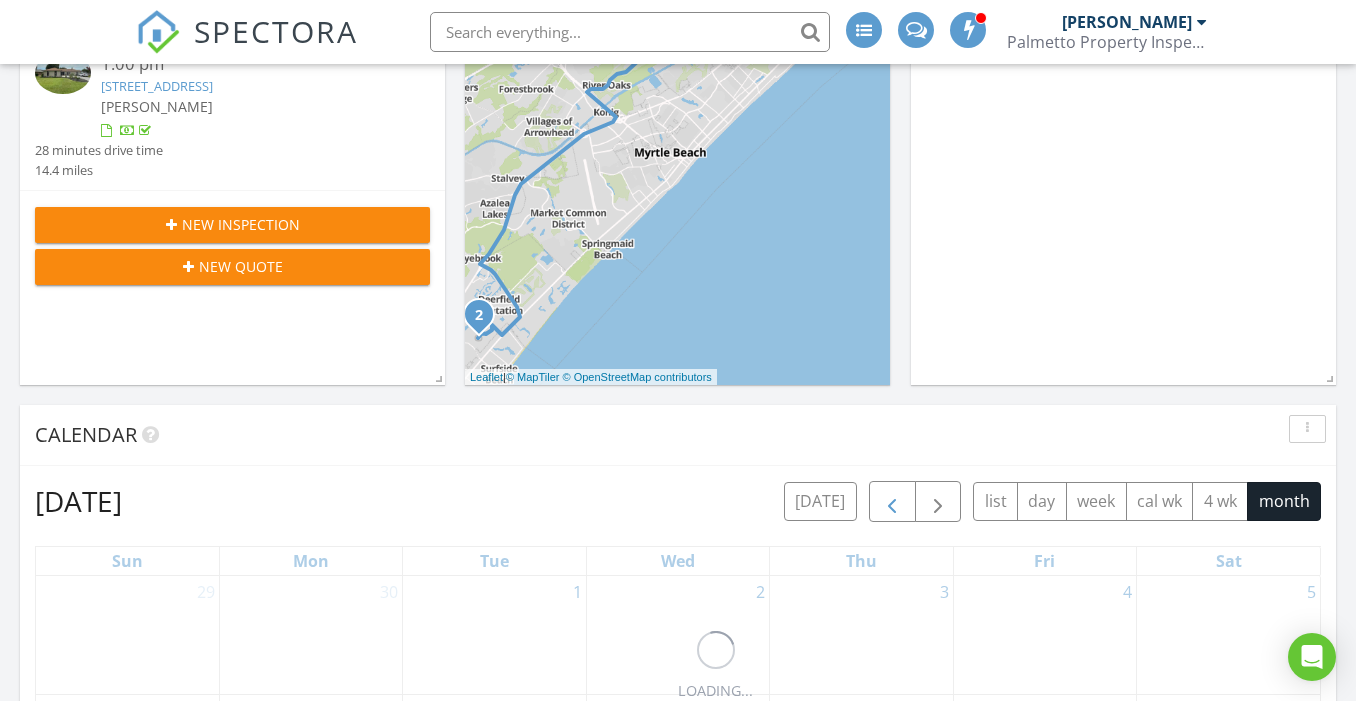 click at bounding box center (892, 502) 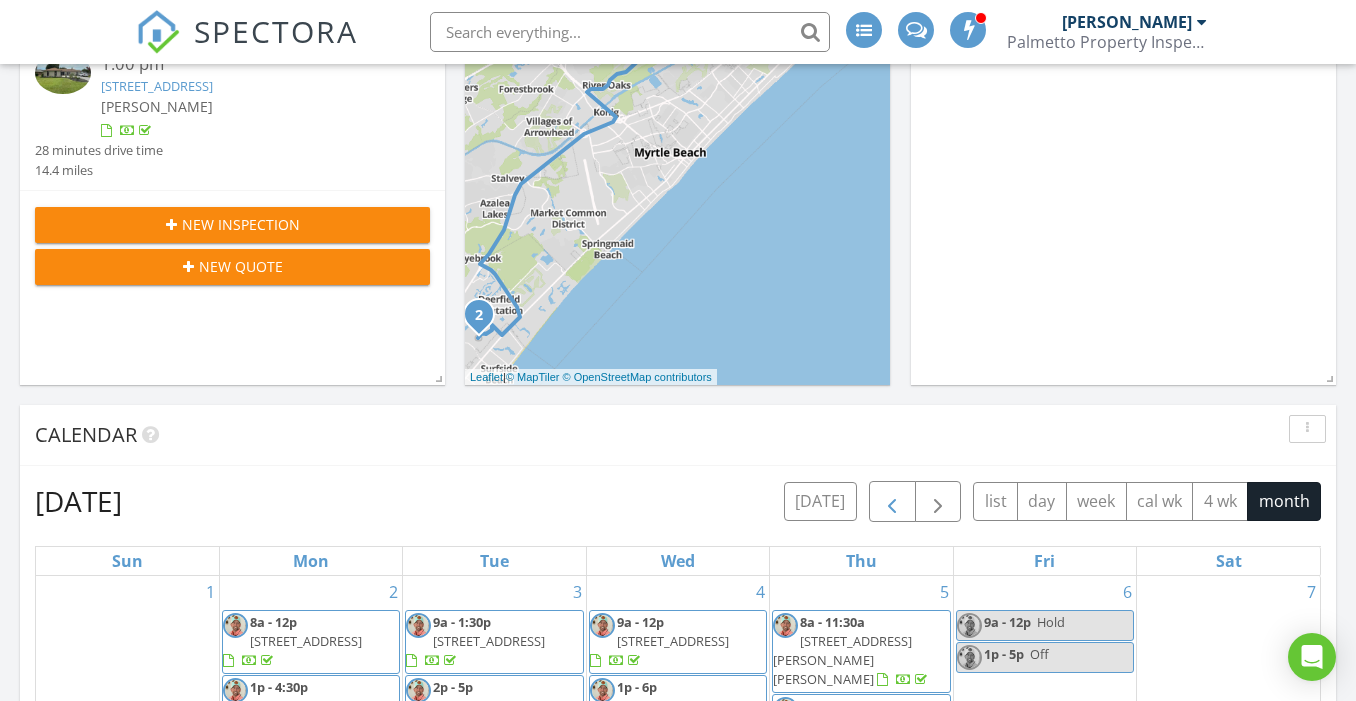 click at bounding box center (892, 502) 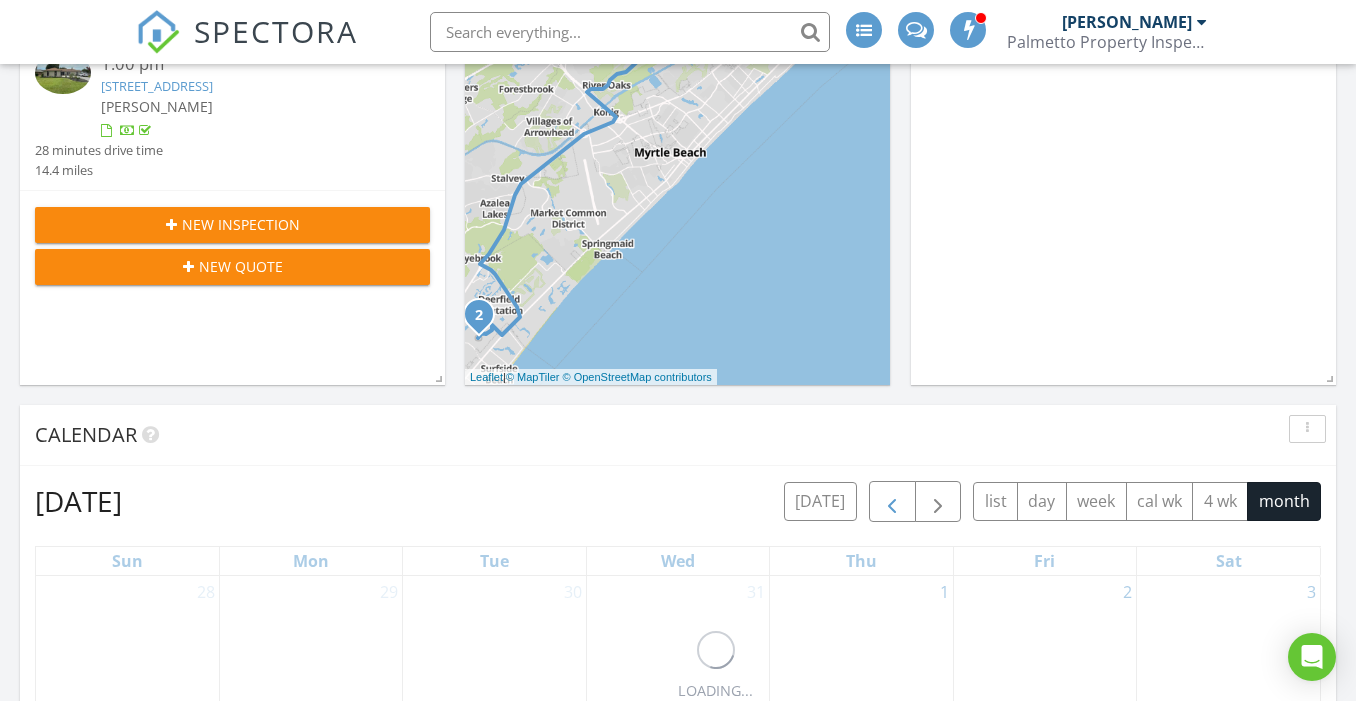 click at bounding box center [892, 502] 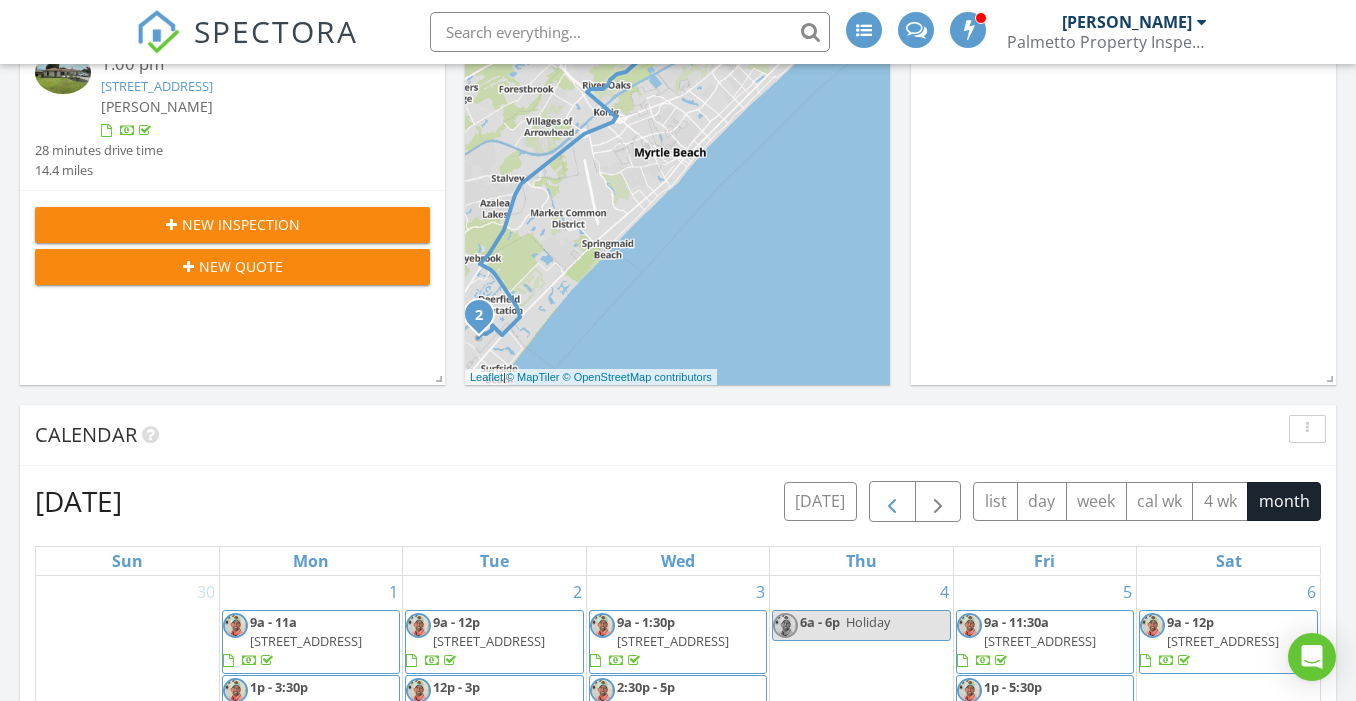 click at bounding box center (892, 502) 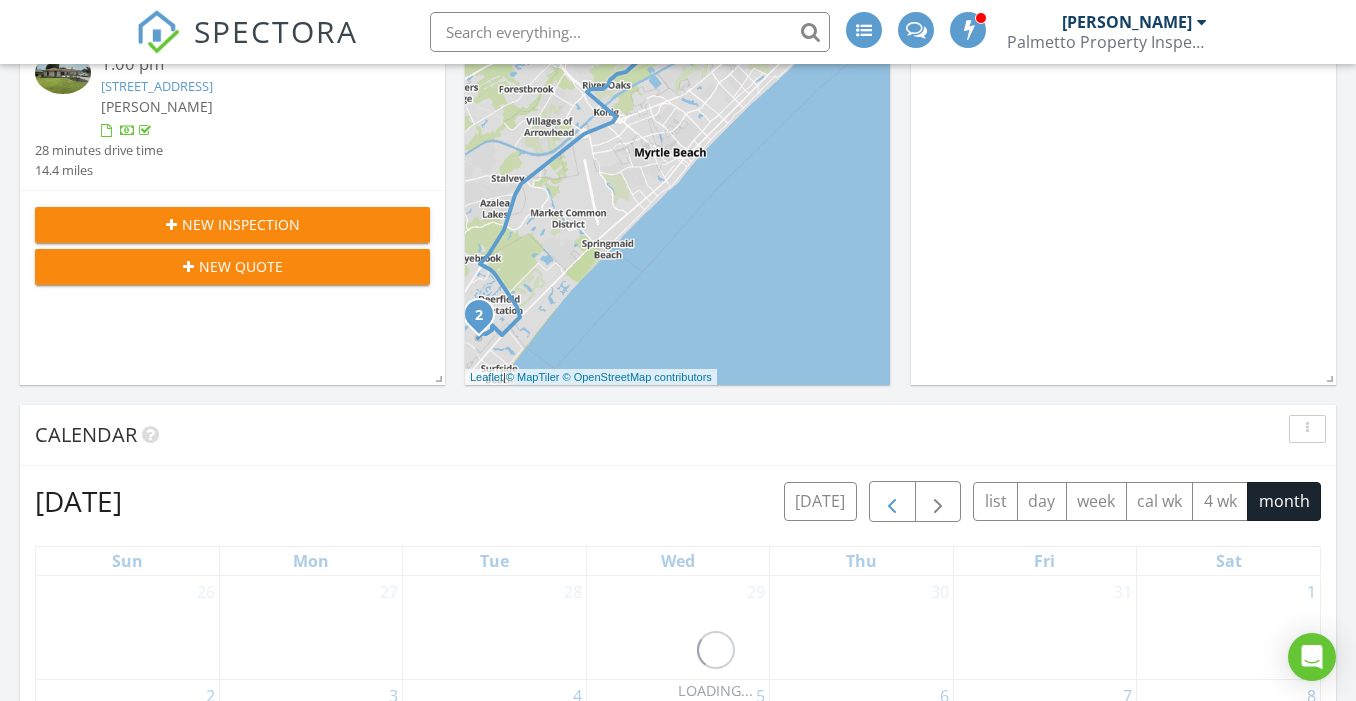 click at bounding box center [892, 502] 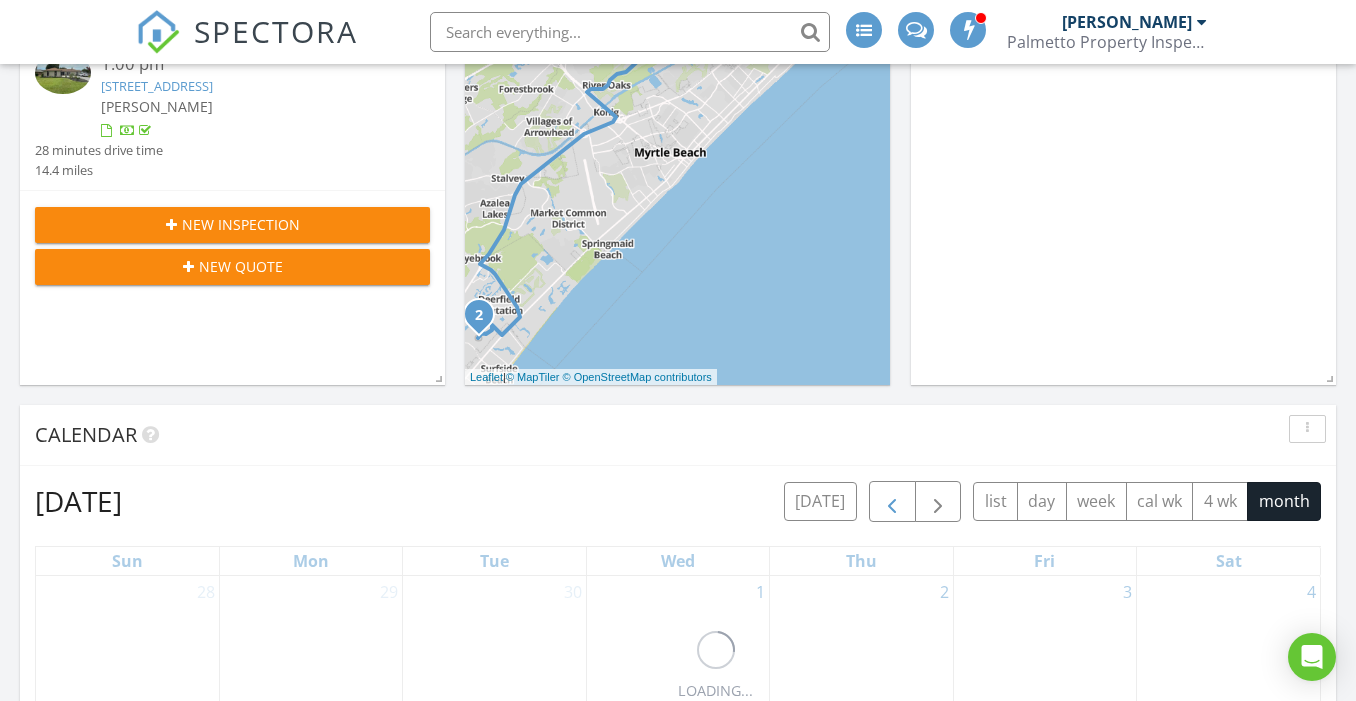 click at bounding box center [892, 502] 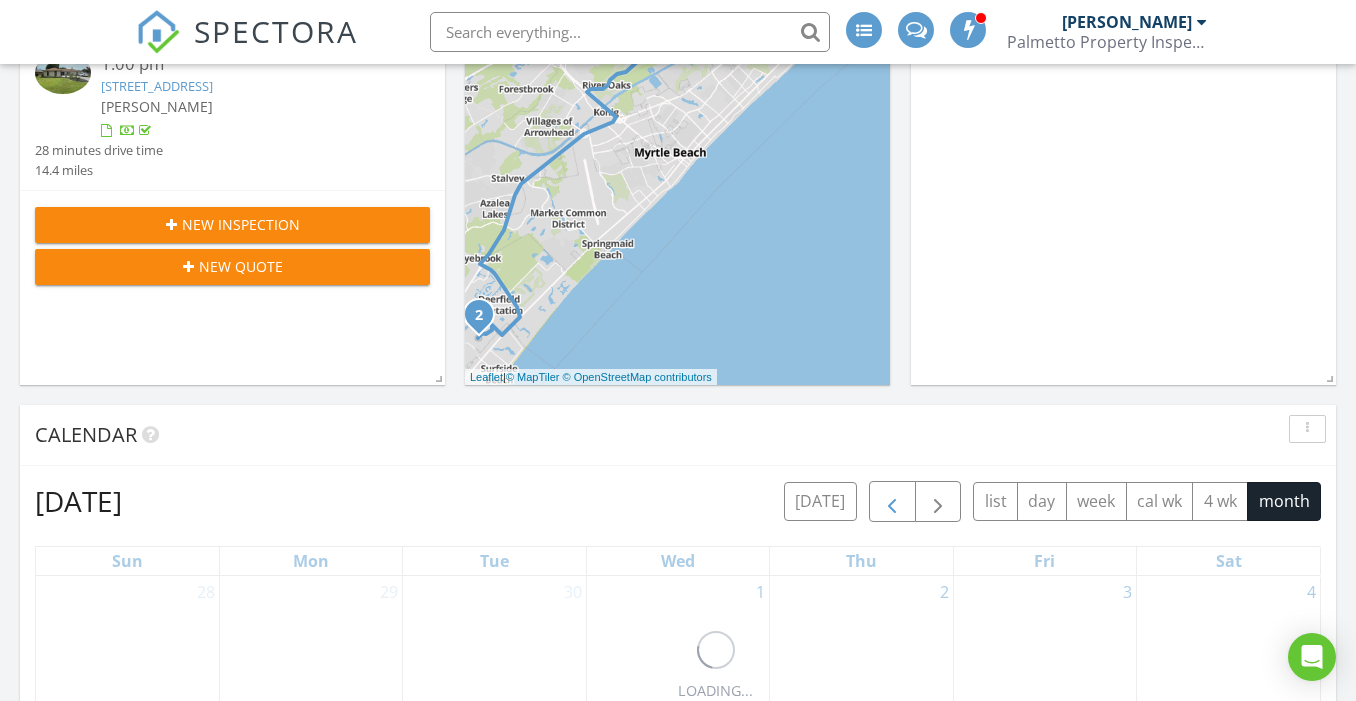 click at bounding box center [892, 502] 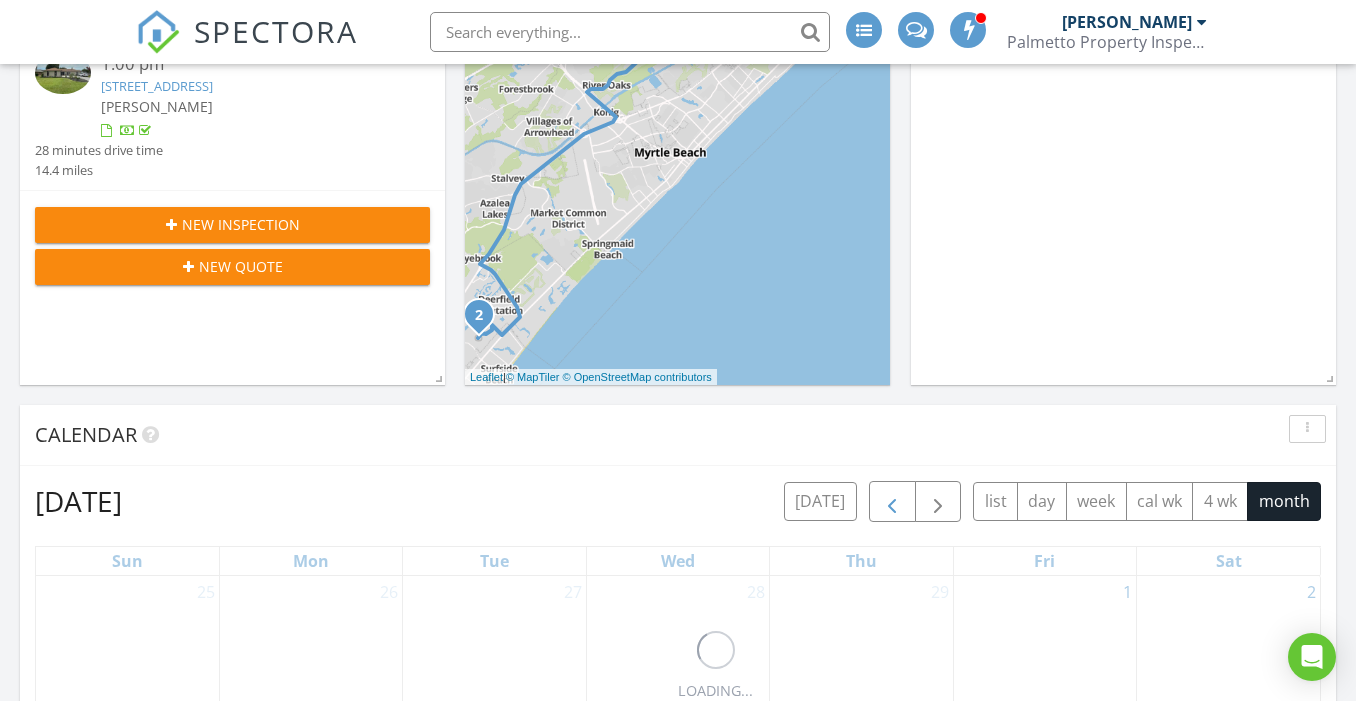 click at bounding box center [892, 502] 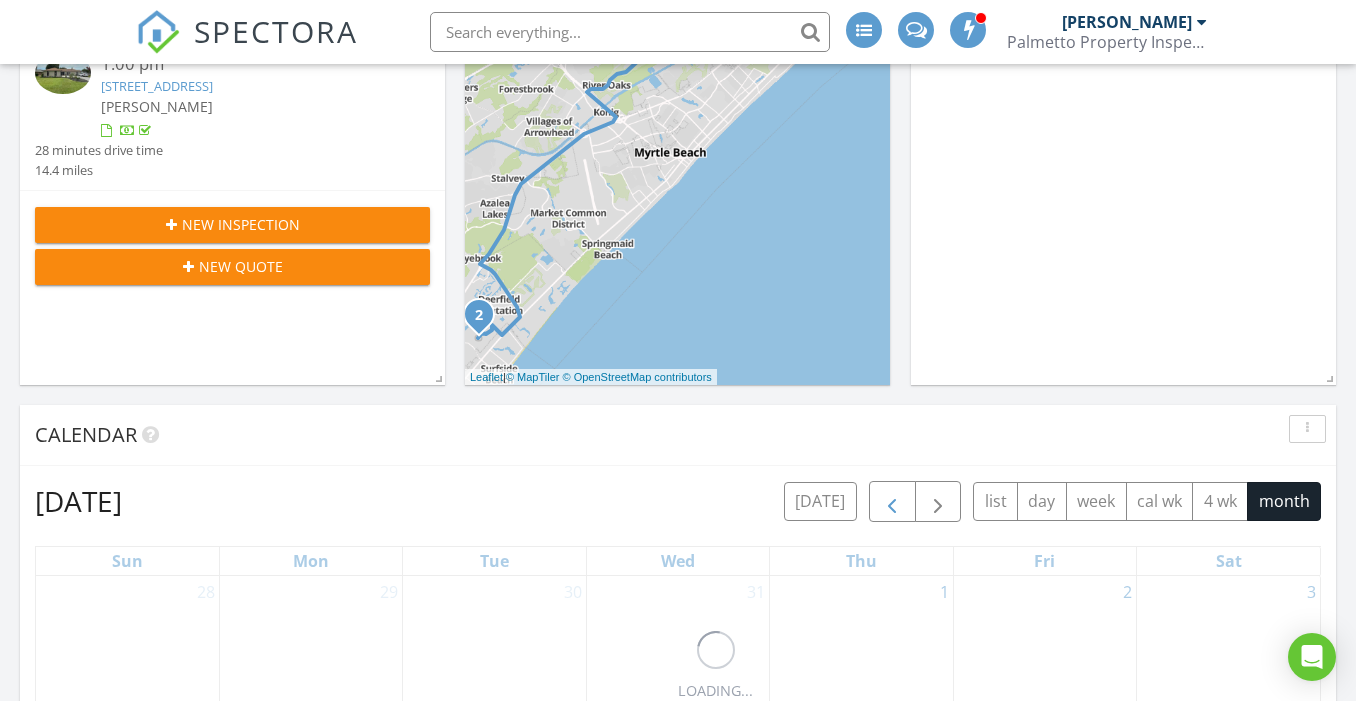 click at bounding box center (892, 502) 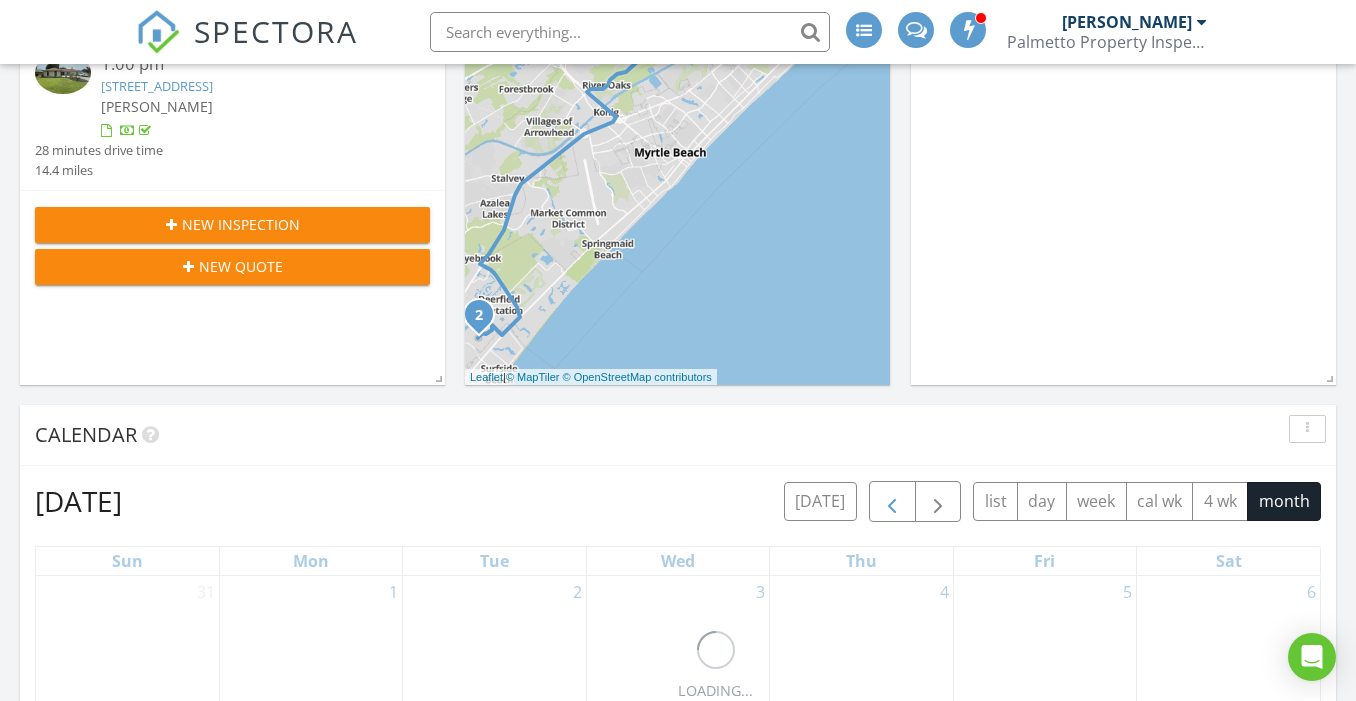 click at bounding box center (892, 502) 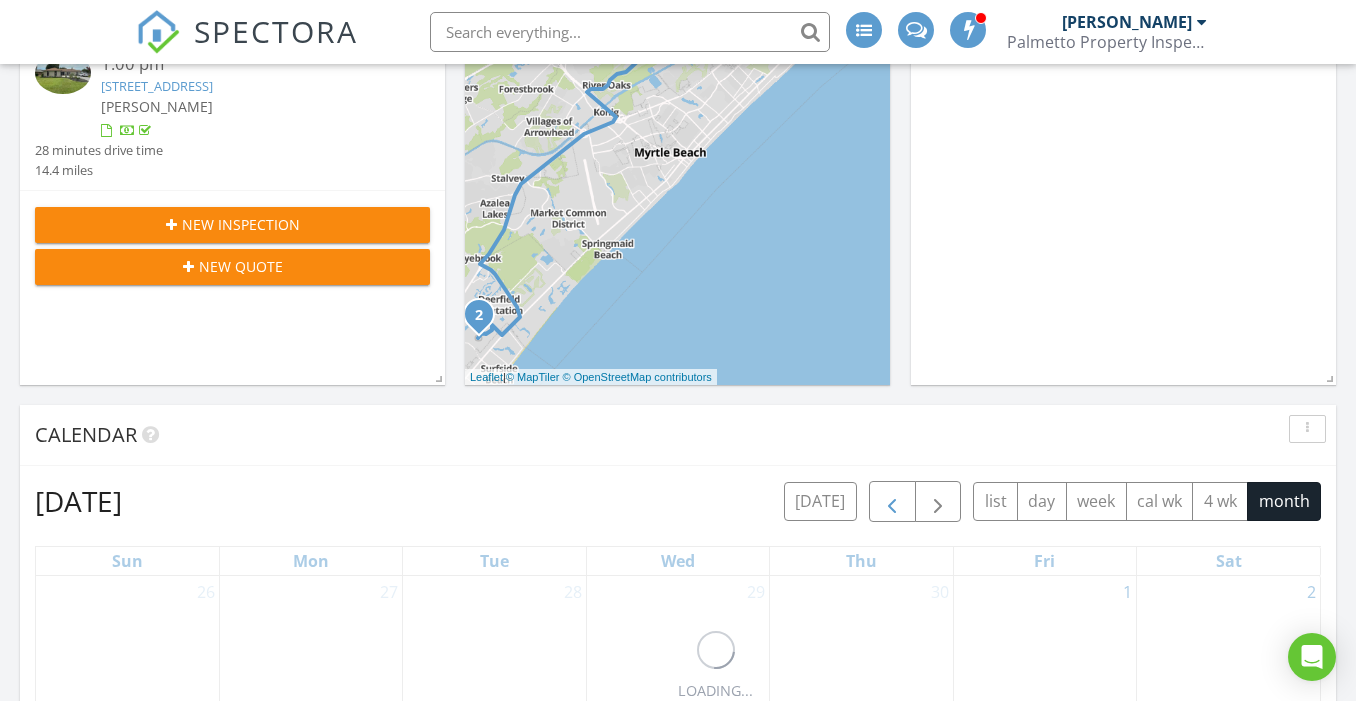click at bounding box center (892, 502) 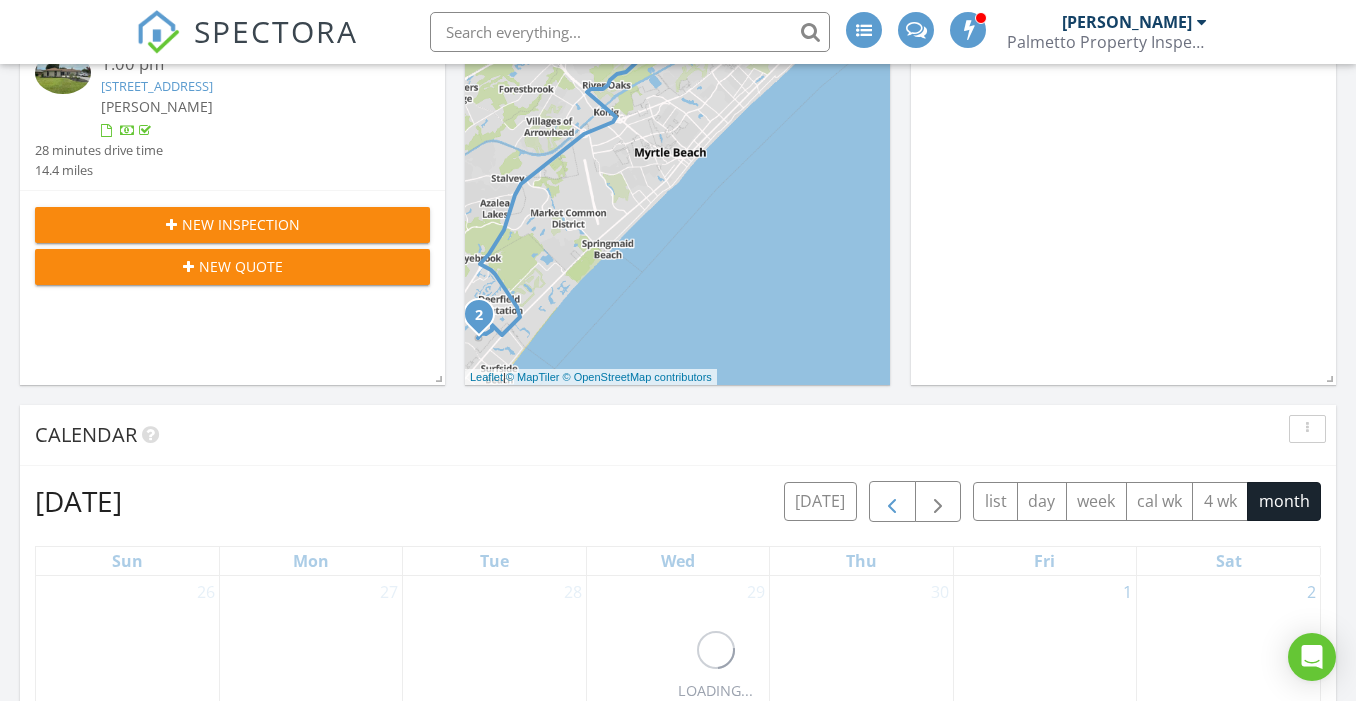 click at bounding box center [892, 502] 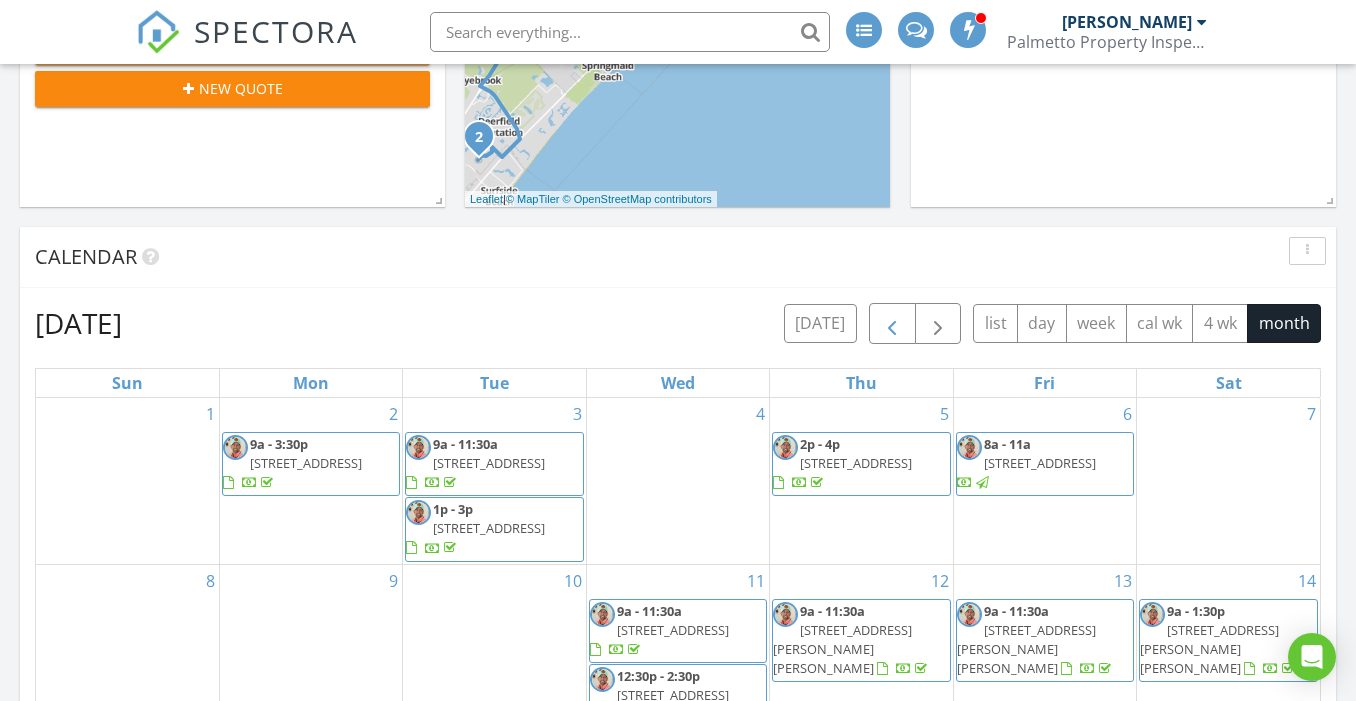 scroll, scrollTop: 654, scrollLeft: 0, axis: vertical 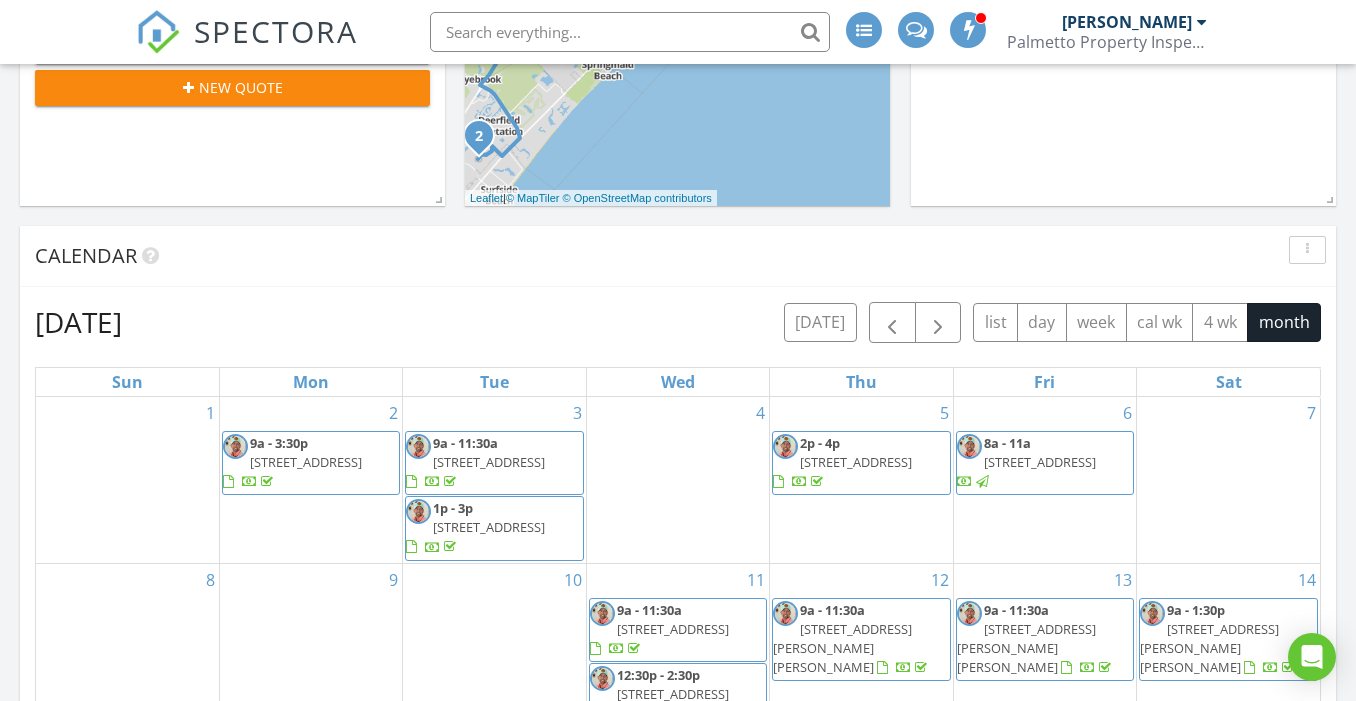 click on "463 Carolina Farms Blvd, Myrtle Beach 29579" at bounding box center (489, 462) 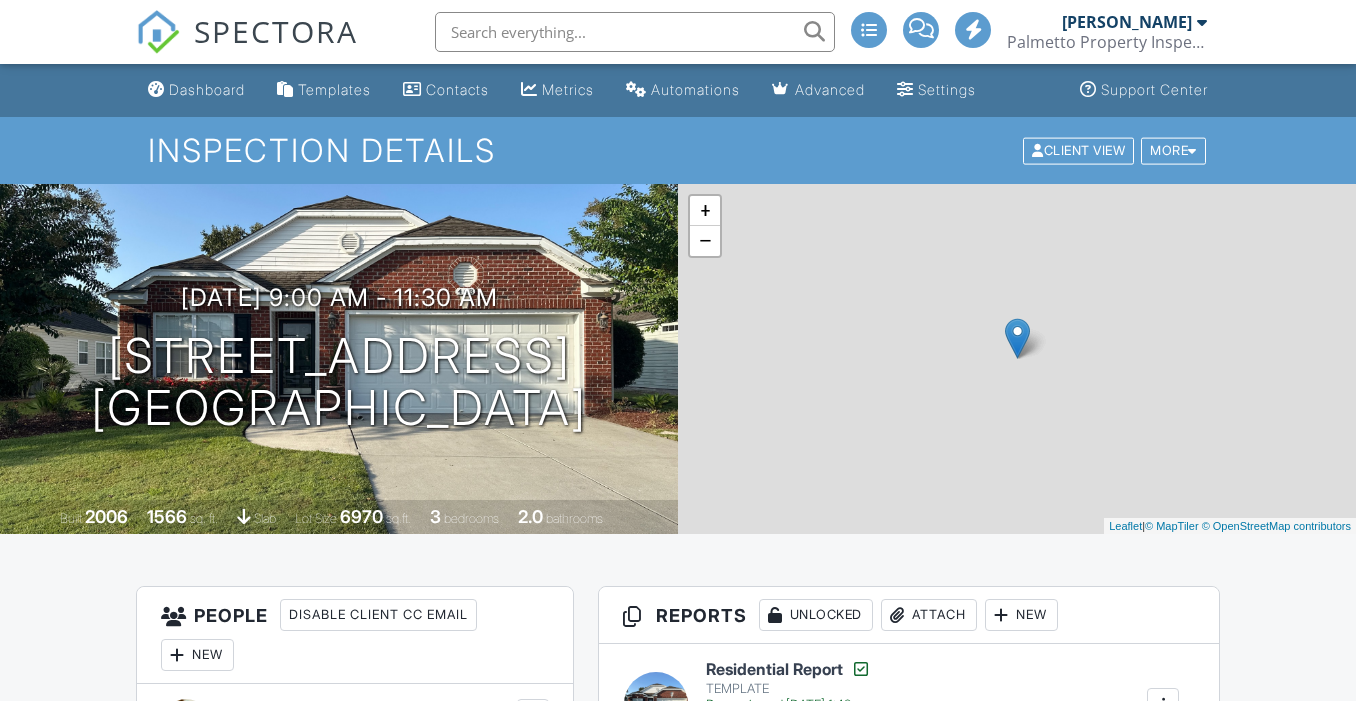 scroll, scrollTop: 0, scrollLeft: 0, axis: both 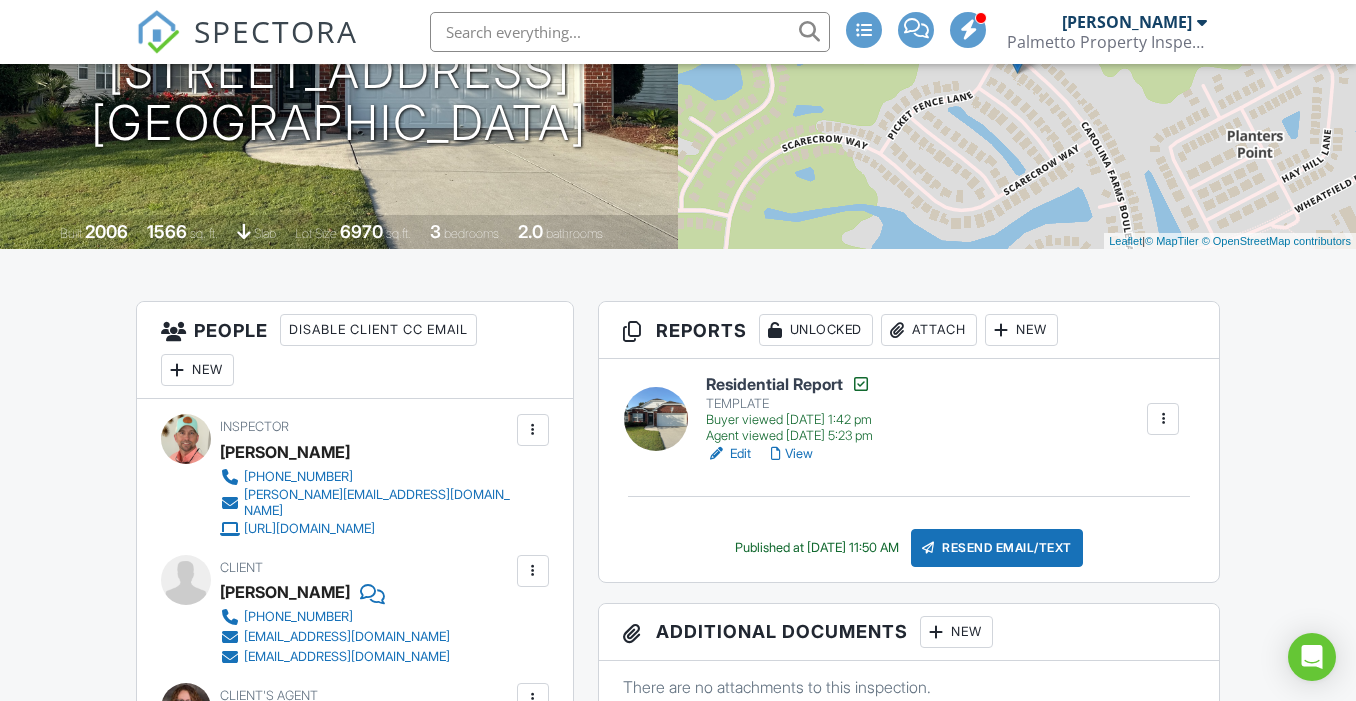 click on "View" at bounding box center [792, 454] 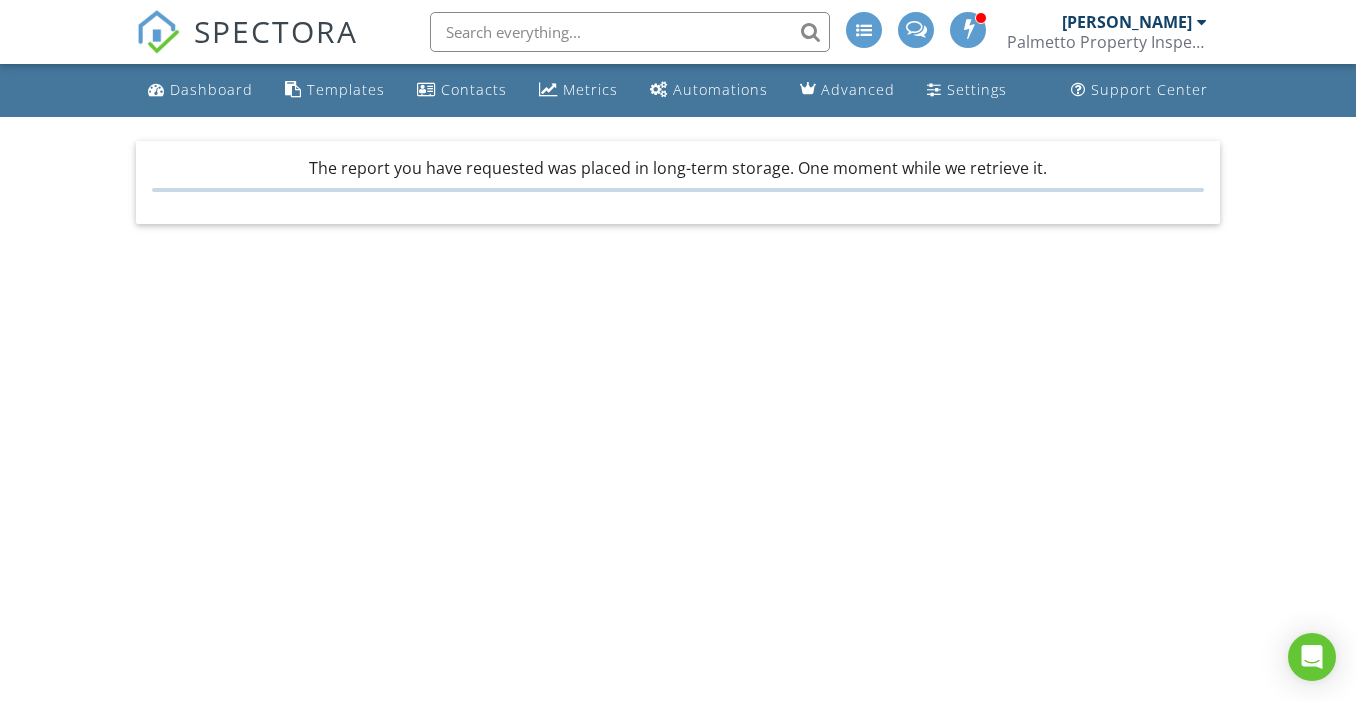 scroll, scrollTop: 0, scrollLeft: 0, axis: both 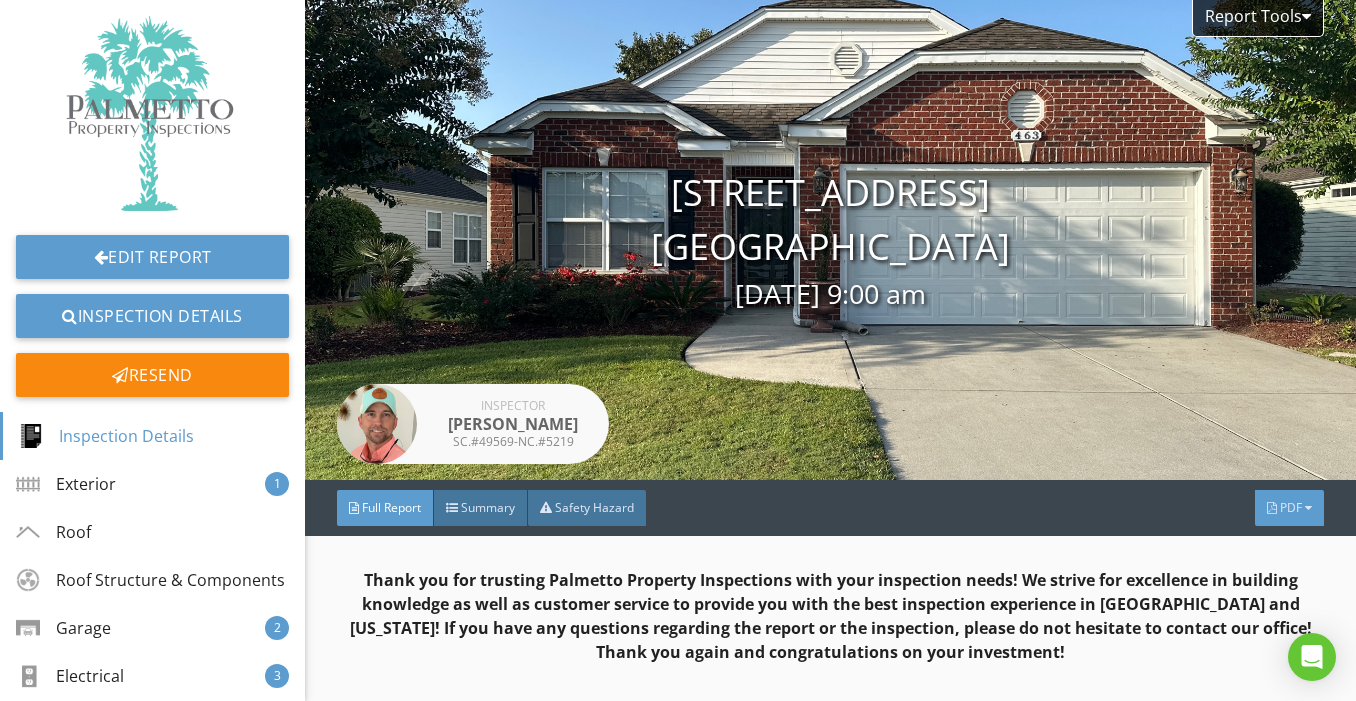click at bounding box center [1308, 508] 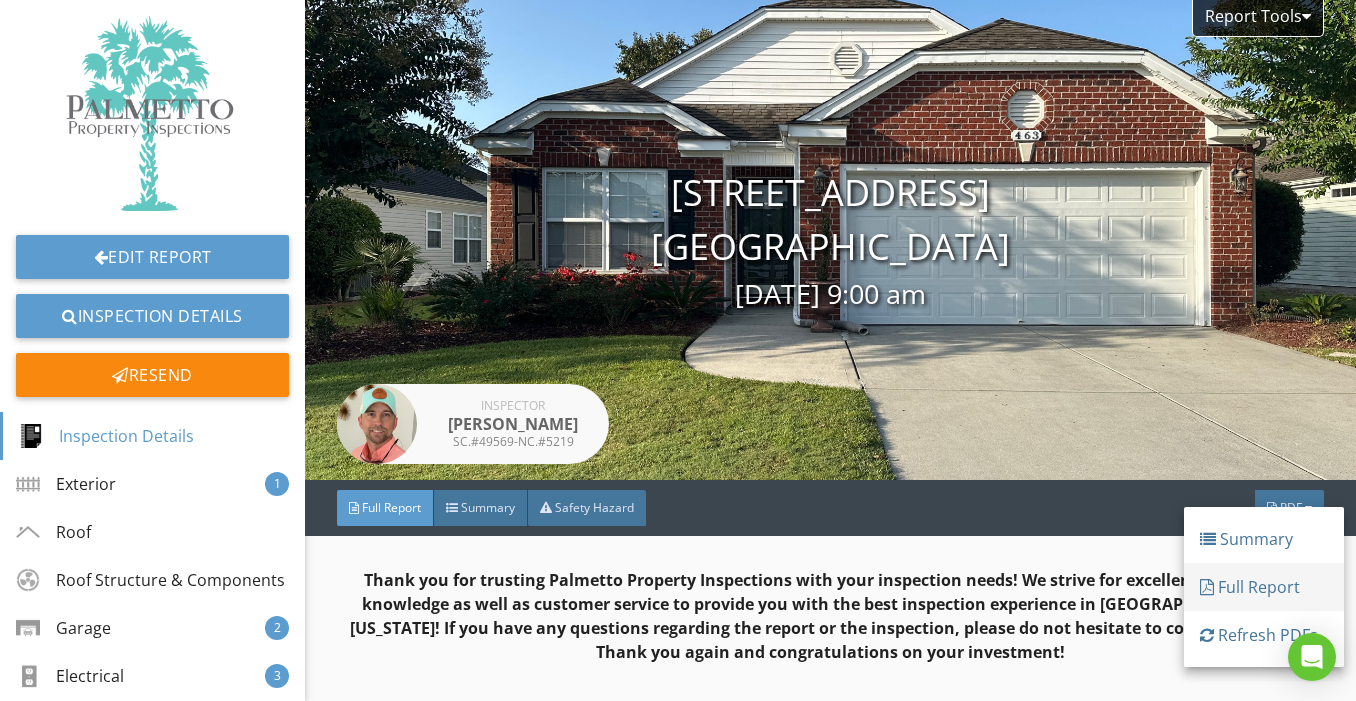 click on "Full Report" at bounding box center [1264, 587] 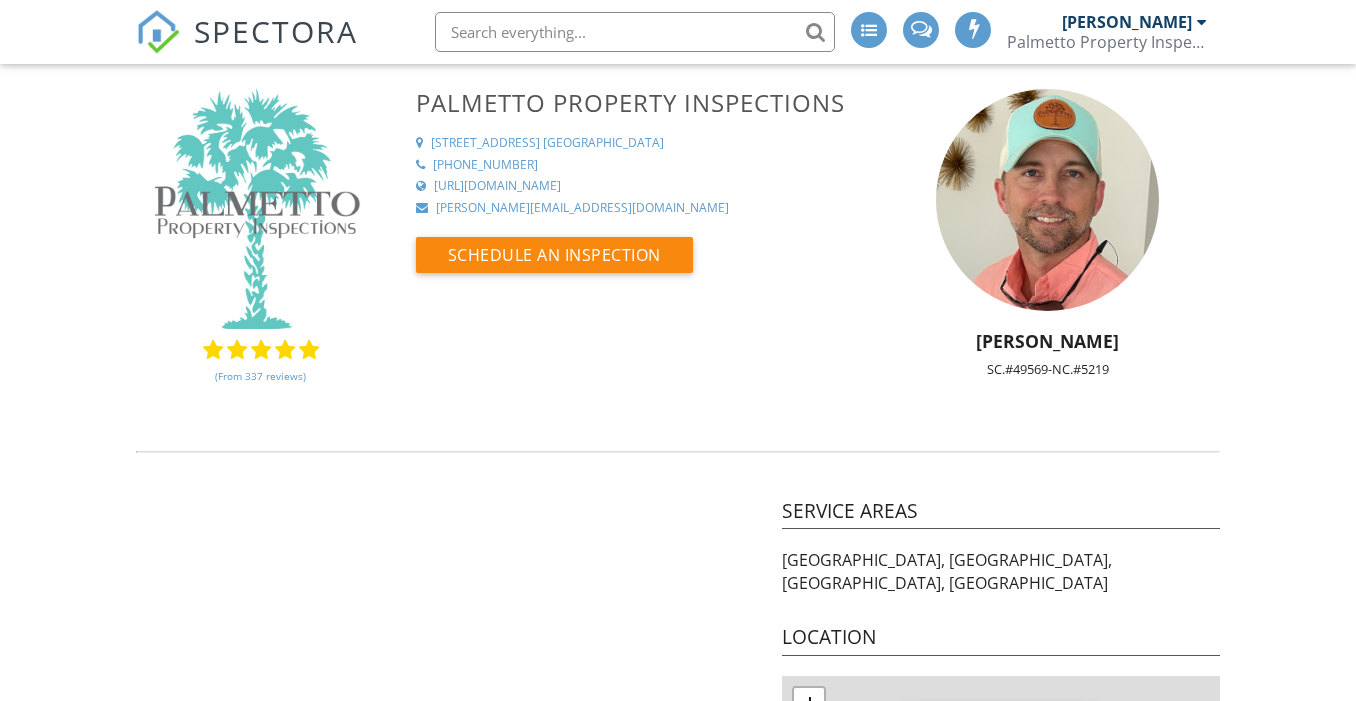 scroll, scrollTop: 0, scrollLeft: 0, axis: both 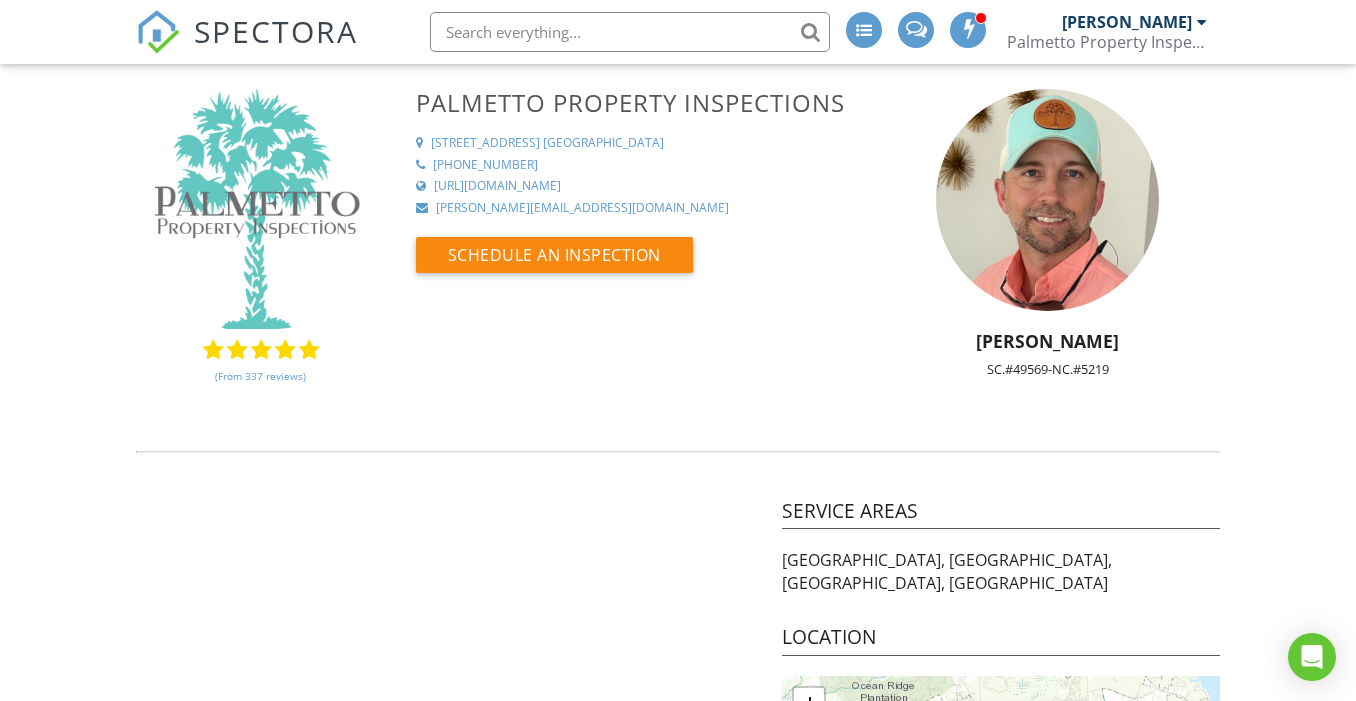 click on "[PERSON_NAME]" at bounding box center (1134, 22) 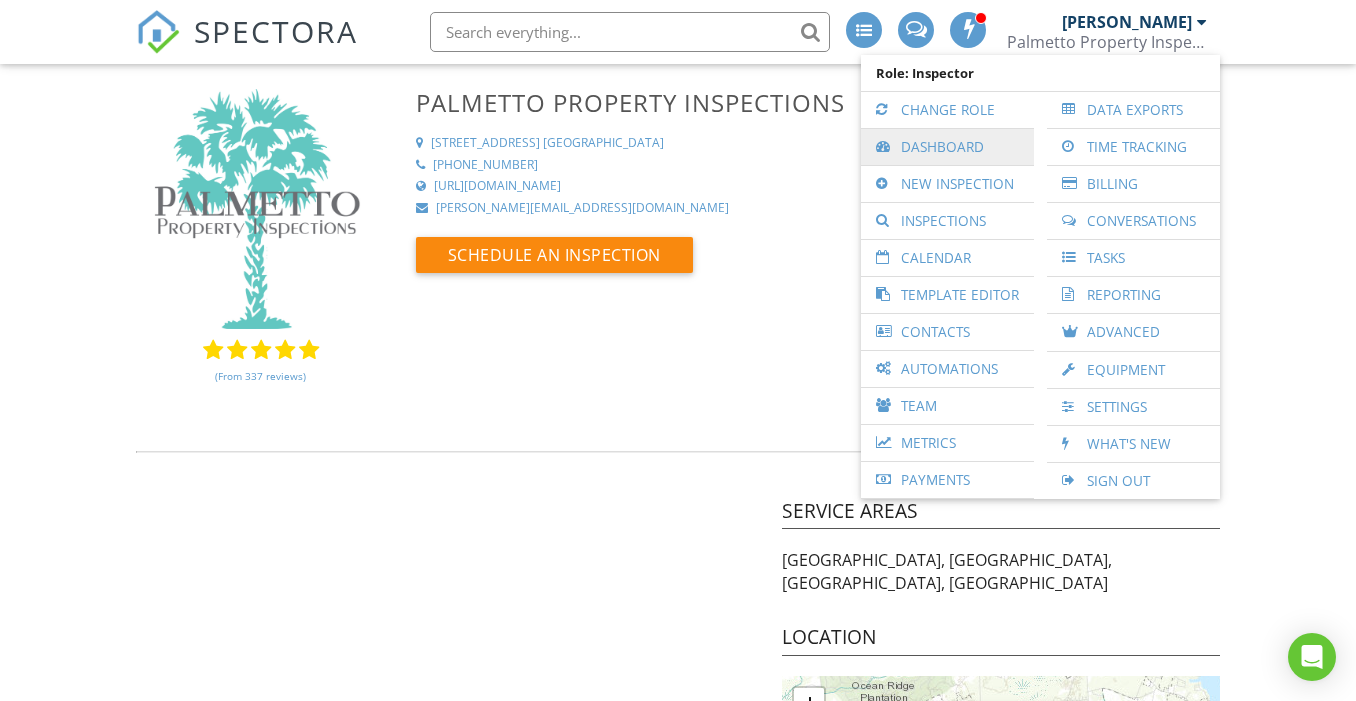 click on "Dashboard" at bounding box center (947, 147) 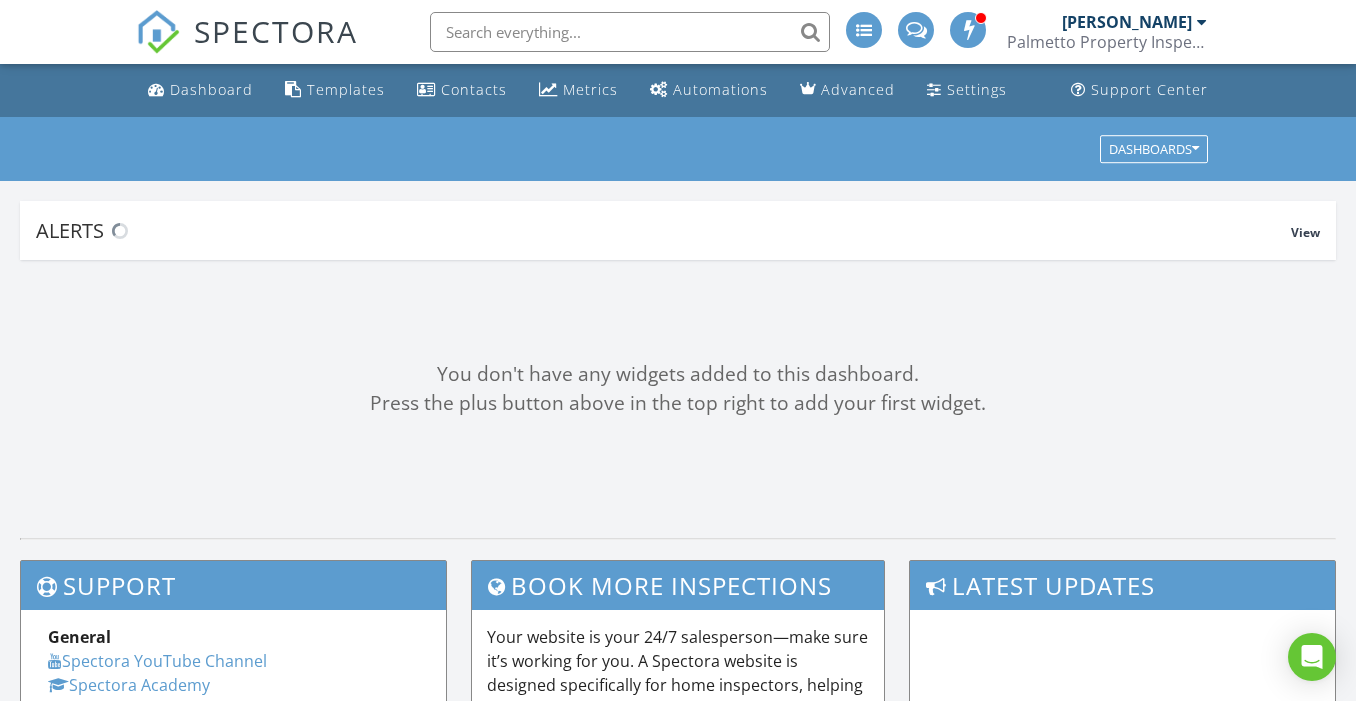 scroll, scrollTop: 0, scrollLeft: 0, axis: both 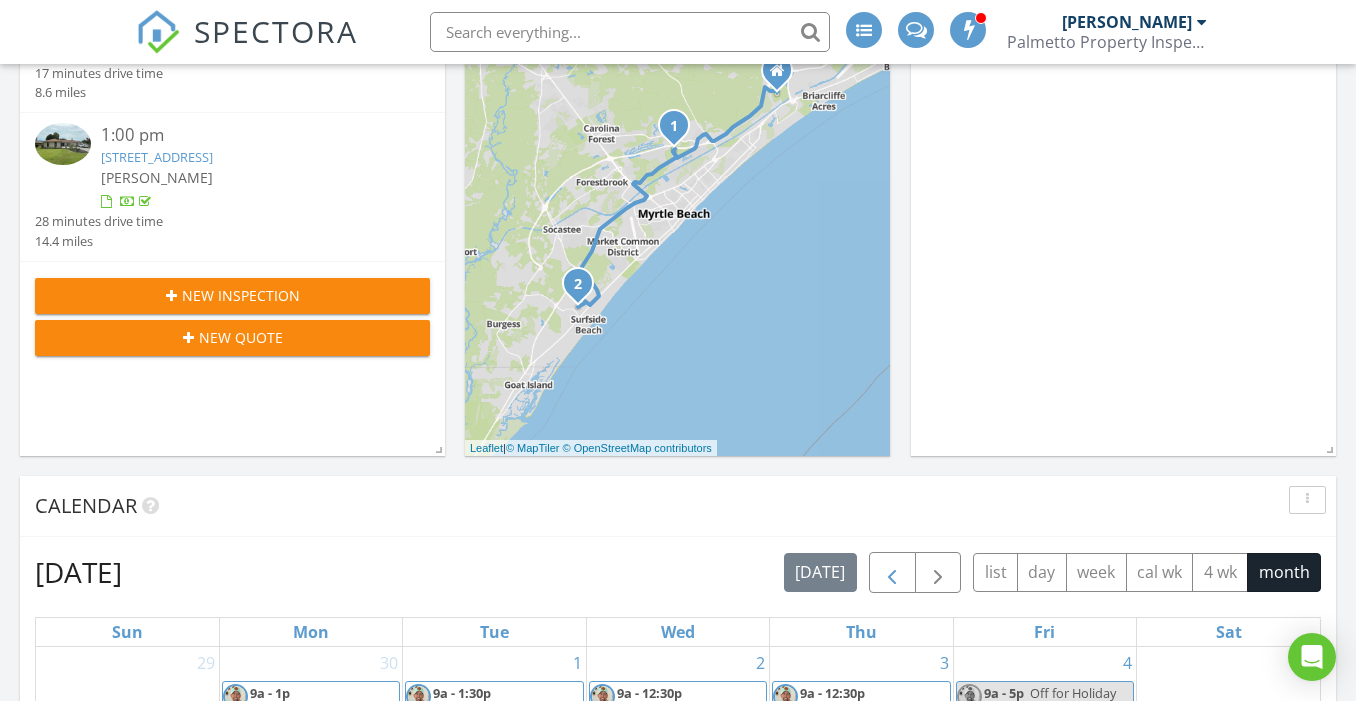 click at bounding box center (892, 573) 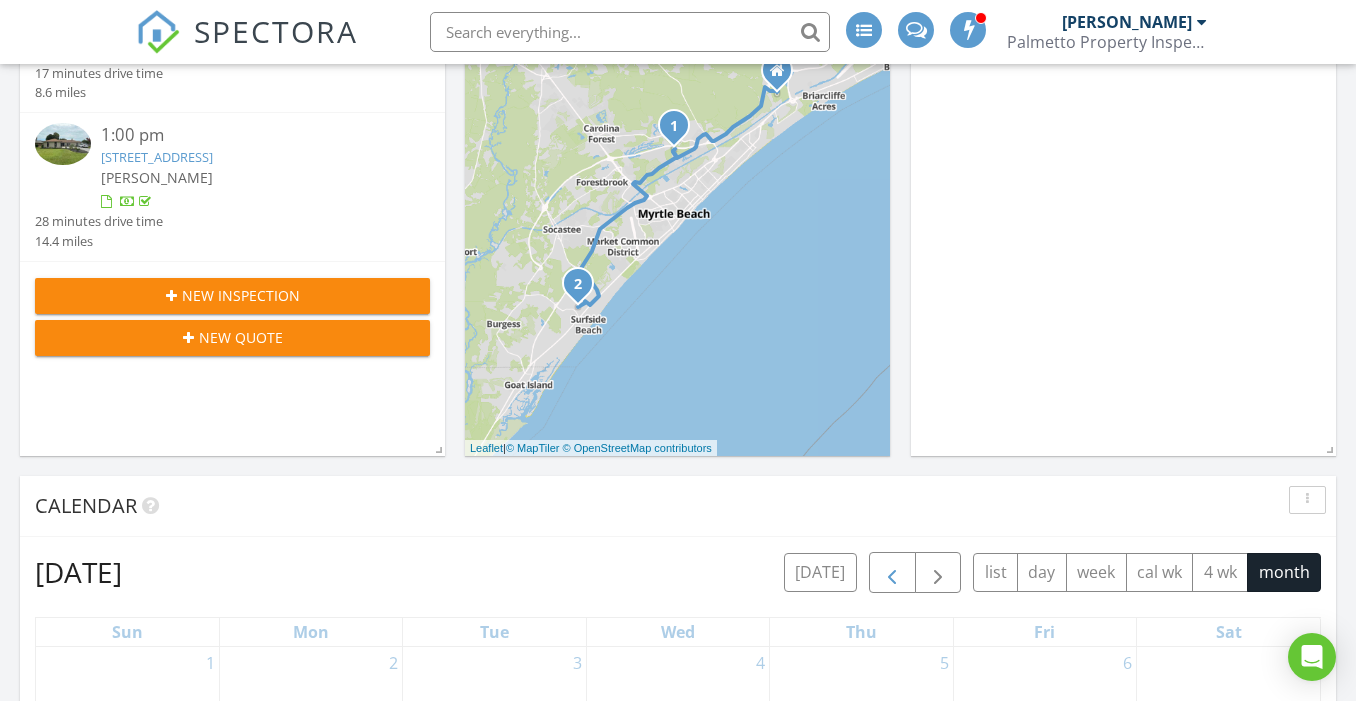 click at bounding box center [892, 573] 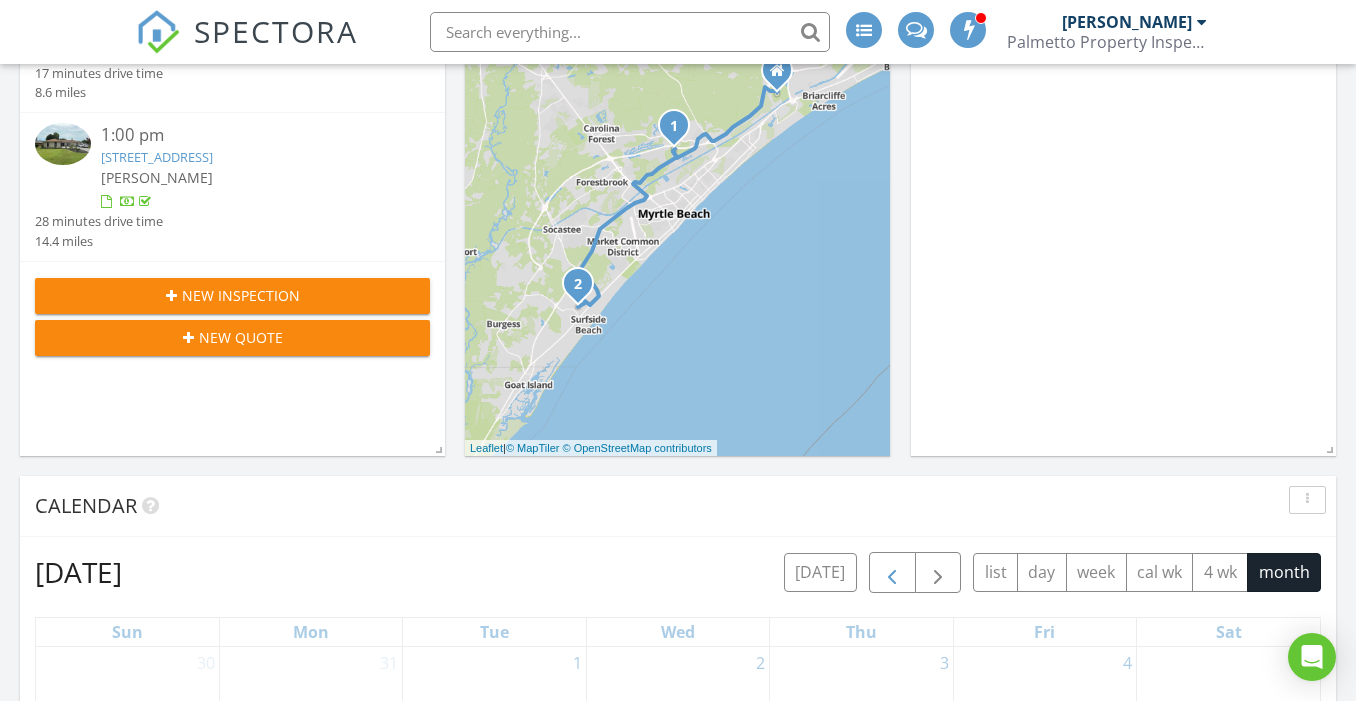 click at bounding box center [892, 573] 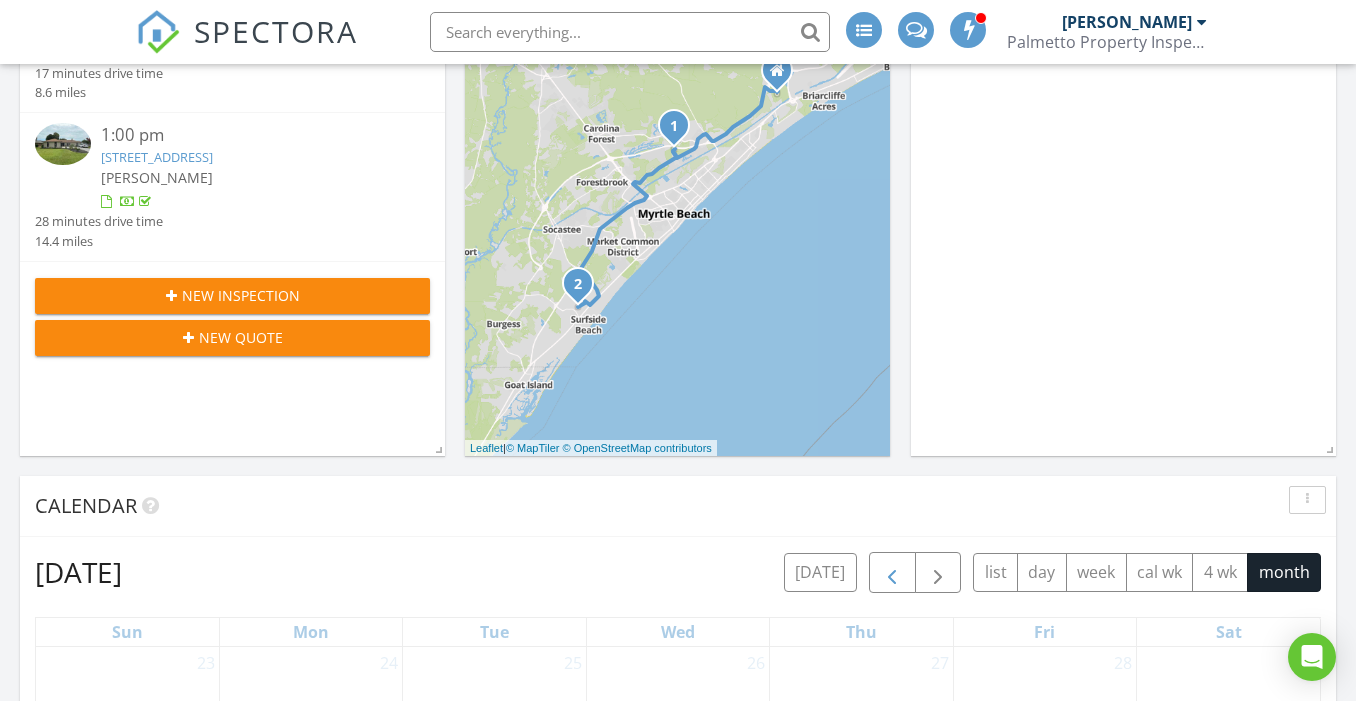 click at bounding box center [892, 573] 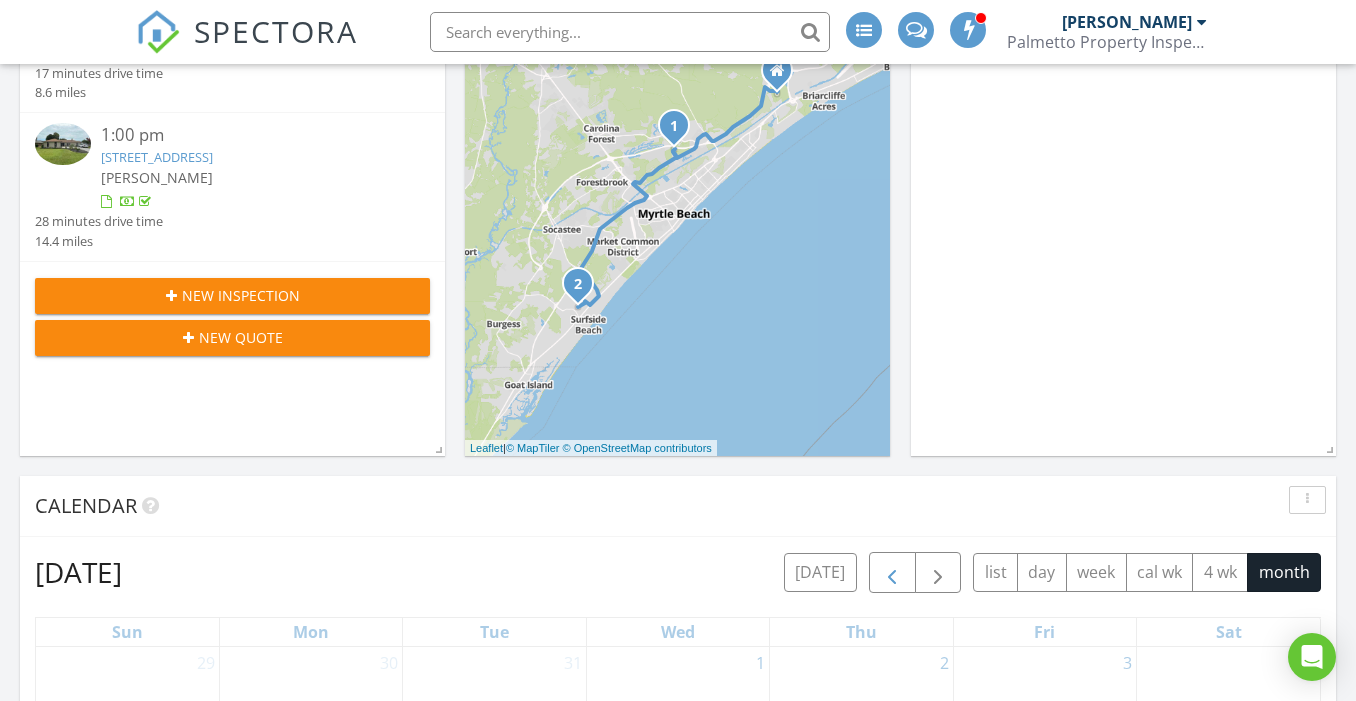 click at bounding box center (892, 573) 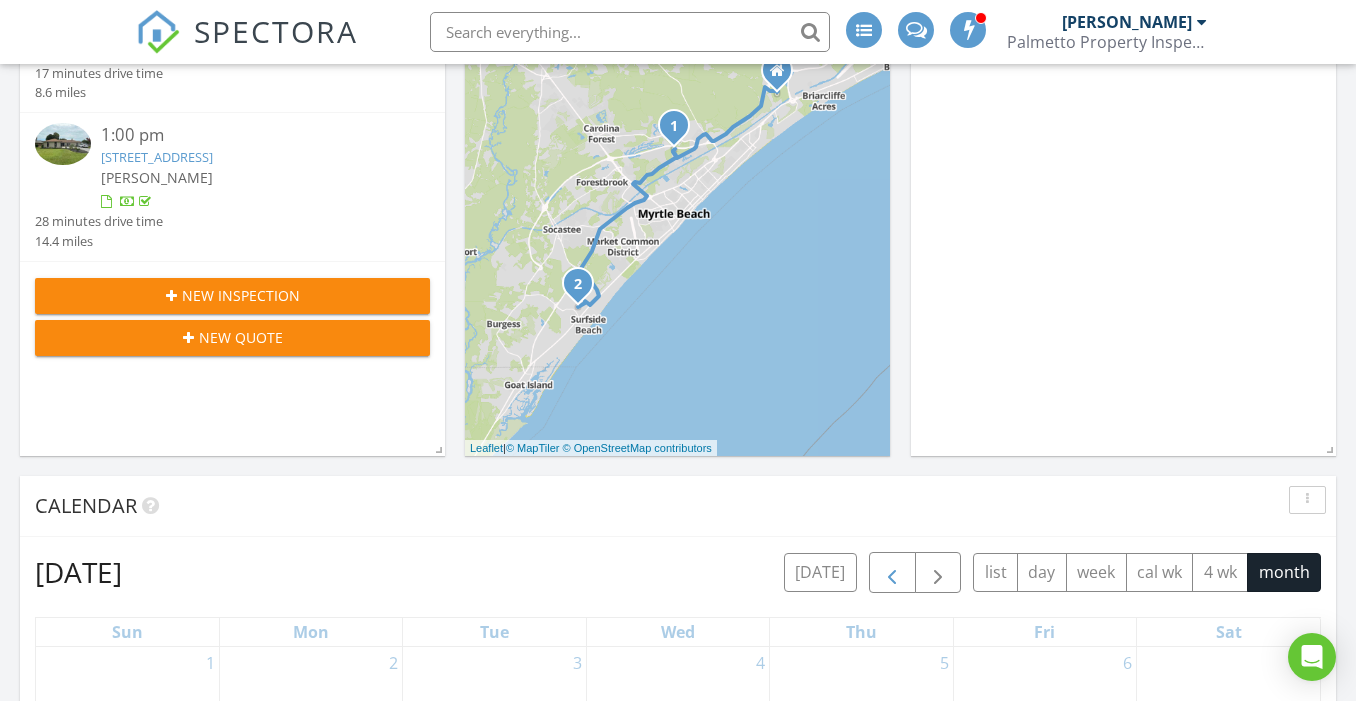 click at bounding box center [892, 573] 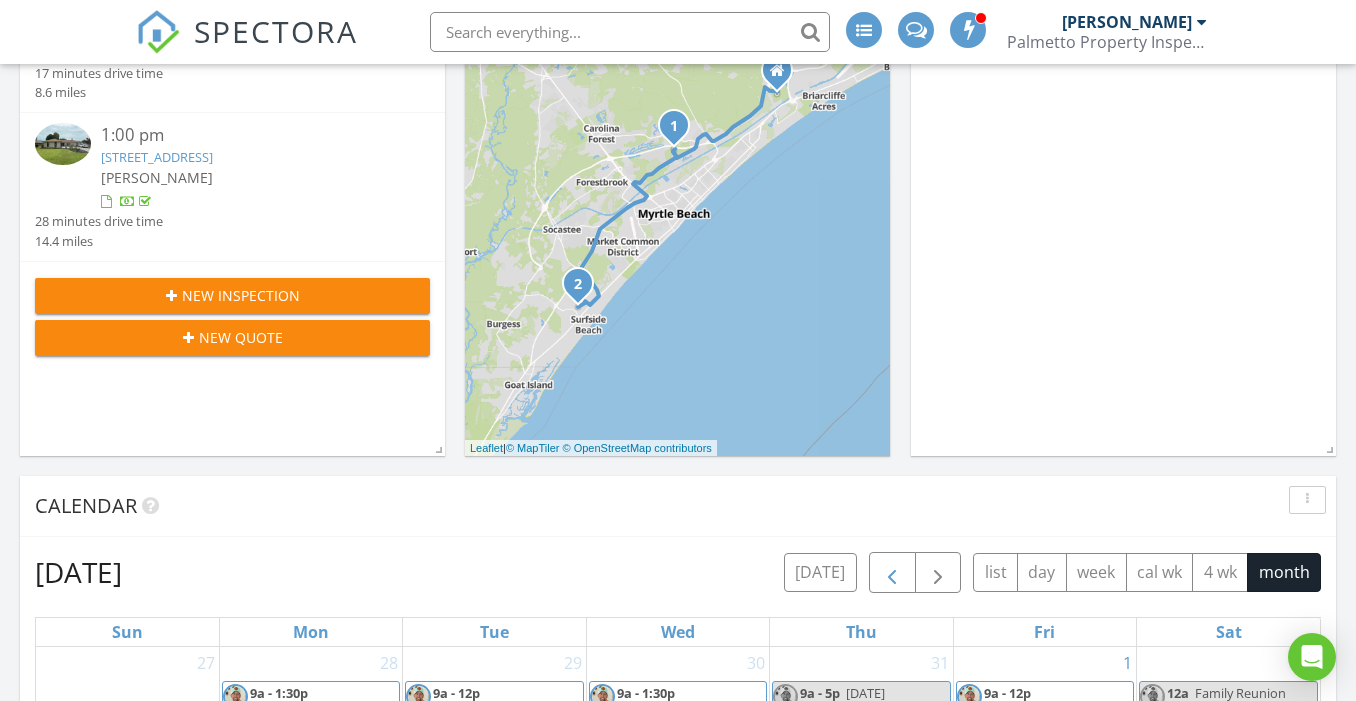 click at bounding box center [892, 573] 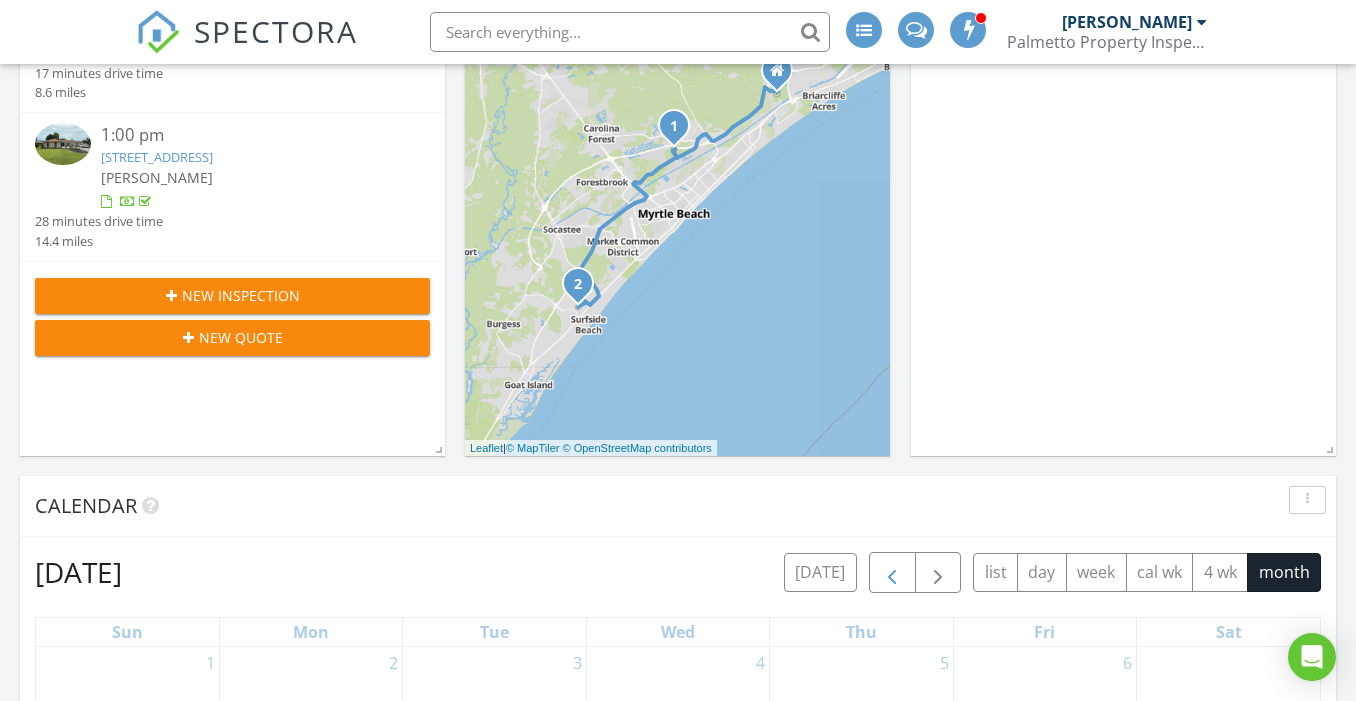 click at bounding box center (892, 573) 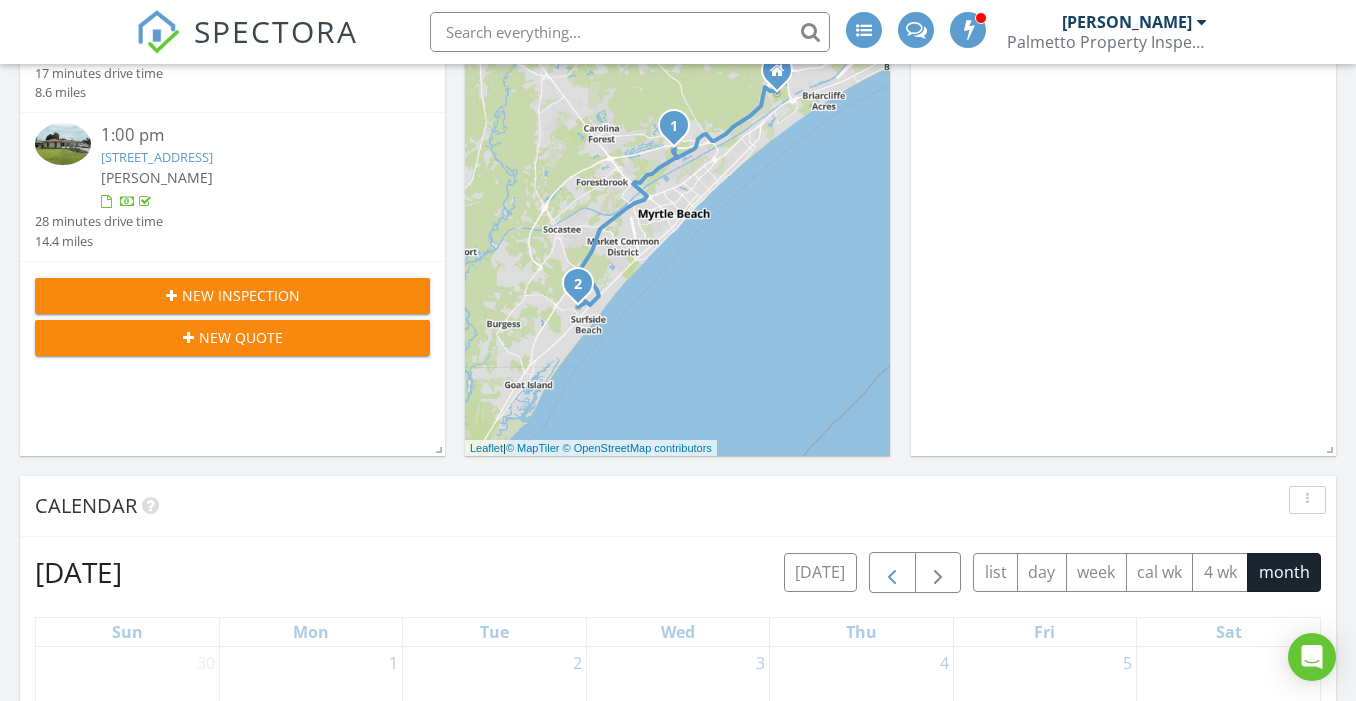 click at bounding box center [892, 573] 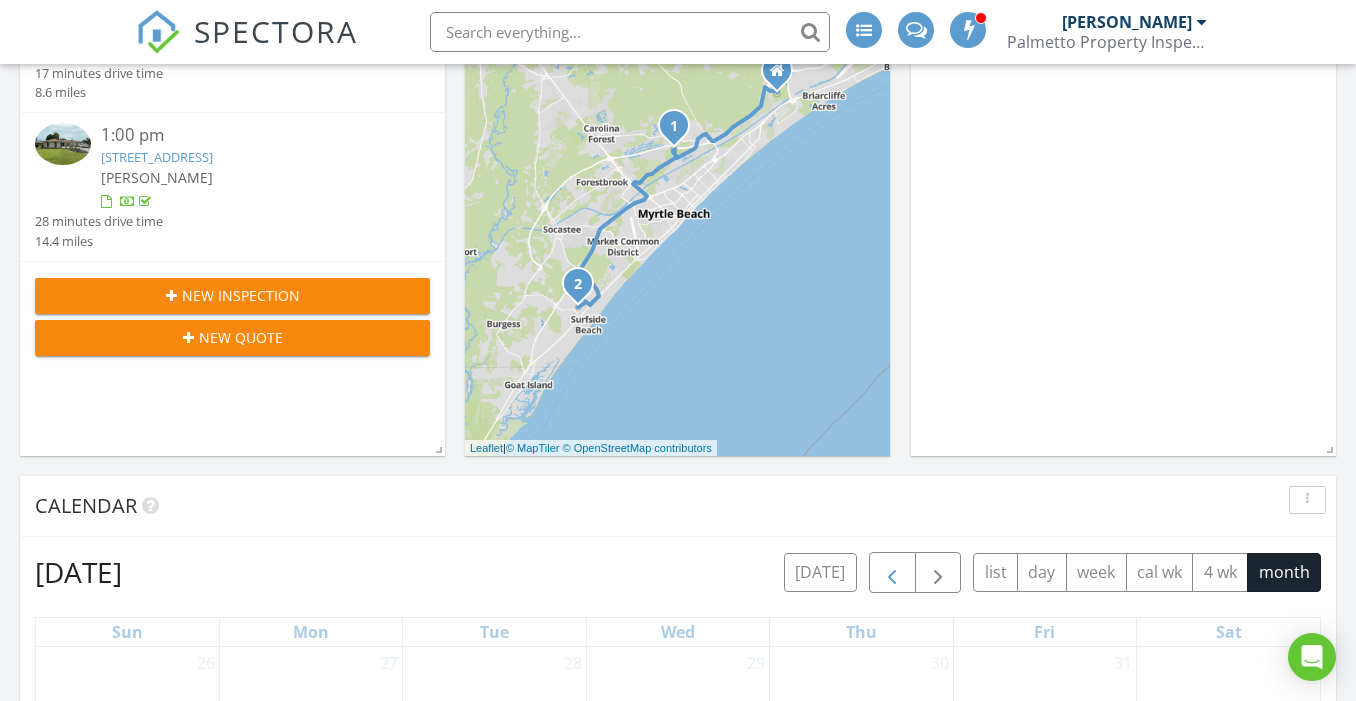 click at bounding box center [892, 573] 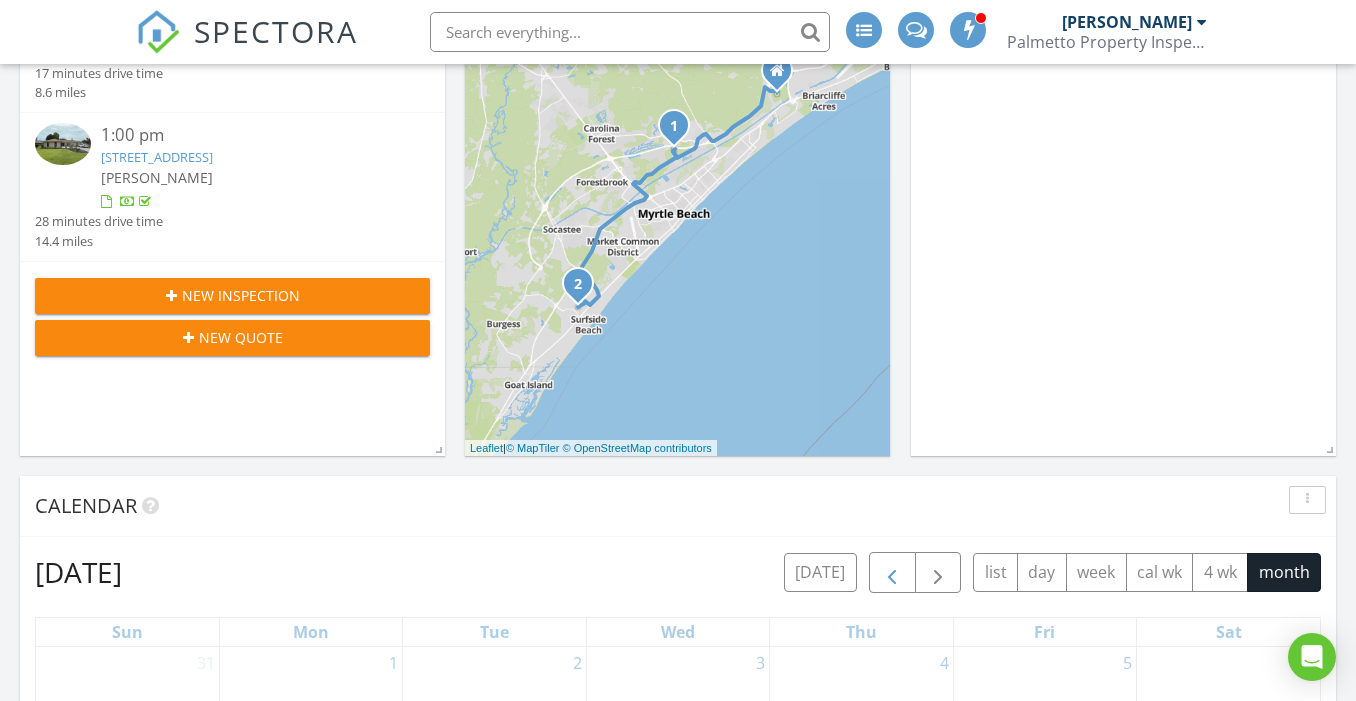 click at bounding box center [892, 573] 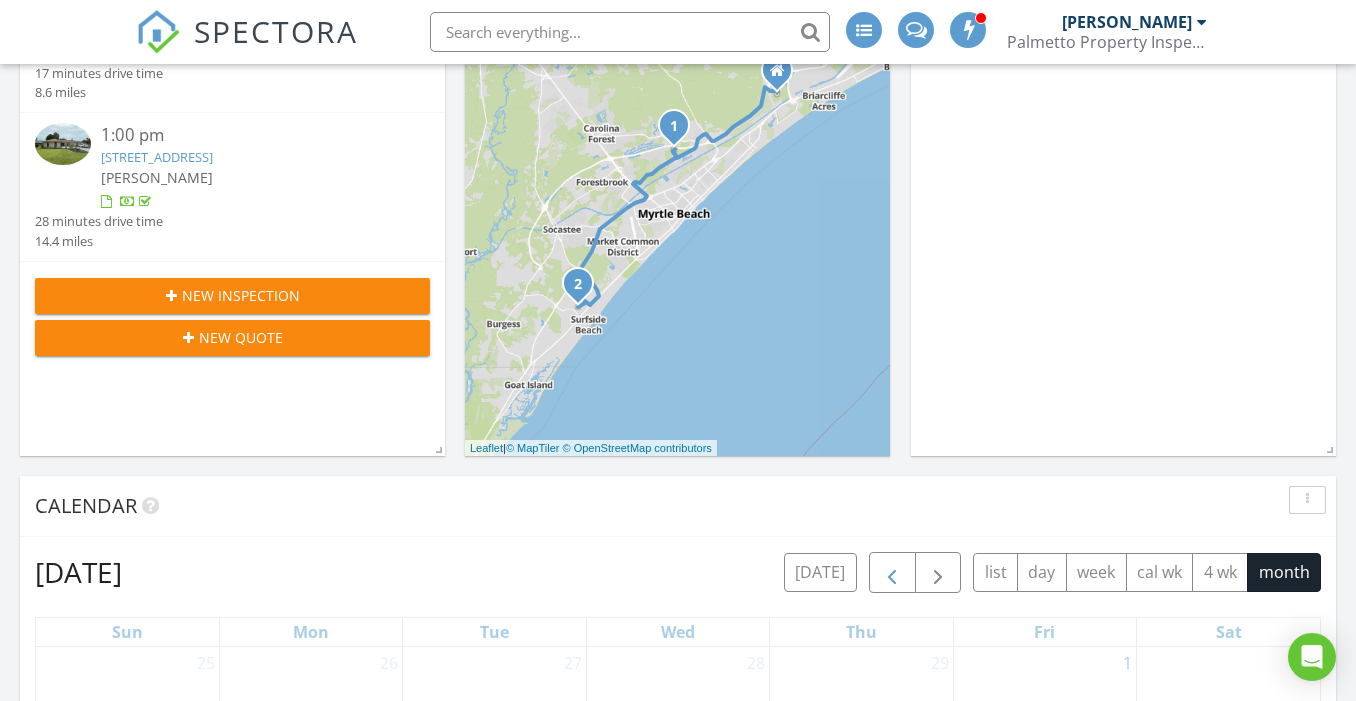 click at bounding box center [892, 573] 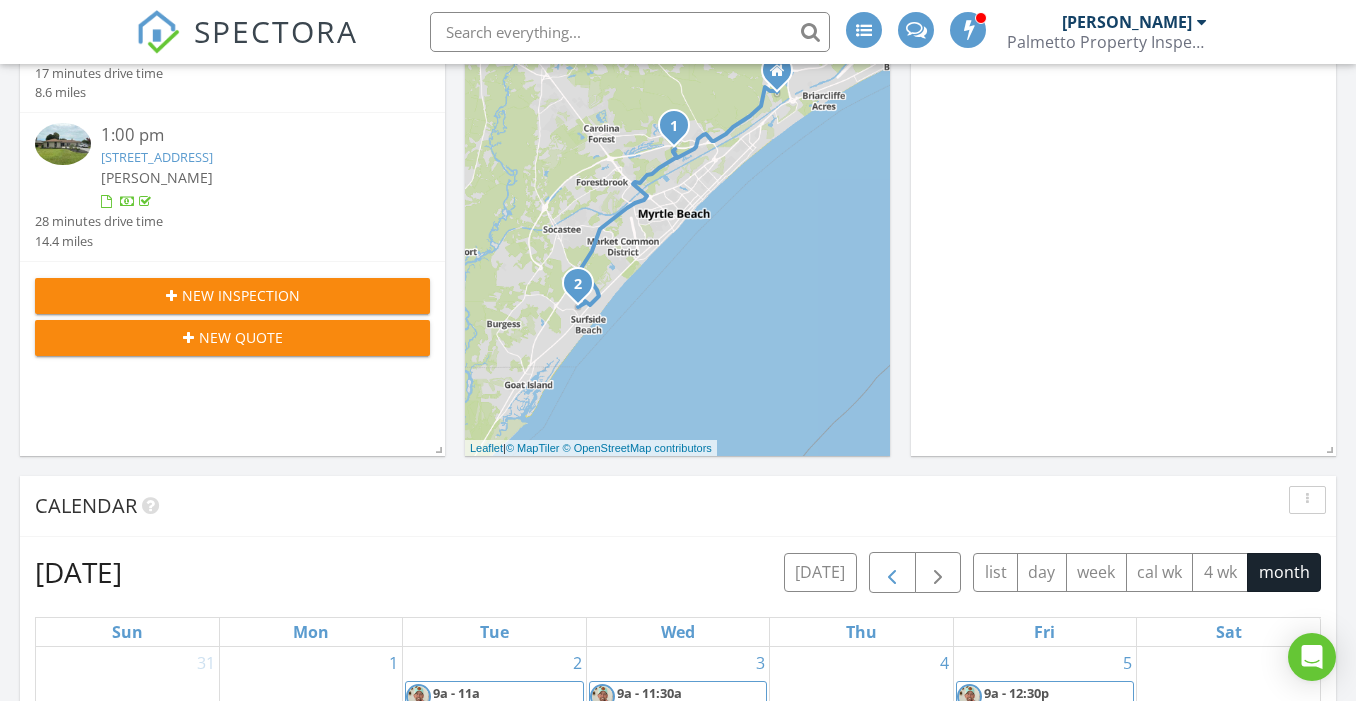 click at bounding box center [892, 573] 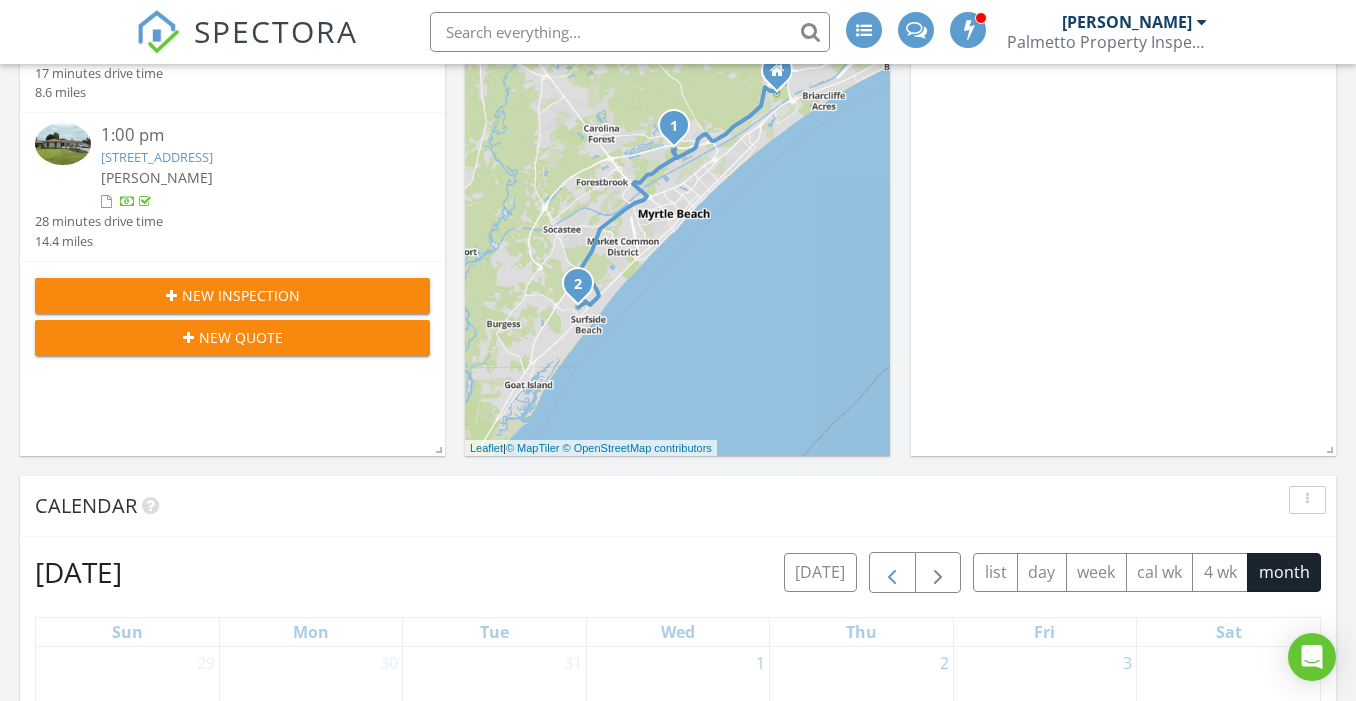 click at bounding box center (892, 573) 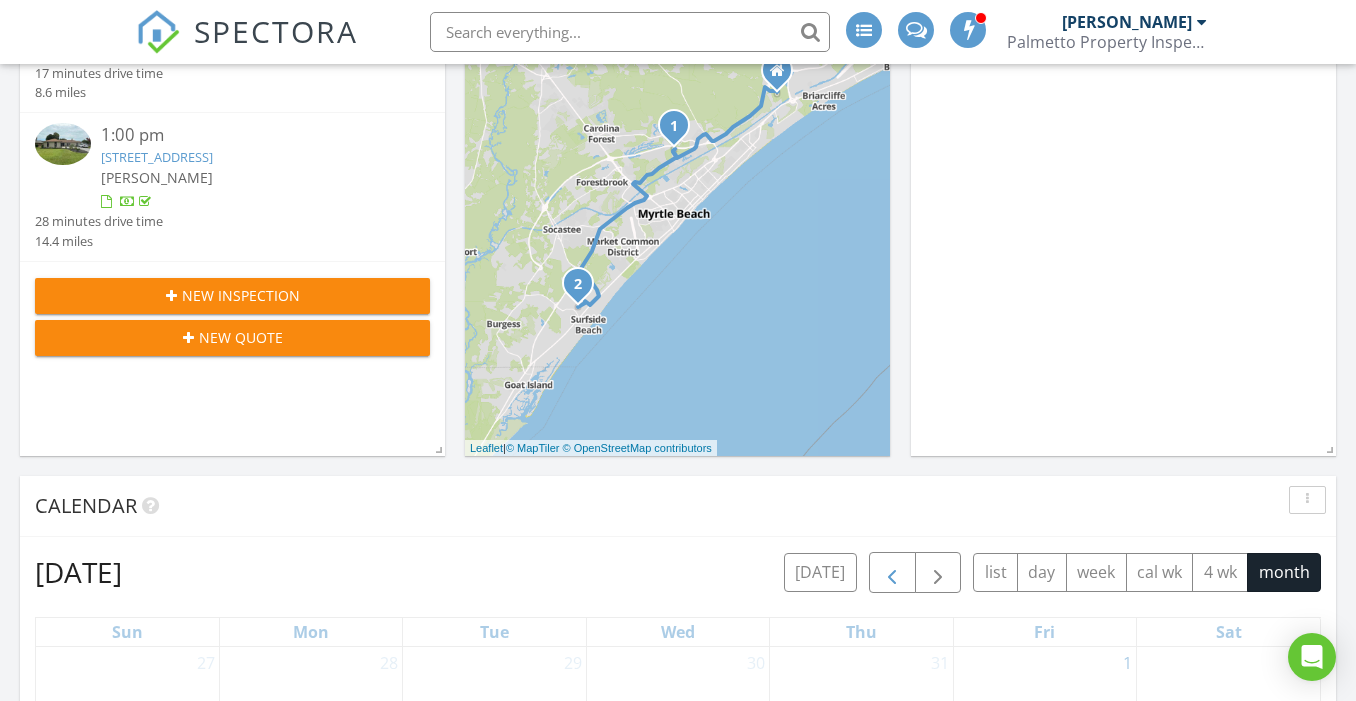click at bounding box center (892, 573) 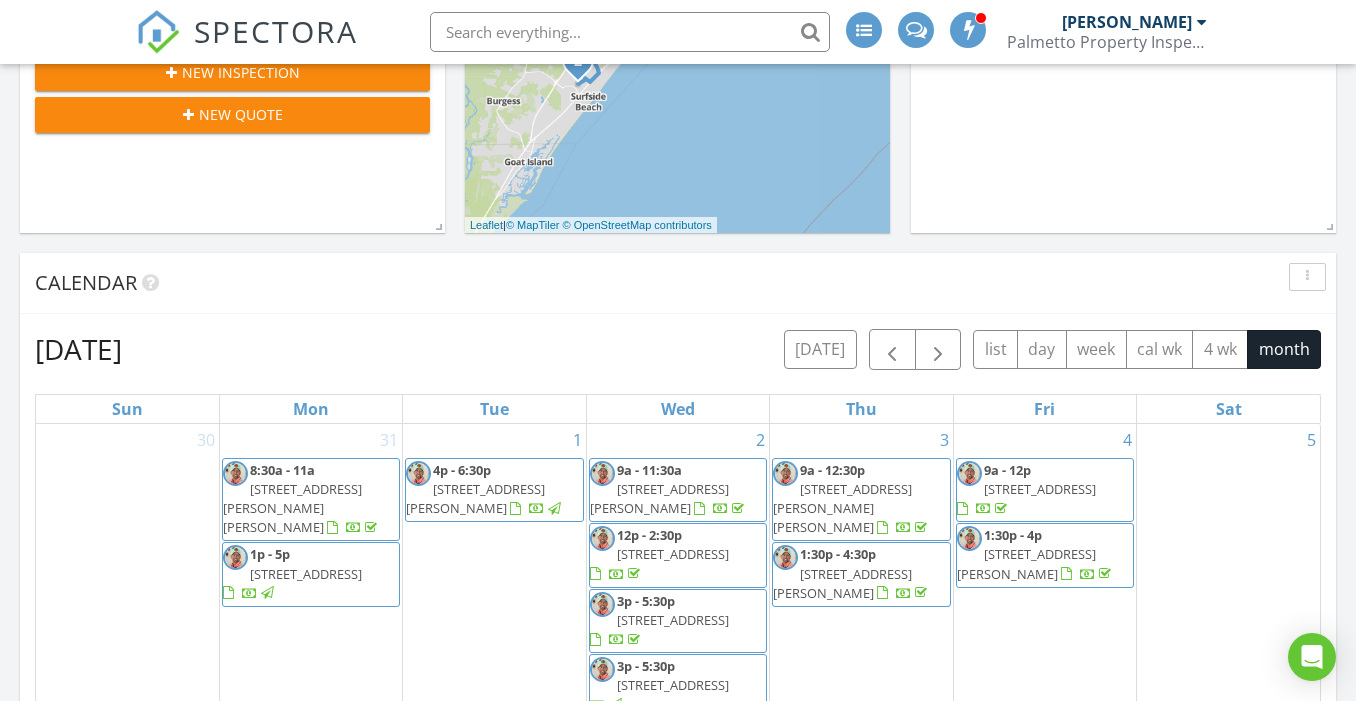 scroll, scrollTop: 616, scrollLeft: 0, axis: vertical 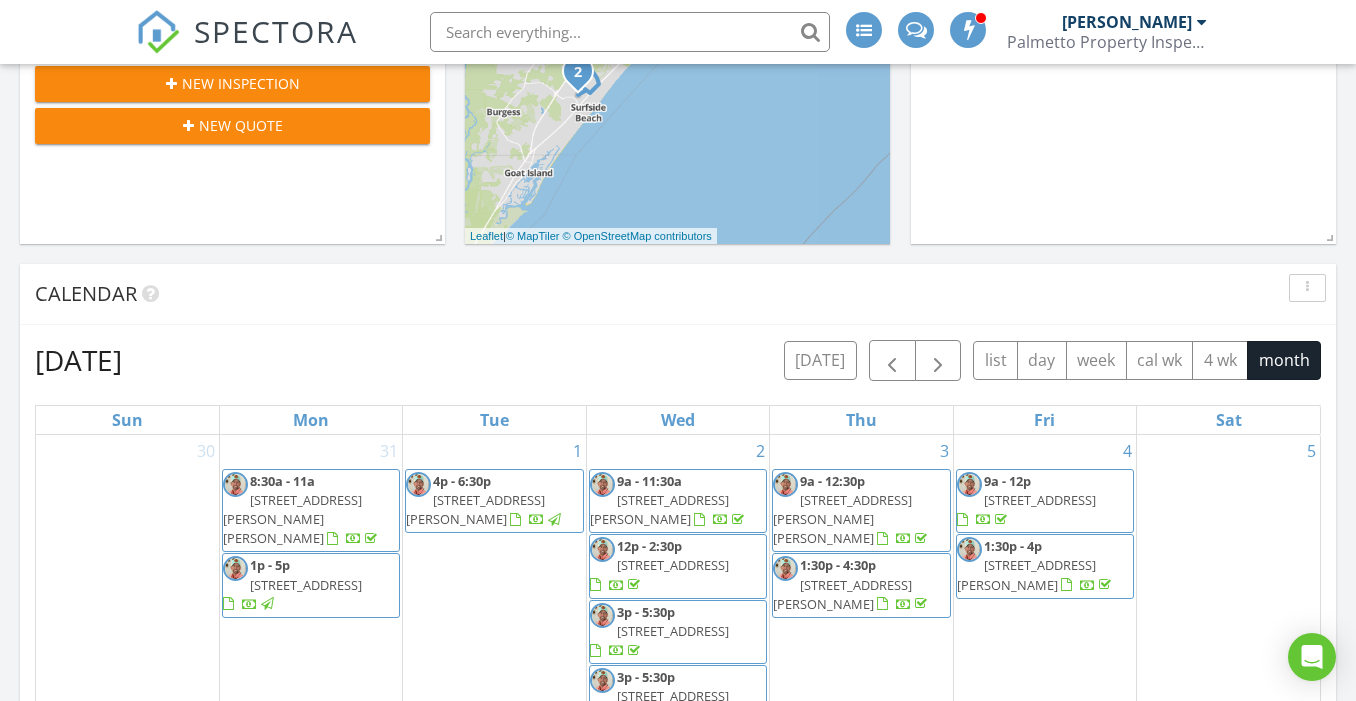 click on "3
9a - 12:30p
3009 Moss Bridge Lane, Myrtle Beach 29579
1:30p - 4:30p
539 Key Largo Ave, Murrells Inlet 29576" at bounding box center (861, 583) 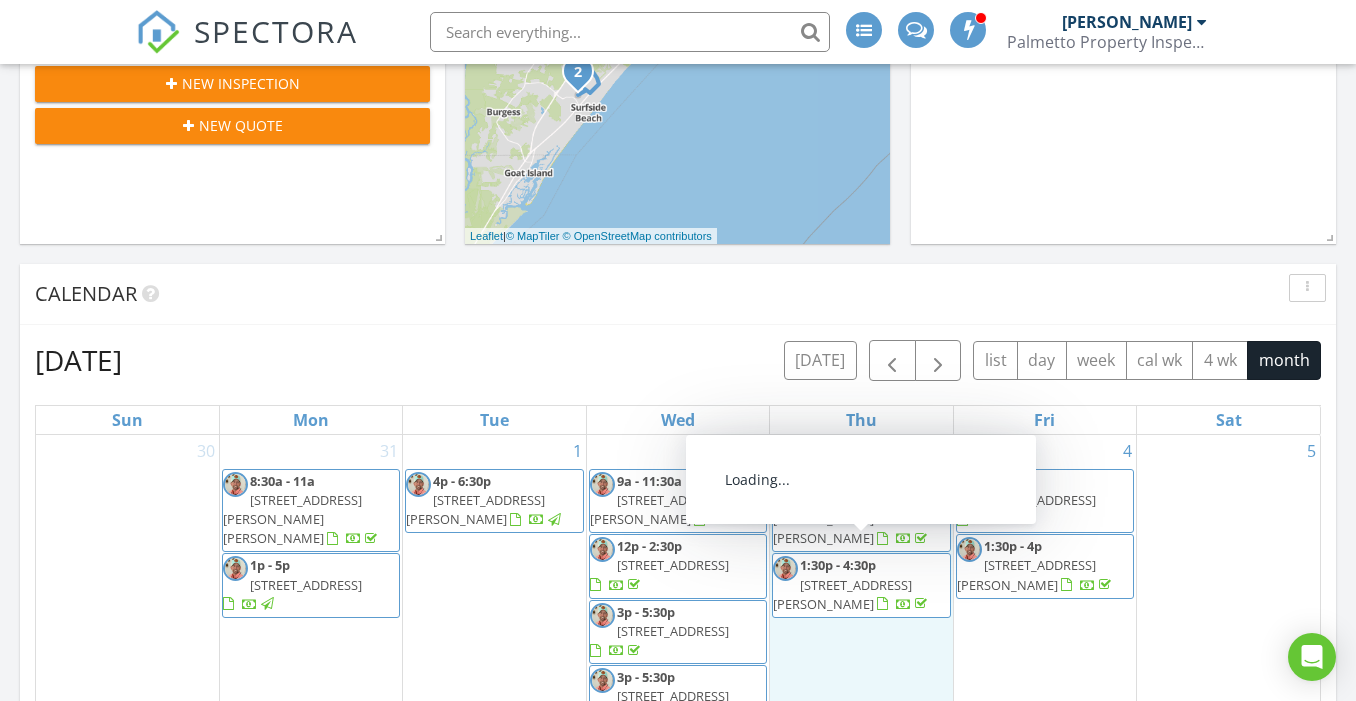 click on "539 Key Largo Ave, Murrells Inlet 29576" at bounding box center (842, 594) 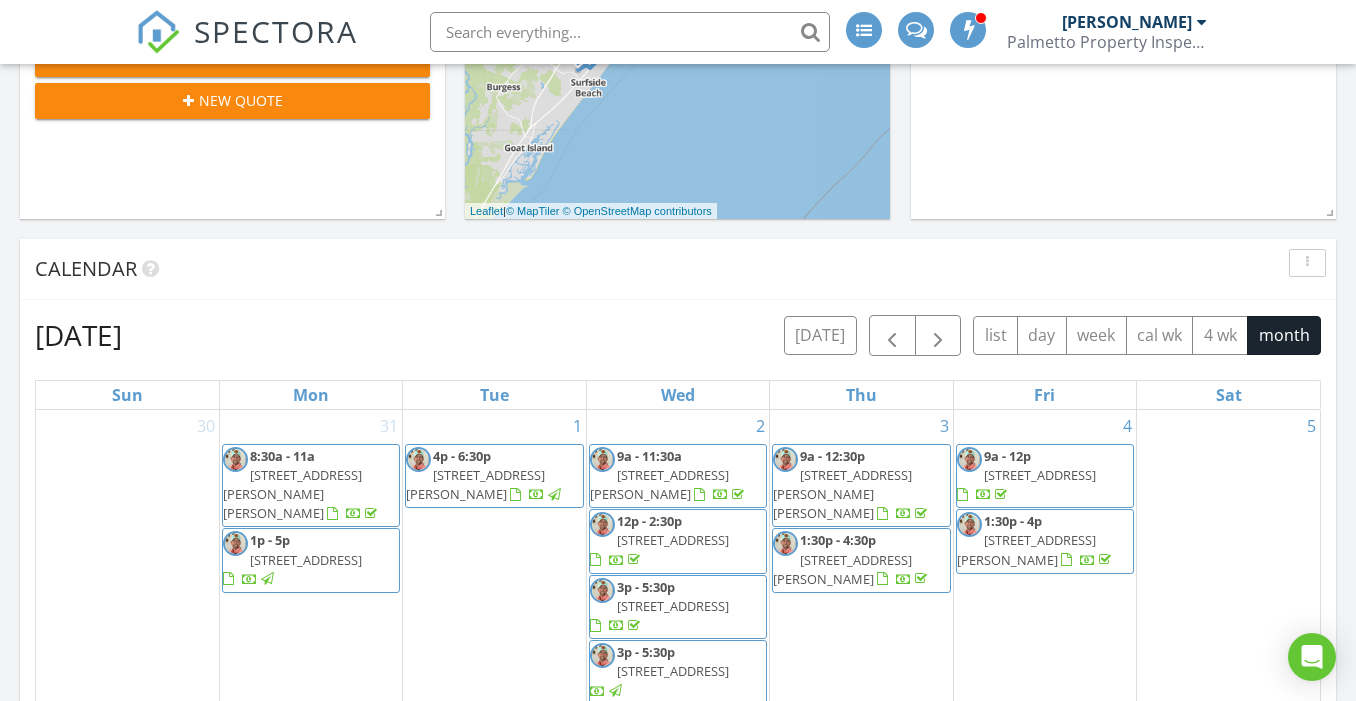 scroll, scrollTop: 647, scrollLeft: 0, axis: vertical 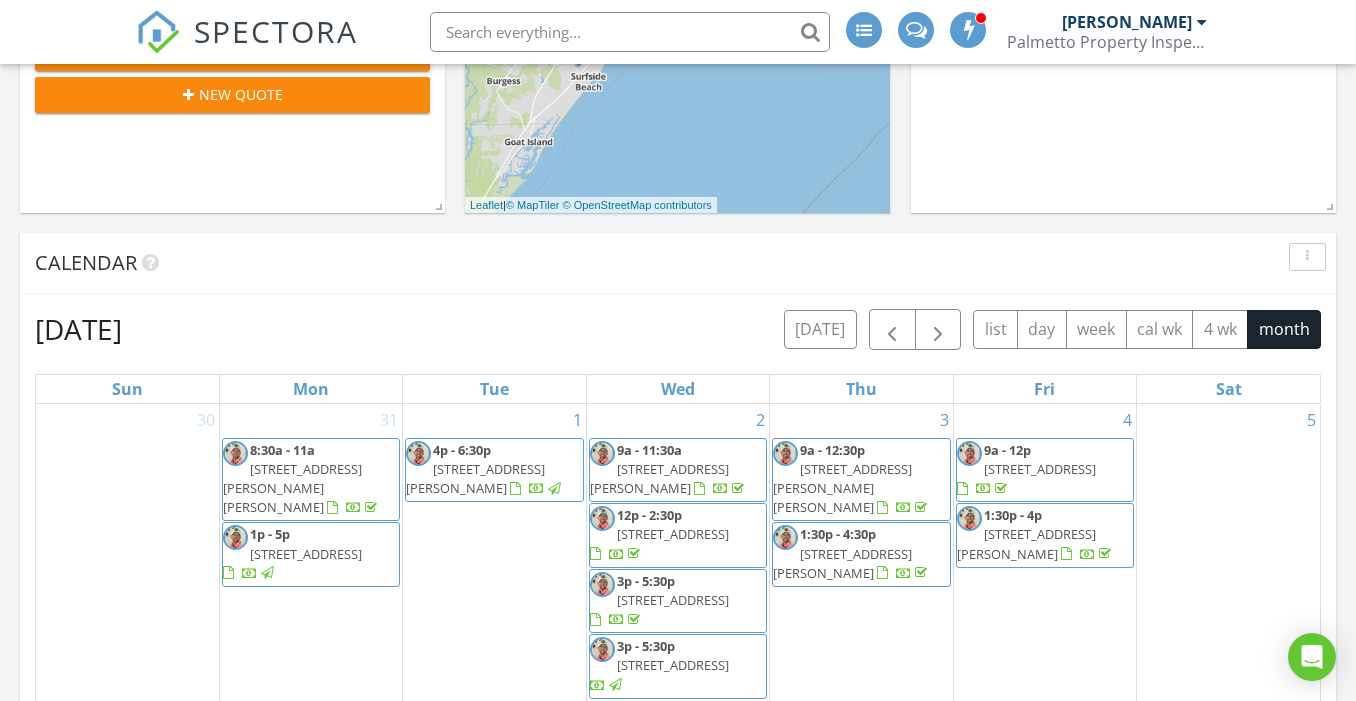 click on "552 Timber Creek Dr, Loris 29569" at bounding box center [1026, 543] 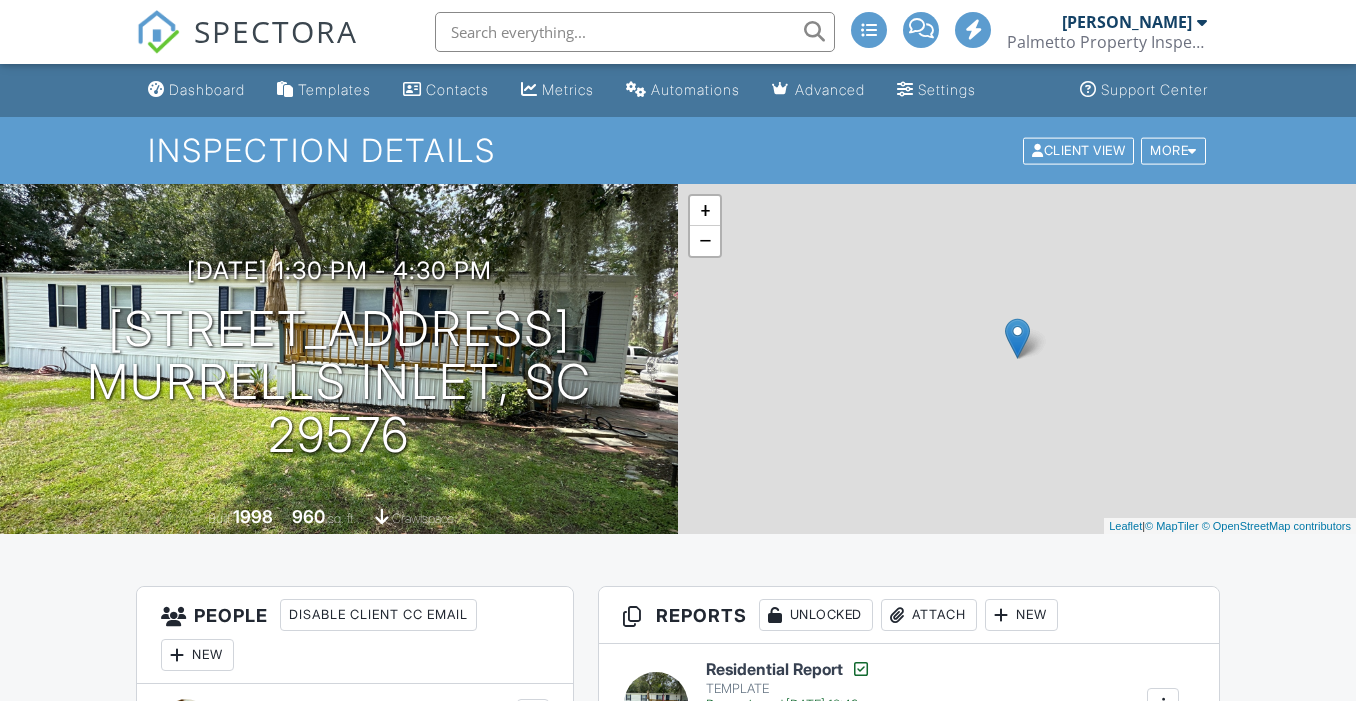 scroll, scrollTop: 0, scrollLeft: 0, axis: both 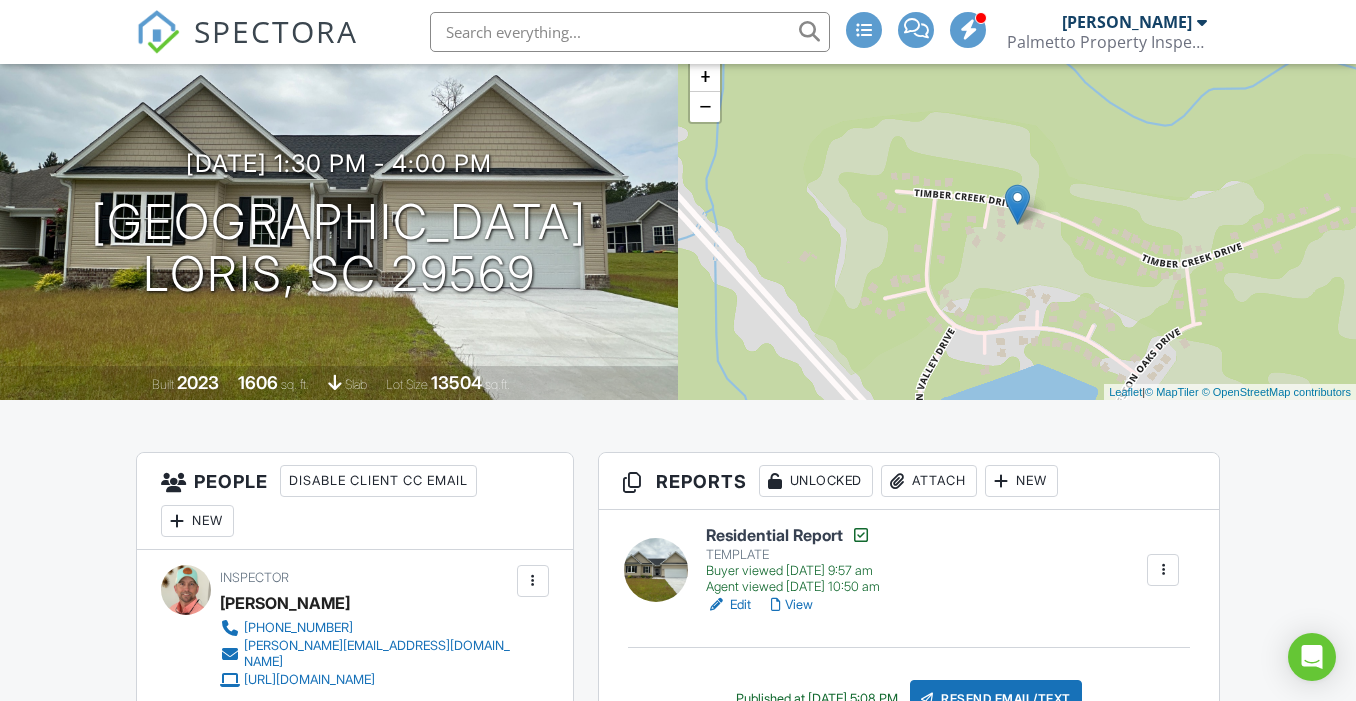 click on "View" at bounding box center [792, 605] 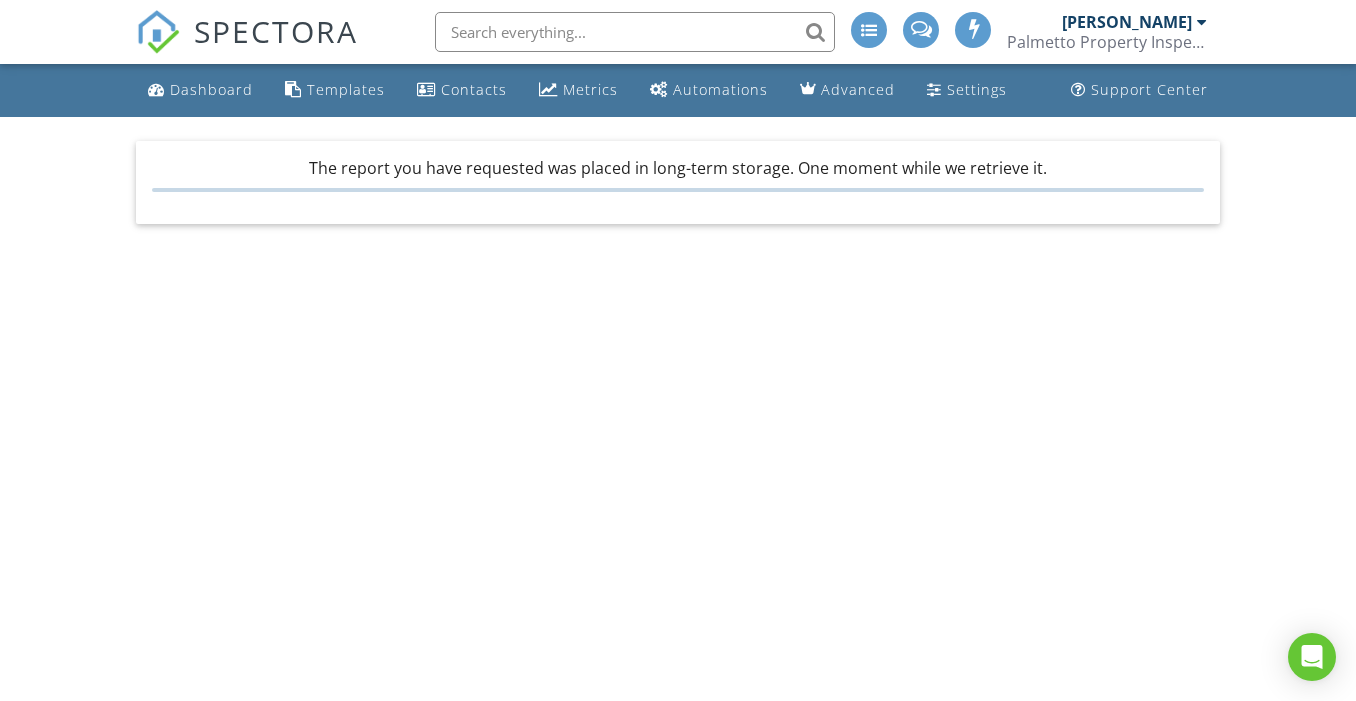 scroll, scrollTop: 0, scrollLeft: 0, axis: both 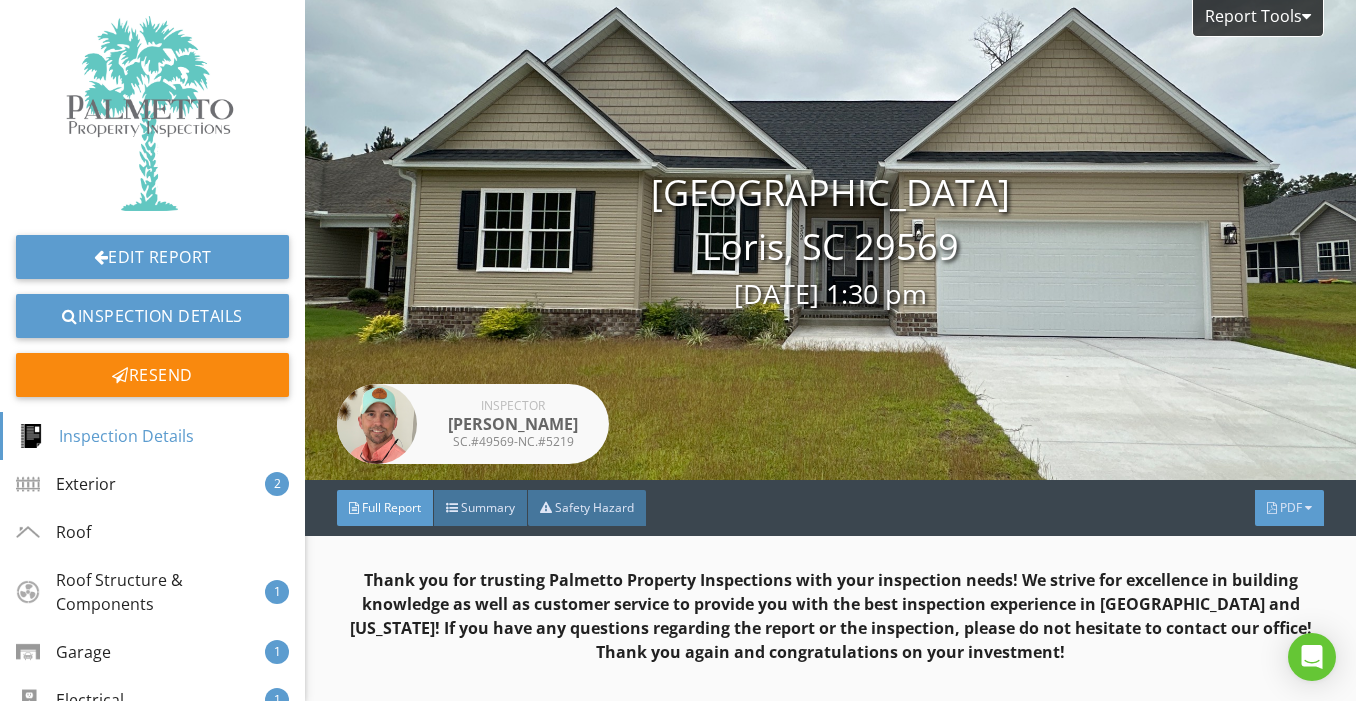 click on "PDF" at bounding box center (1291, 507) 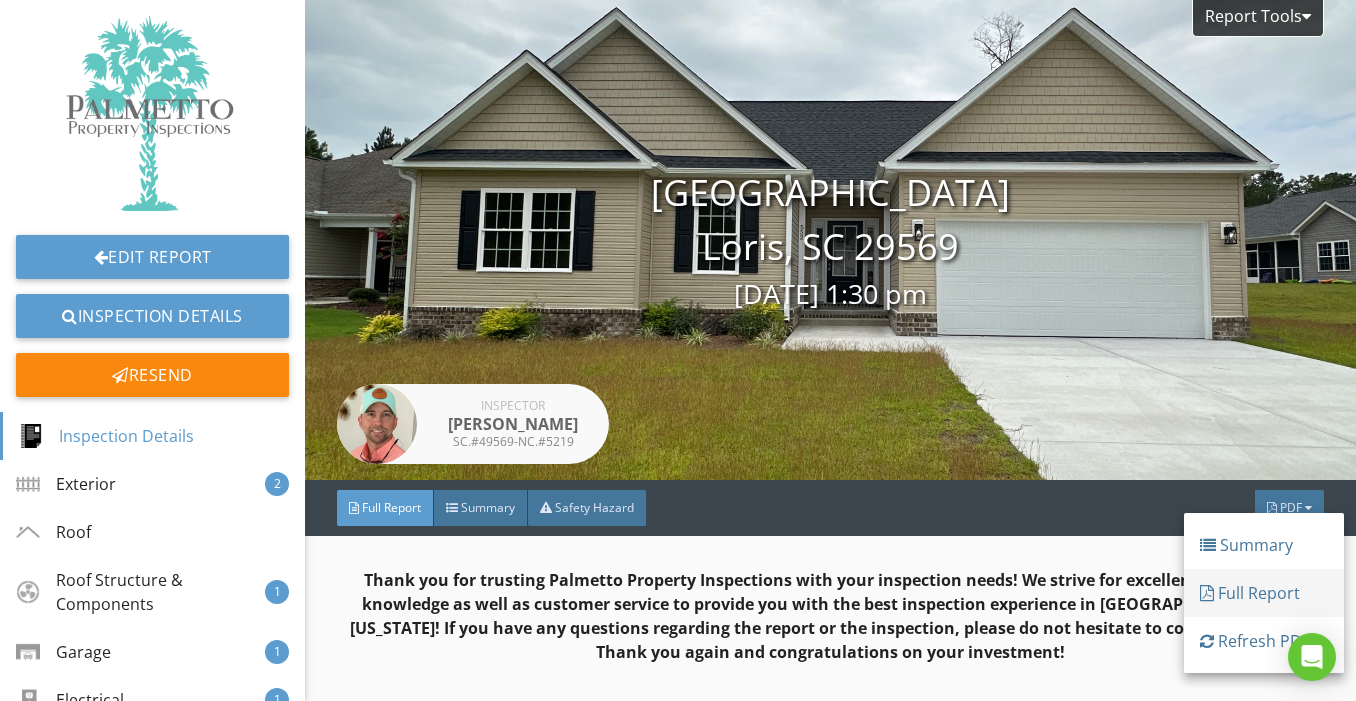 click on "Full Report" at bounding box center (1264, 593) 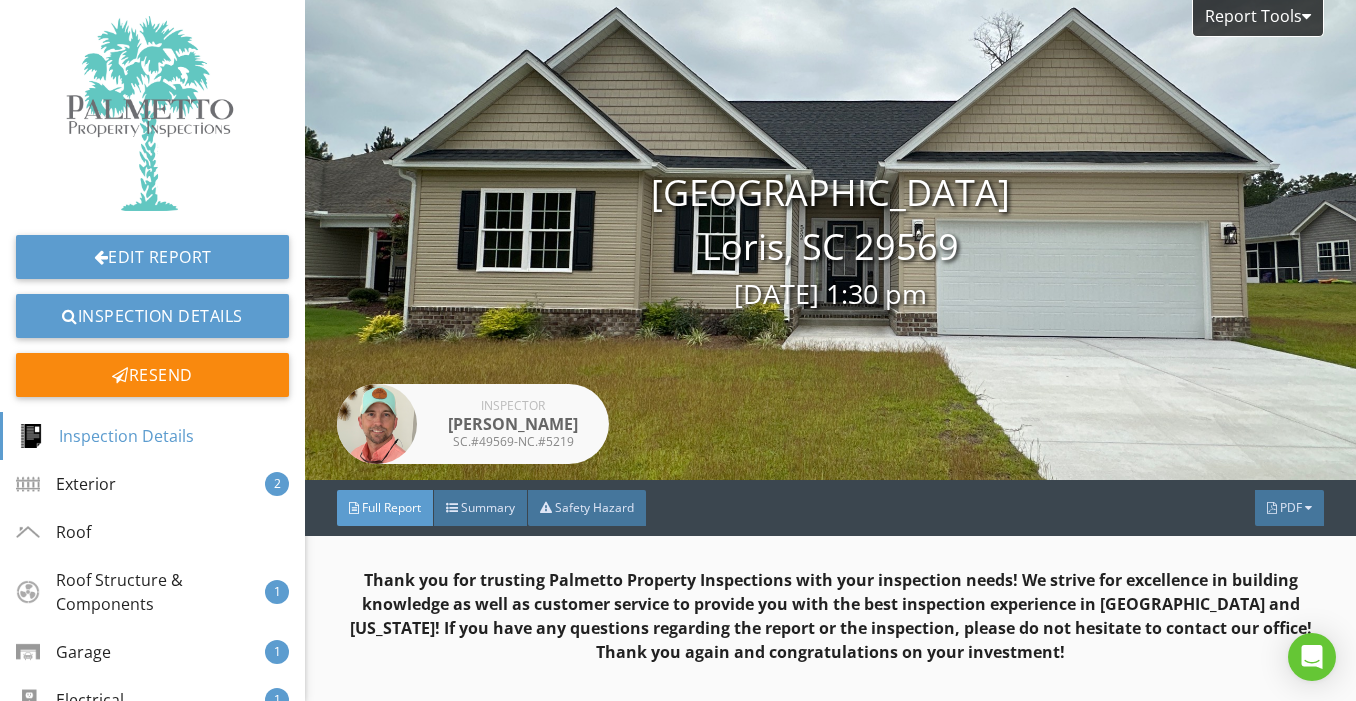 click at bounding box center [153, 113] 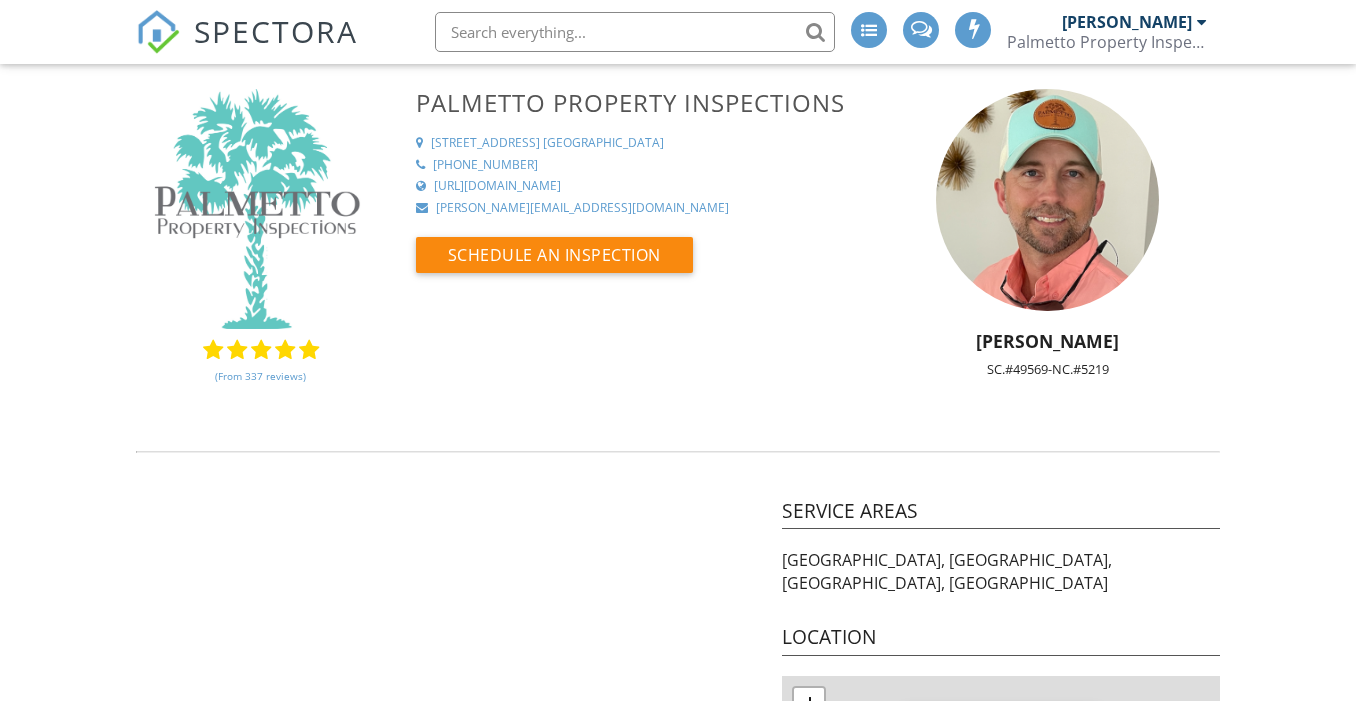 scroll, scrollTop: 0, scrollLeft: 0, axis: both 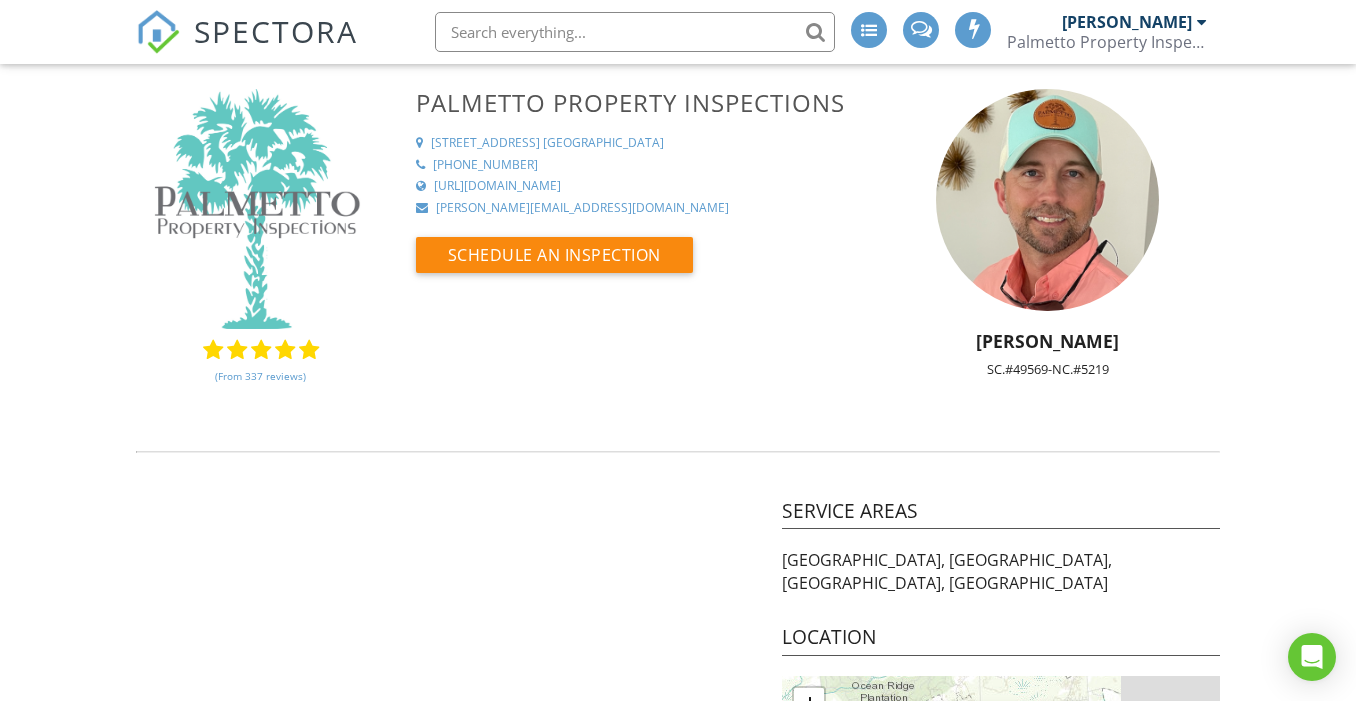 click on "[PERSON_NAME]" at bounding box center (1127, 22) 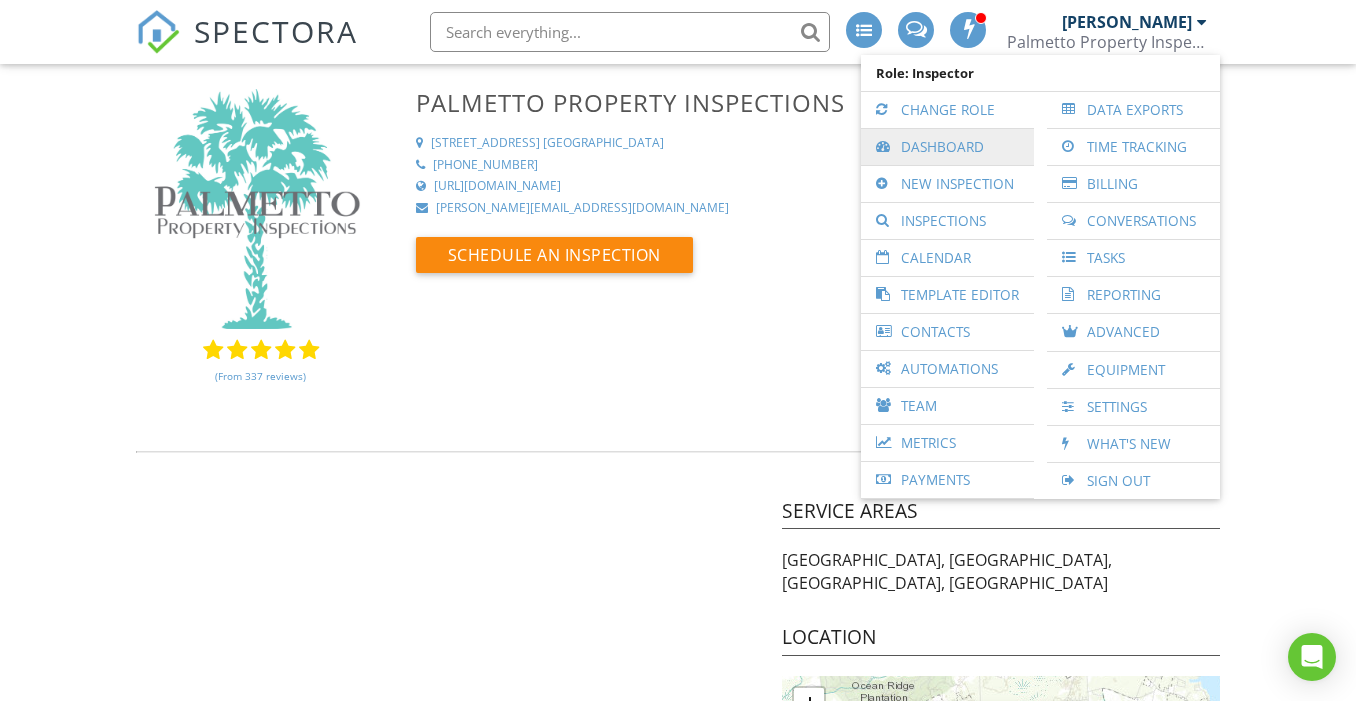 click on "Dashboard" at bounding box center (947, 147) 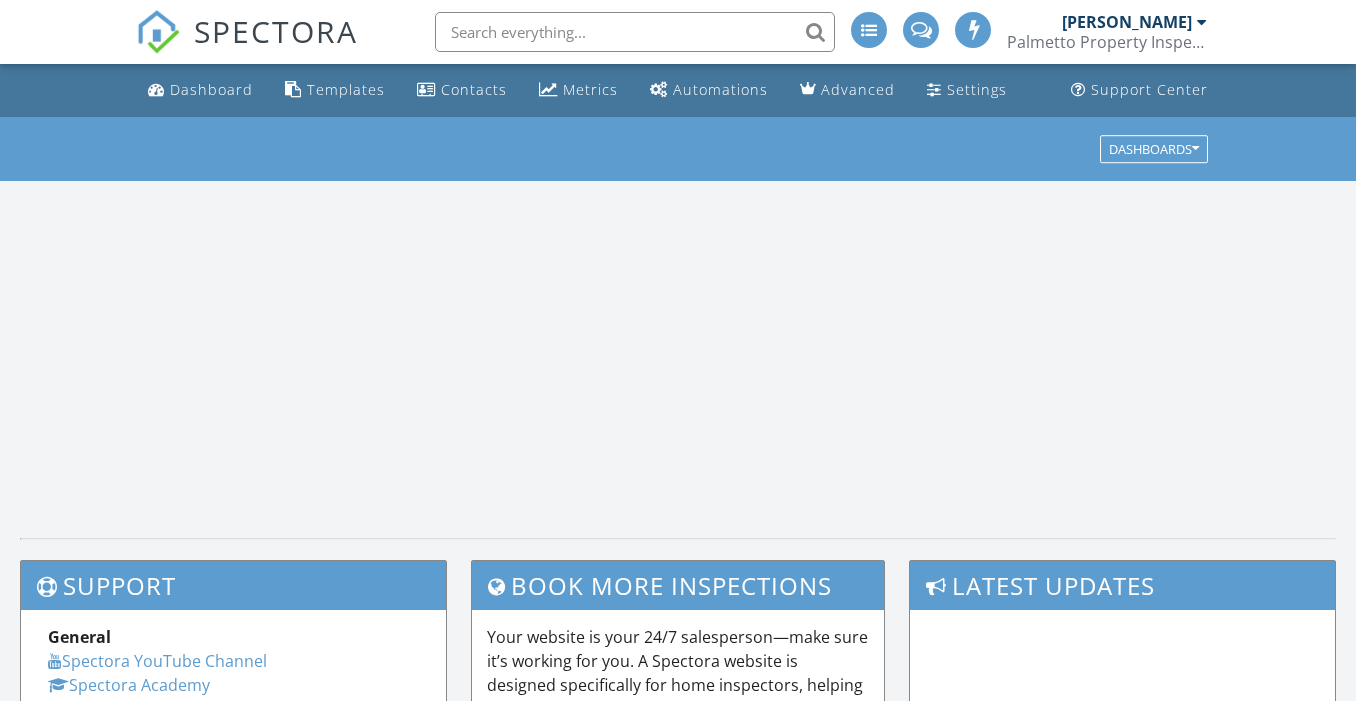 scroll, scrollTop: 0, scrollLeft: 0, axis: both 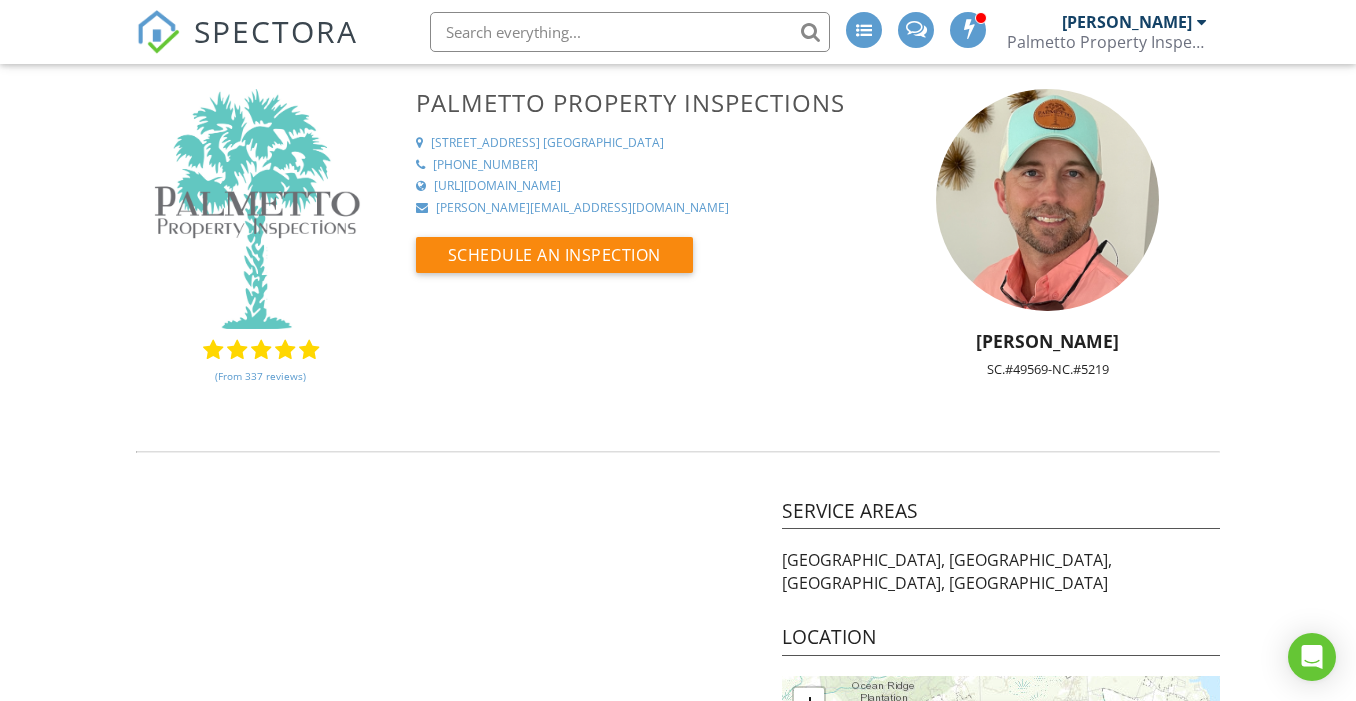 click on "[PERSON_NAME]" at bounding box center (1127, 22) 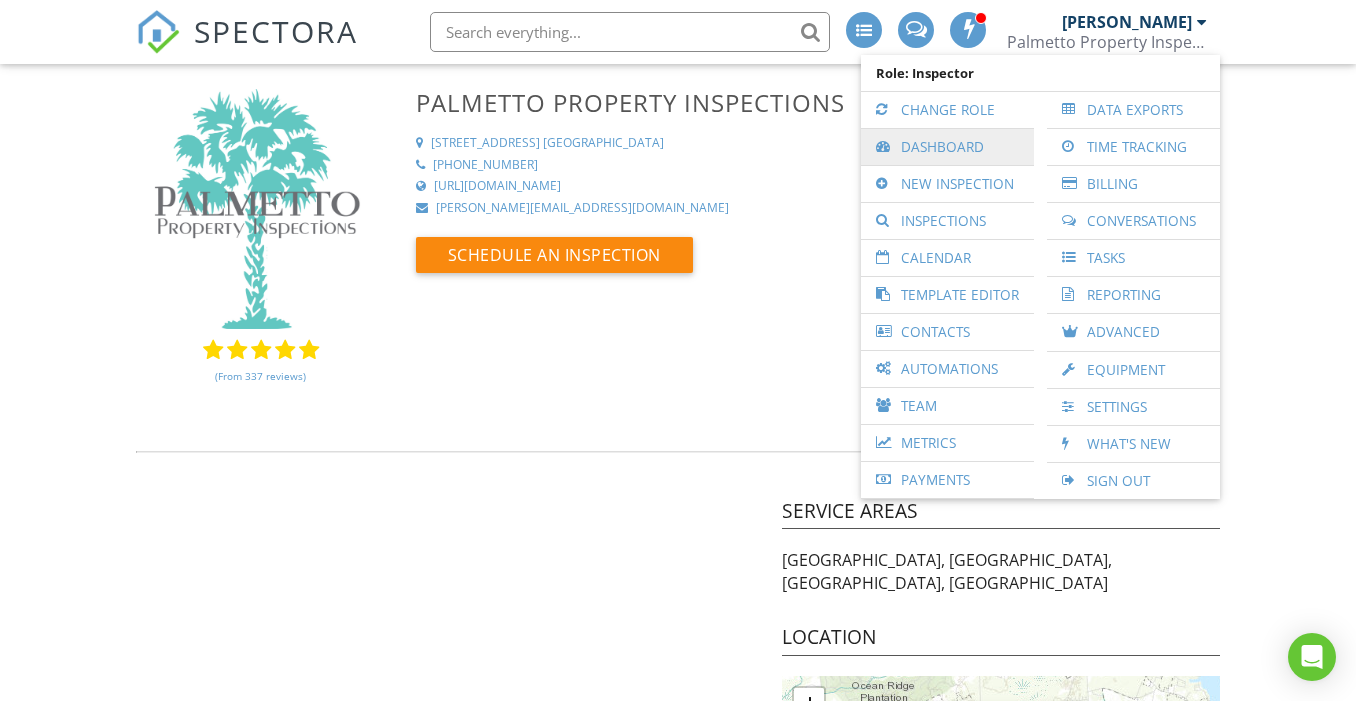 click on "Dashboard" at bounding box center (947, 147) 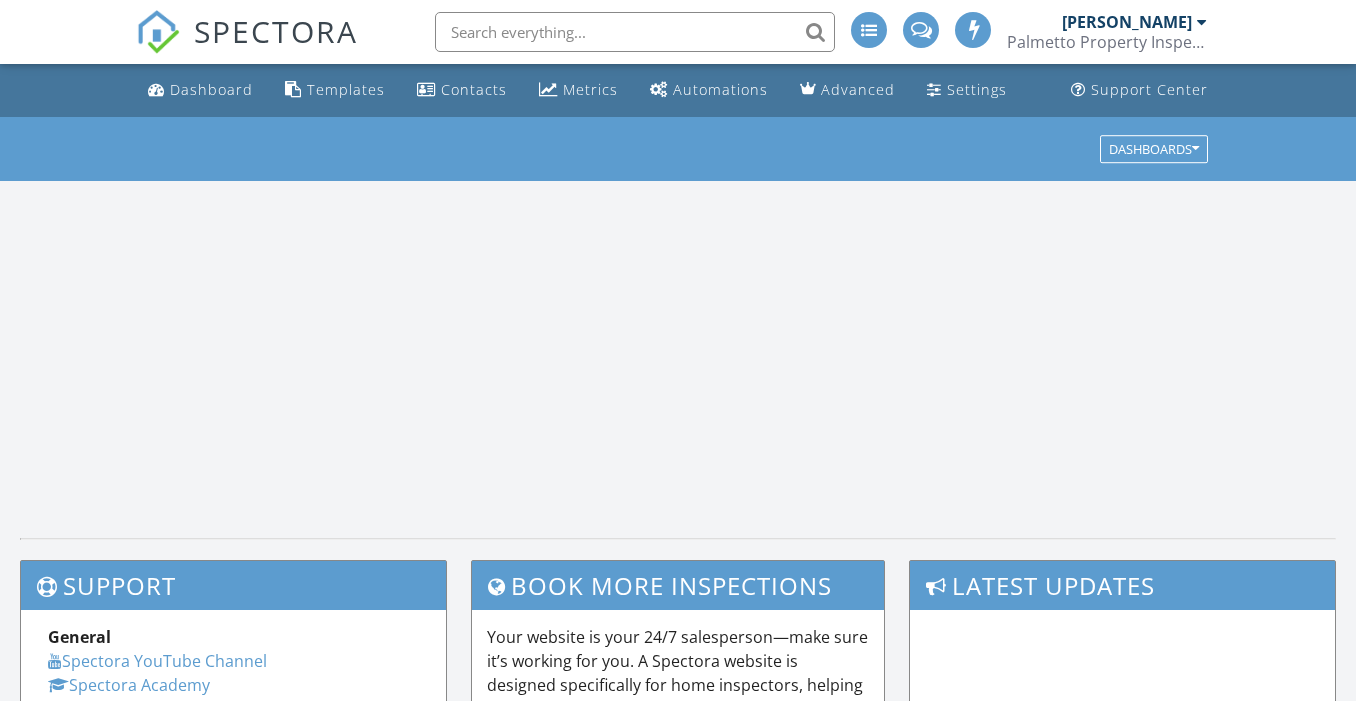 scroll, scrollTop: 0, scrollLeft: 0, axis: both 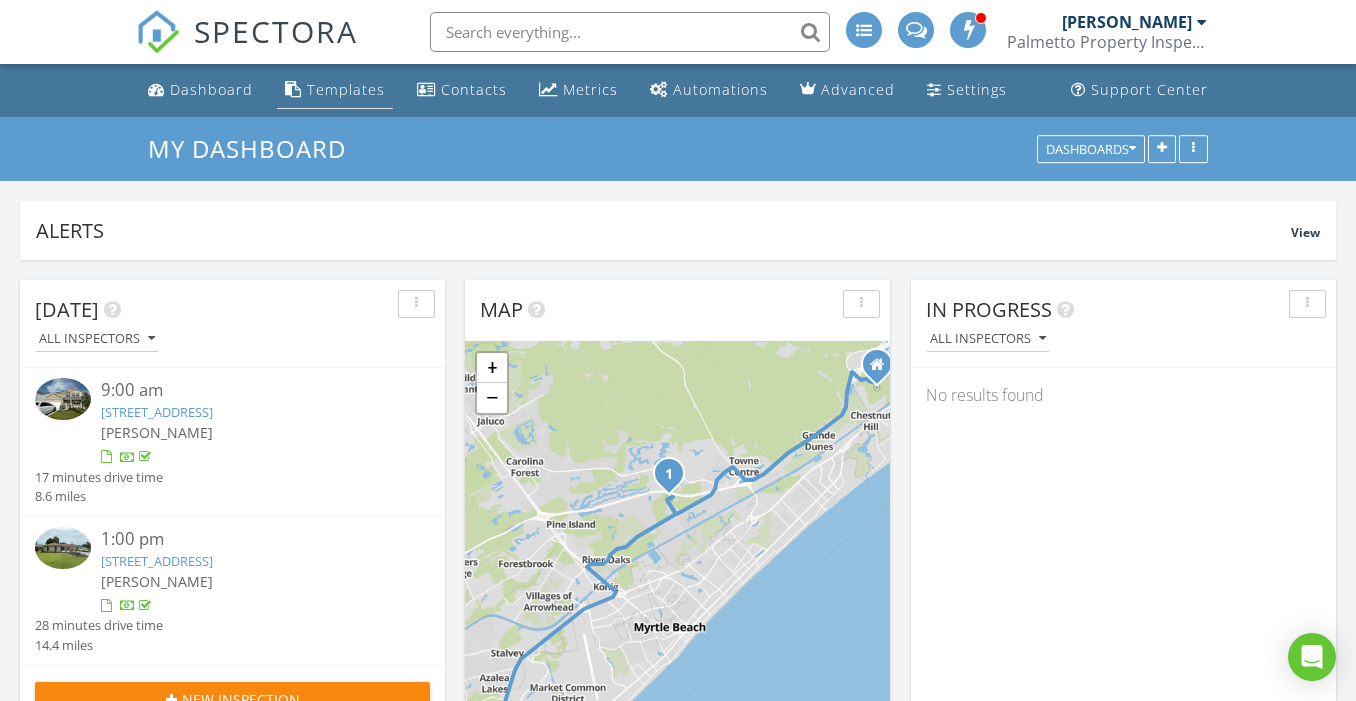 click on "Templates" at bounding box center [346, 89] 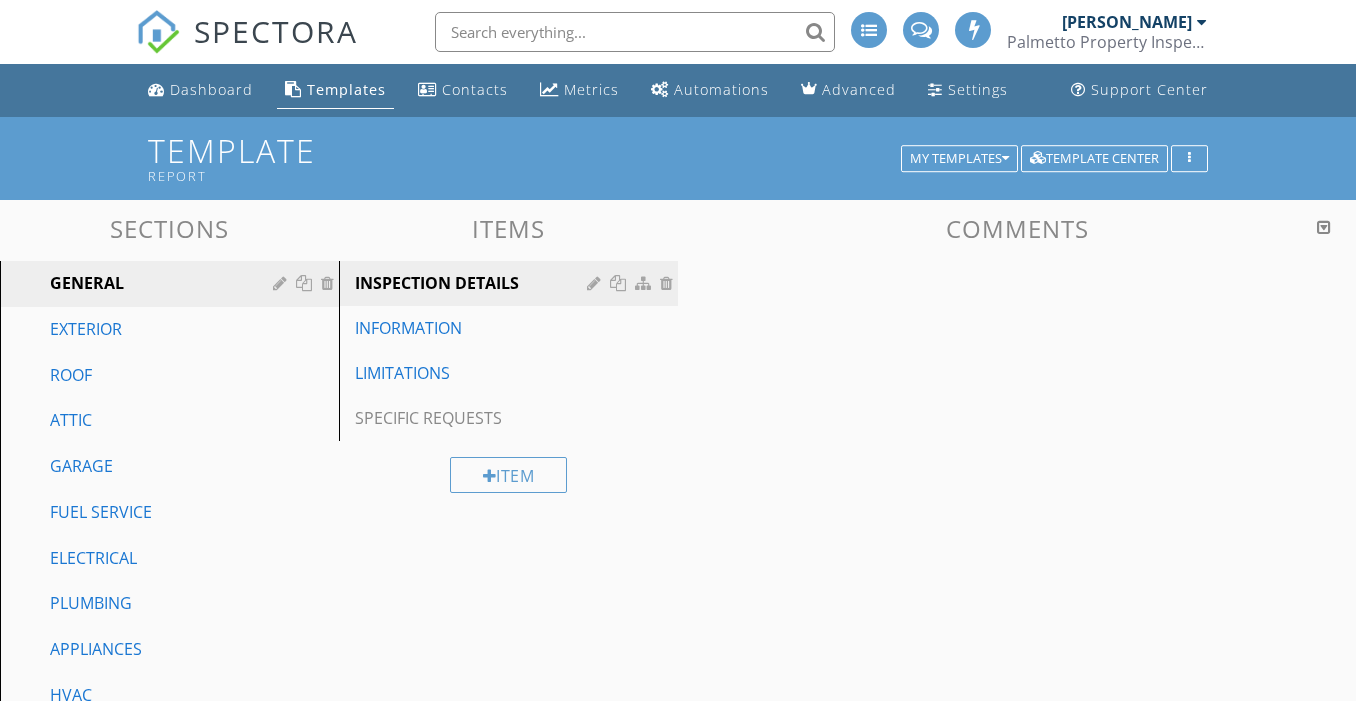 scroll, scrollTop: 0, scrollLeft: 0, axis: both 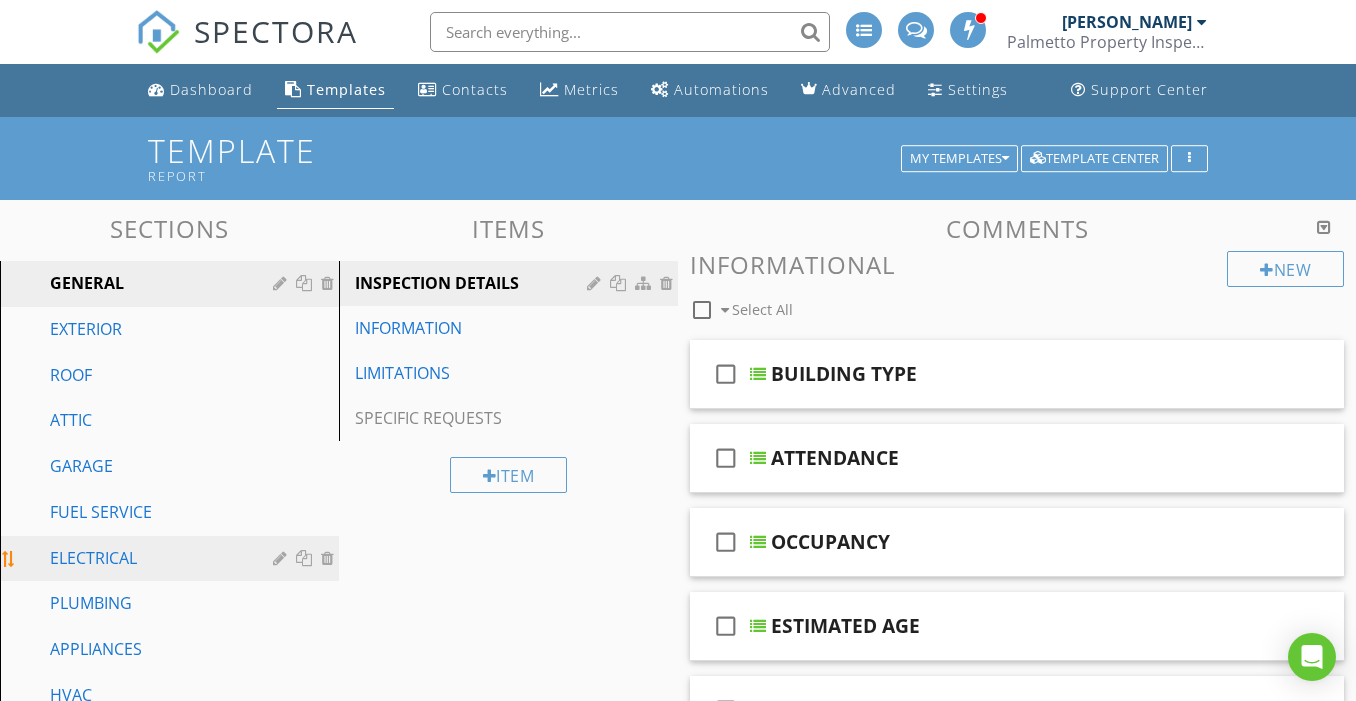 click on "ELECTRICAL" at bounding box center [147, 558] 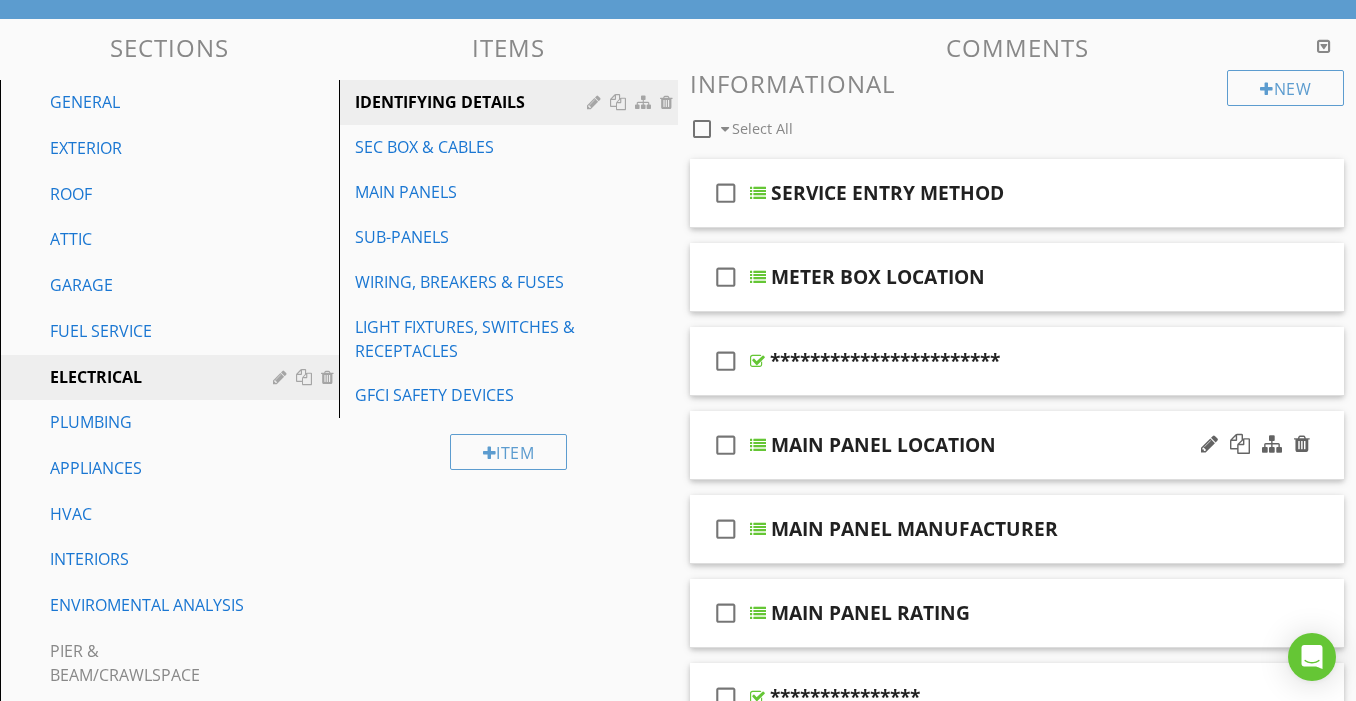 scroll, scrollTop: 169, scrollLeft: 0, axis: vertical 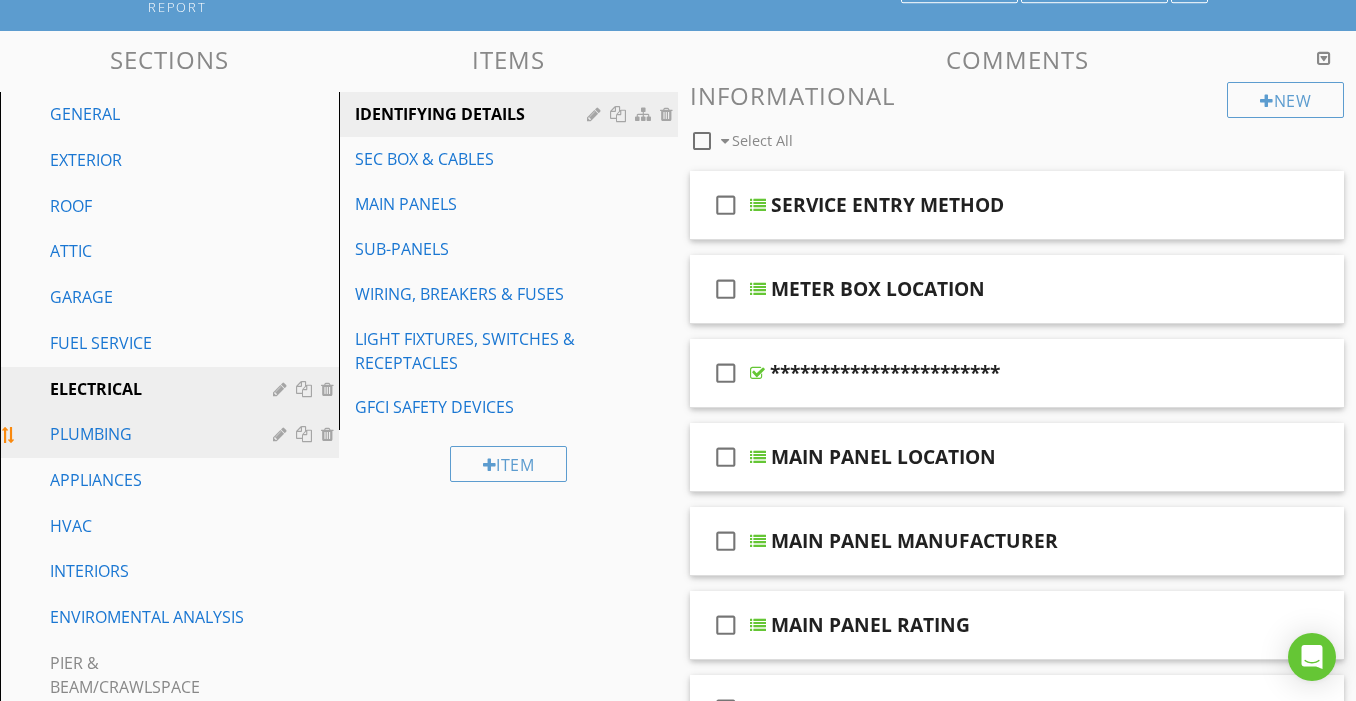 click on "PLUMBING" at bounding box center (147, 434) 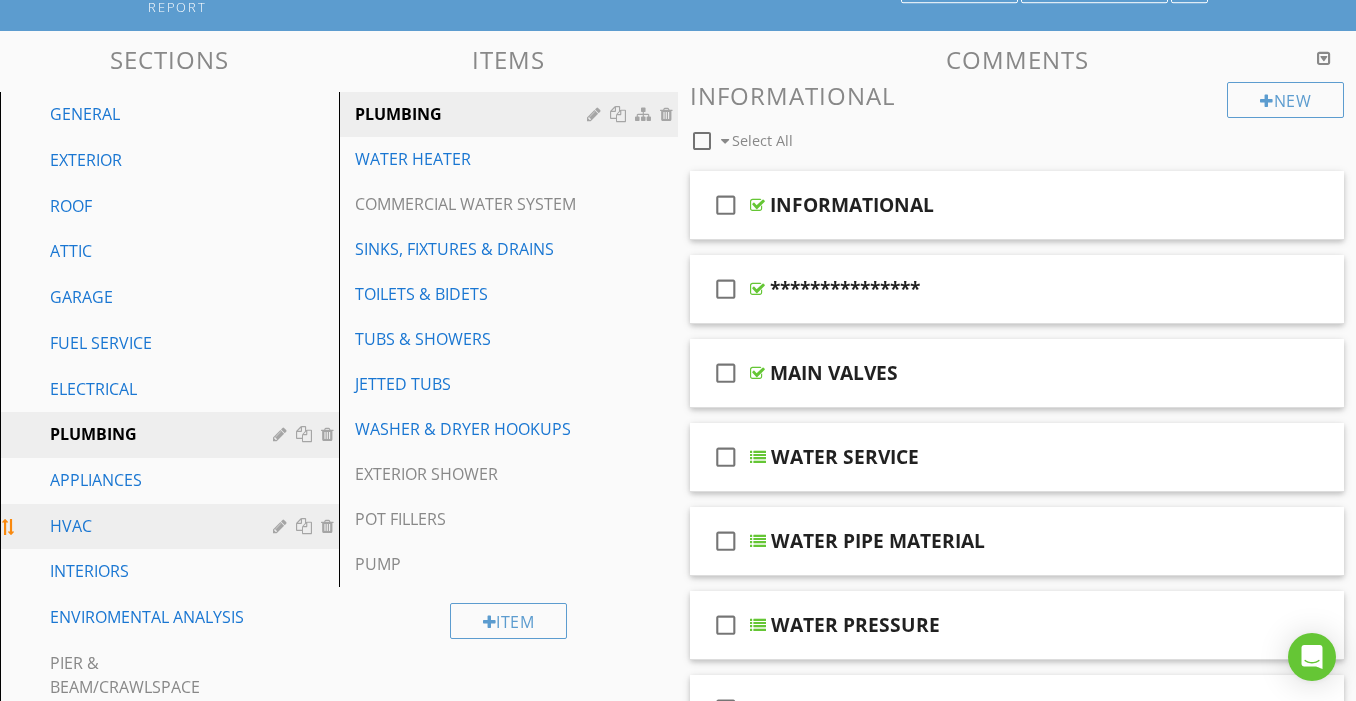 click on "HVAC" at bounding box center [147, 526] 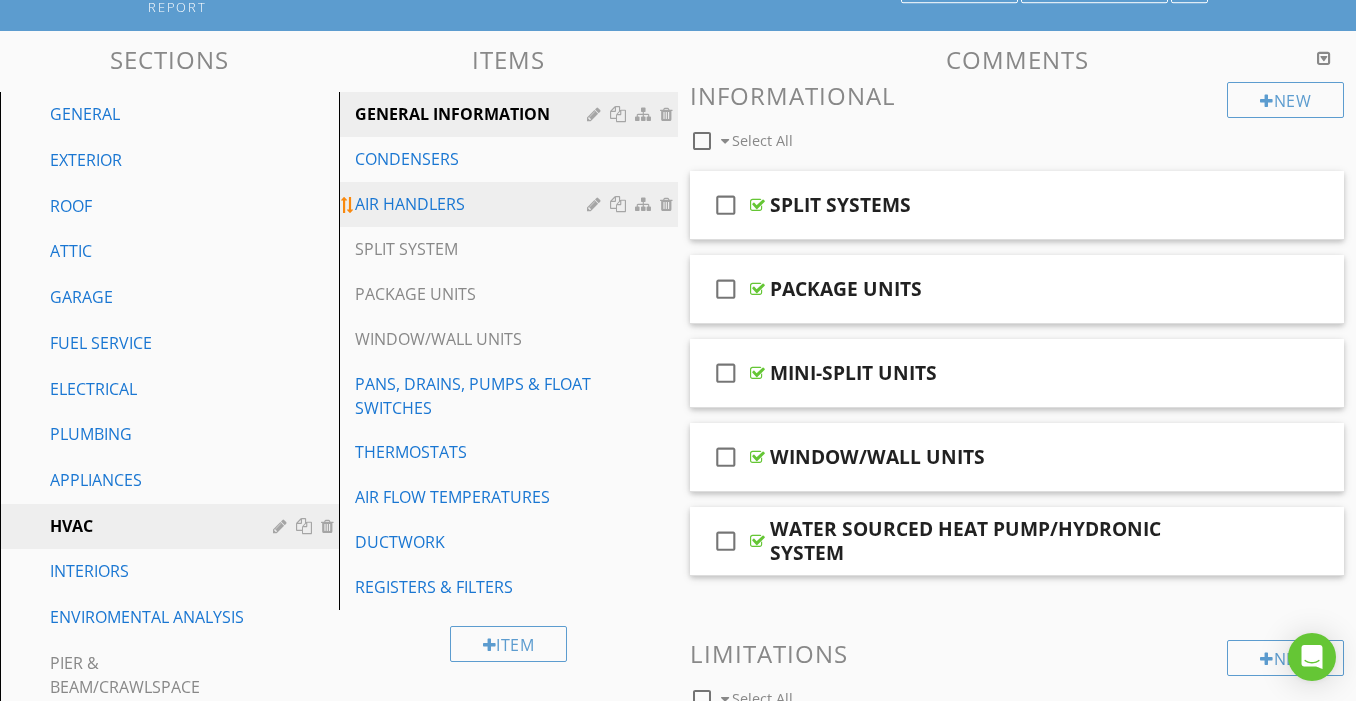 click on "AIR HANDLERS" at bounding box center [474, 204] 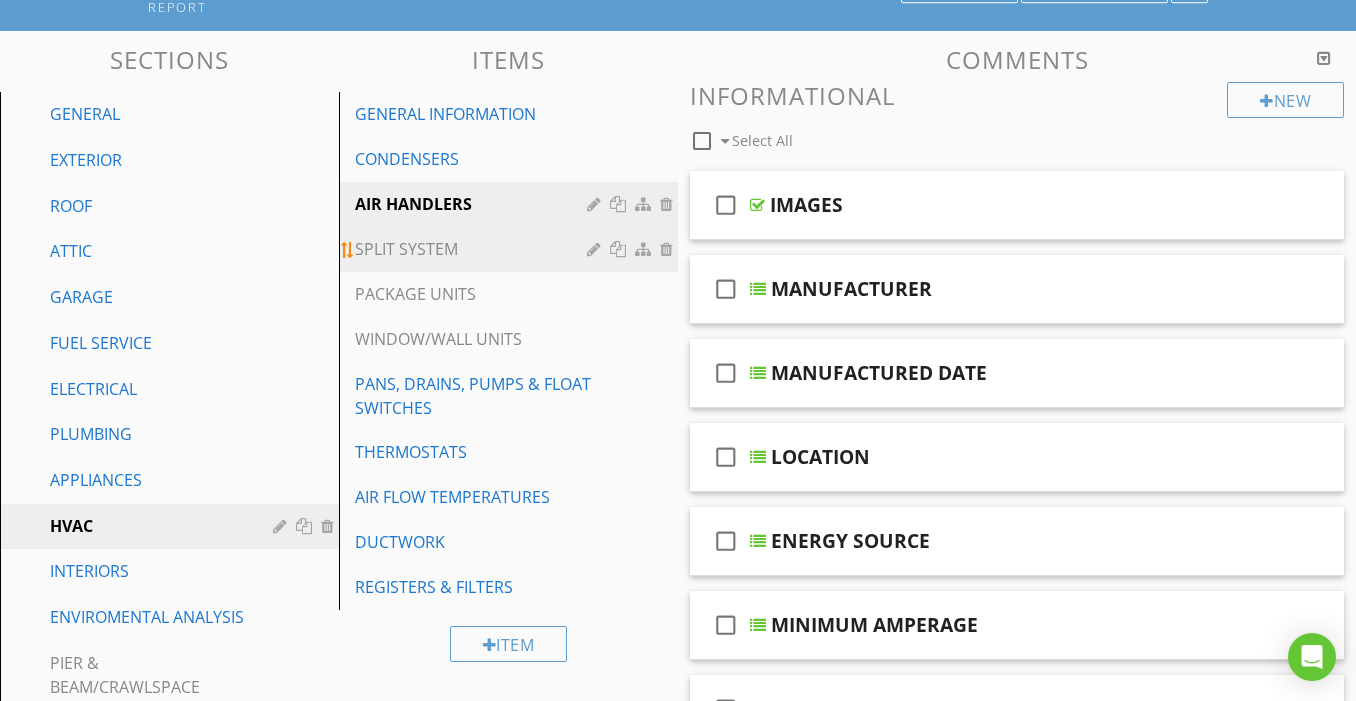 click on "SPLIT SYSTEM" at bounding box center [474, 249] 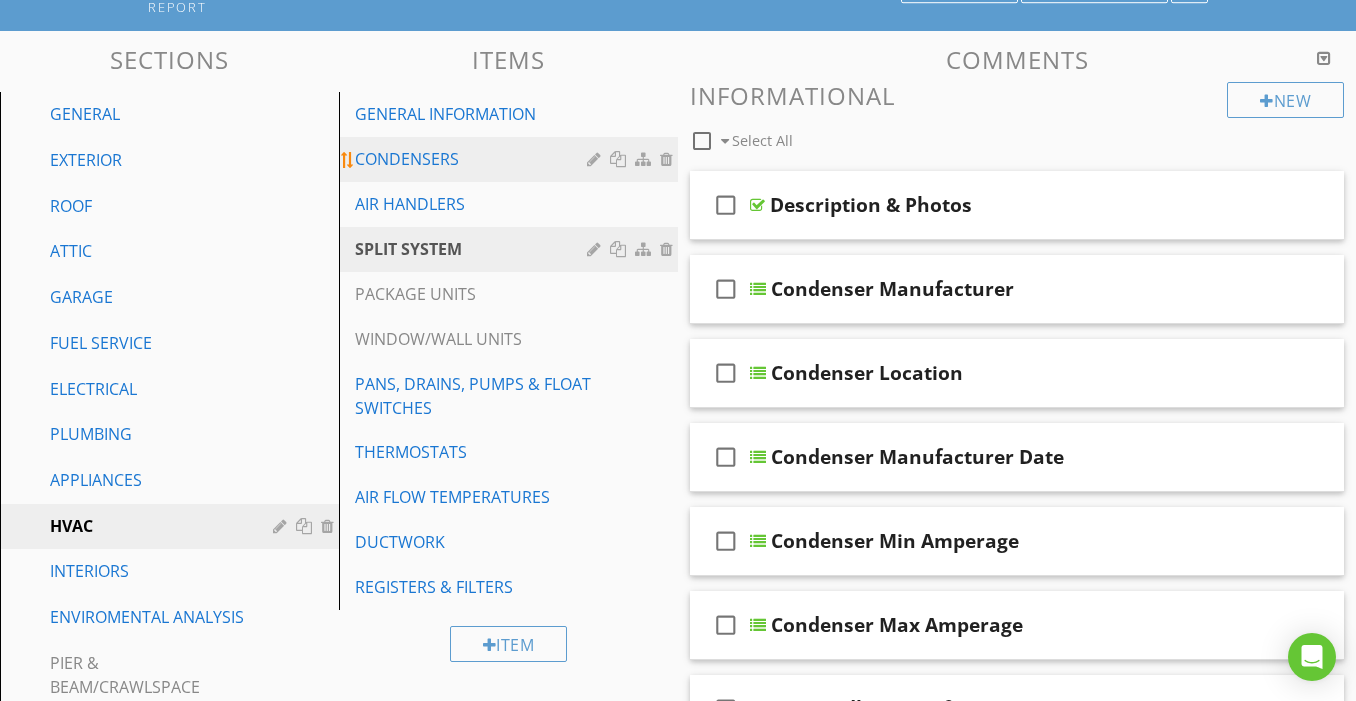 click on "CONDENSERS" at bounding box center [474, 159] 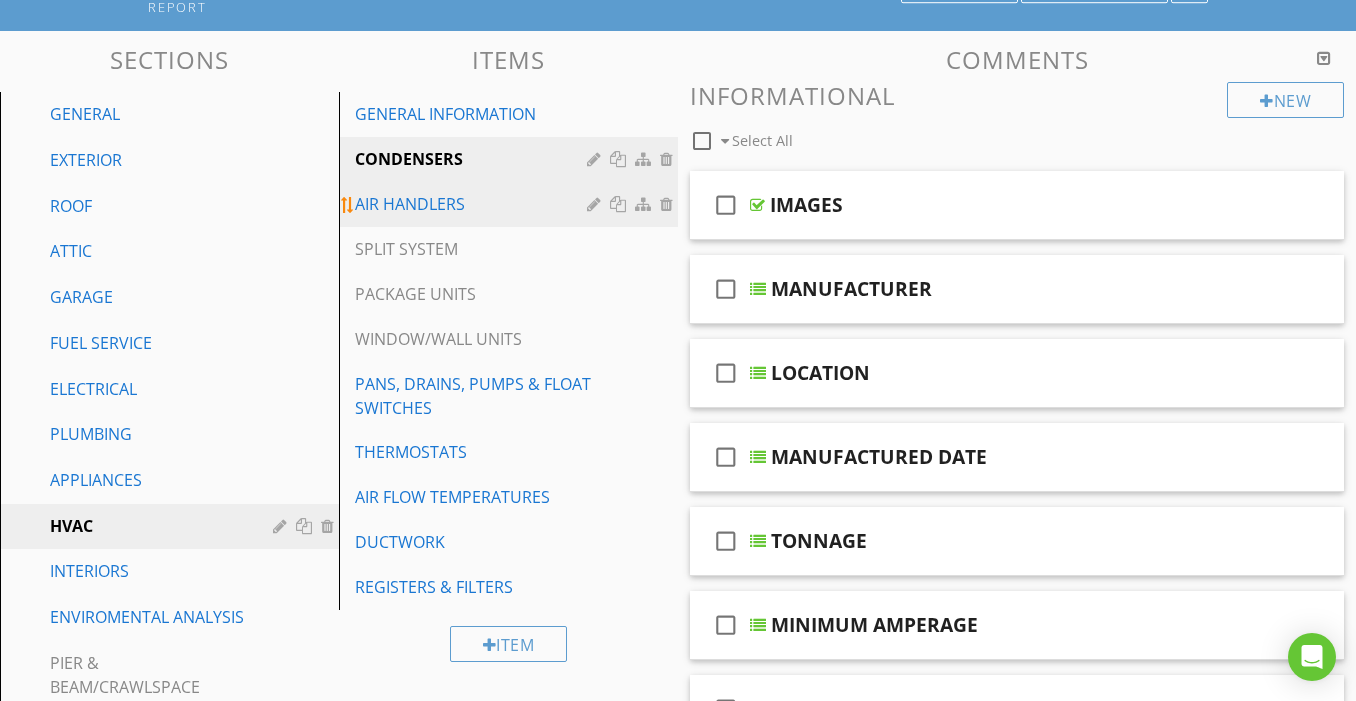 click on "AIR HANDLERS" at bounding box center [474, 204] 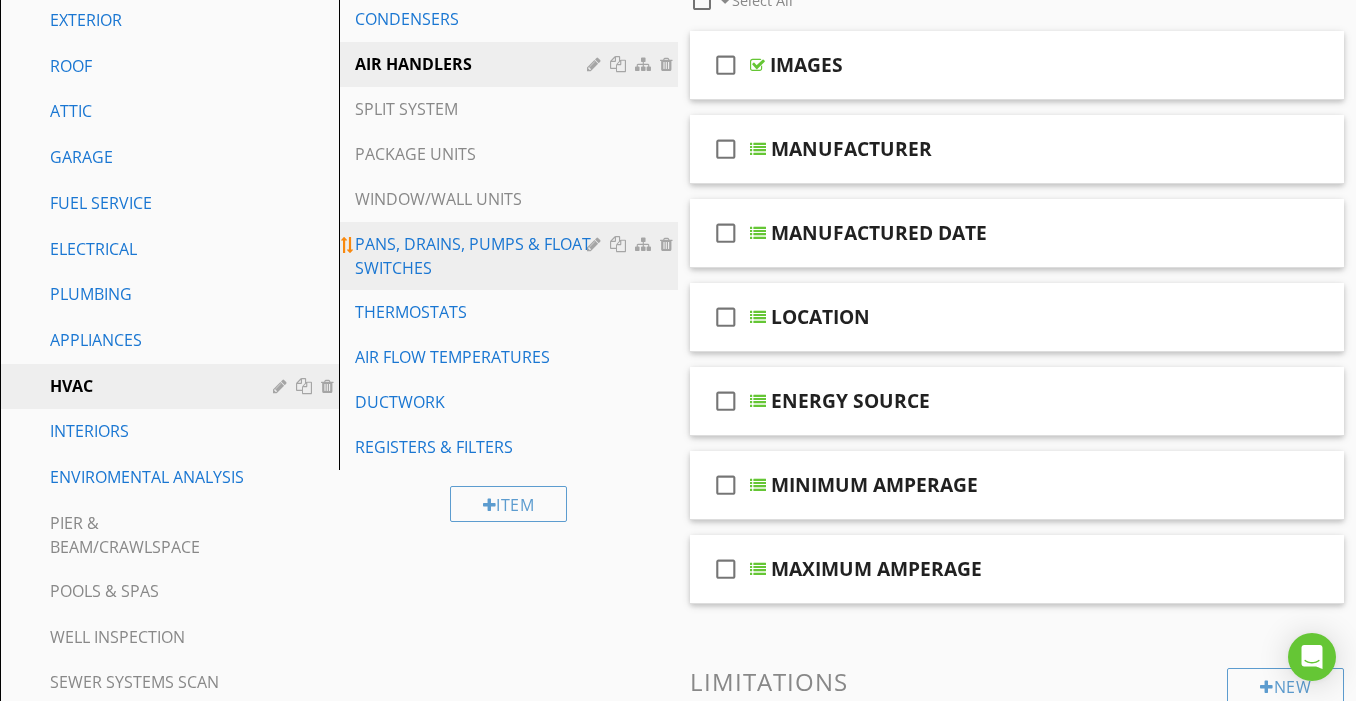 scroll, scrollTop: 222, scrollLeft: 0, axis: vertical 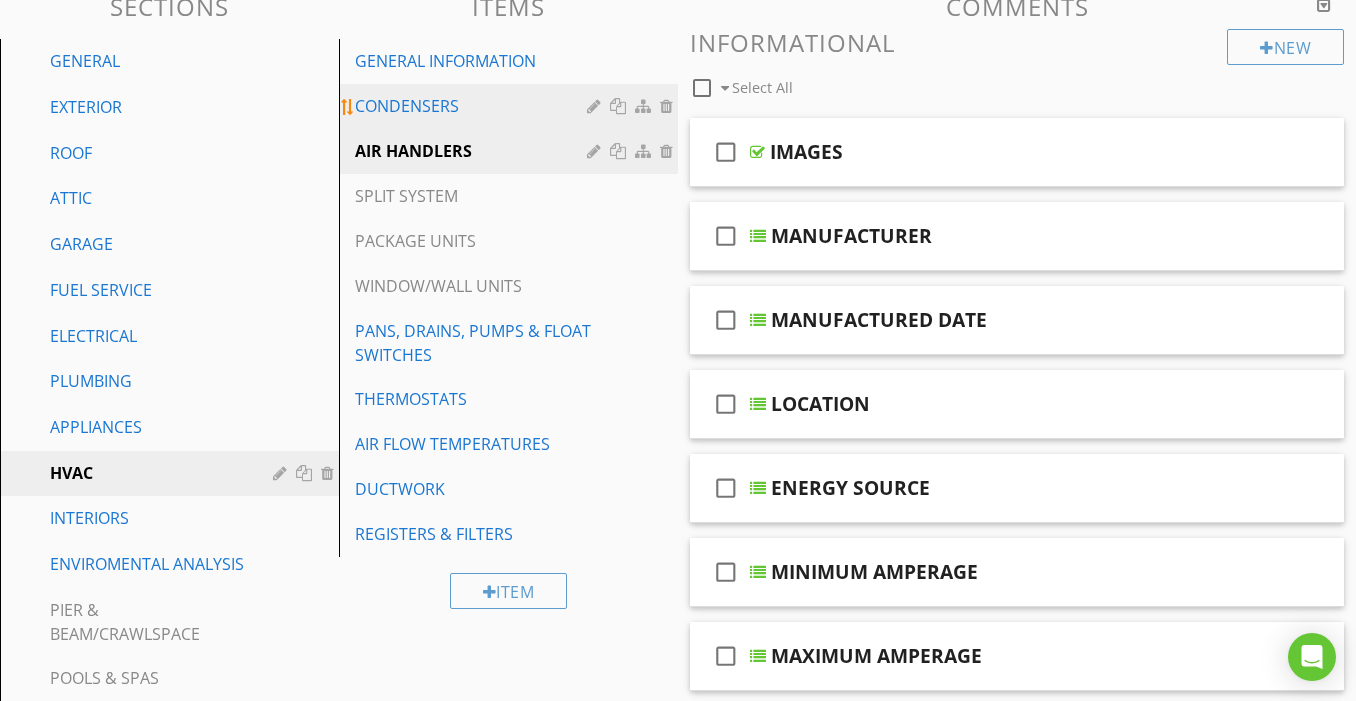click on "CONDENSERS" at bounding box center (511, 106) 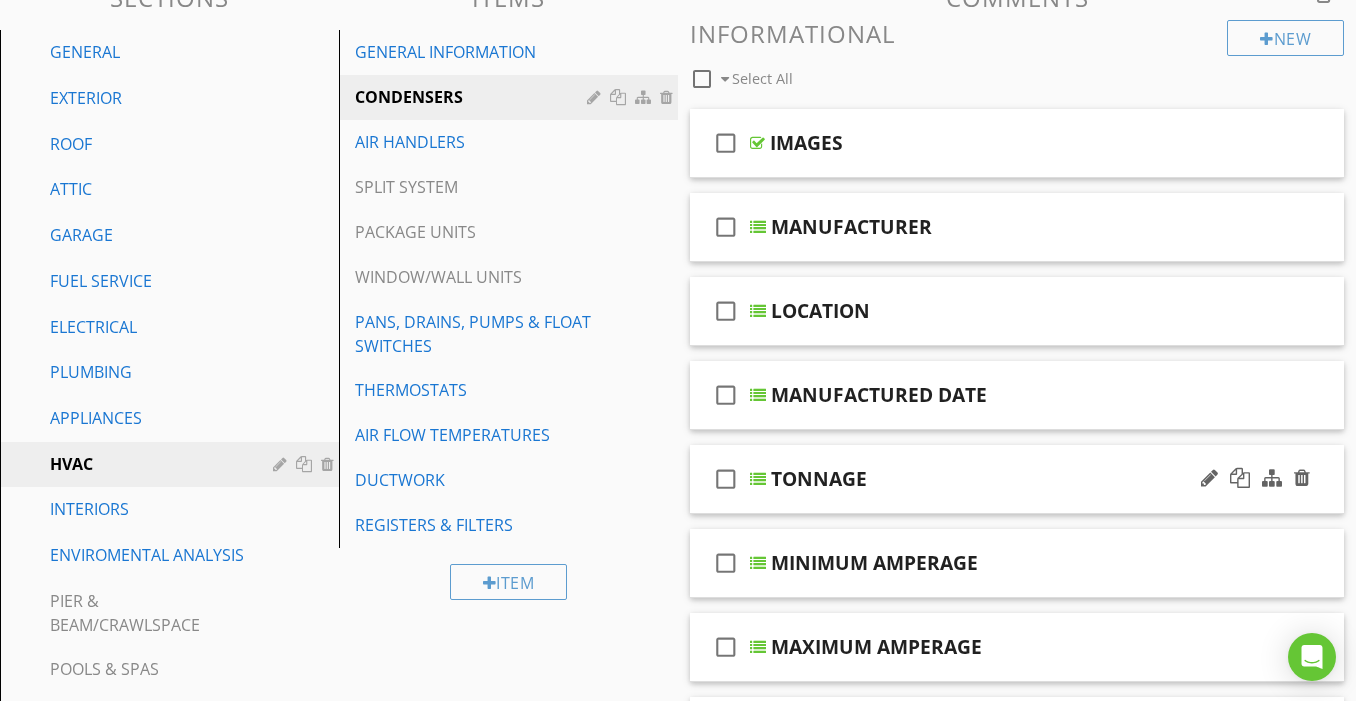scroll, scrollTop: 230, scrollLeft: 0, axis: vertical 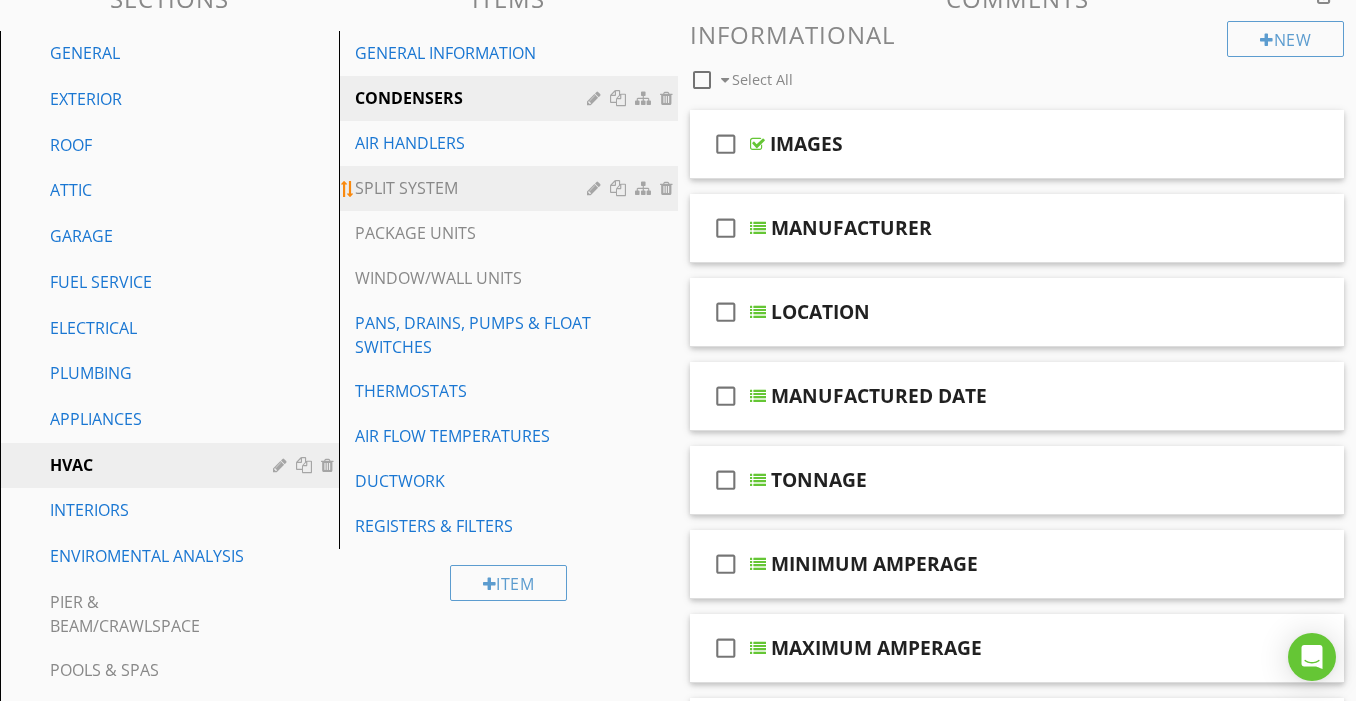 click on "SPLIT SYSTEM" at bounding box center (474, 188) 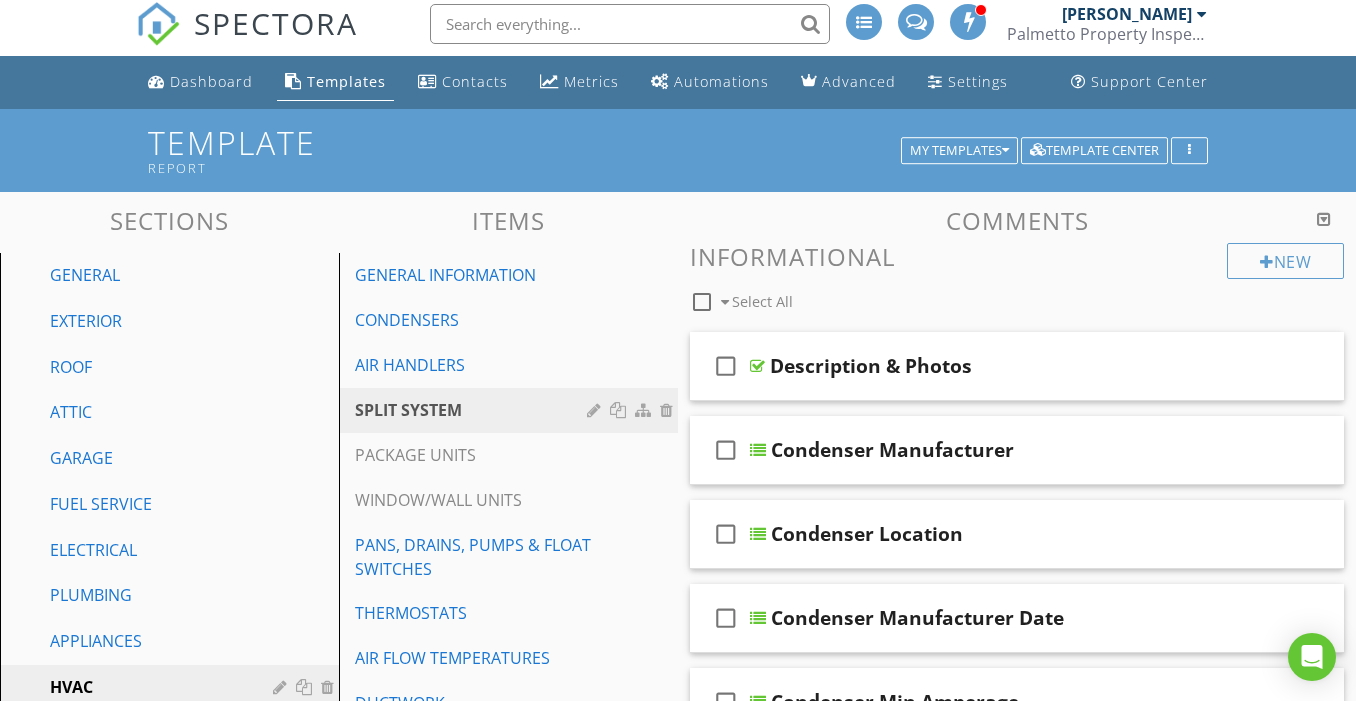 scroll, scrollTop: 0, scrollLeft: 0, axis: both 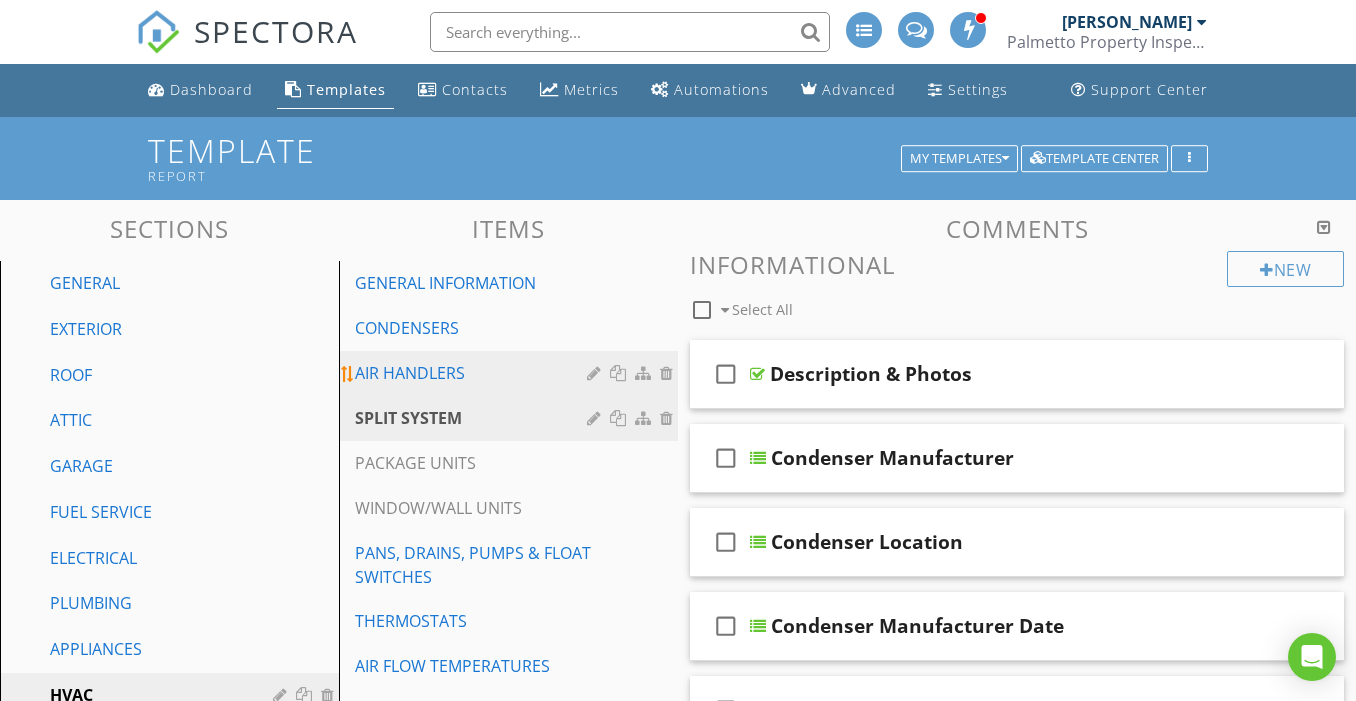 click on "AIR HANDLERS" at bounding box center (474, 373) 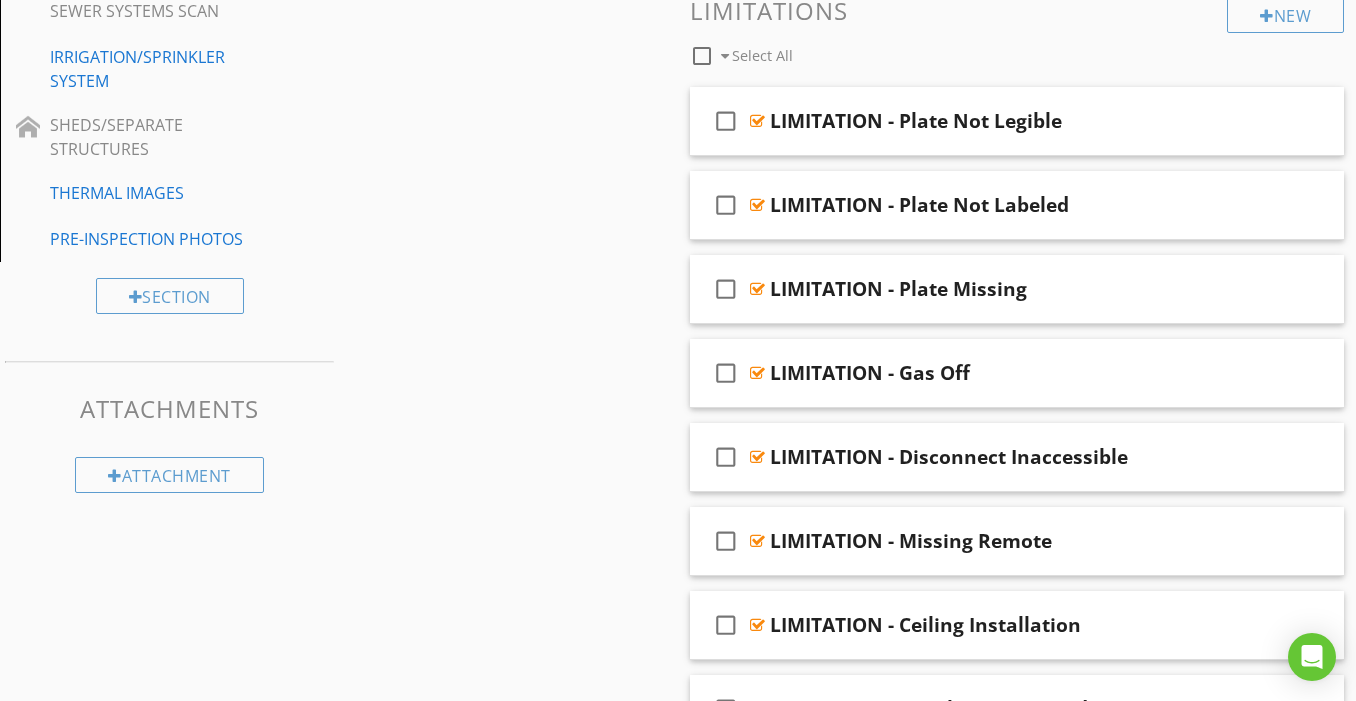 scroll, scrollTop: 979, scrollLeft: 0, axis: vertical 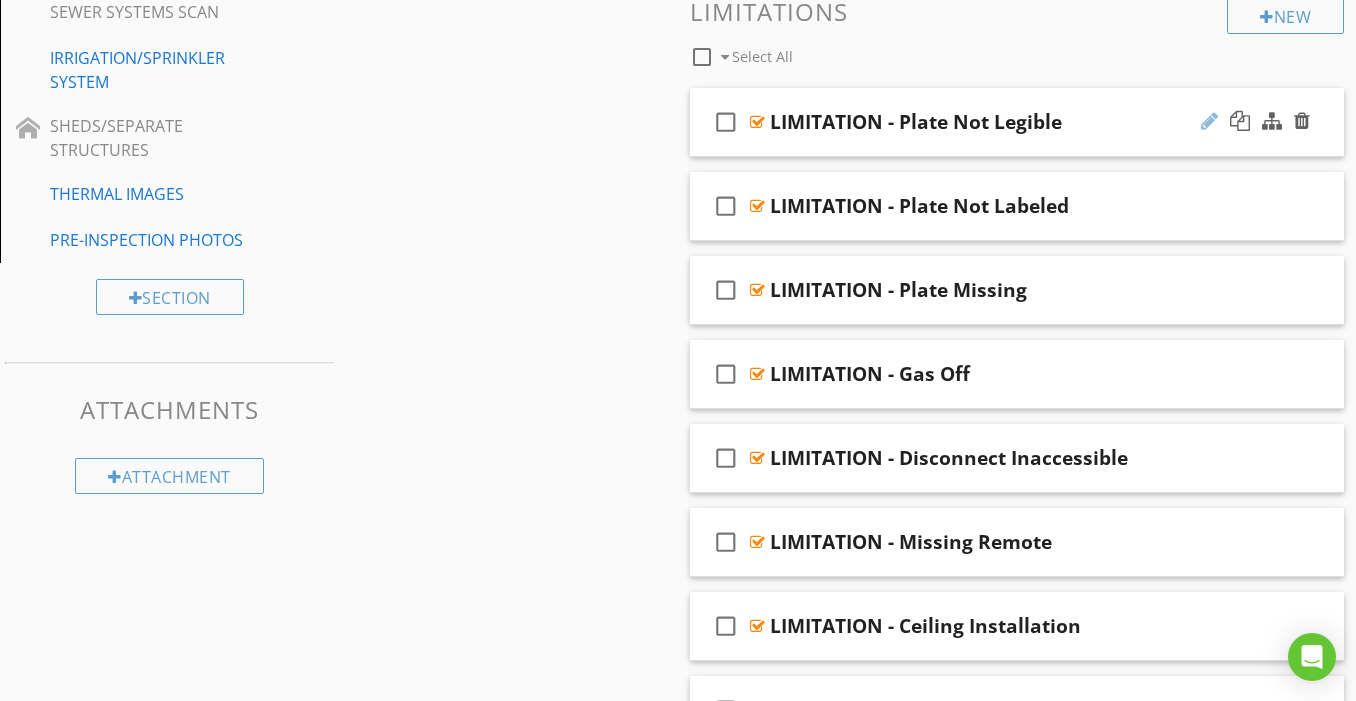 click at bounding box center (1209, 121) 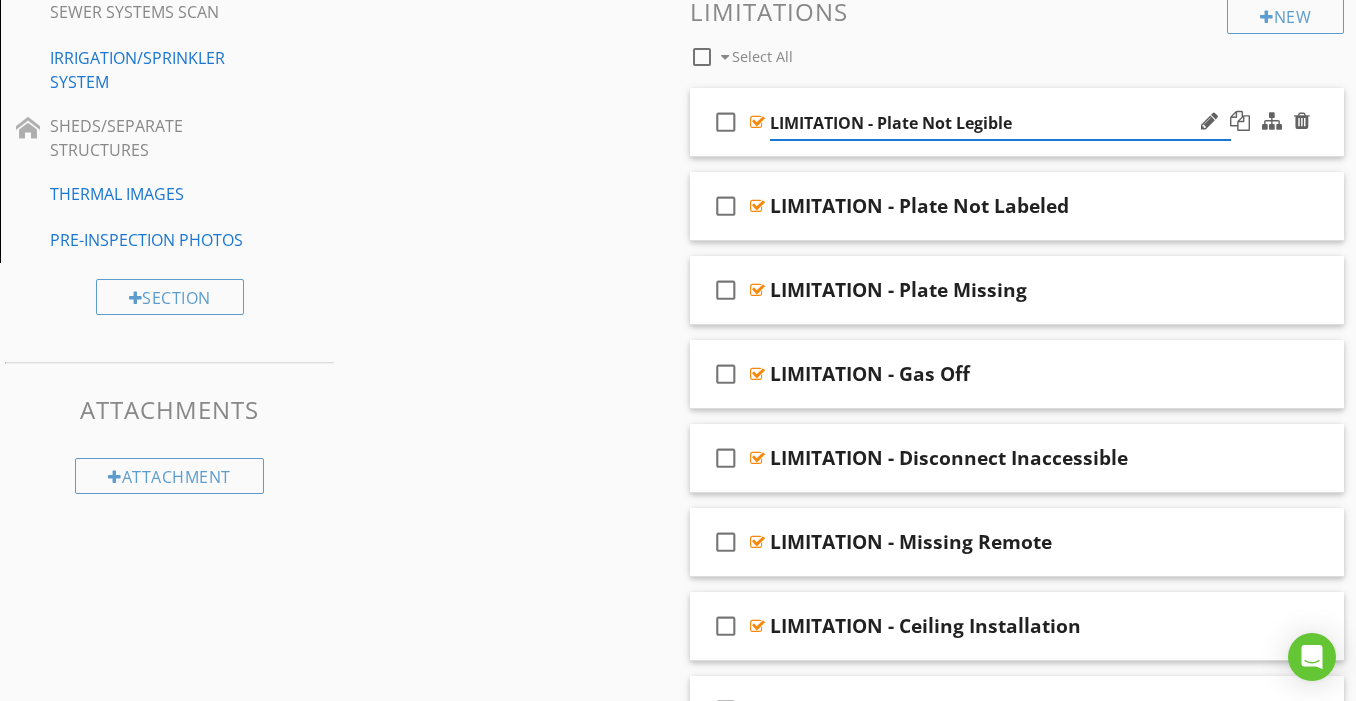 click on "LIMITATION - Plate Not Legible" at bounding box center [1000, 123] 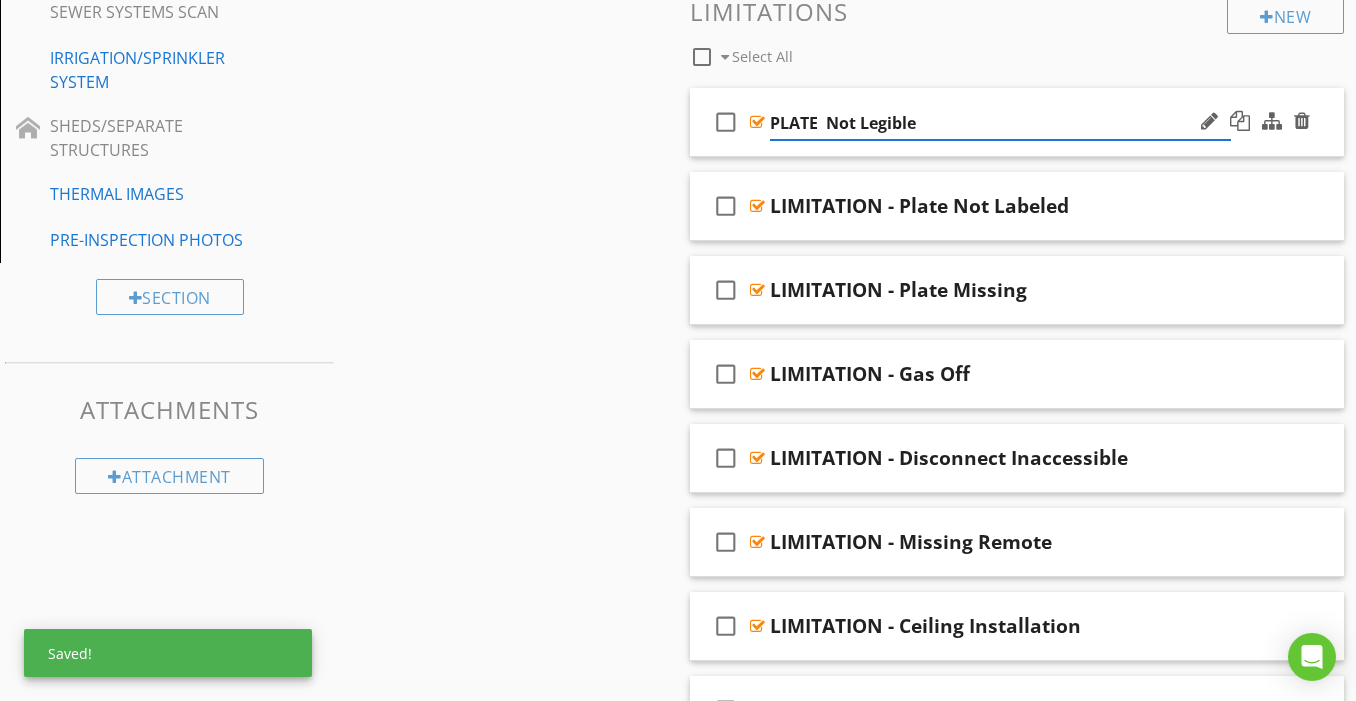 type on "PLATE - Not Legible" 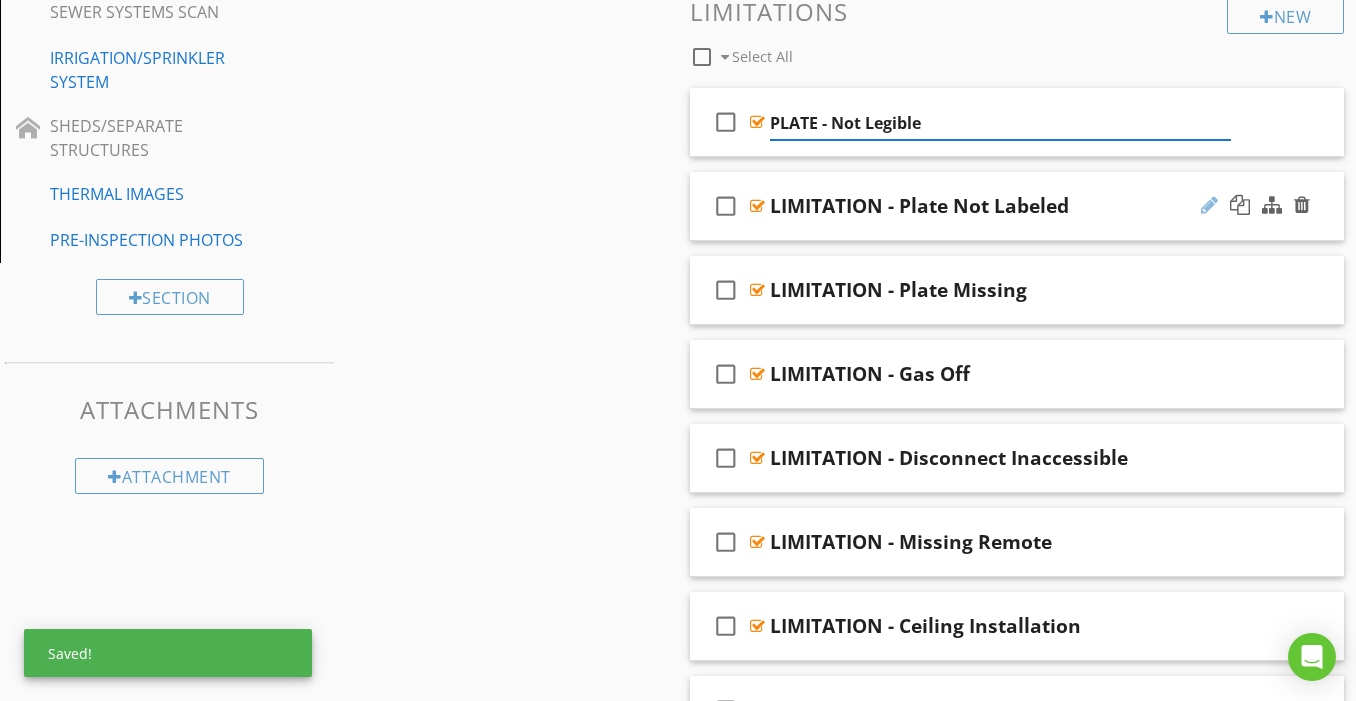 click at bounding box center (1209, 205) 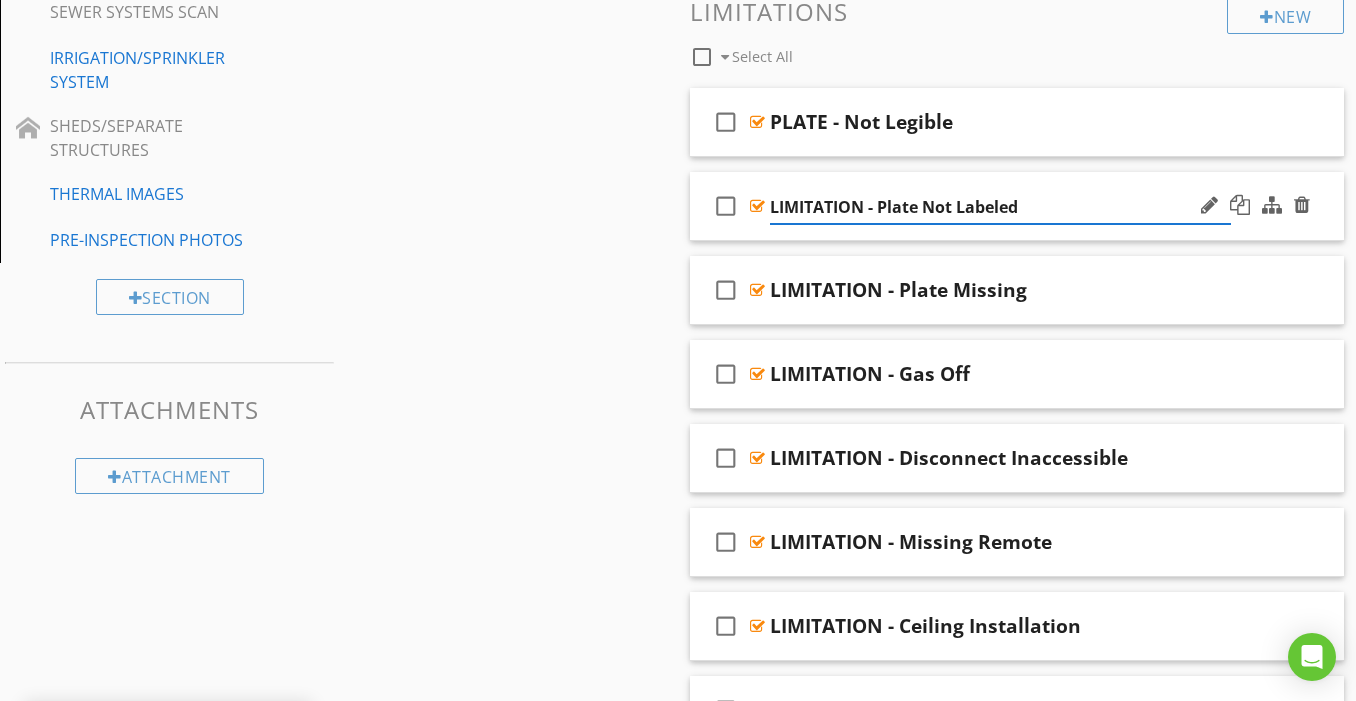 click on "LIMITATION - Plate Not Labeled" at bounding box center [1000, 207] 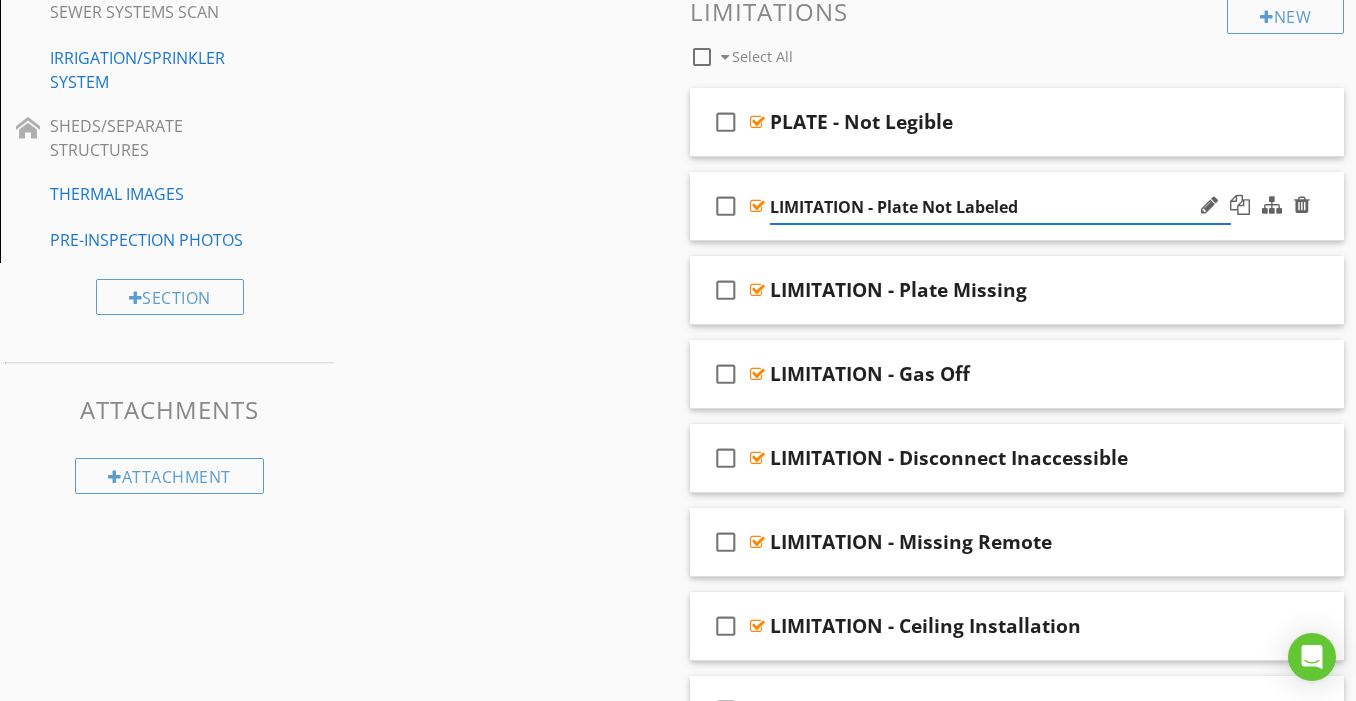 click on "LIMITATION - Plate Not Labeled" at bounding box center (1000, 207) 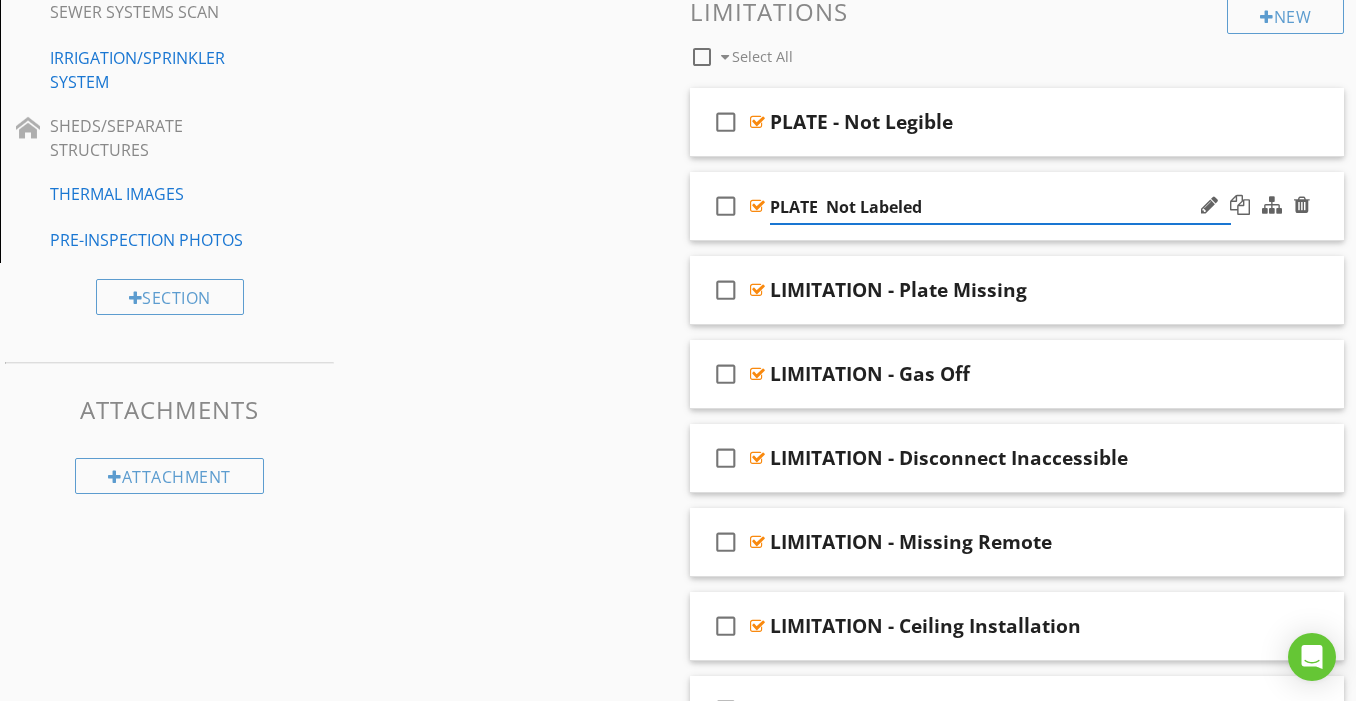 type on "PLATE - Not Labeled" 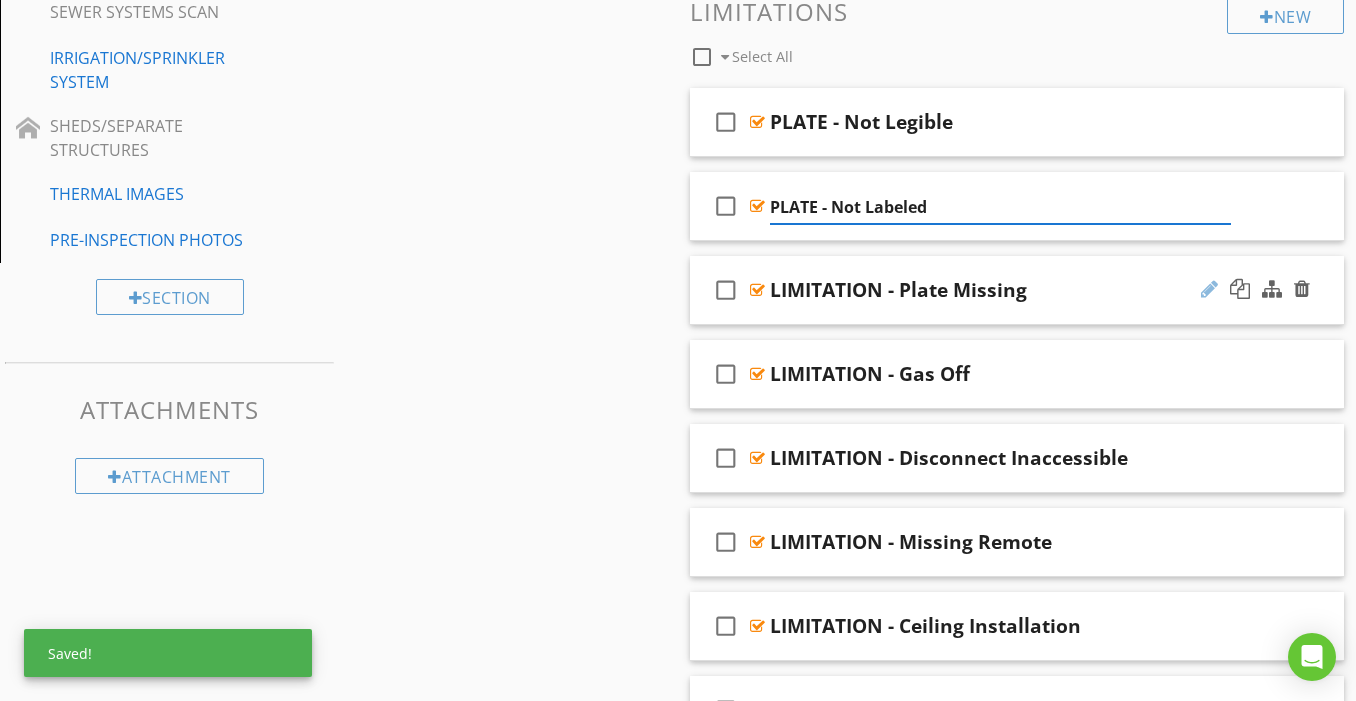 click at bounding box center (1209, 289) 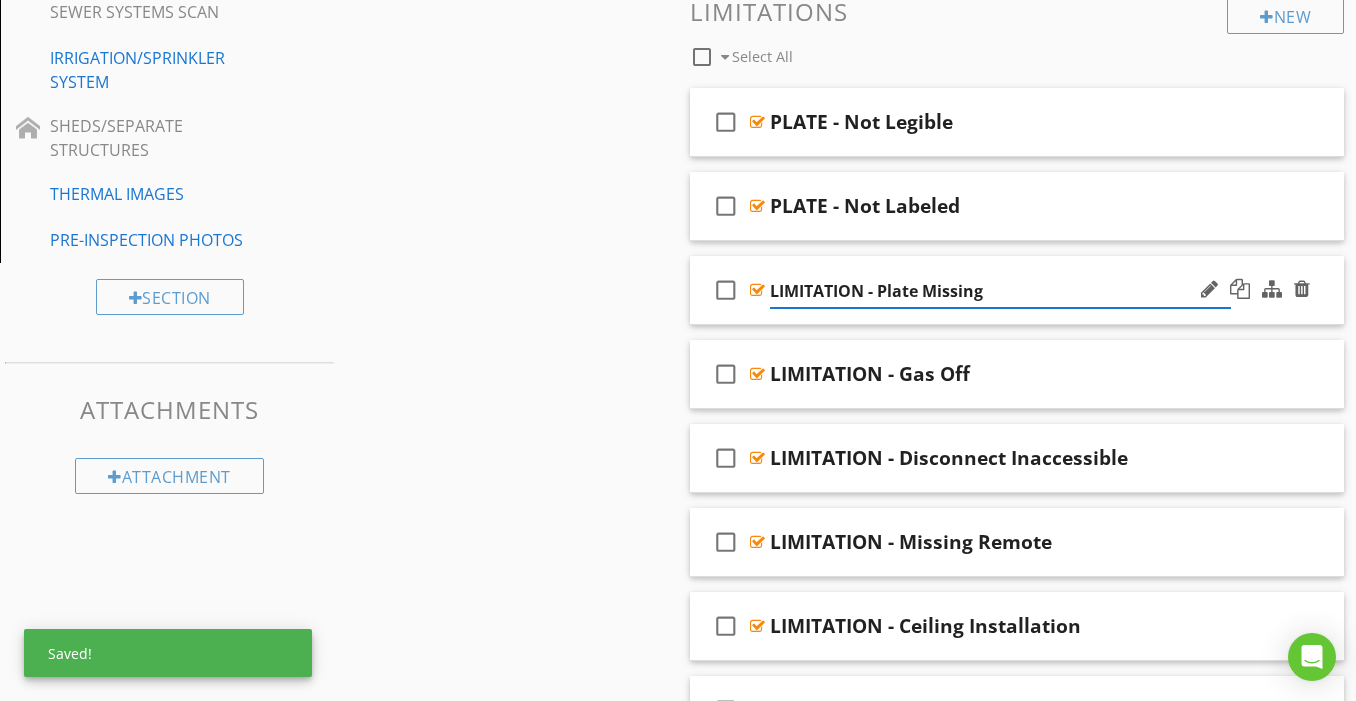 click on "LIMITATION - Plate Missing" at bounding box center [1000, 291] 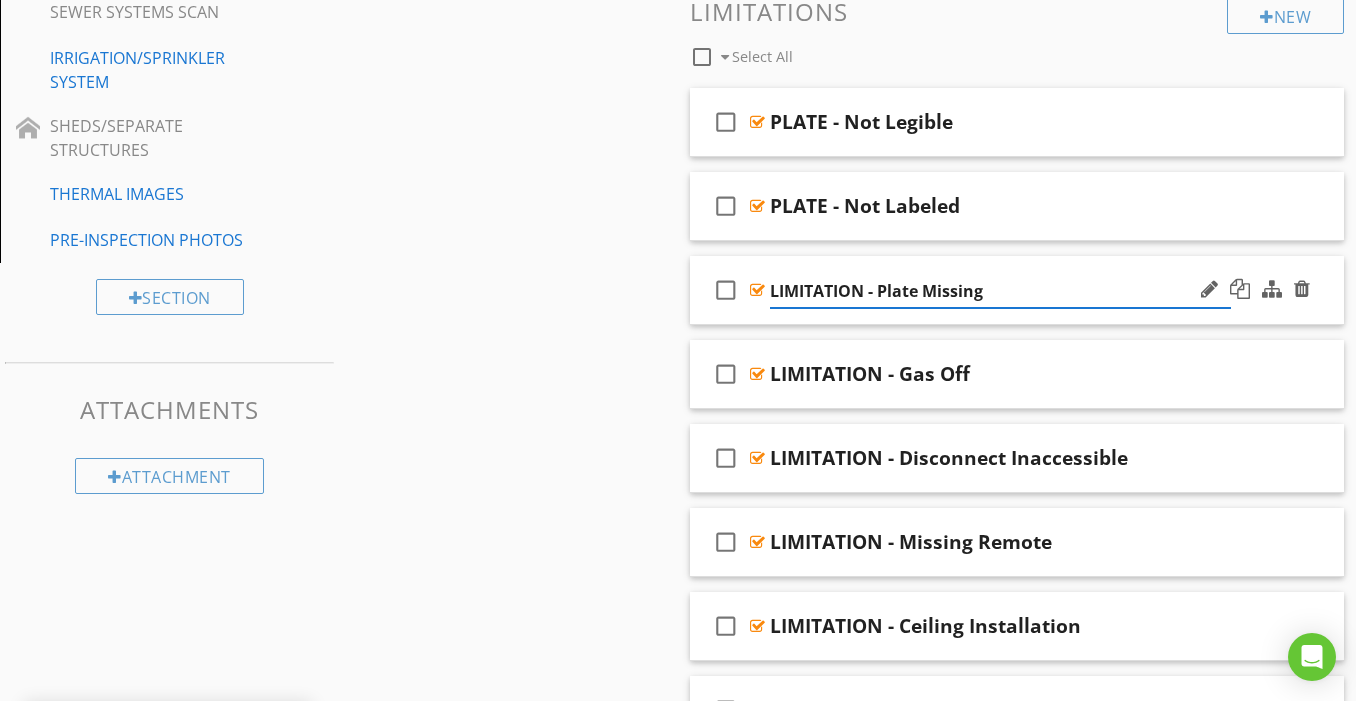 click on "LIMITATION - Plate Missing" at bounding box center [1000, 291] 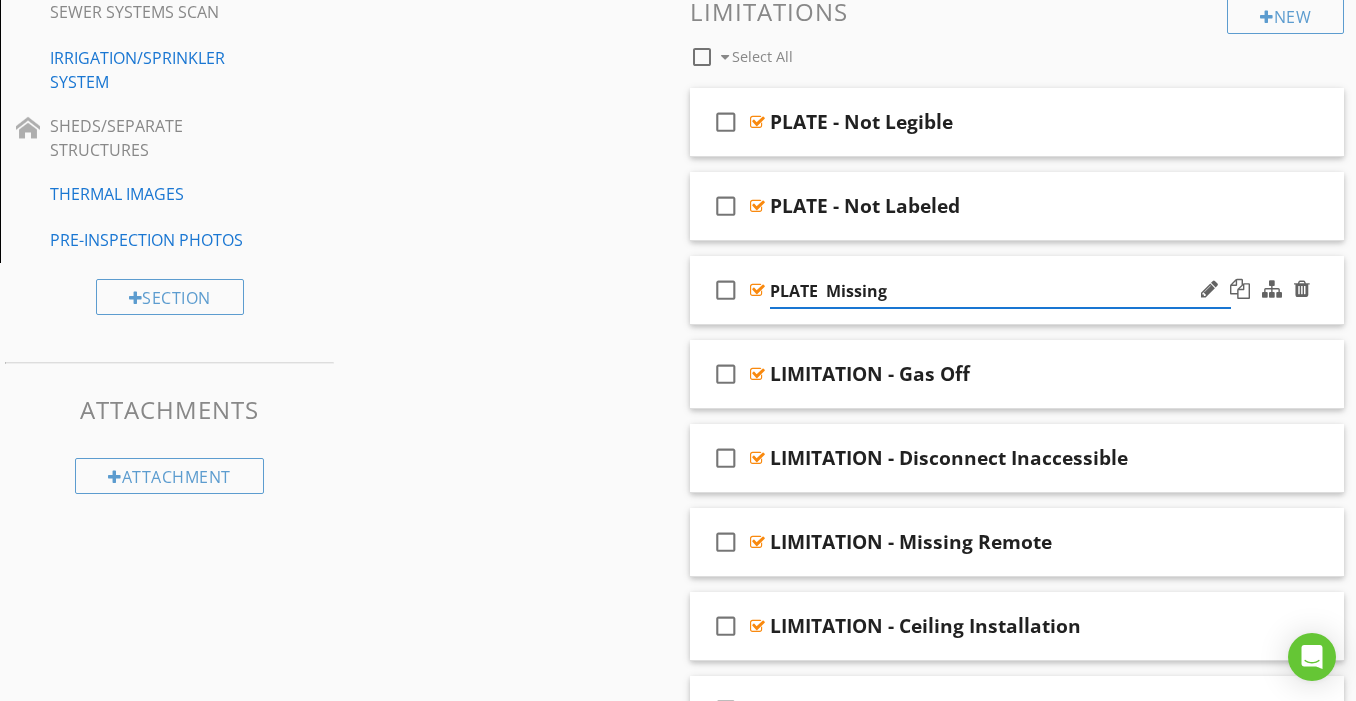 type on "PLATE - Missing" 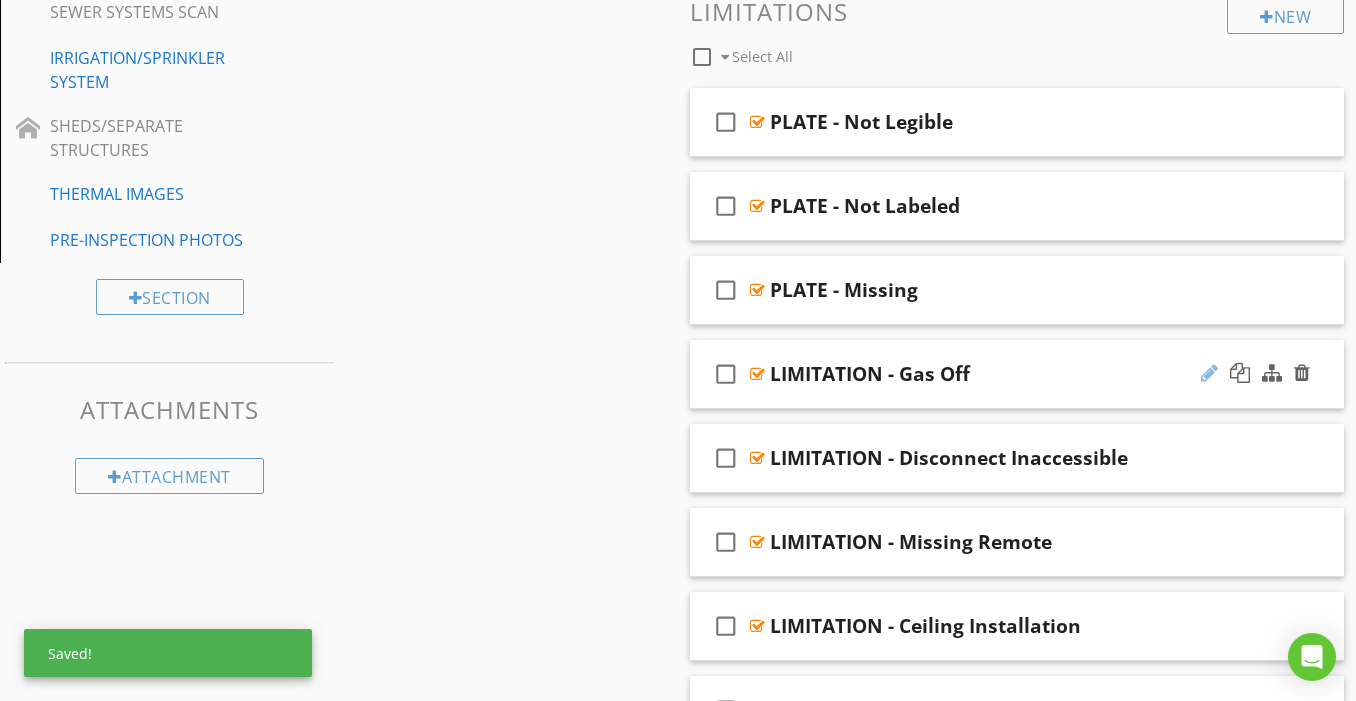 click at bounding box center [1209, 373] 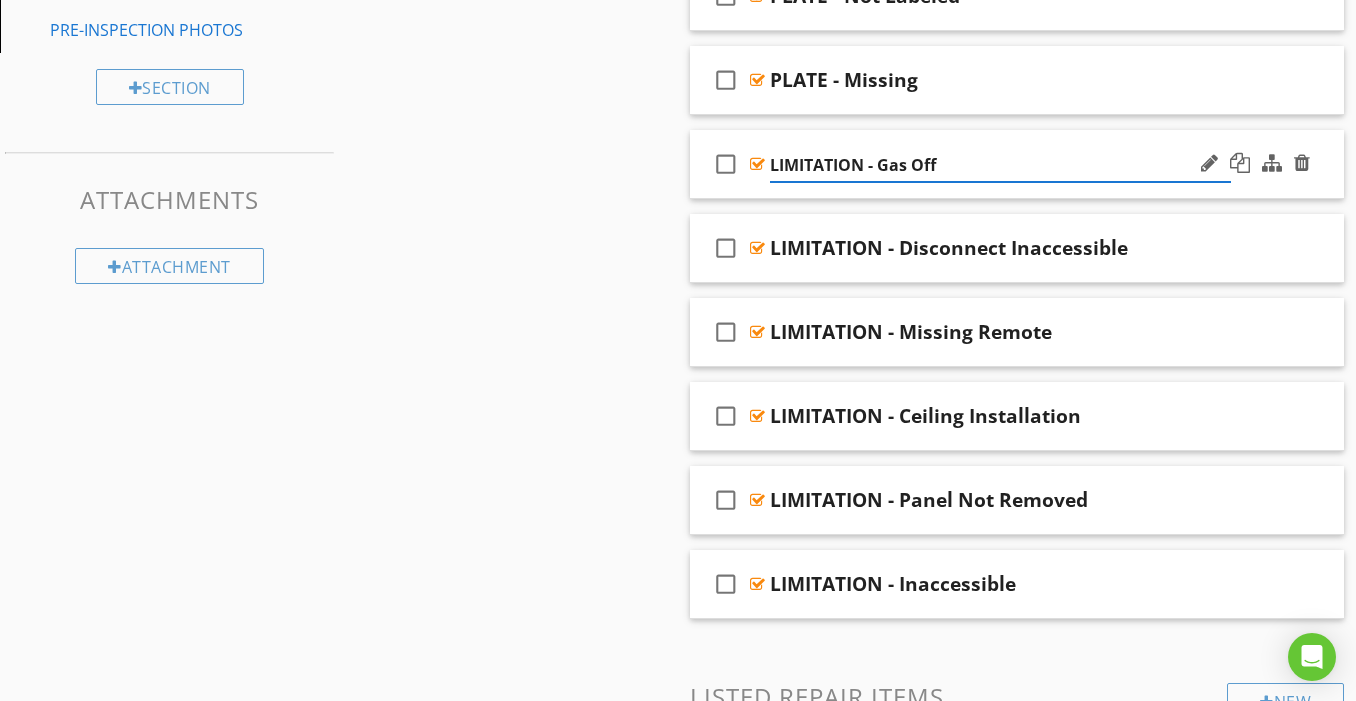 scroll, scrollTop: 1189, scrollLeft: 0, axis: vertical 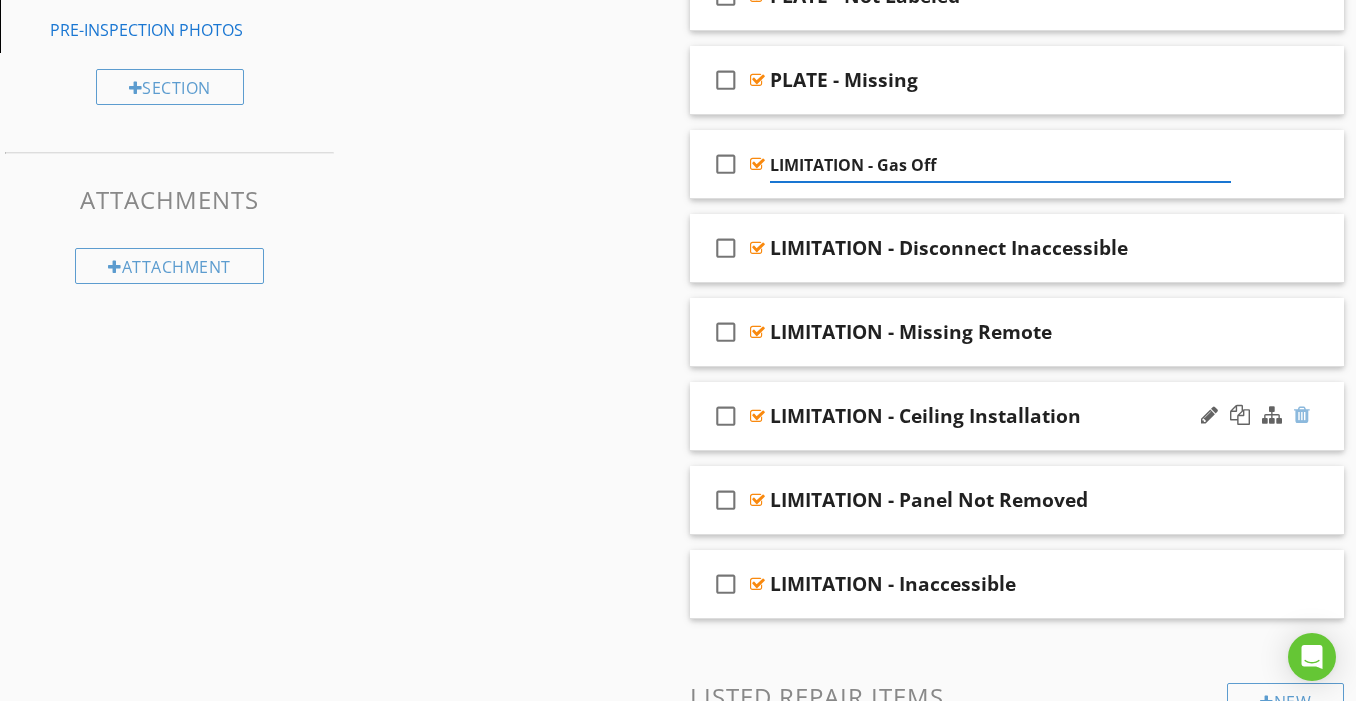 click at bounding box center [1302, 415] 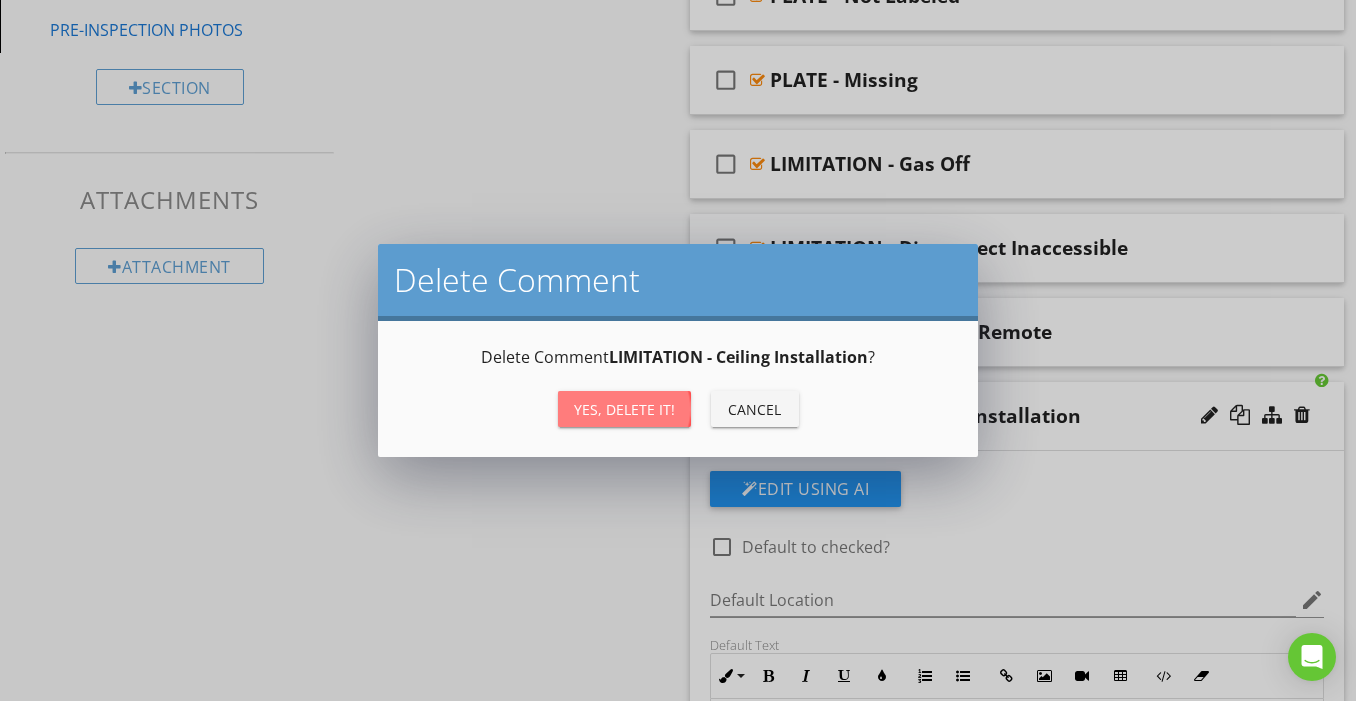 click on "Yes, Delete it!" at bounding box center [624, 409] 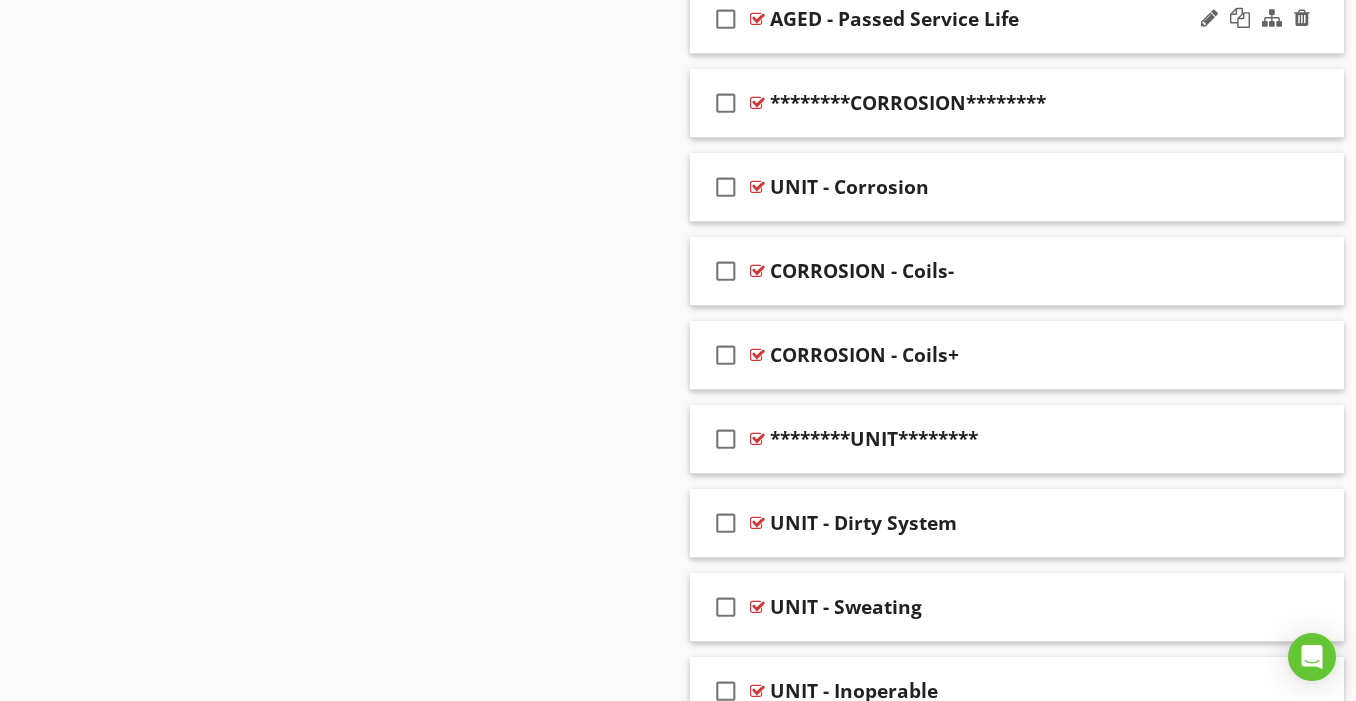 scroll, scrollTop: 2075, scrollLeft: 0, axis: vertical 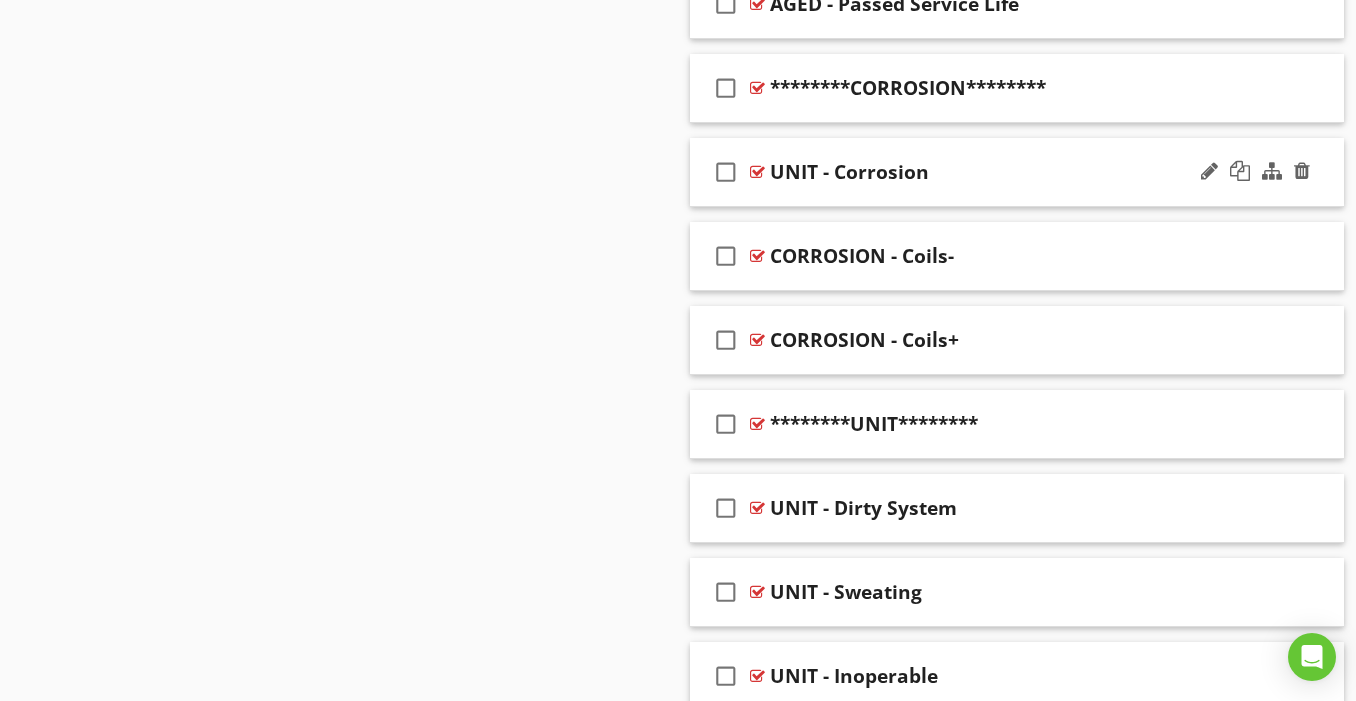 click on "check_box_outline_blank
UNIT - Corrosion" at bounding box center [1017, 172] 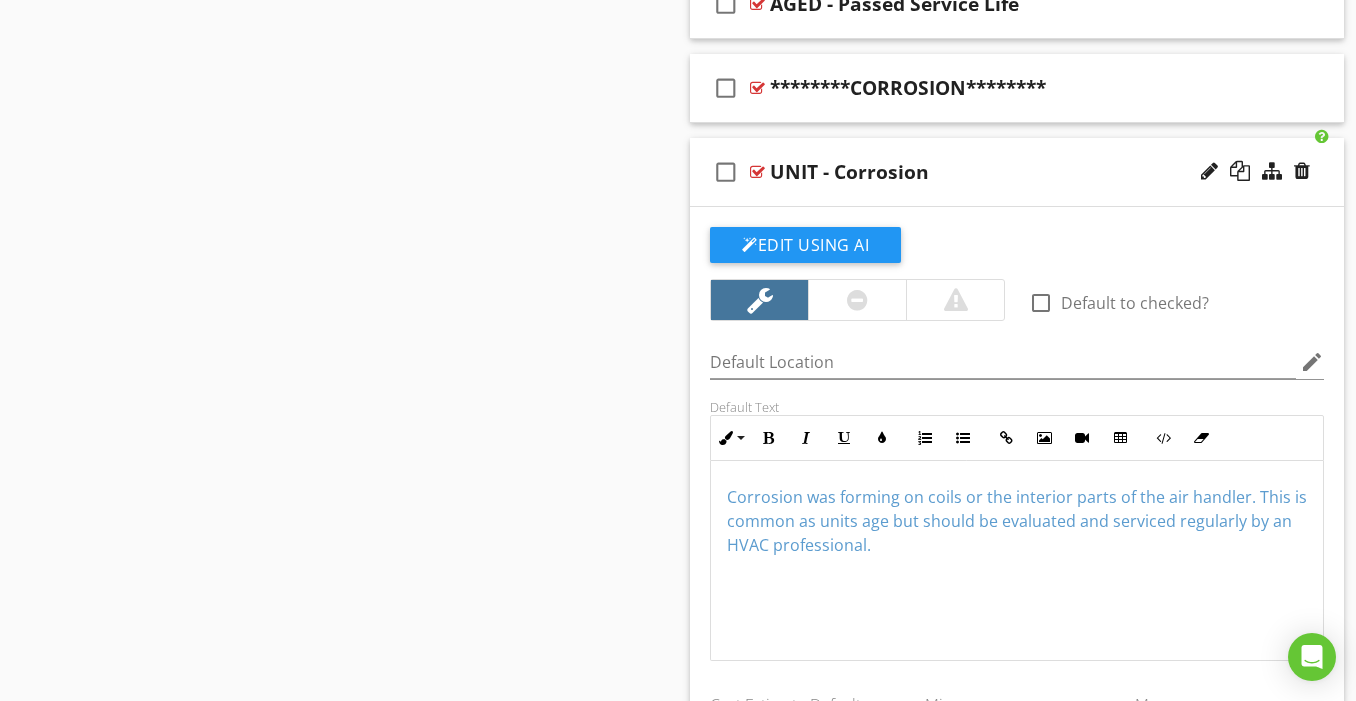 click on "check_box_outline_blank
UNIT - Corrosion" at bounding box center [1017, 172] 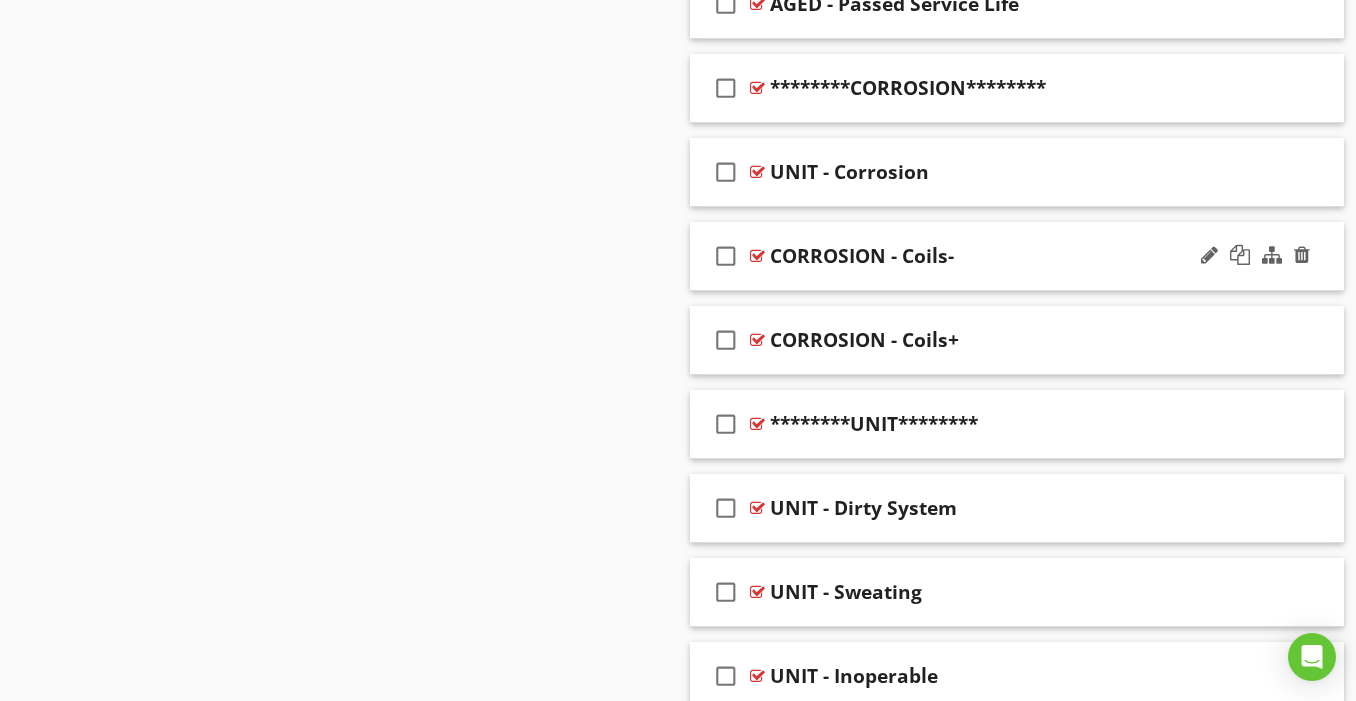 click on "CORROSION - Coils-" at bounding box center [1000, 256] 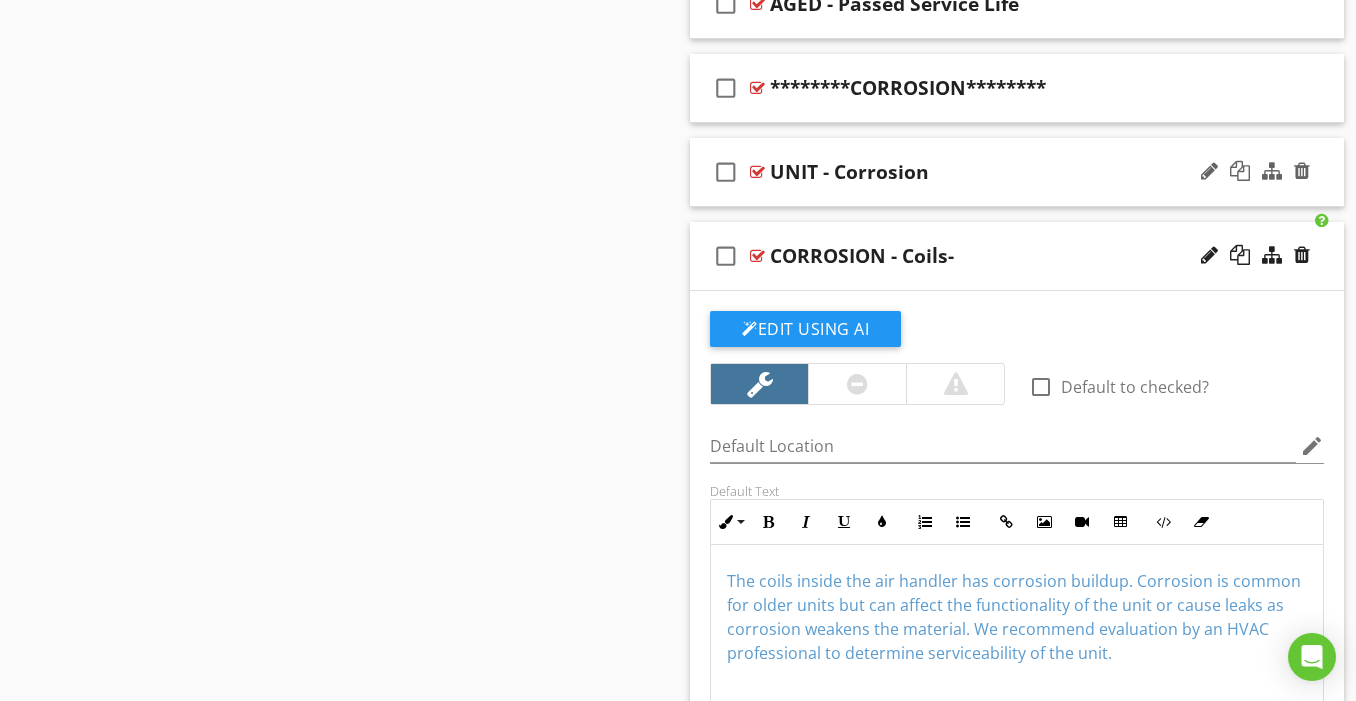 click on "check_box_outline_blank
UNIT - Corrosion" at bounding box center (1017, 172) 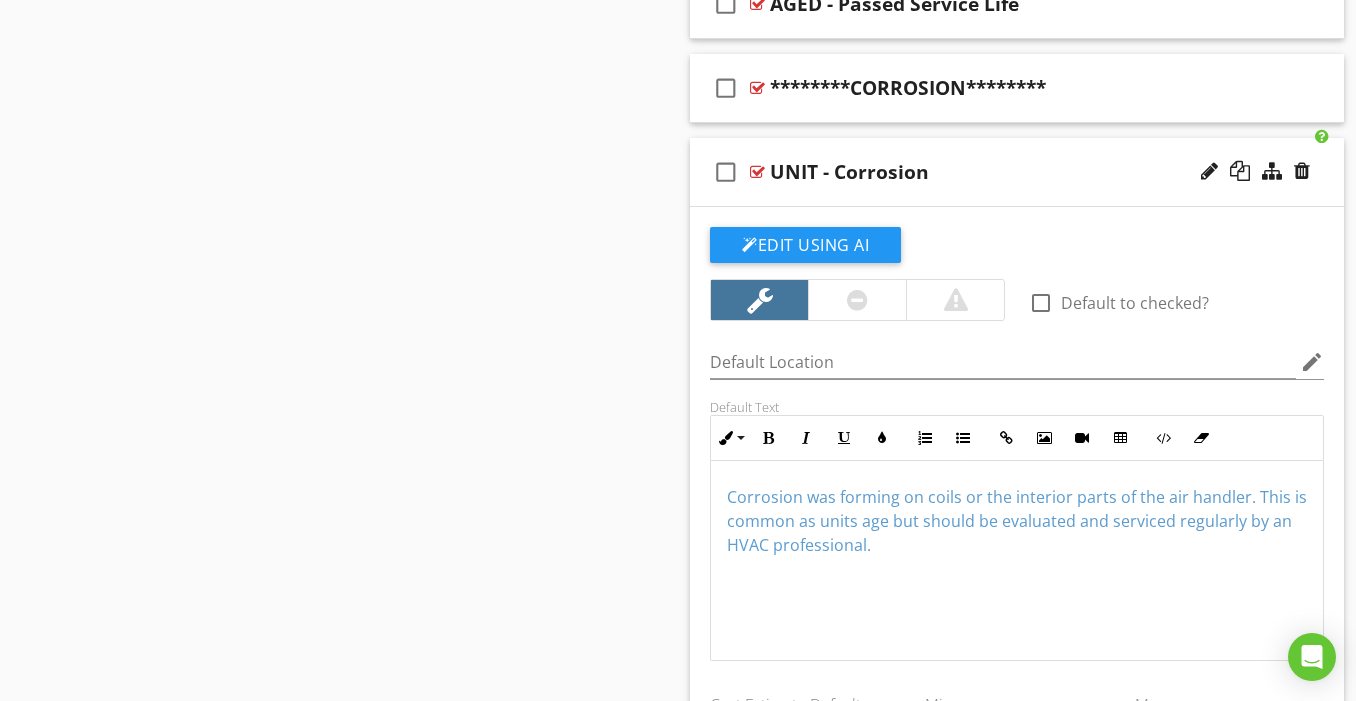 click on "check_box_outline_blank
UNIT - Corrosion" at bounding box center [1017, 172] 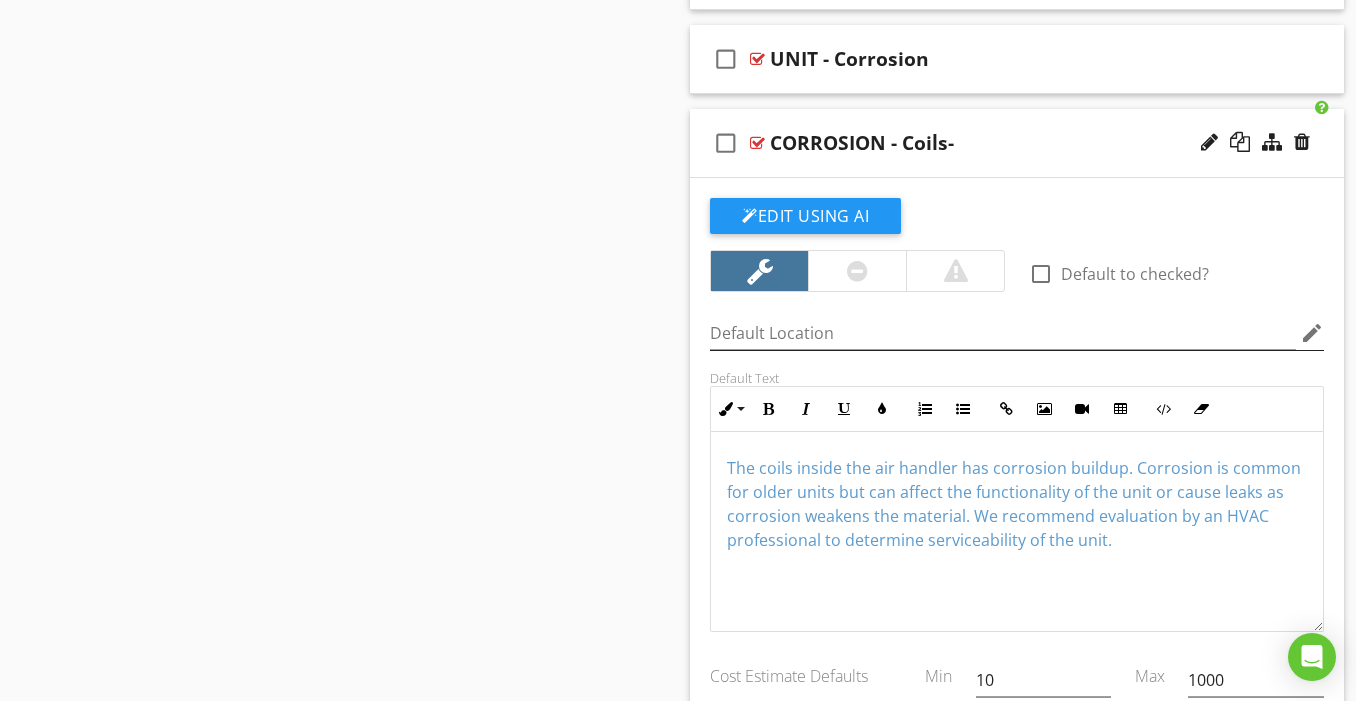 scroll, scrollTop: 2197, scrollLeft: 0, axis: vertical 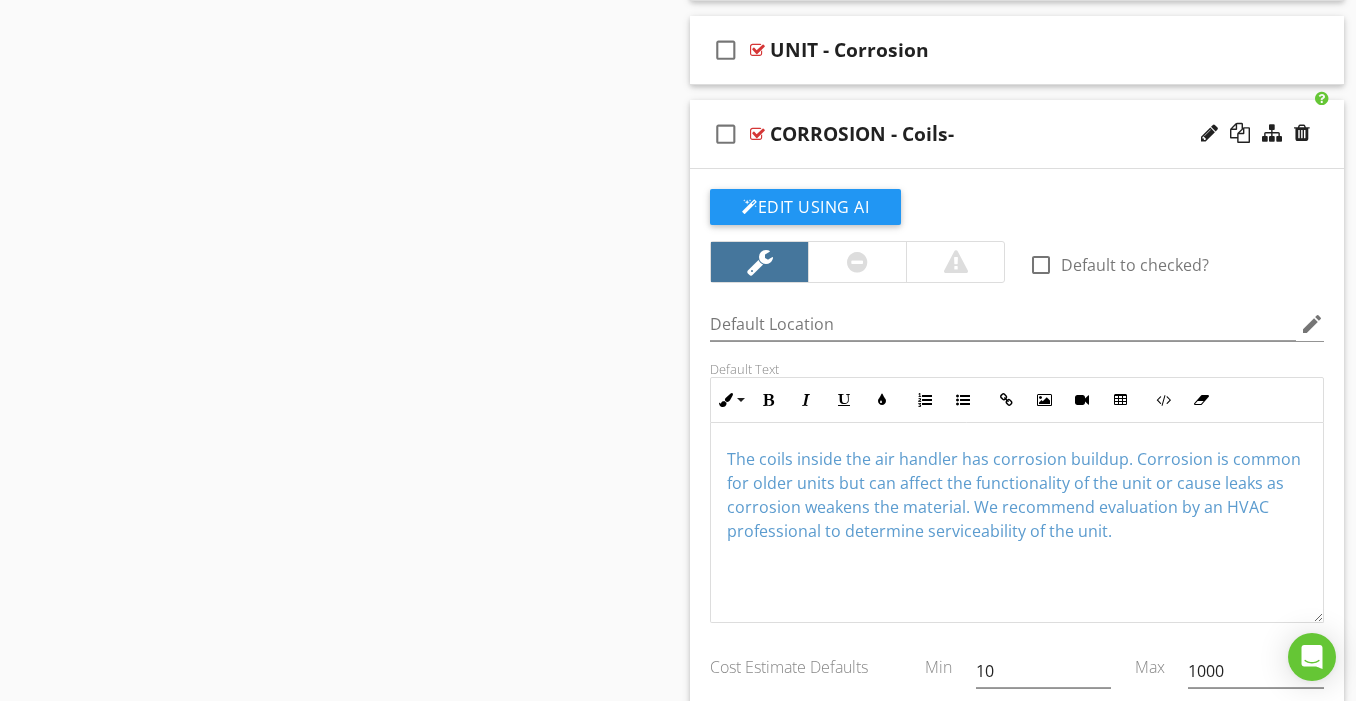 click on "The coils inside the air handler has corrosion buildup. Corrosion is common for older units but can affect the functionality of the unit or cause leaks as corrosion weakens the material. We recommend evaluation by an HVAC professional to determine serviceability of the unit." at bounding box center (1014, 495) 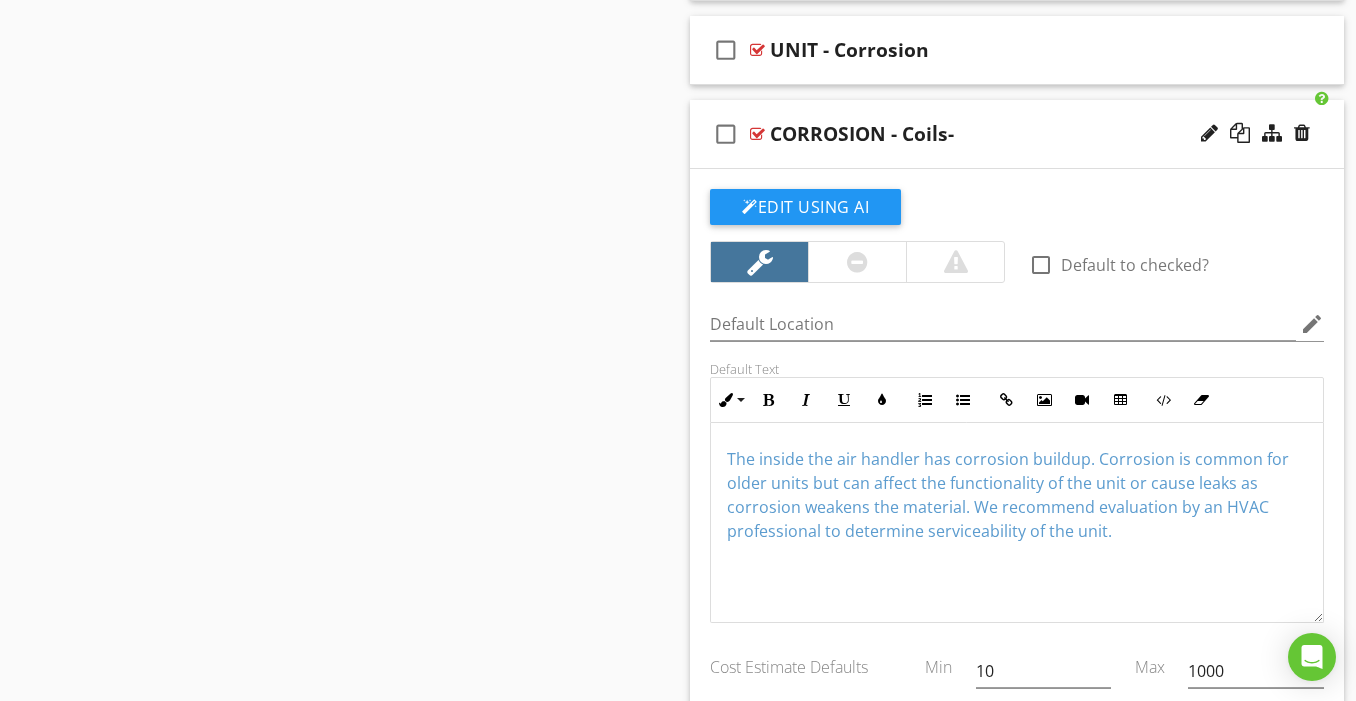 click on "The inside the air handler has corrosion buildup. Corrosion is common for older units but can affect the functionality of the unit or cause leaks as corrosion weakens the material. We recommend evaluation by an HVAC professional to determine serviceability of the unit." at bounding box center [1008, 495] 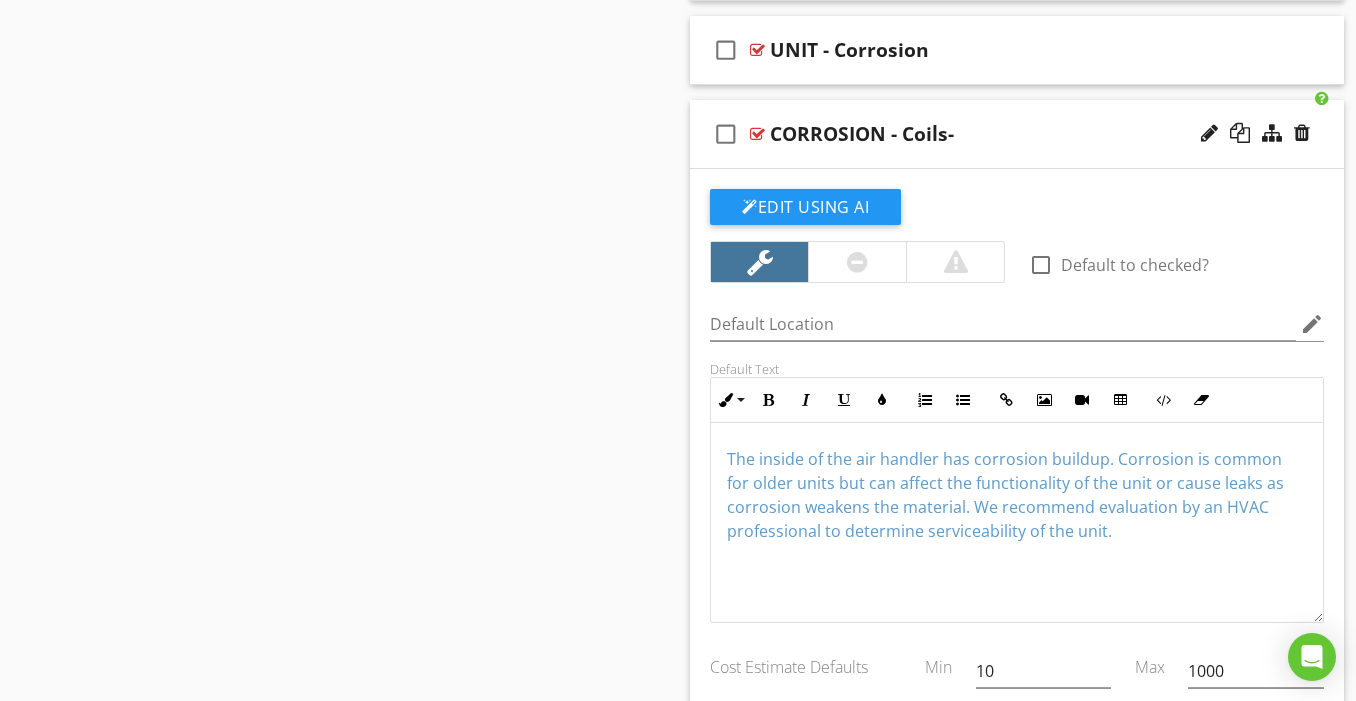 click on "The inside of the air handler has corrosion buildup. Corrosion is common for older units but can affect the functionality of the unit or cause leaks as corrosion weakens the material. We recommend evaluation by an HVAC professional to determine serviceability of the unit." at bounding box center [1005, 495] 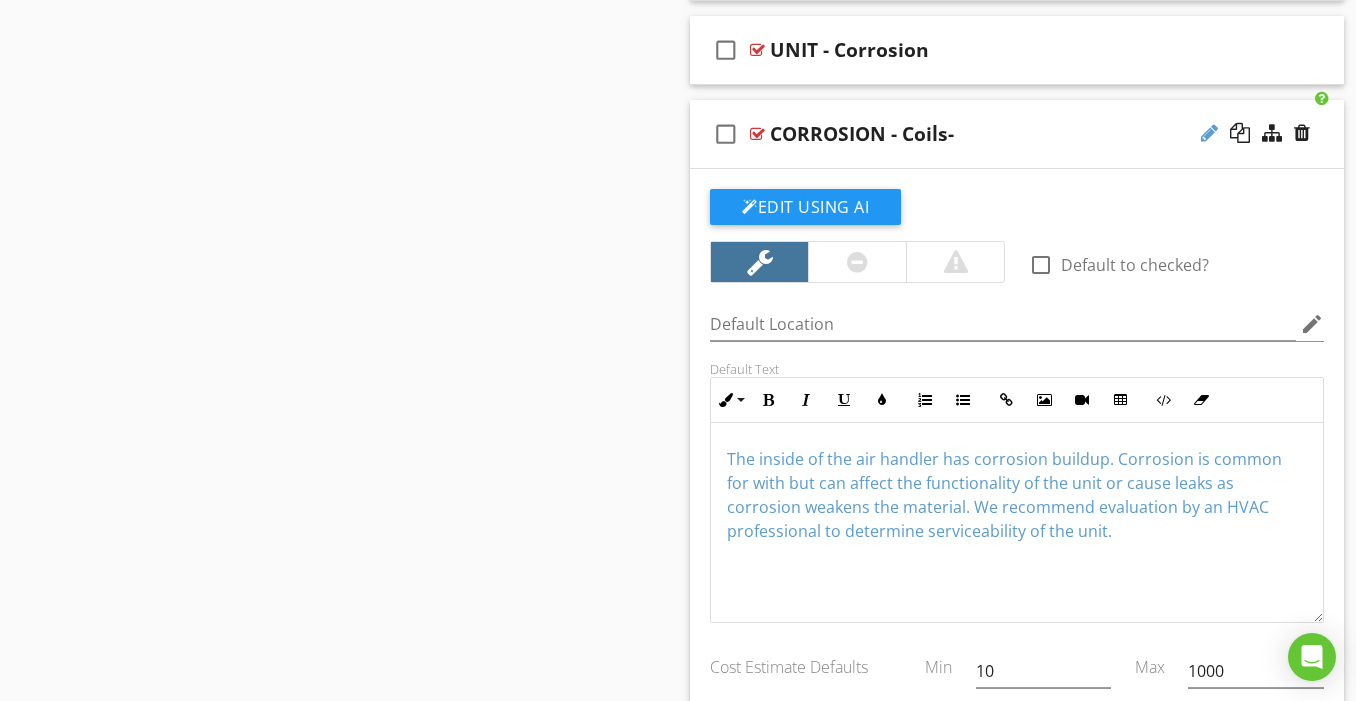 click at bounding box center [1209, 133] 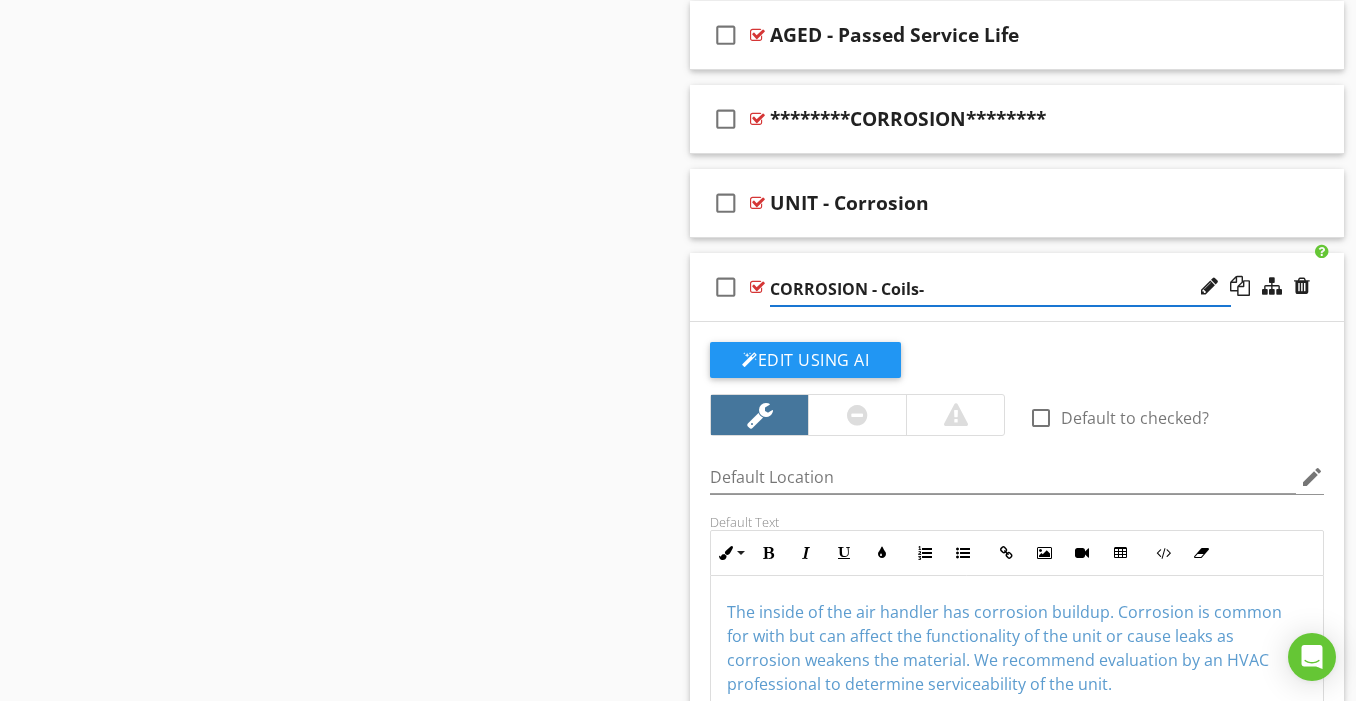 scroll, scrollTop: 2043, scrollLeft: 0, axis: vertical 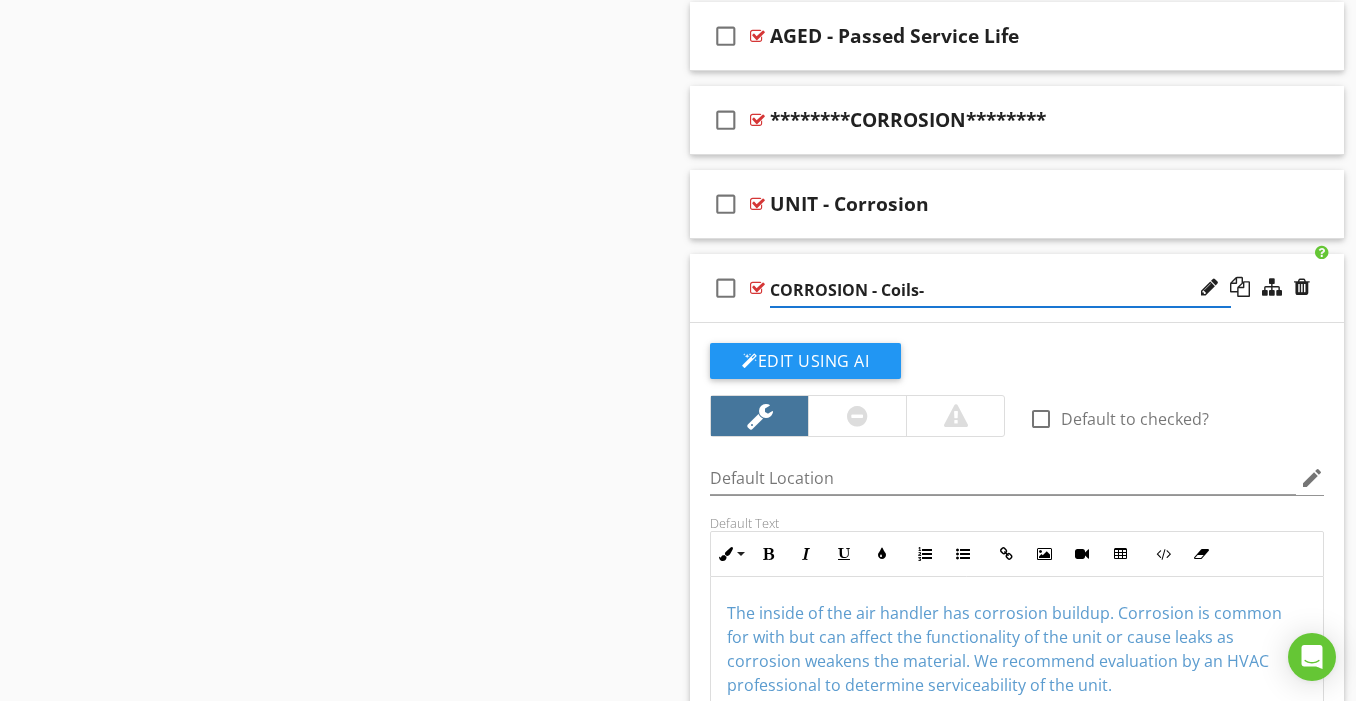 click on "CORROSION - Coils-" at bounding box center [1000, 290] 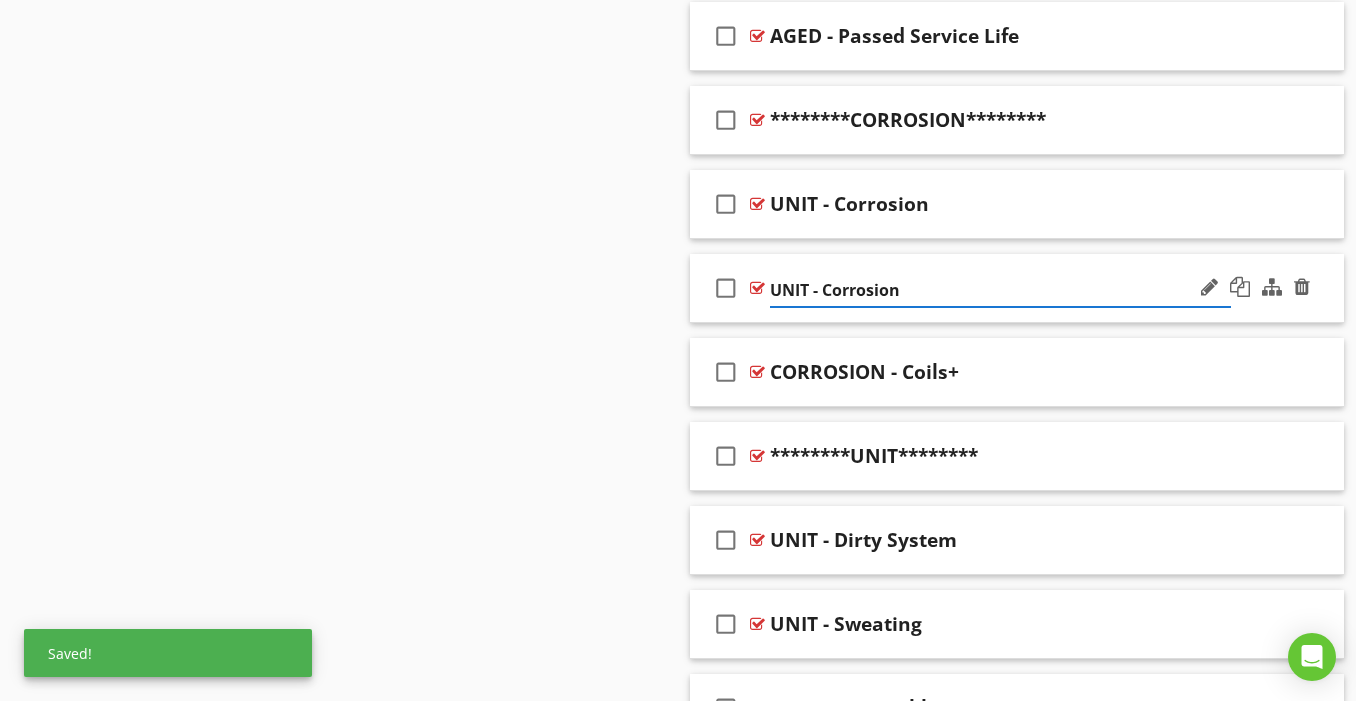 type on "UNIT - Corrosion -" 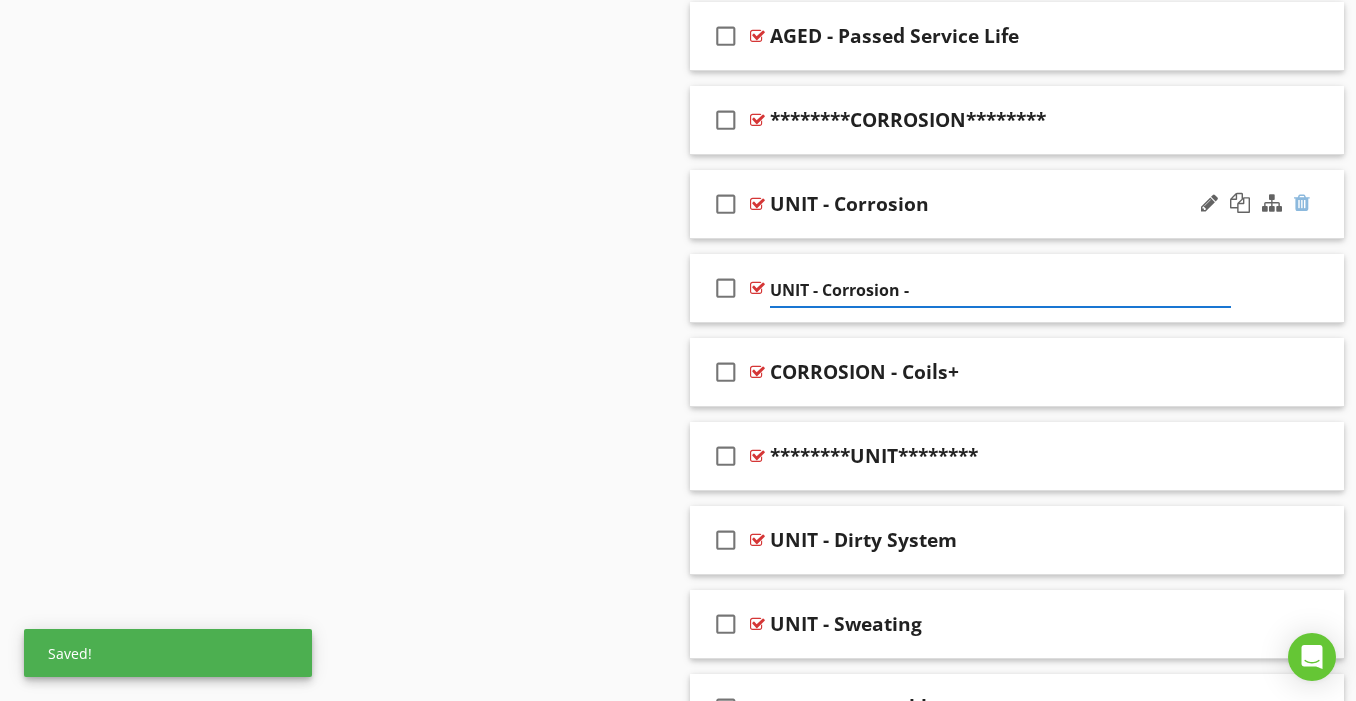 click at bounding box center [1302, 203] 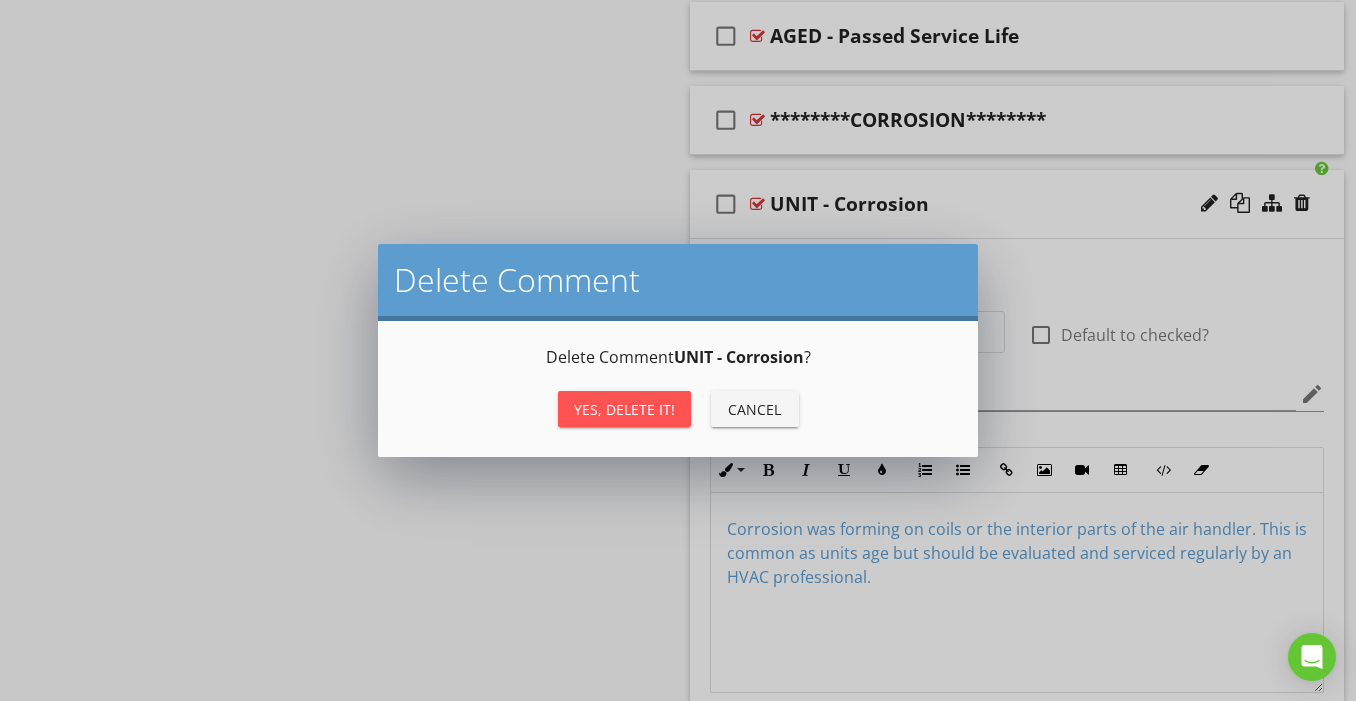 click on "Yes, Delete it!" at bounding box center [624, 409] 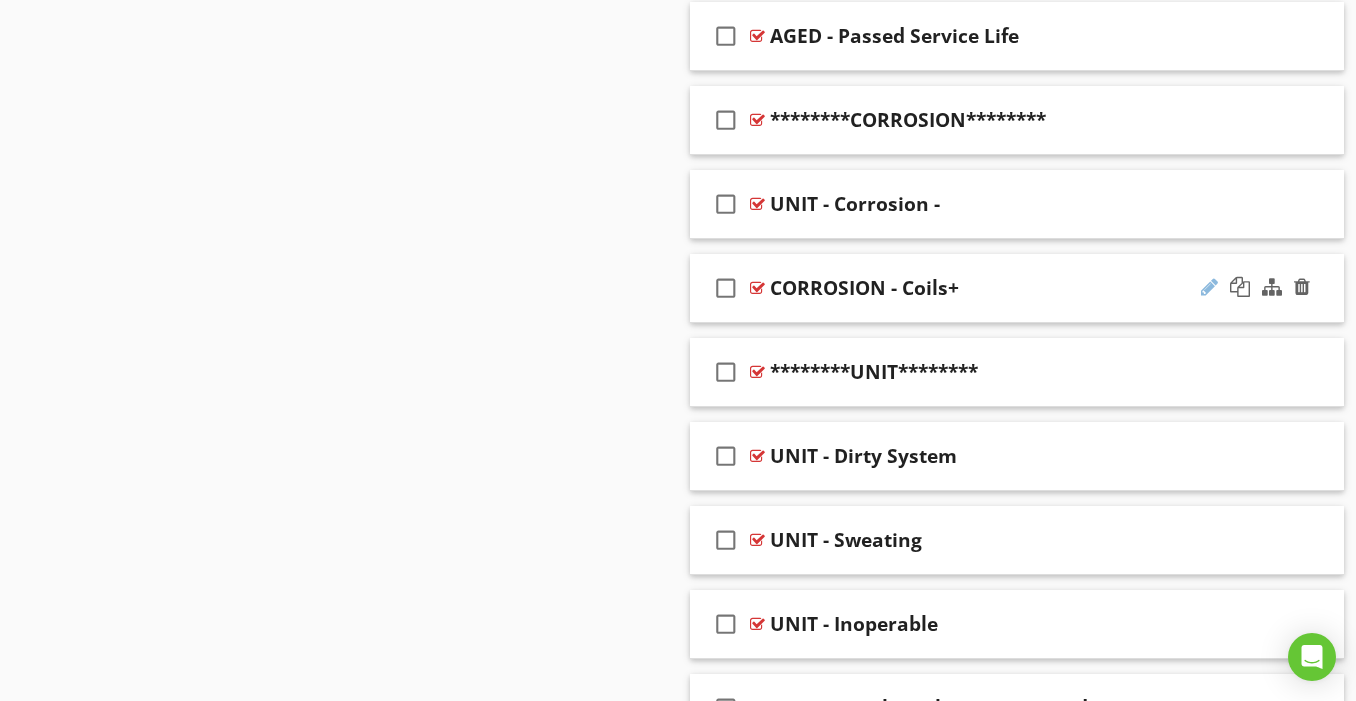 click at bounding box center (1209, 287) 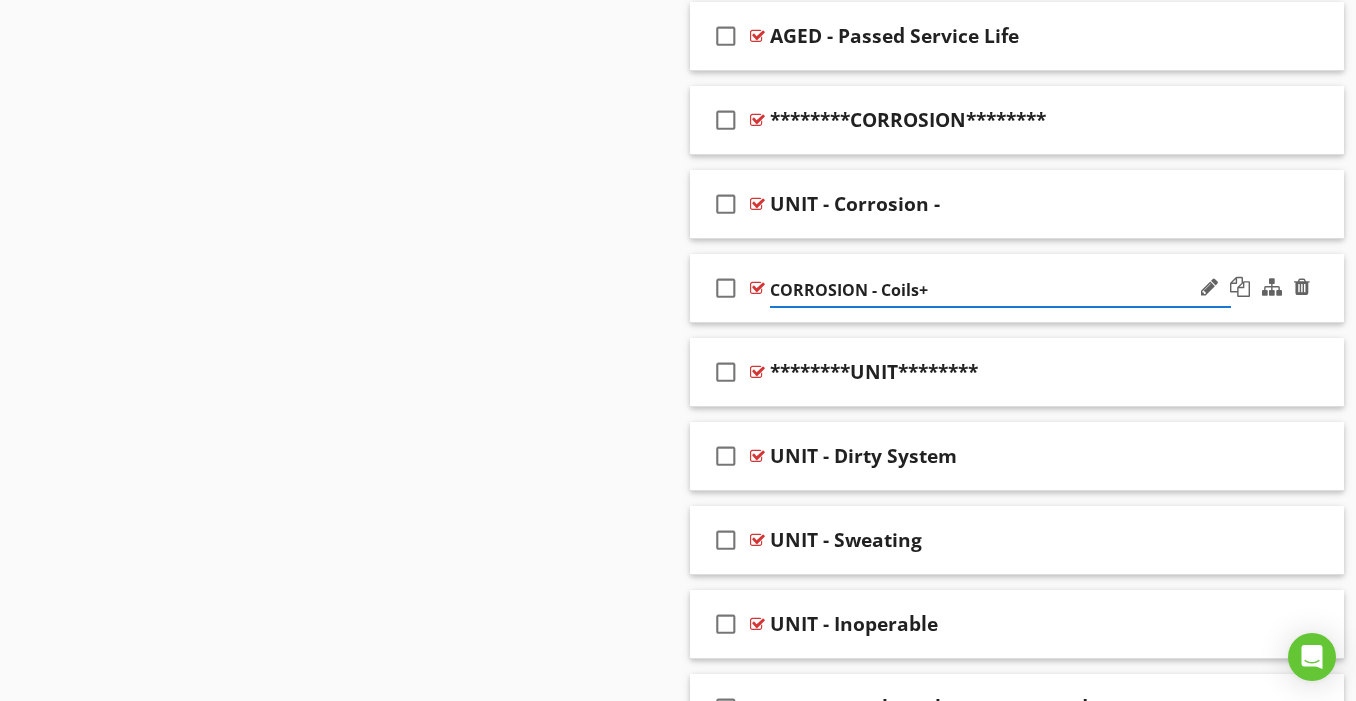 click on "CORROSION - Coils+" at bounding box center (1000, 290) 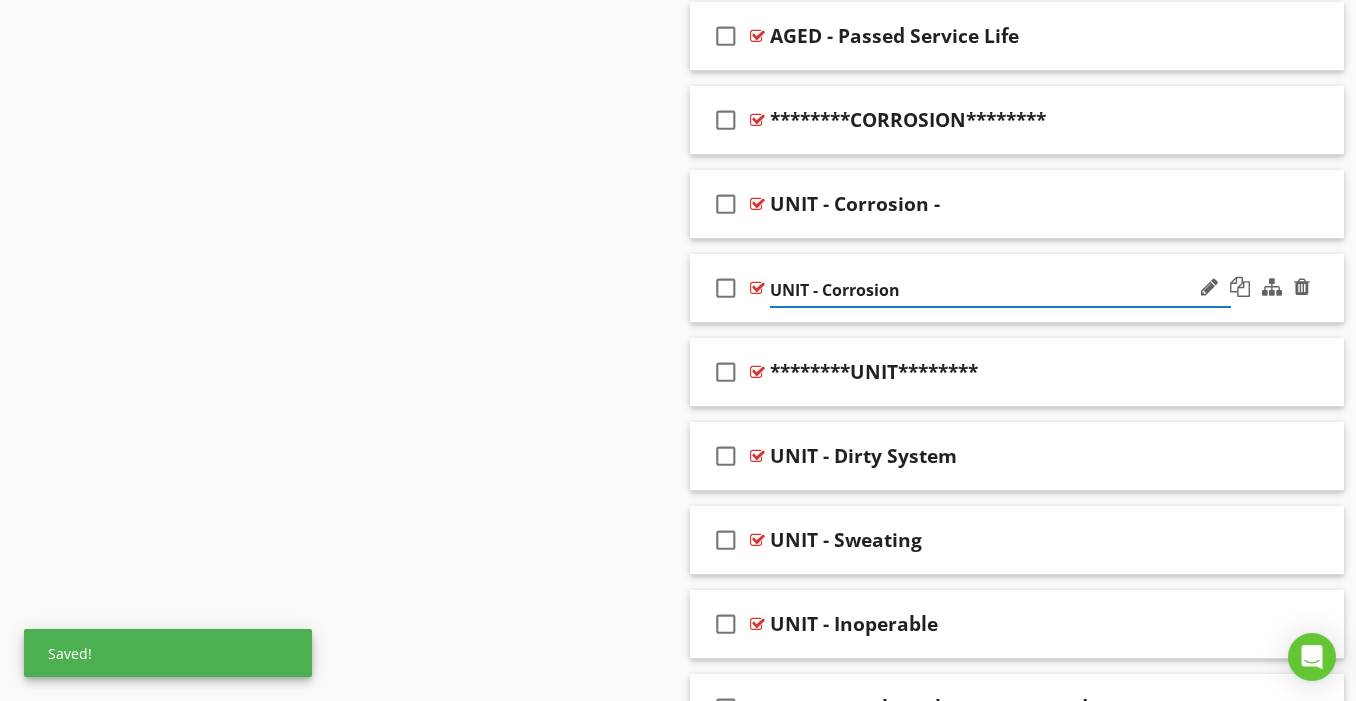 type on "UNIT - Corrosion +" 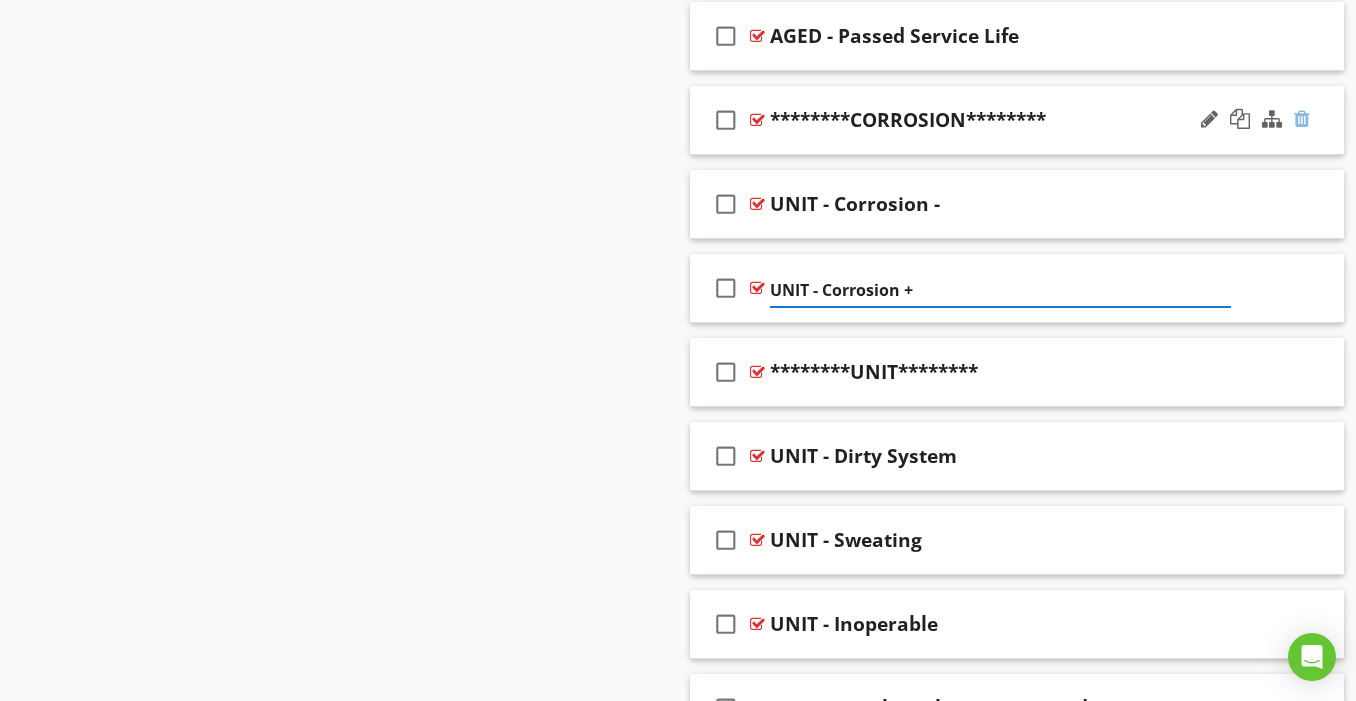 click at bounding box center [1302, 119] 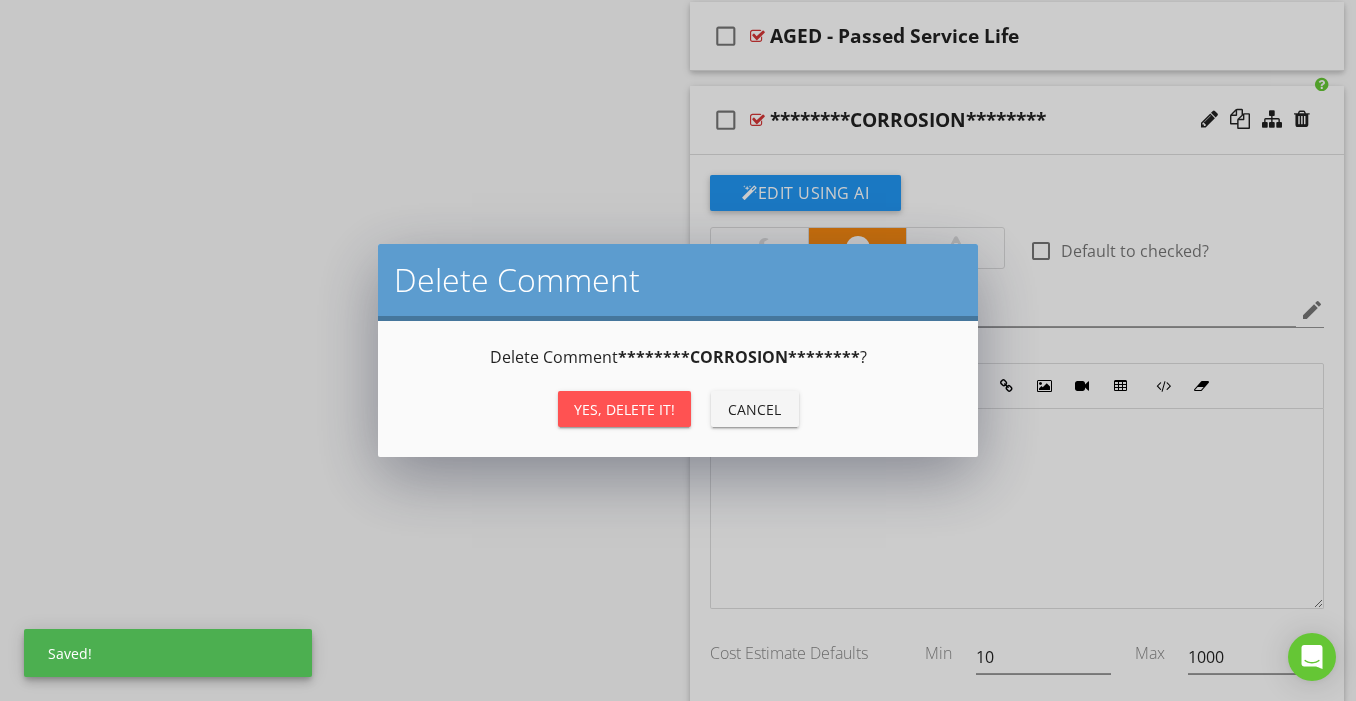 click on "Yes, Delete it!" at bounding box center [624, 409] 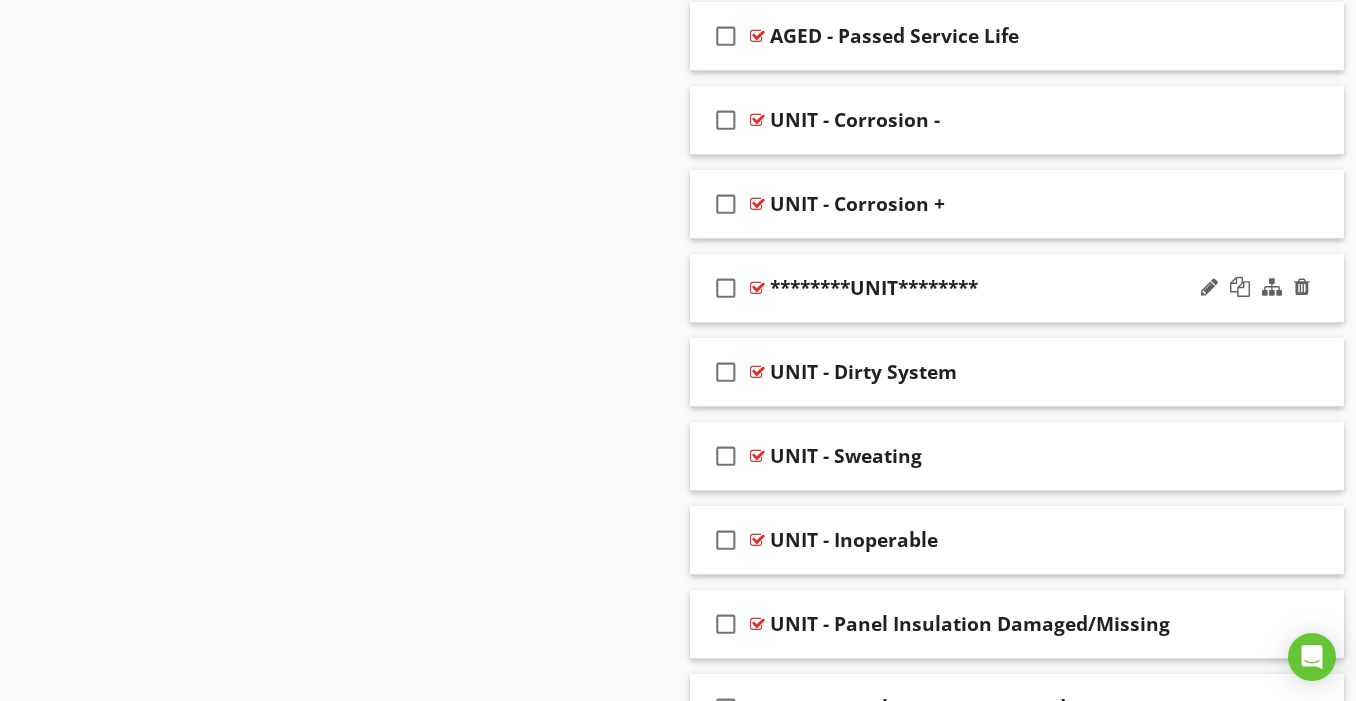 type 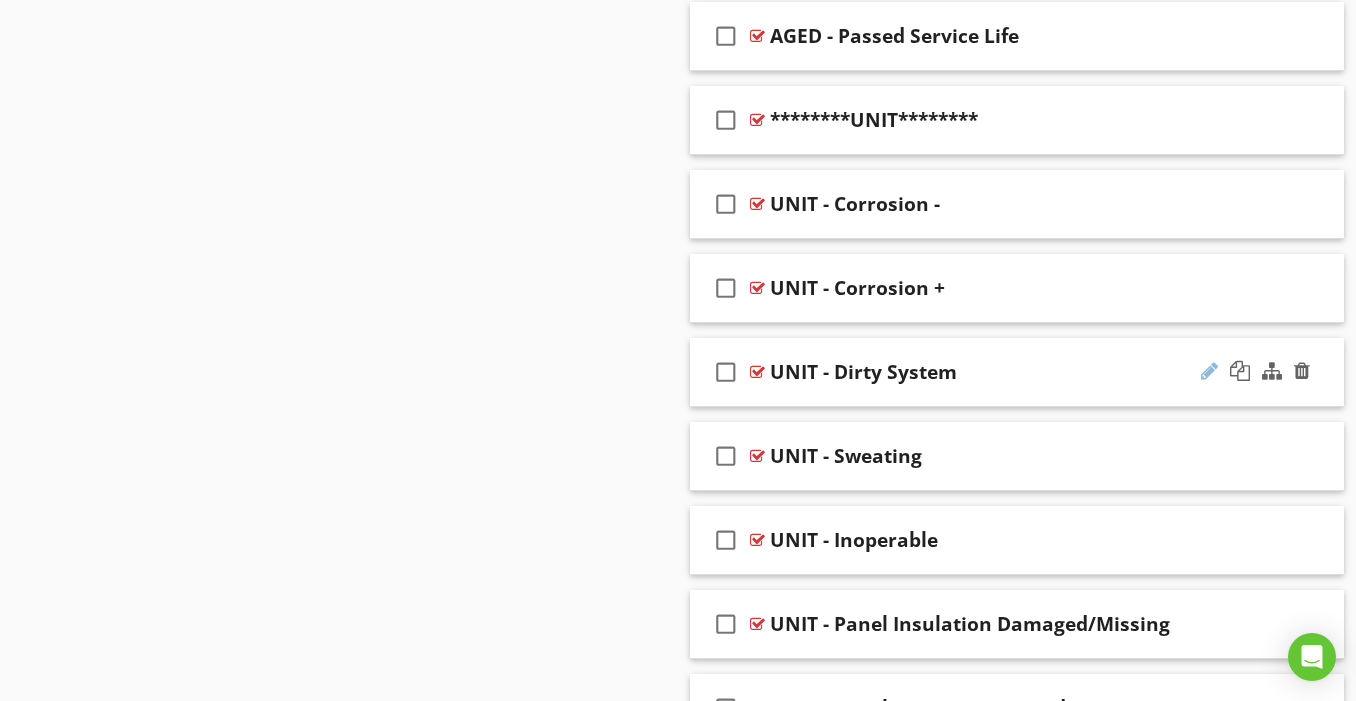 click at bounding box center [1209, 371] 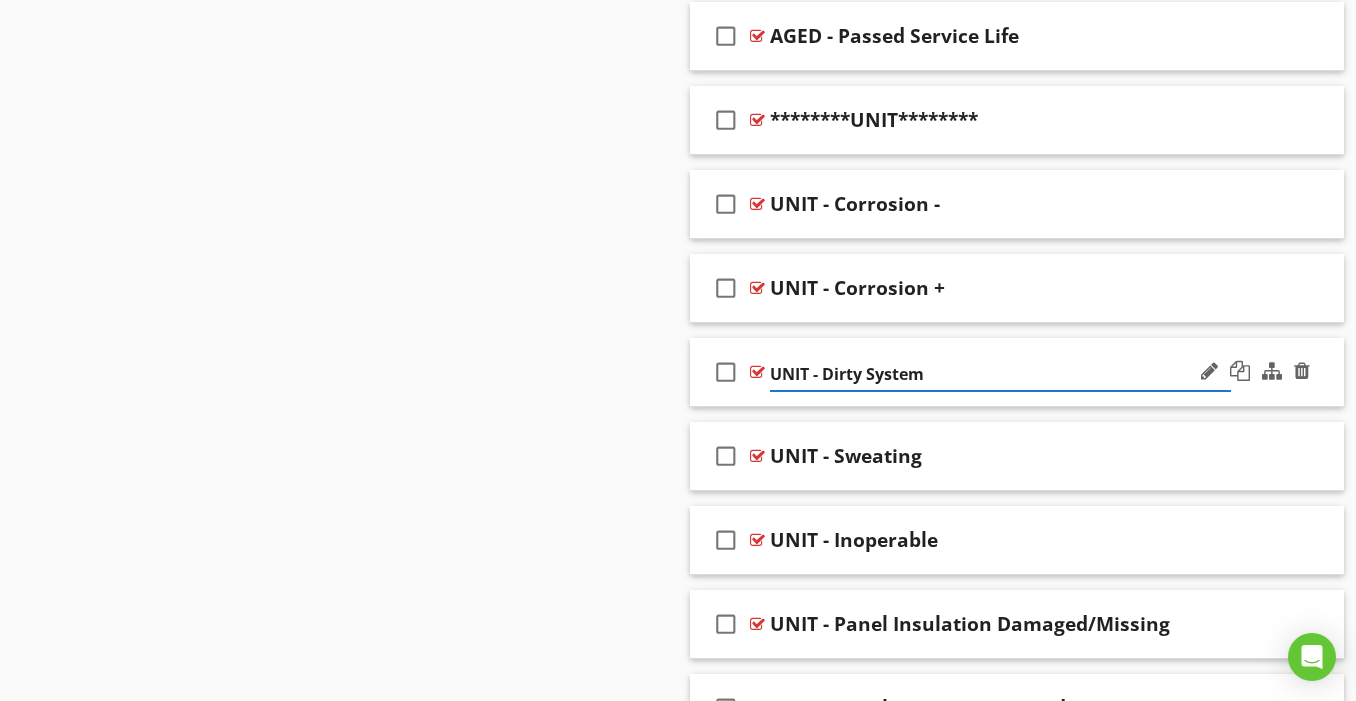 click on "UNIT - Dirty System" at bounding box center (1000, 374) 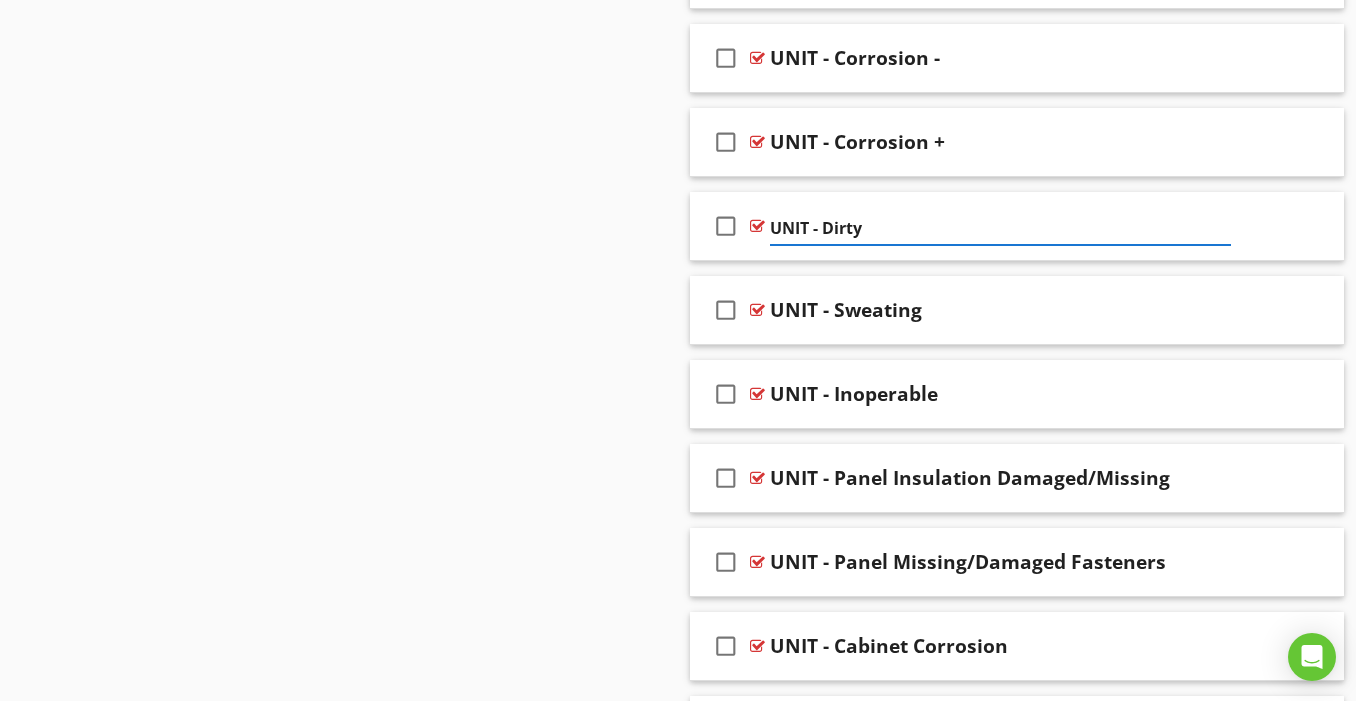 scroll, scrollTop: 2189, scrollLeft: 0, axis: vertical 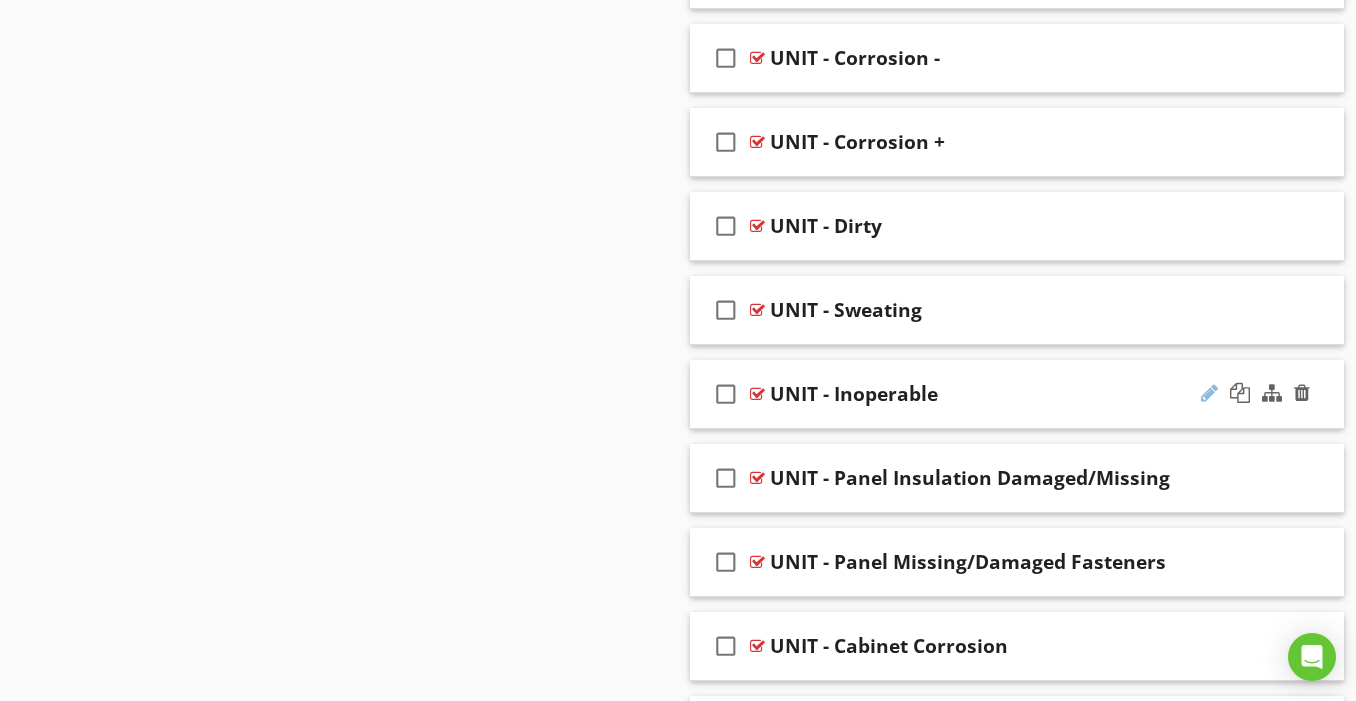 click at bounding box center (1209, 393) 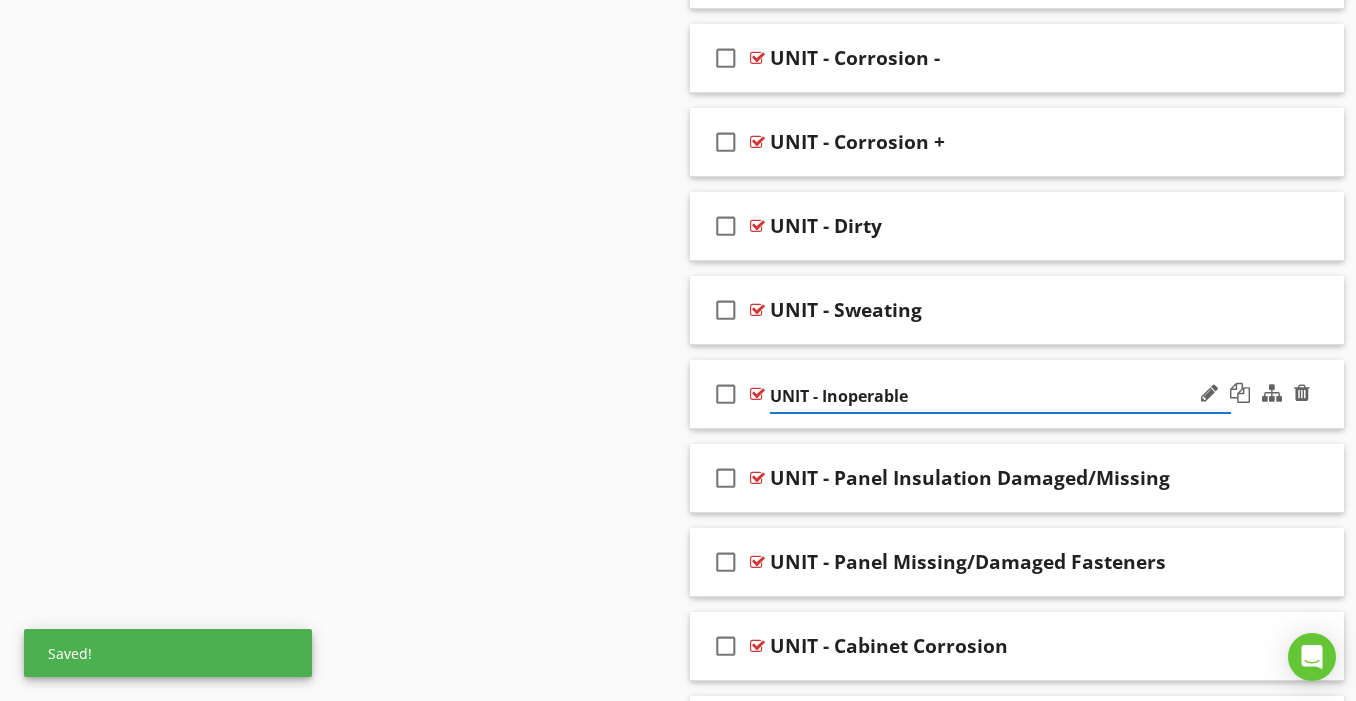 click on "UNIT - Inoperable" at bounding box center [1000, 396] 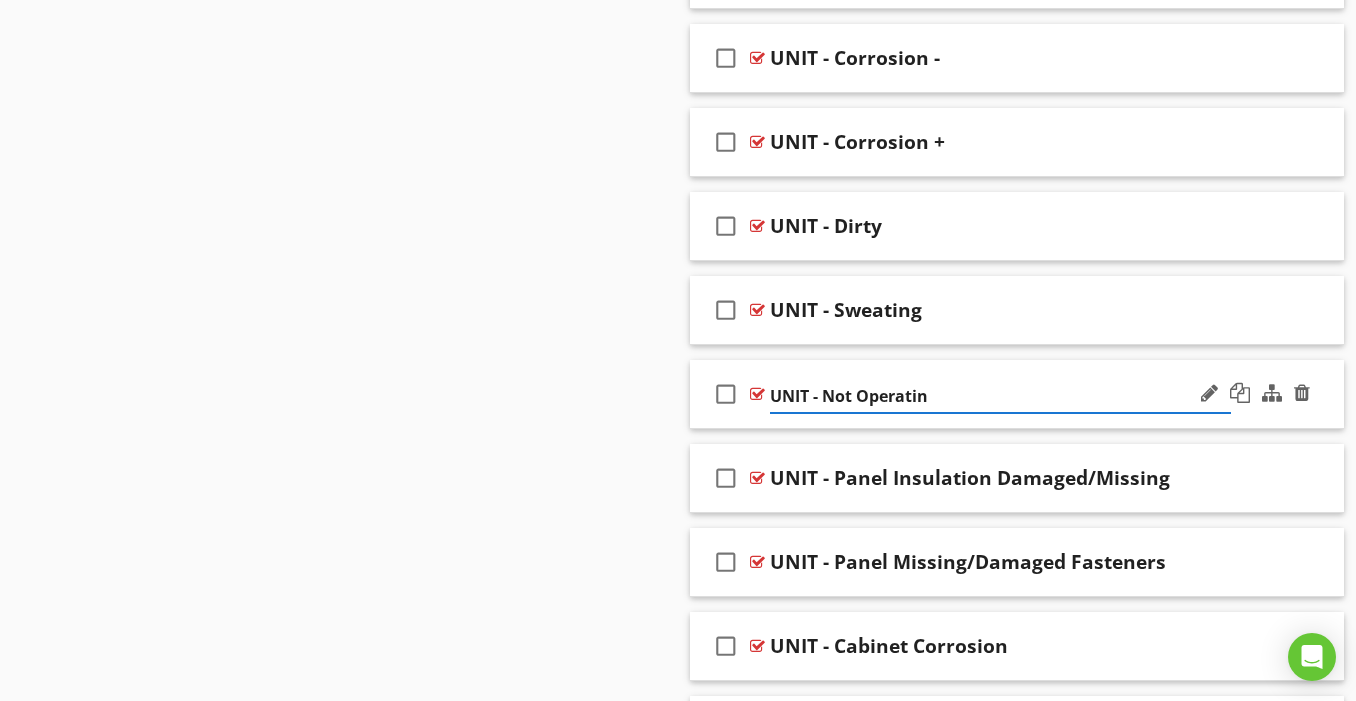 type on "UNIT - Not Operating" 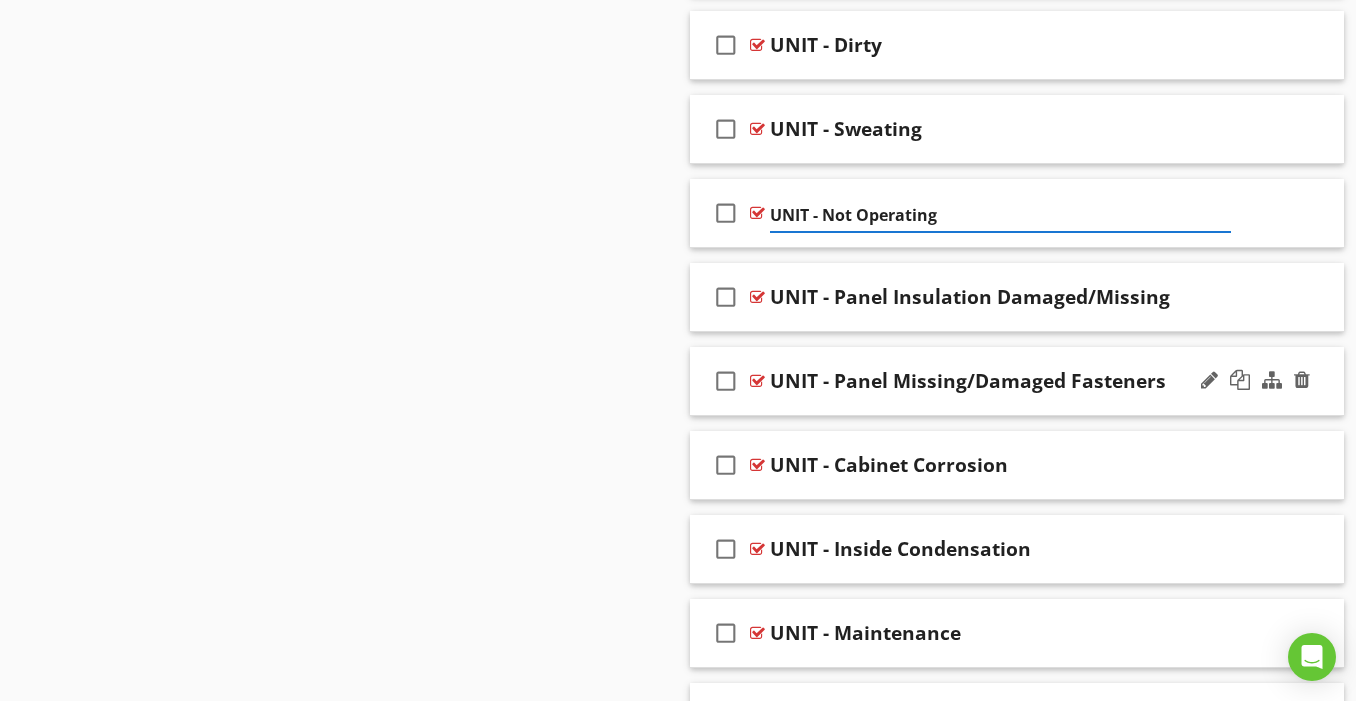 scroll, scrollTop: 2439, scrollLeft: 0, axis: vertical 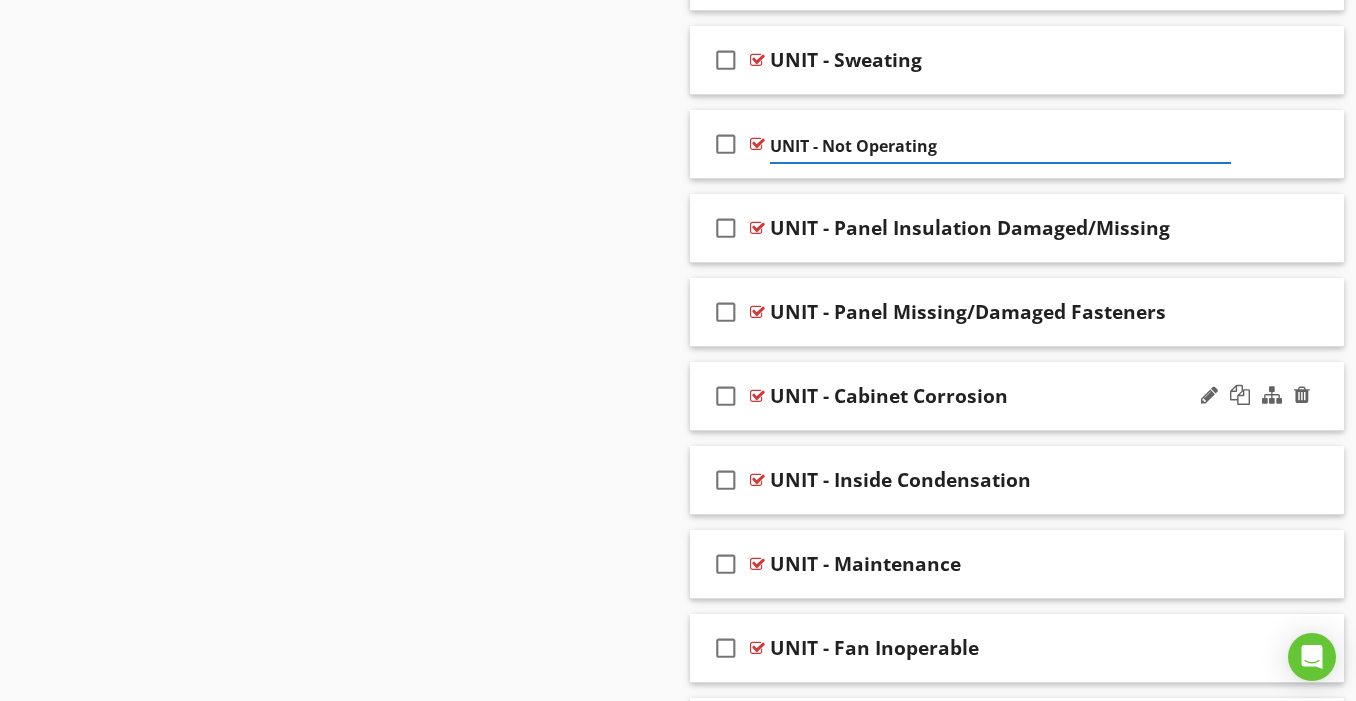 click on "check_box_outline_blank
UNIT - Cabinet Corrosion" at bounding box center [1017, 396] 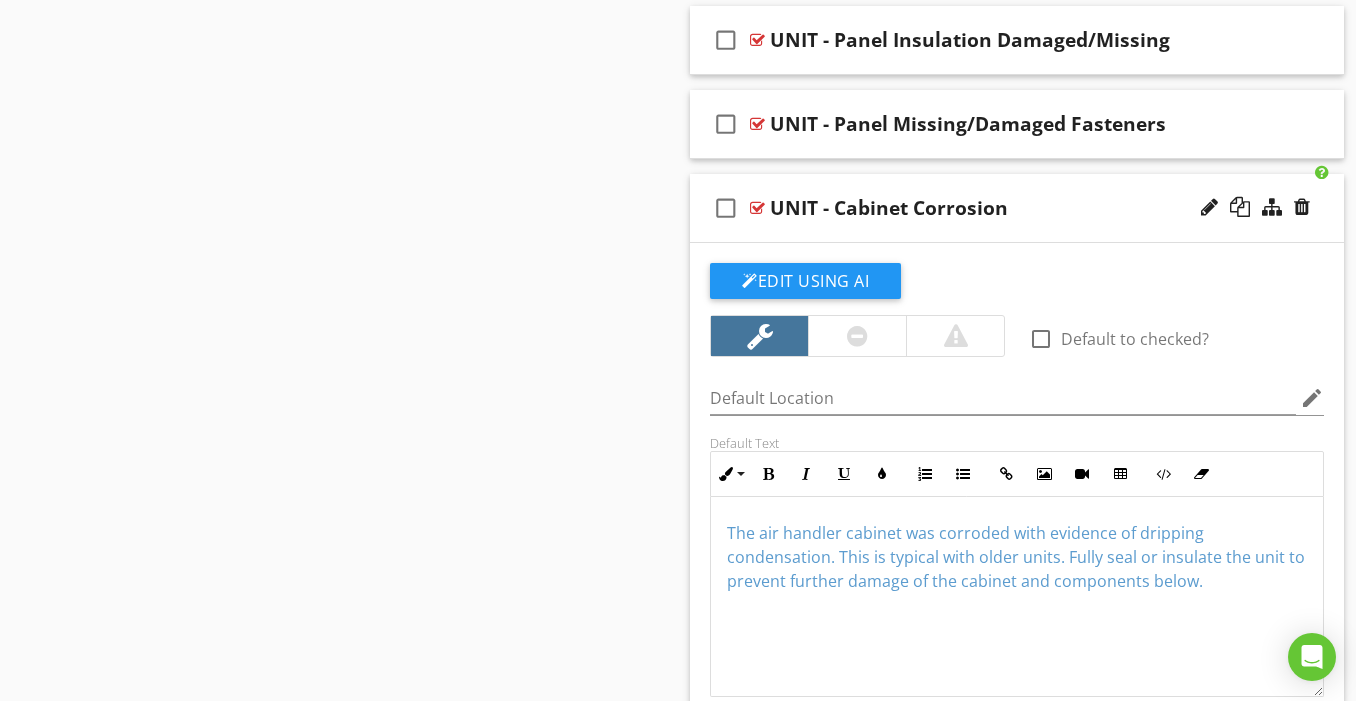 scroll, scrollTop: 2627, scrollLeft: 0, axis: vertical 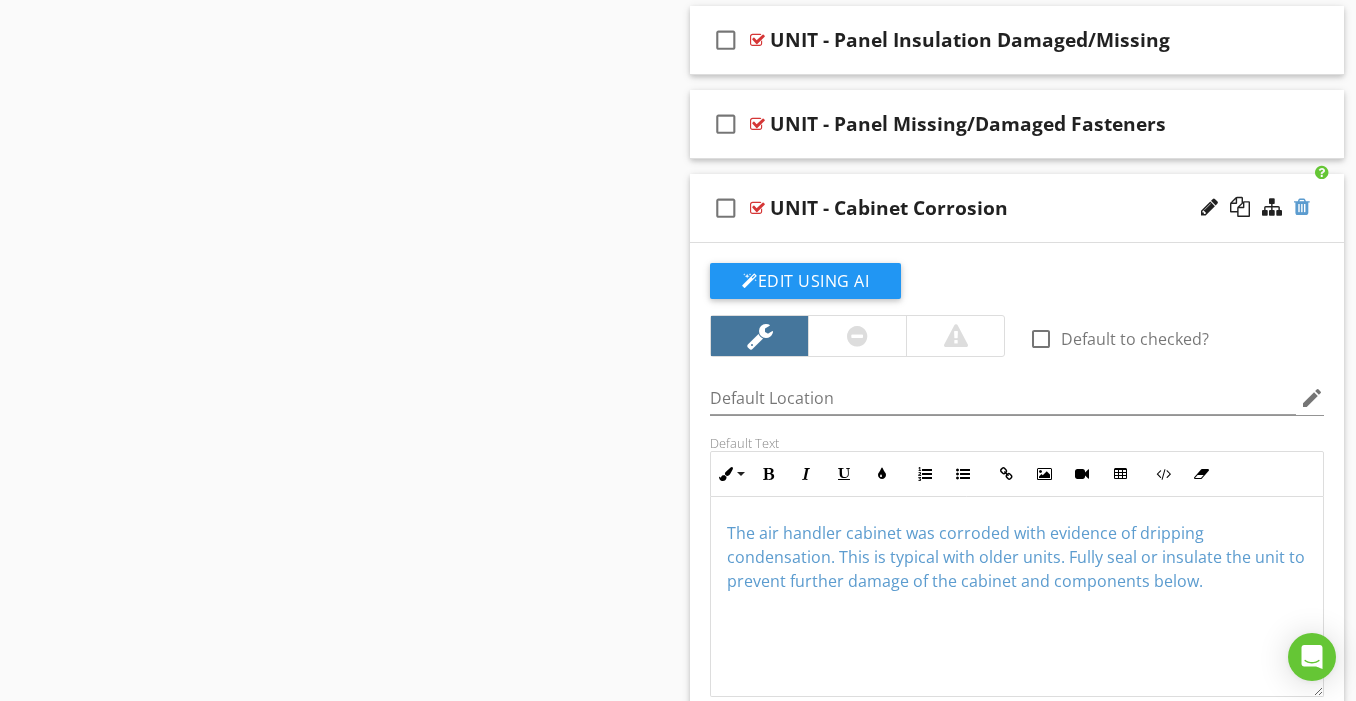 click at bounding box center [1302, 207] 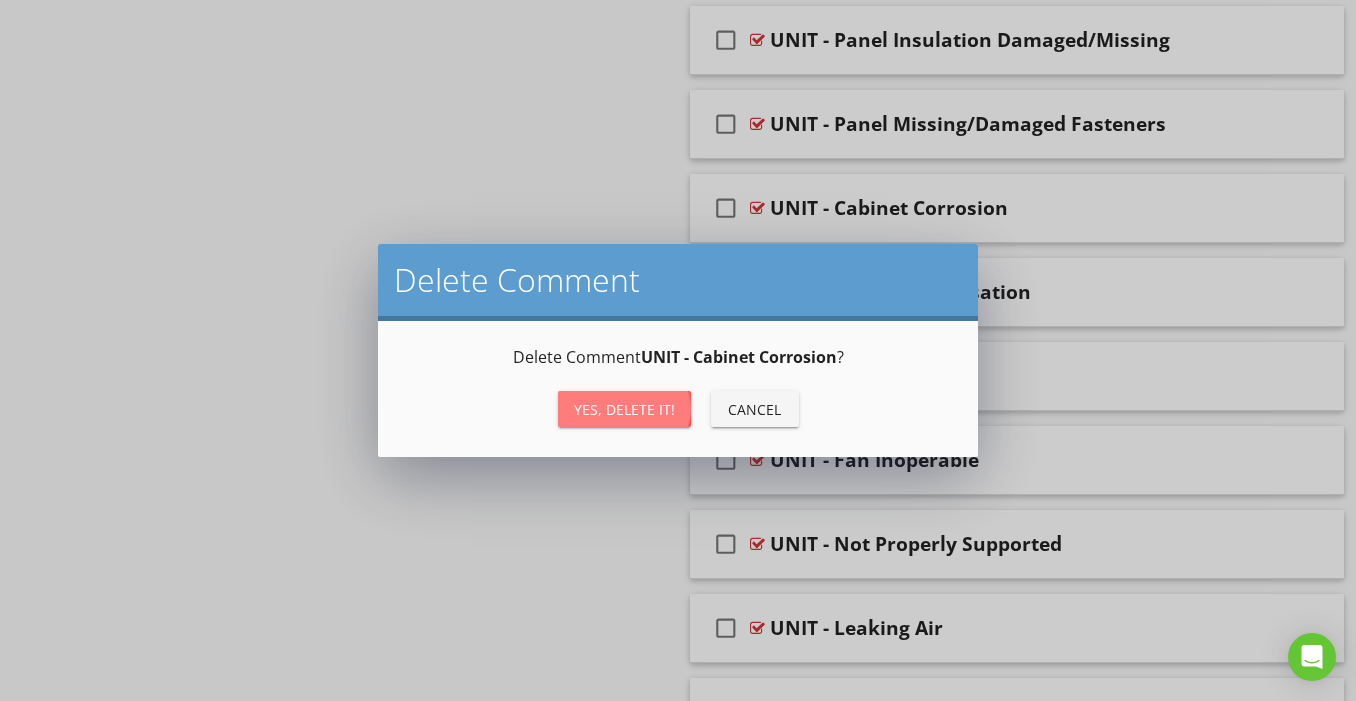 click on "Yes, Delete it!" at bounding box center (624, 409) 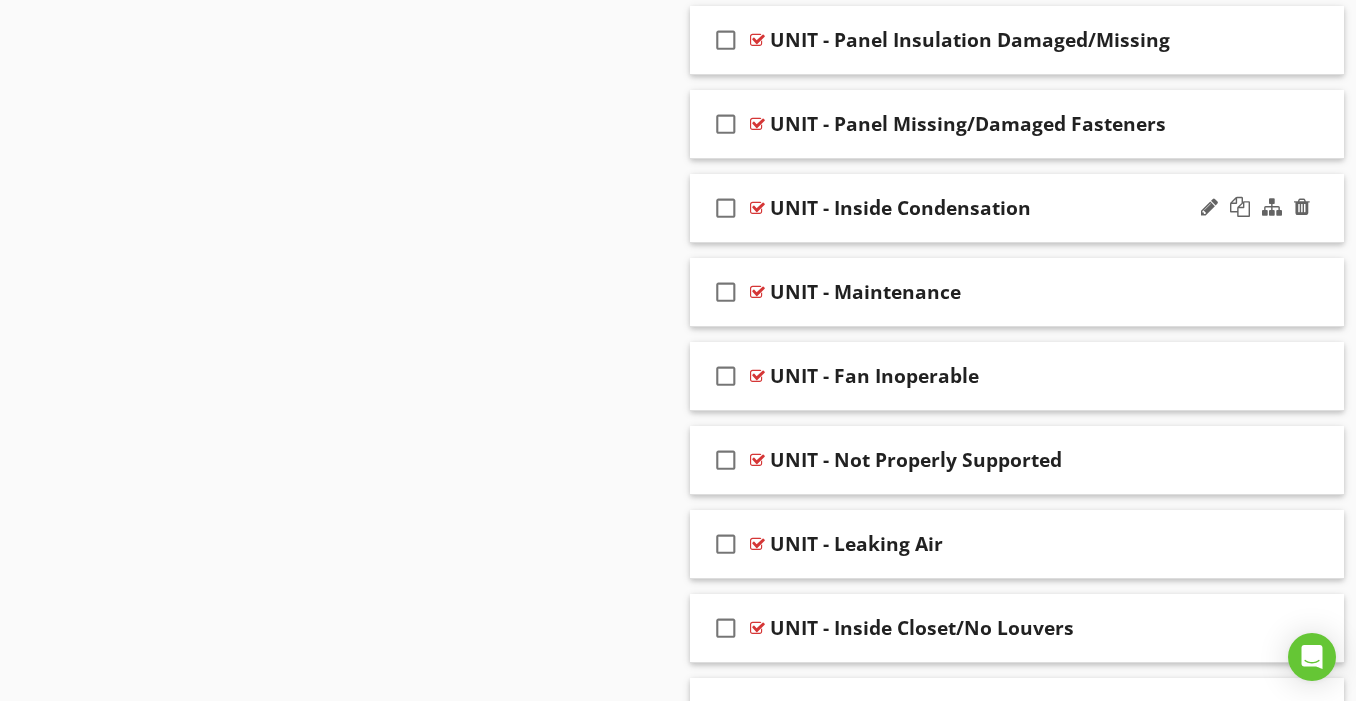 click on "check_box_outline_blank
UNIT - Inside Condensation" at bounding box center (1017, 208) 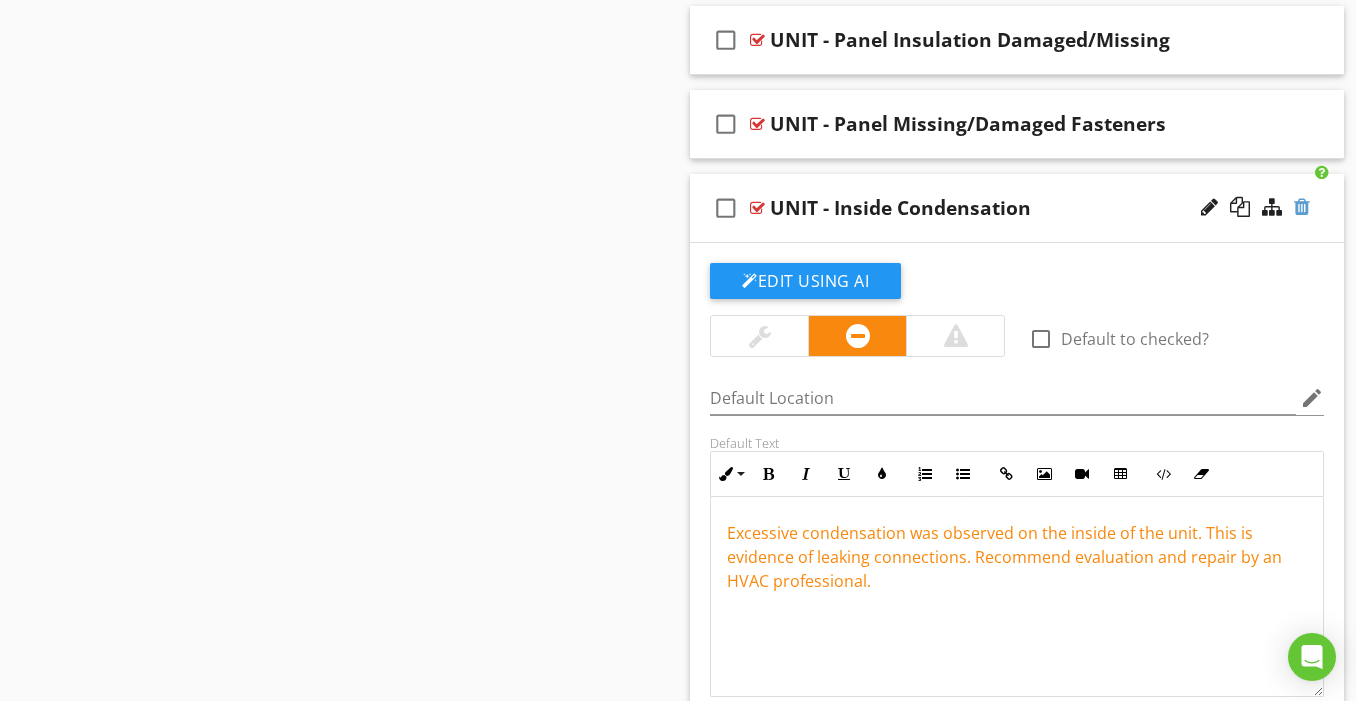 click at bounding box center (1302, 207) 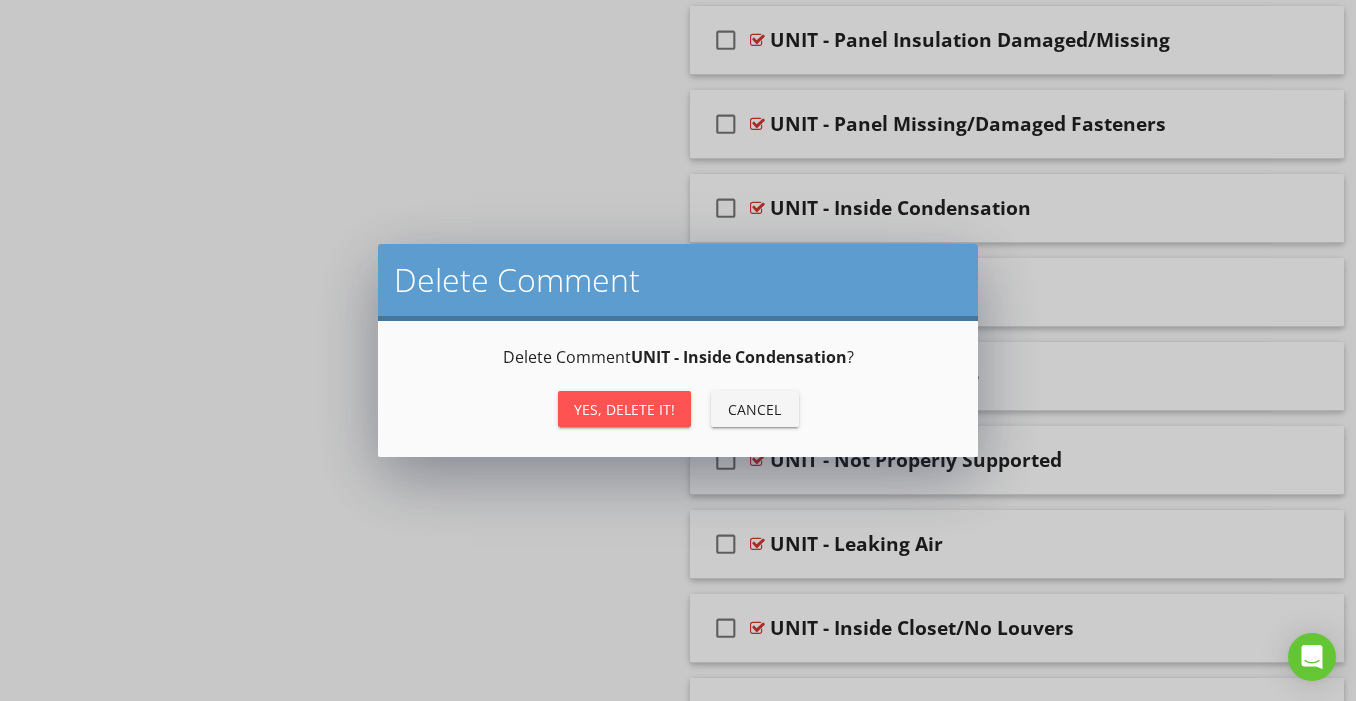 click on "Yes, Delete it!" at bounding box center [624, 409] 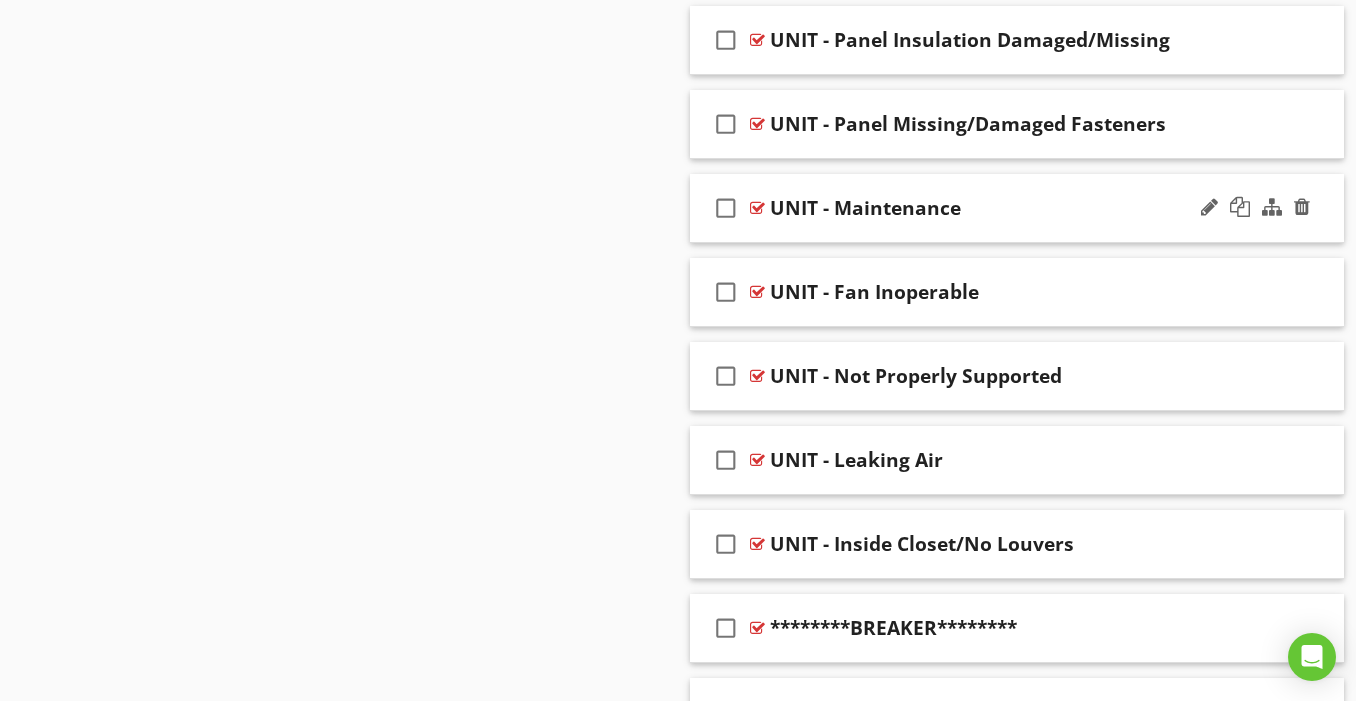 click on "check_box_outline_blank
UNIT - Maintenance" at bounding box center [1017, 208] 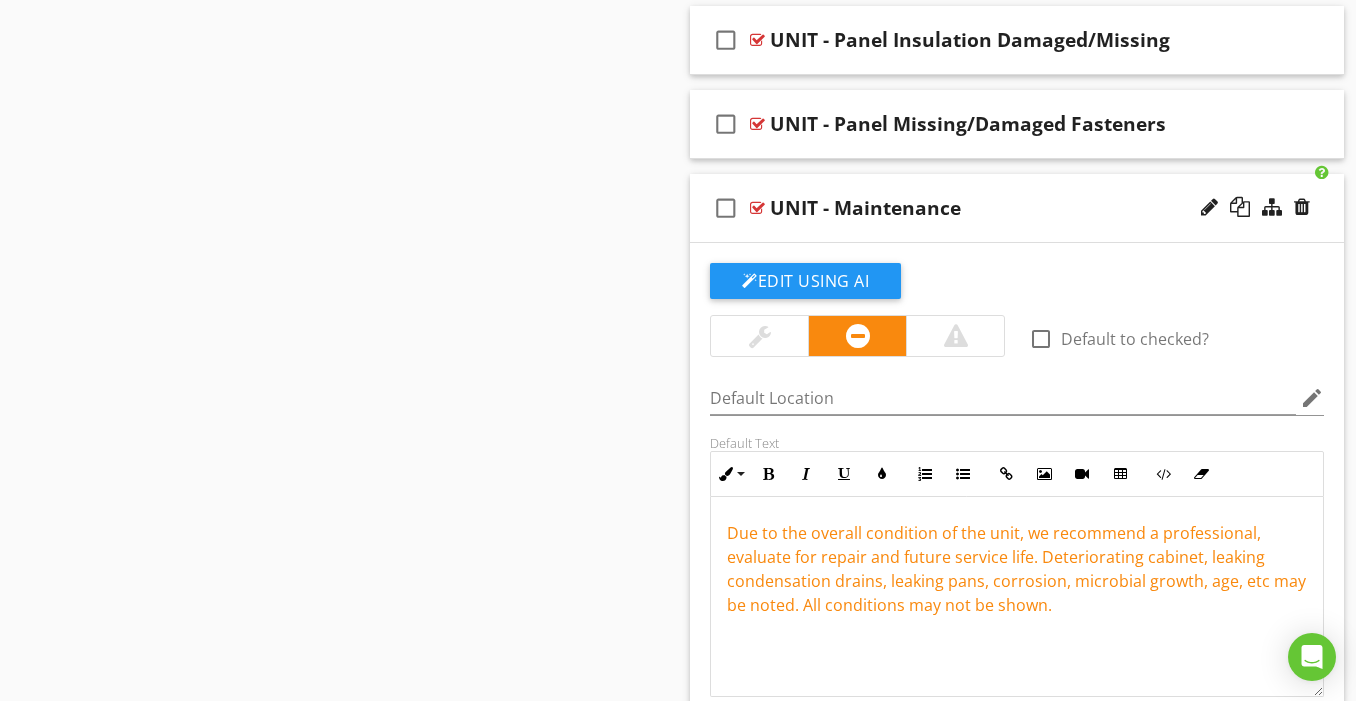 click on "check_box_outline_blank
UNIT - Maintenance" at bounding box center [1017, 208] 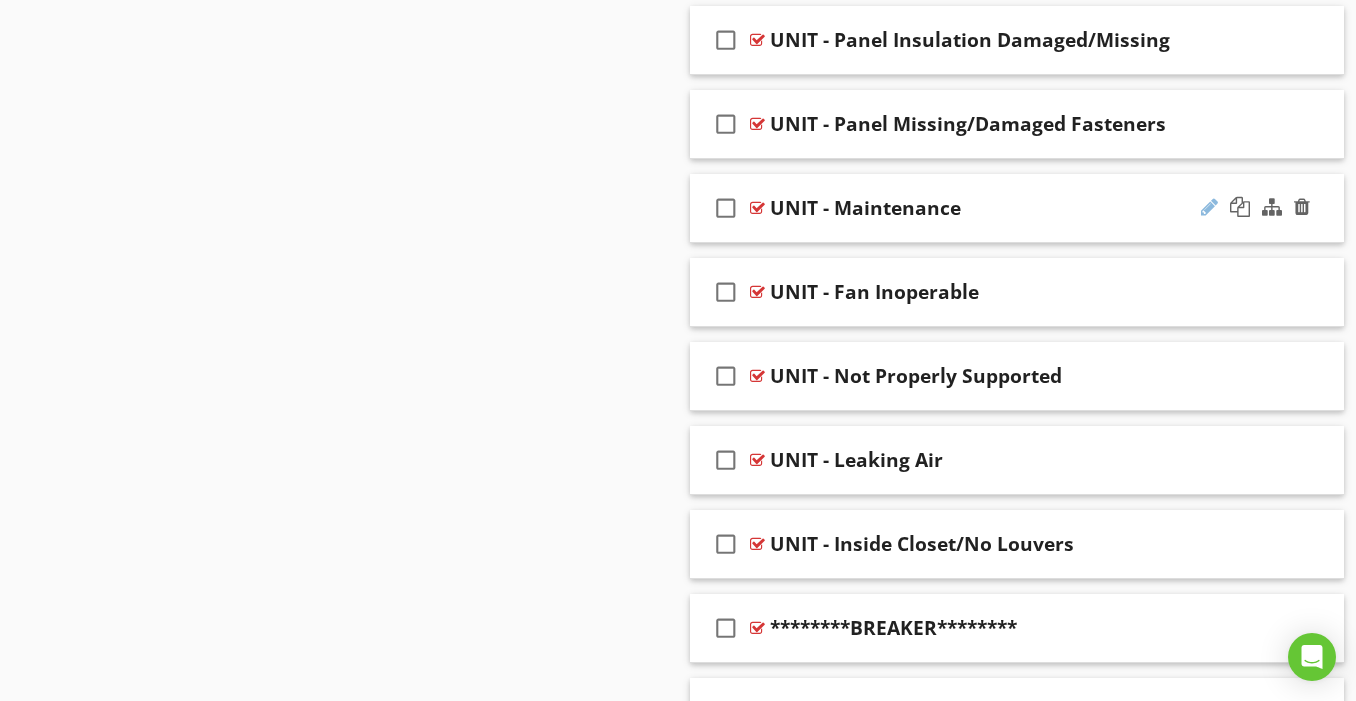 click at bounding box center (1209, 207) 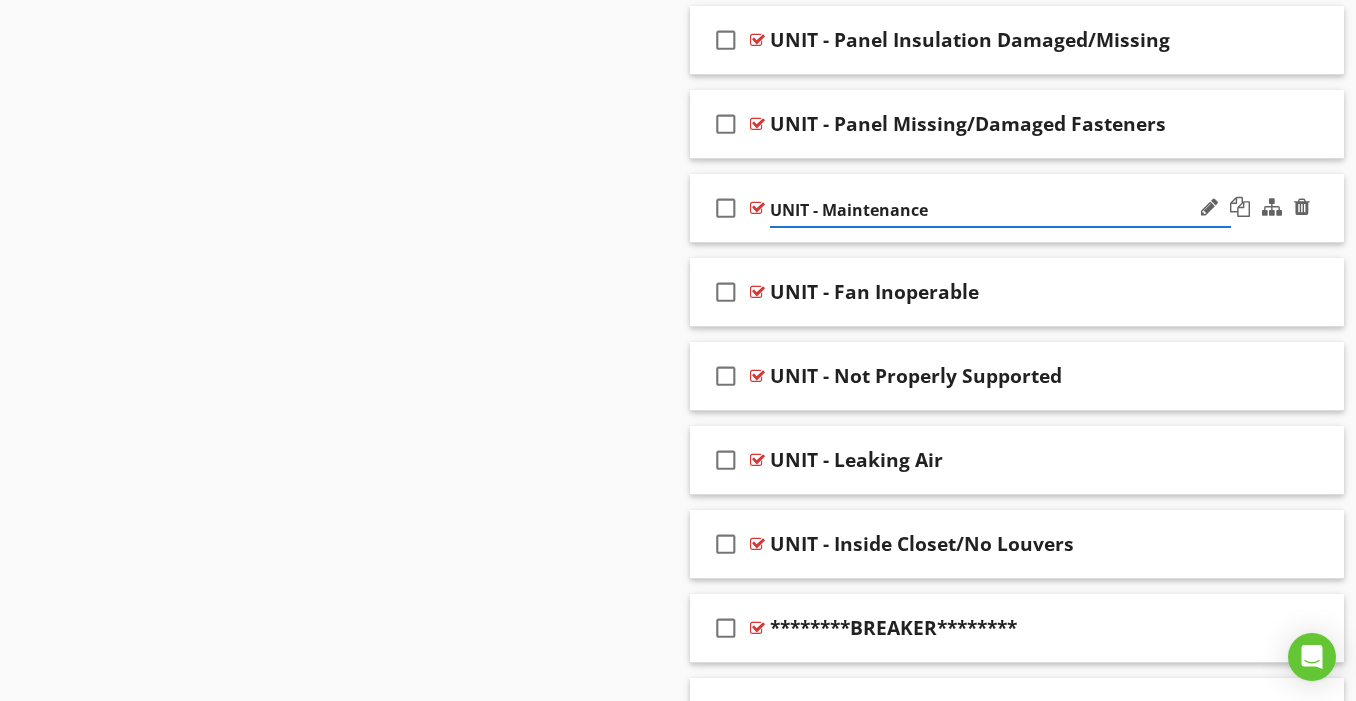 click on "UNIT - Maintenance" at bounding box center (1000, 210) 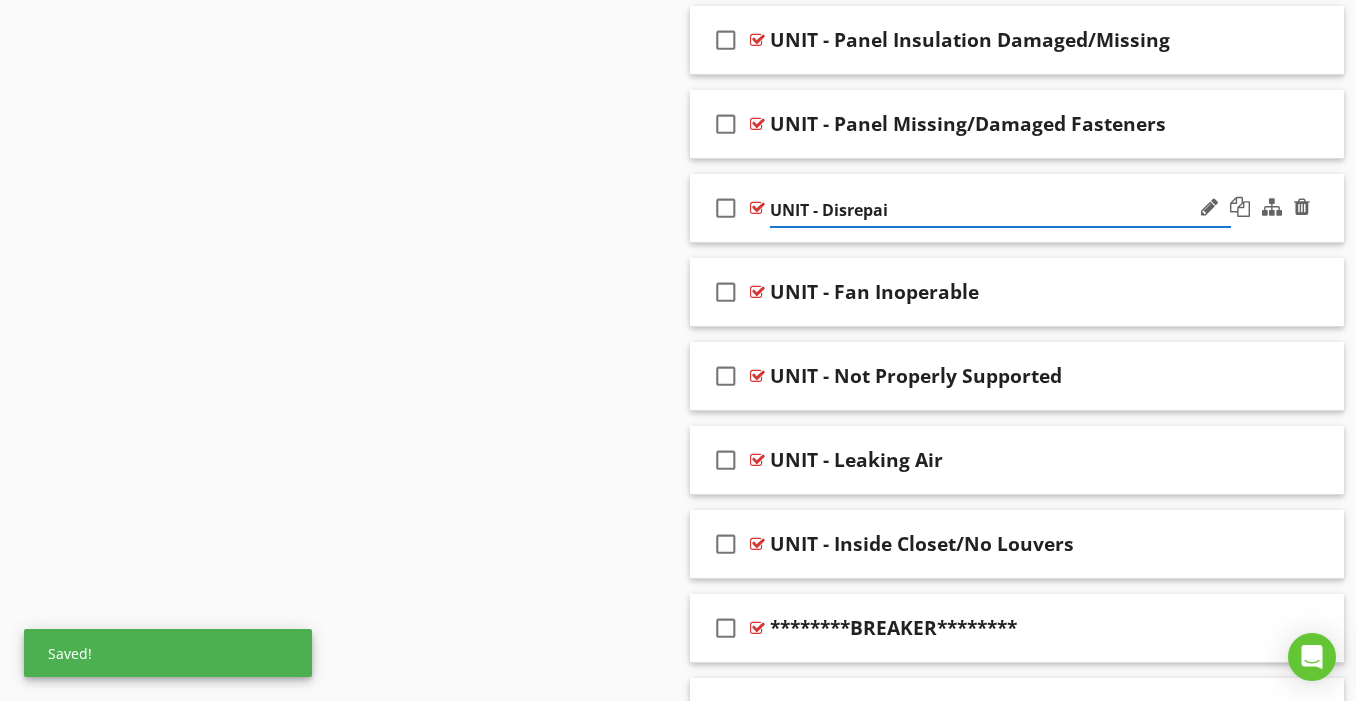 type on "UNIT - Disrepair" 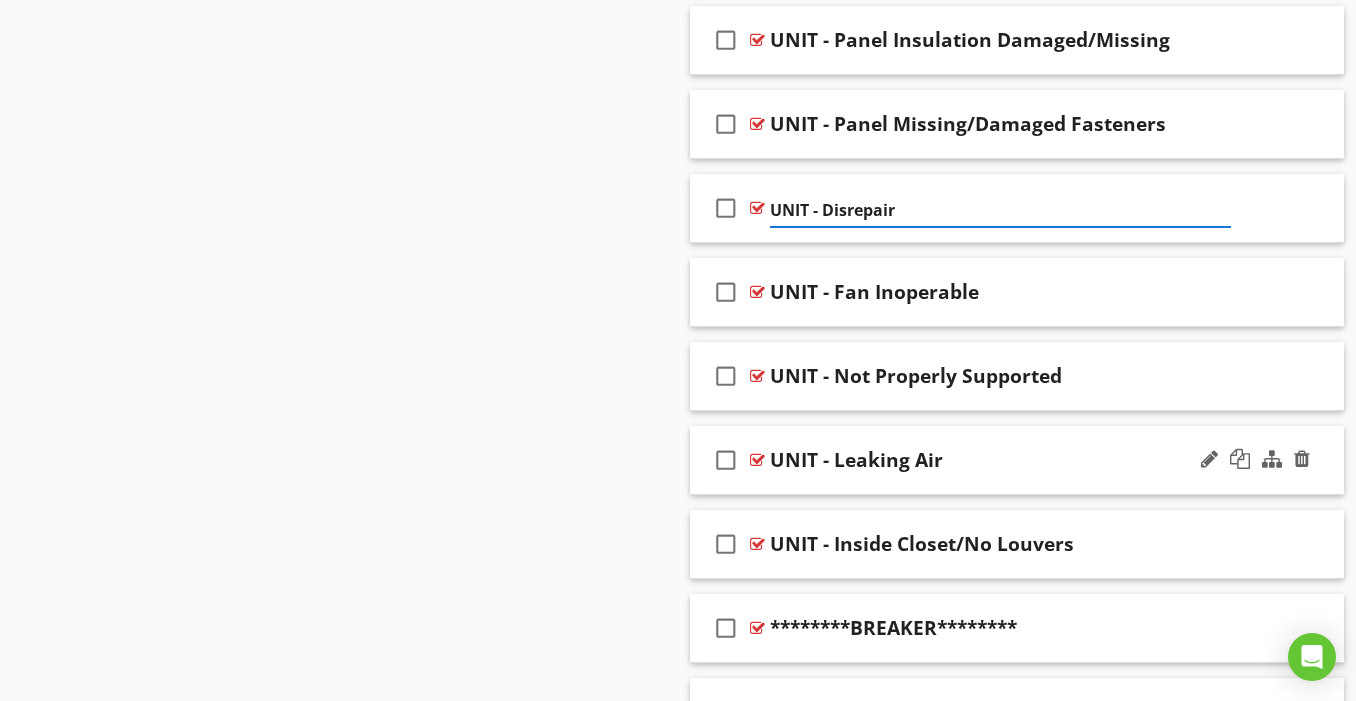 click on "check_box_outline_blank
UNIT - Leaking Air" at bounding box center [1017, 460] 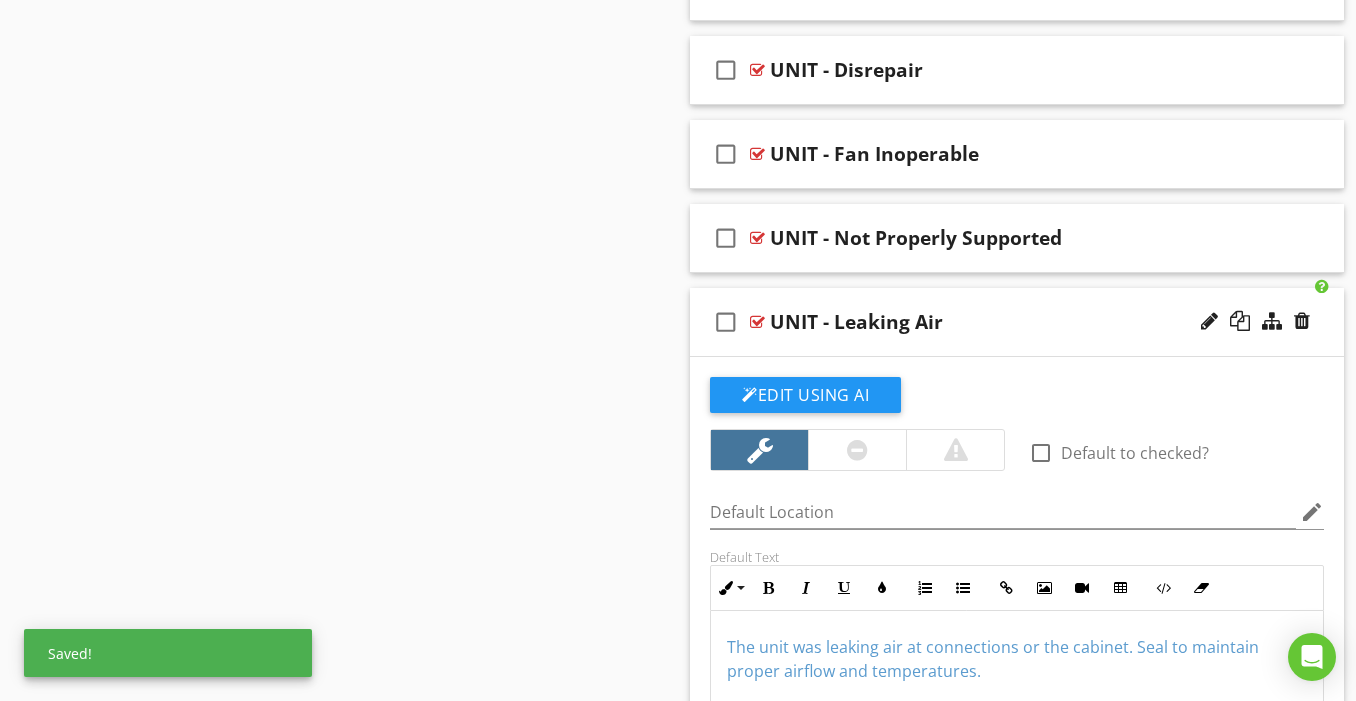 scroll, scrollTop: 2790, scrollLeft: 0, axis: vertical 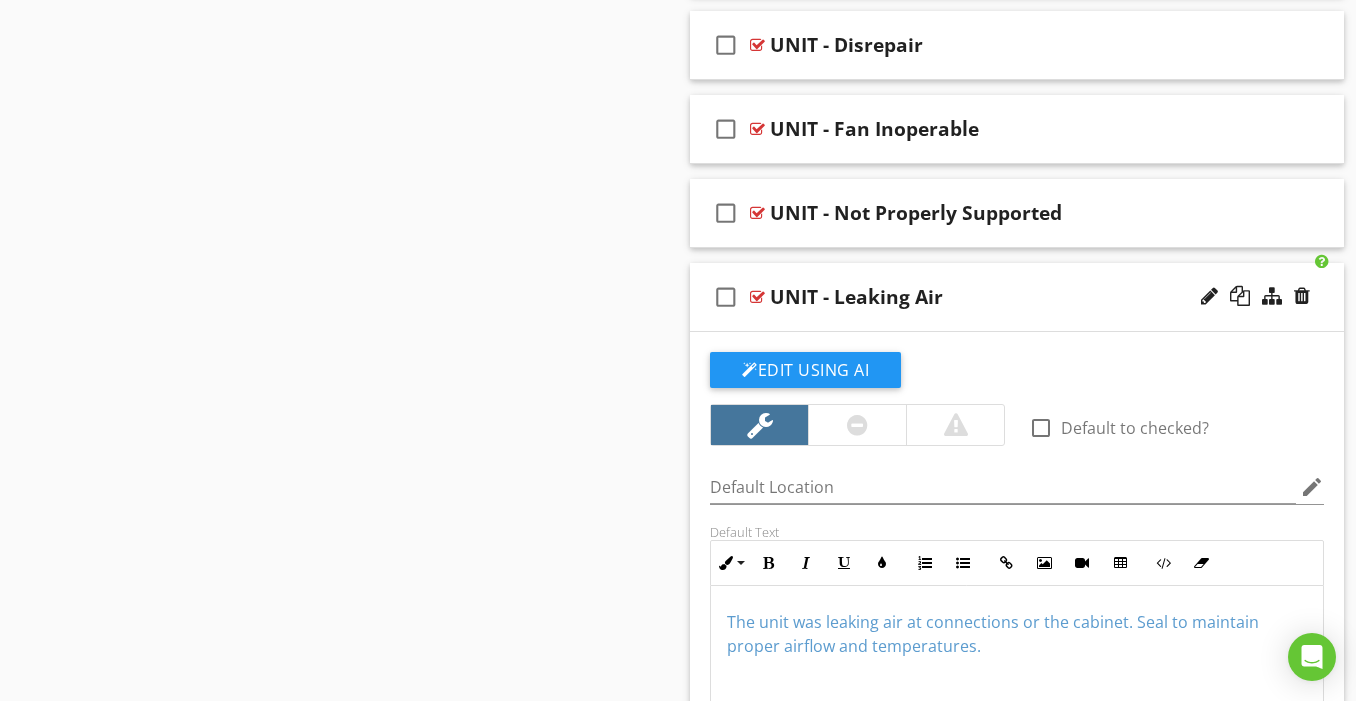 click on "check_box_outline_blank
UNIT - Leaking Air" at bounding box center (1017, 297) 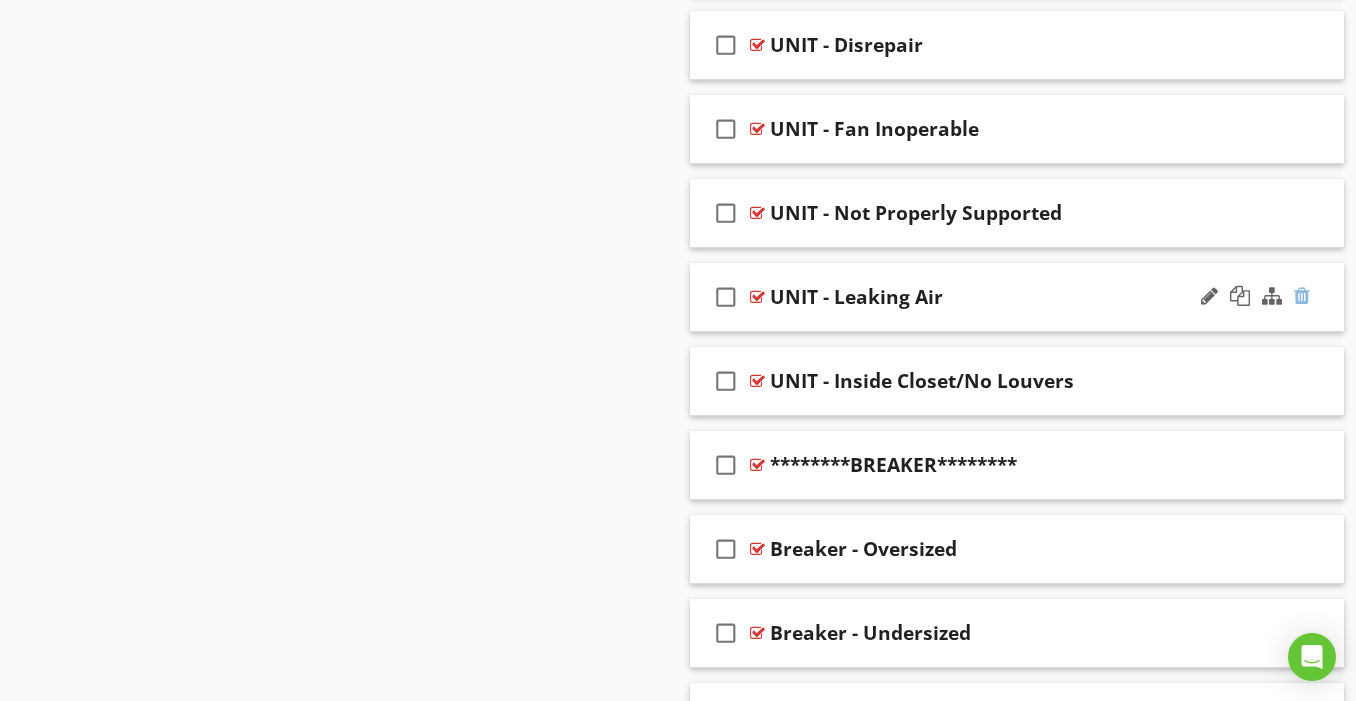 click at bounding box center [1302, 296] 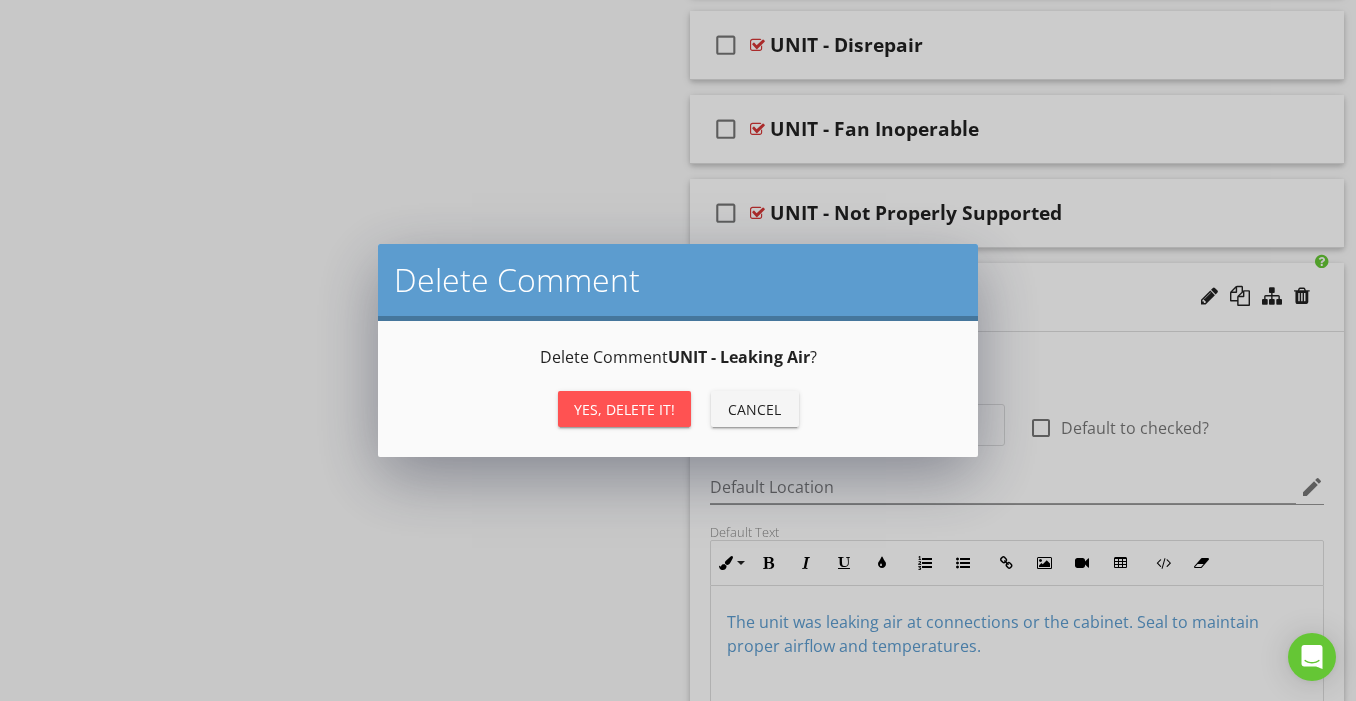 click on "Yes, Delete it!" at bounding box center (624, 409) 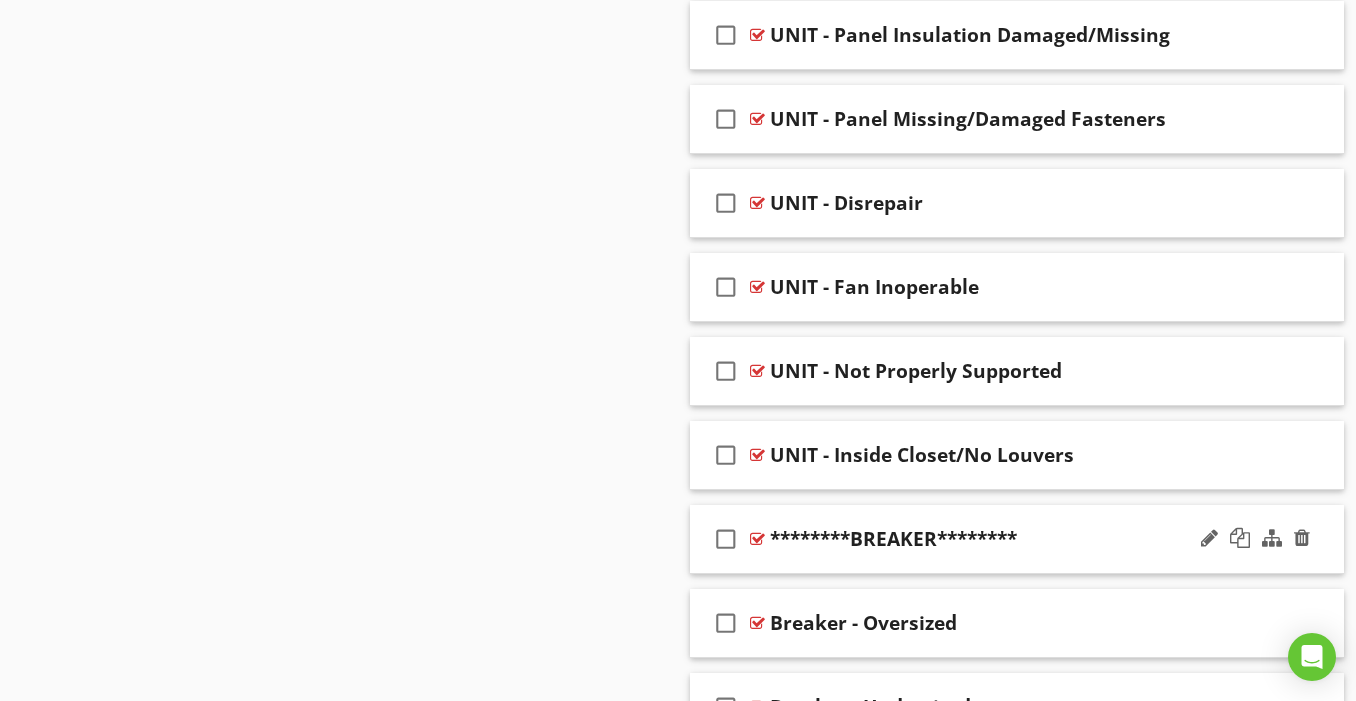 scroll, scrollTop: 2629, scrollLeft: 0, axis: vertical 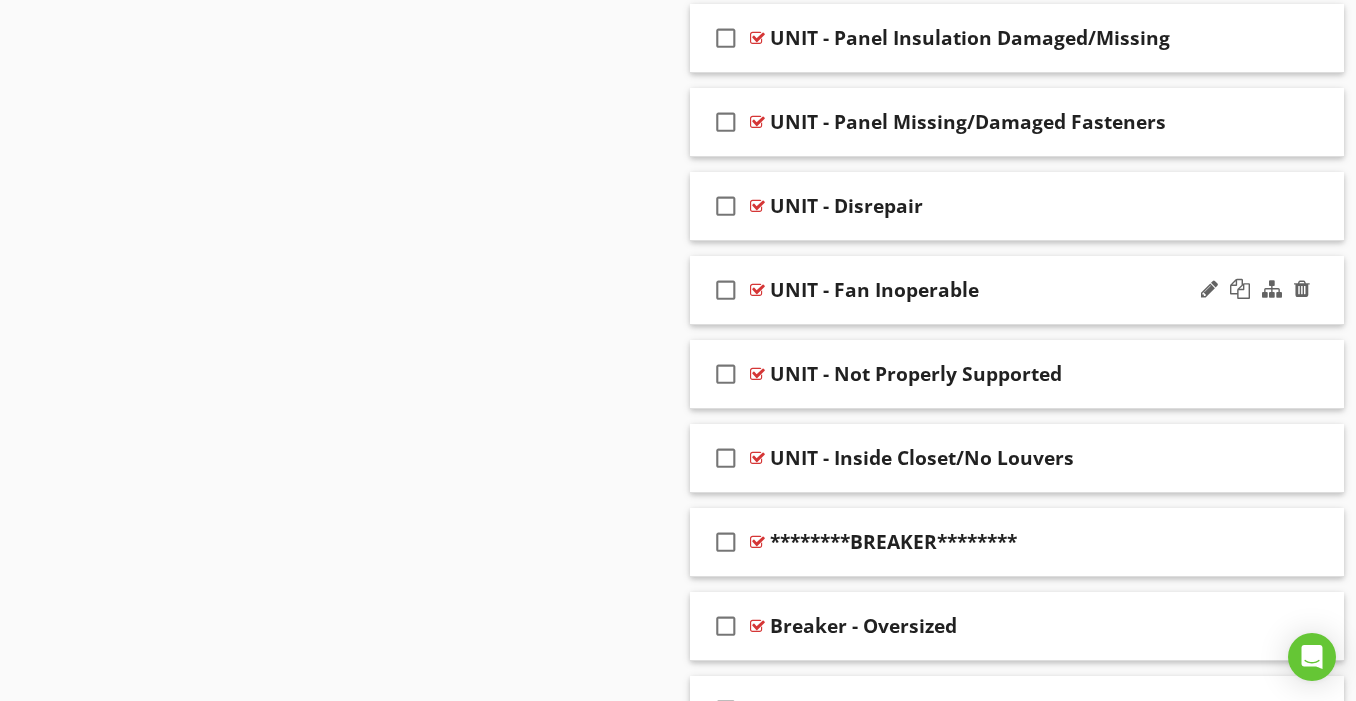 click on "check_box_outline_blank
UNIT - Fan Inoperable" at bounding box center (1017, 290) 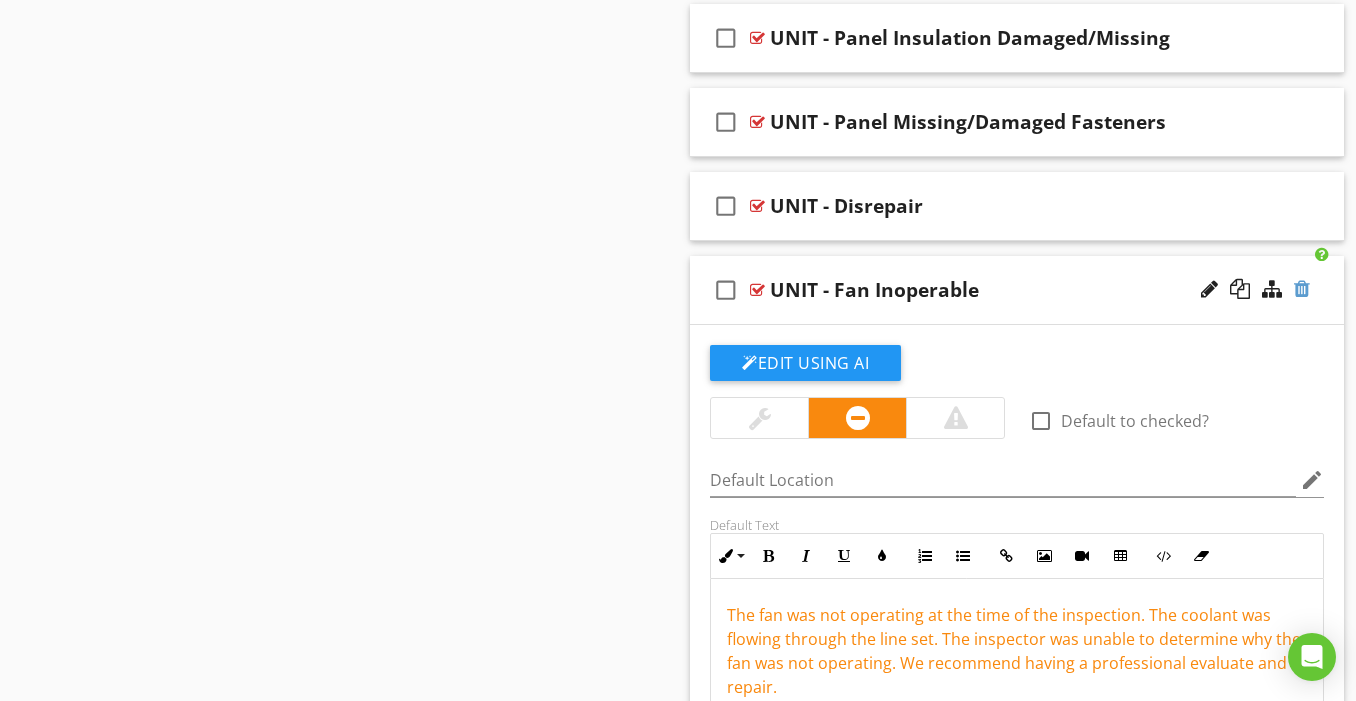 click at bounding box center [1302, 289] 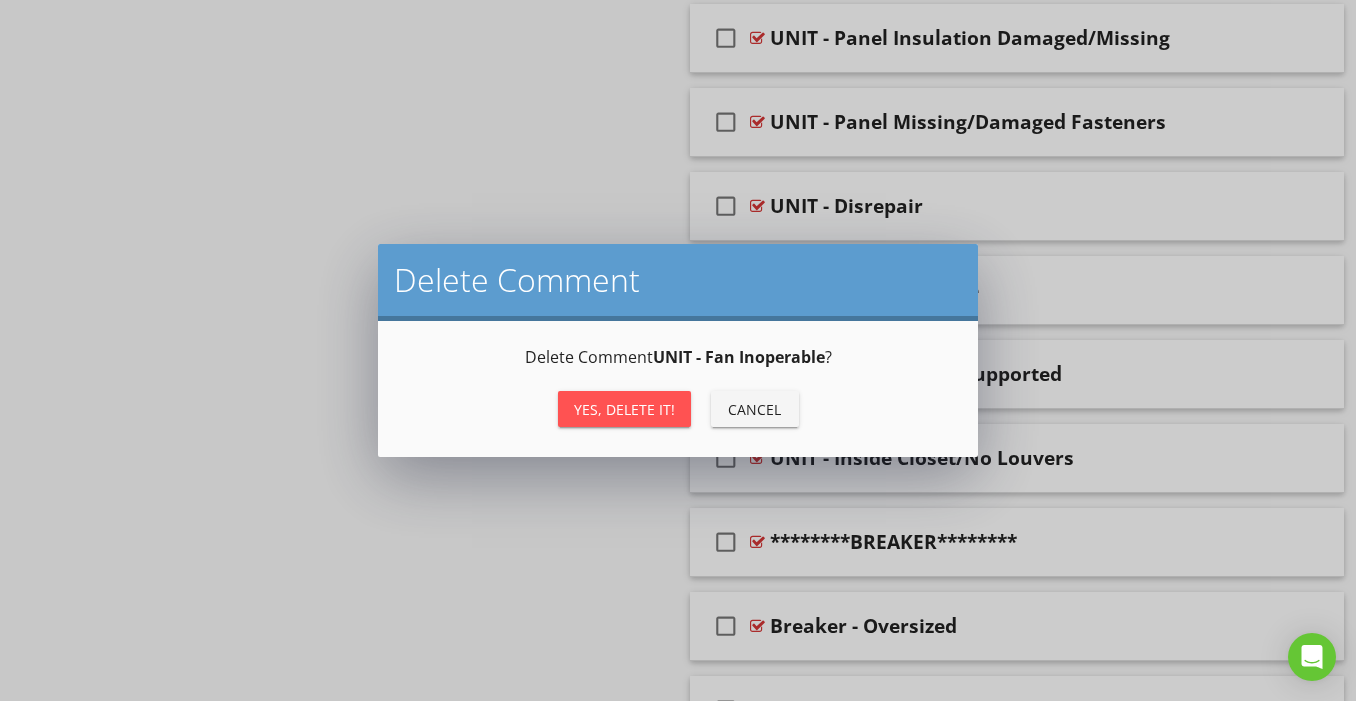 click on "Yes, Delete it!" at bounding box center (624, 409) 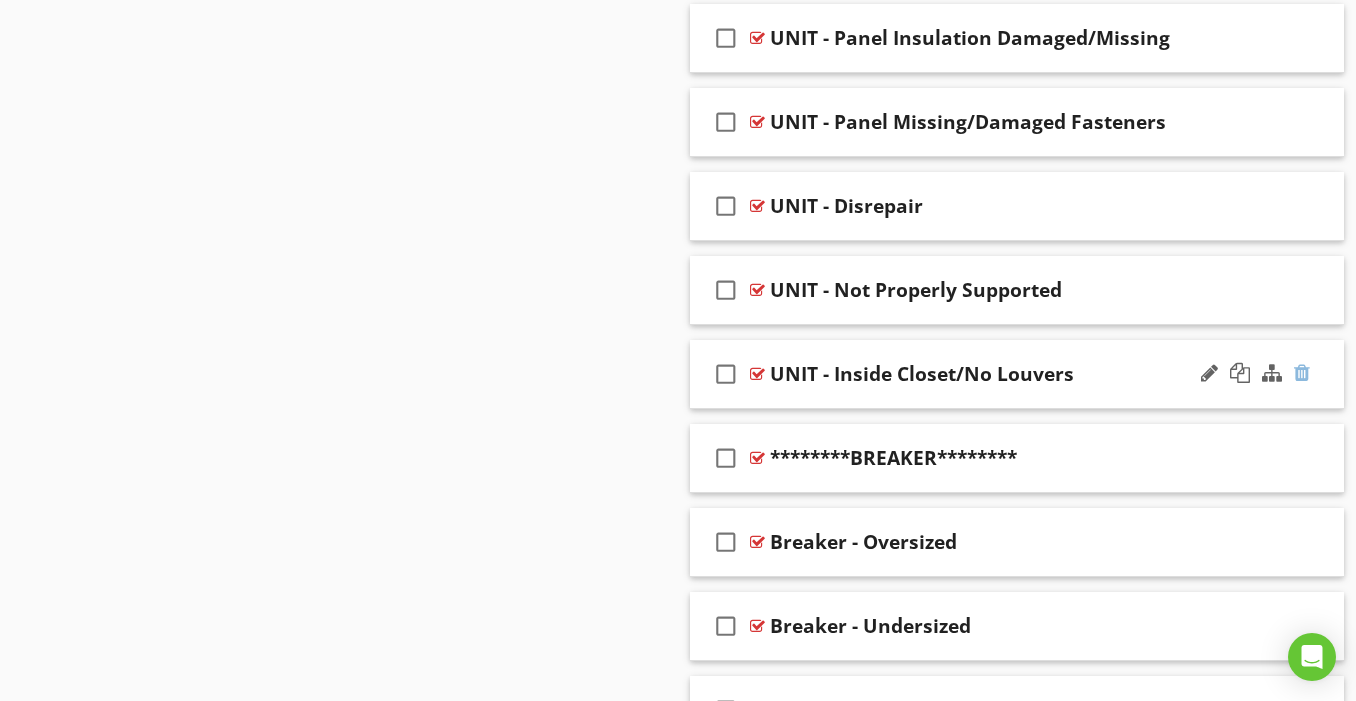 click at bounding box center (1302, 373) 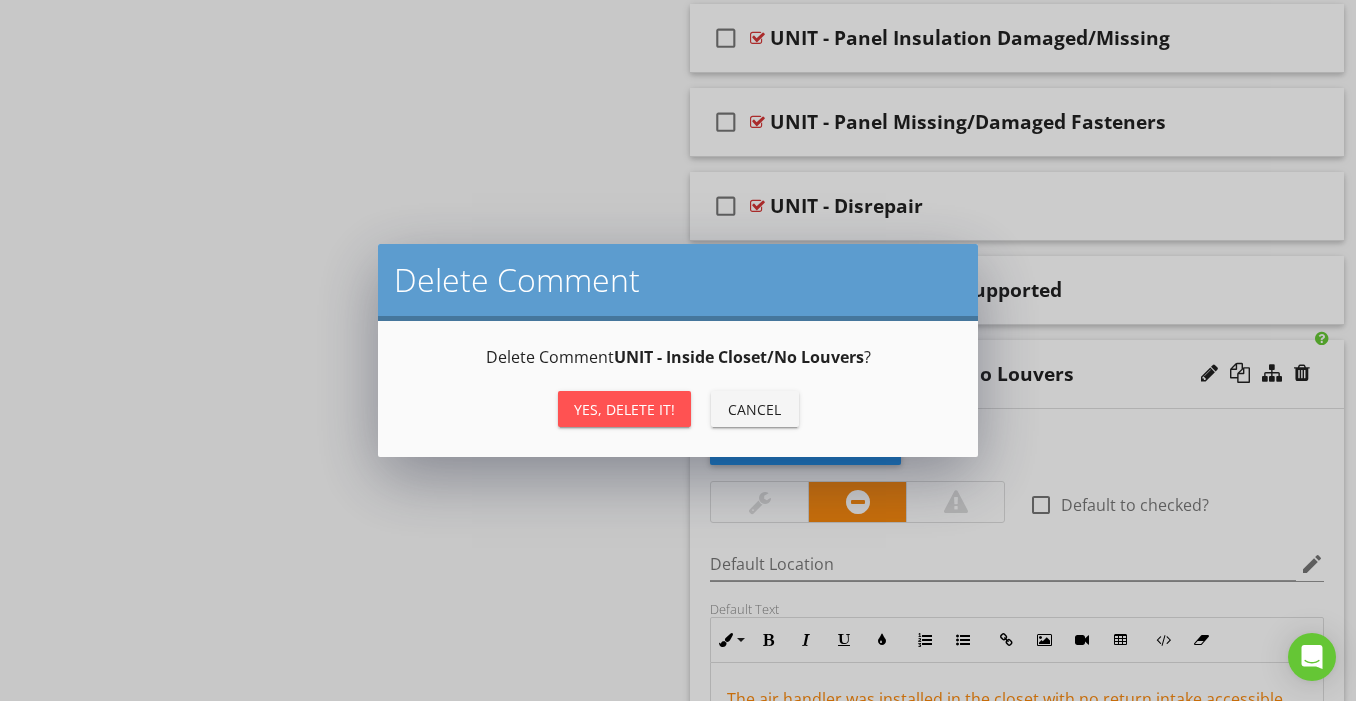 click on "Yes, Delete it!" at bounding box center [624, 409] 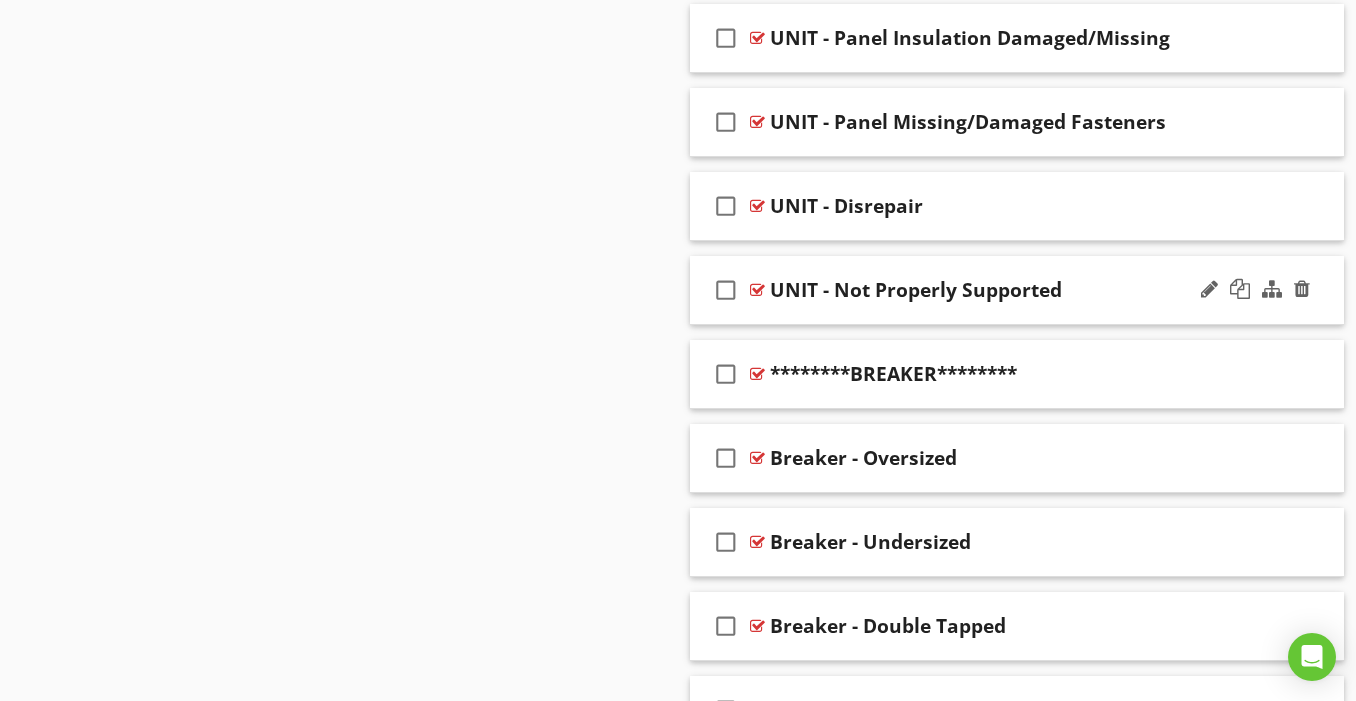 click on "check_box_outline_blank
UNIT - Not Properly Supported" at bounding box center [1017, 290] 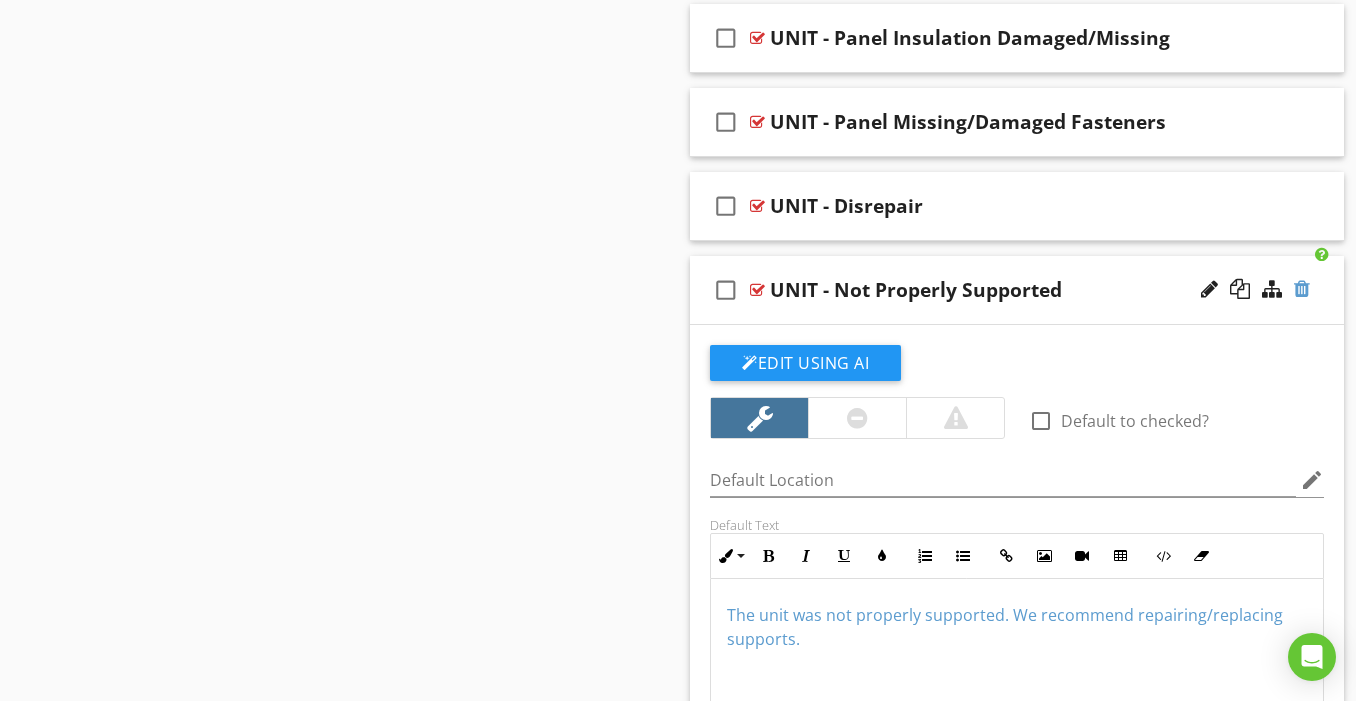 click at bounding box center (1302, 289) 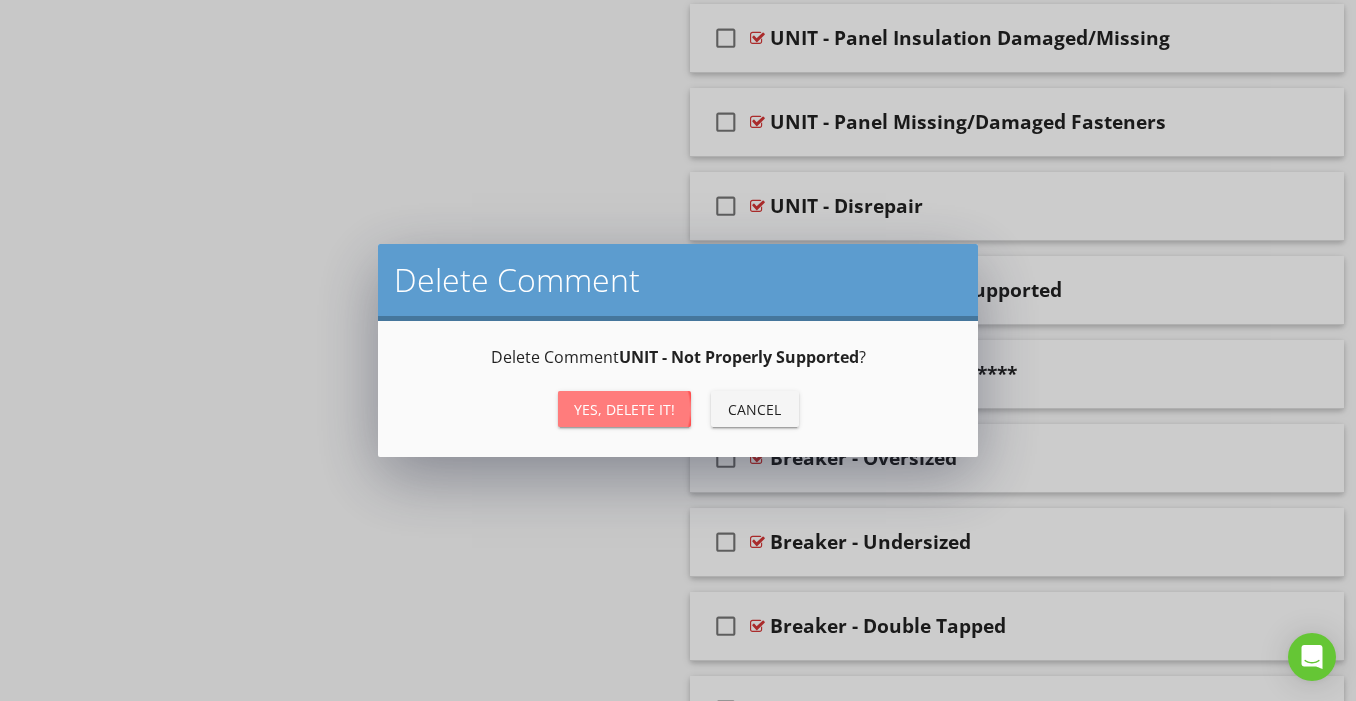 click on "Yes, Delete it!" at bounding box center (624, 409) 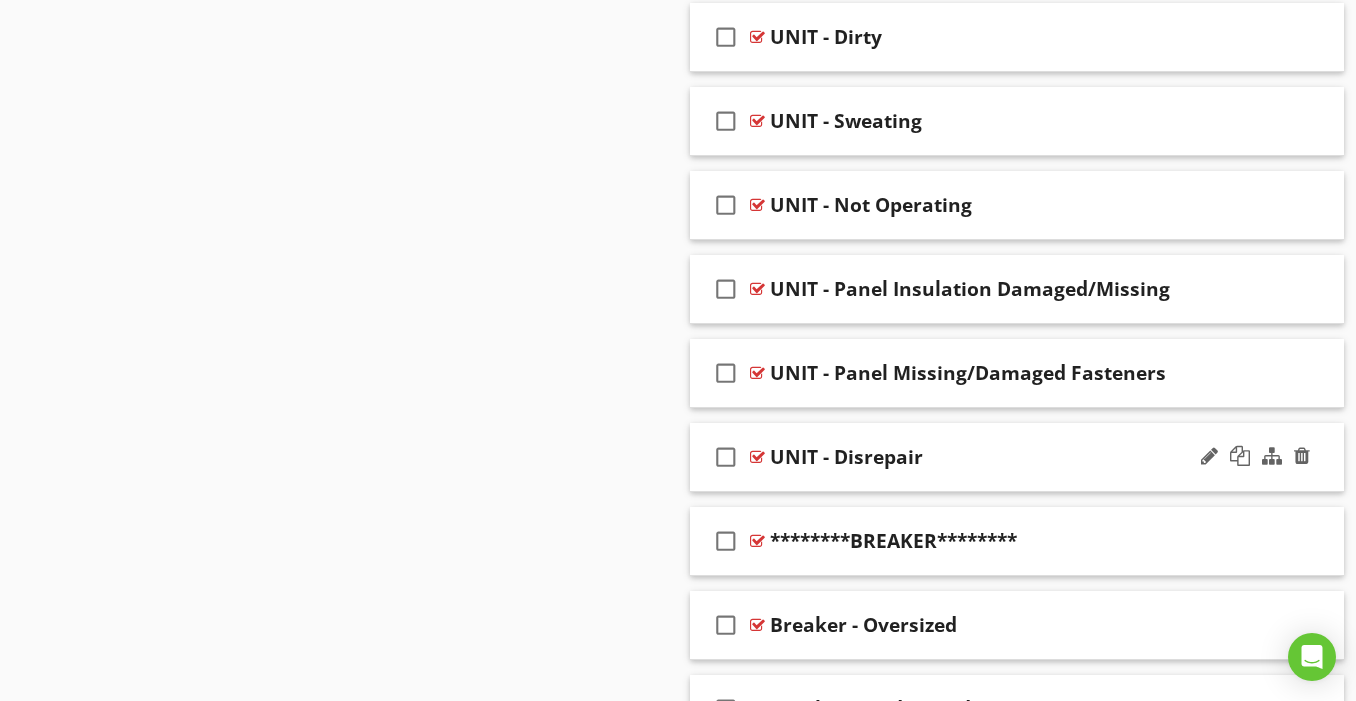 scroll, scrollTop: 2376, scrollLeft: 0, axis: vertical 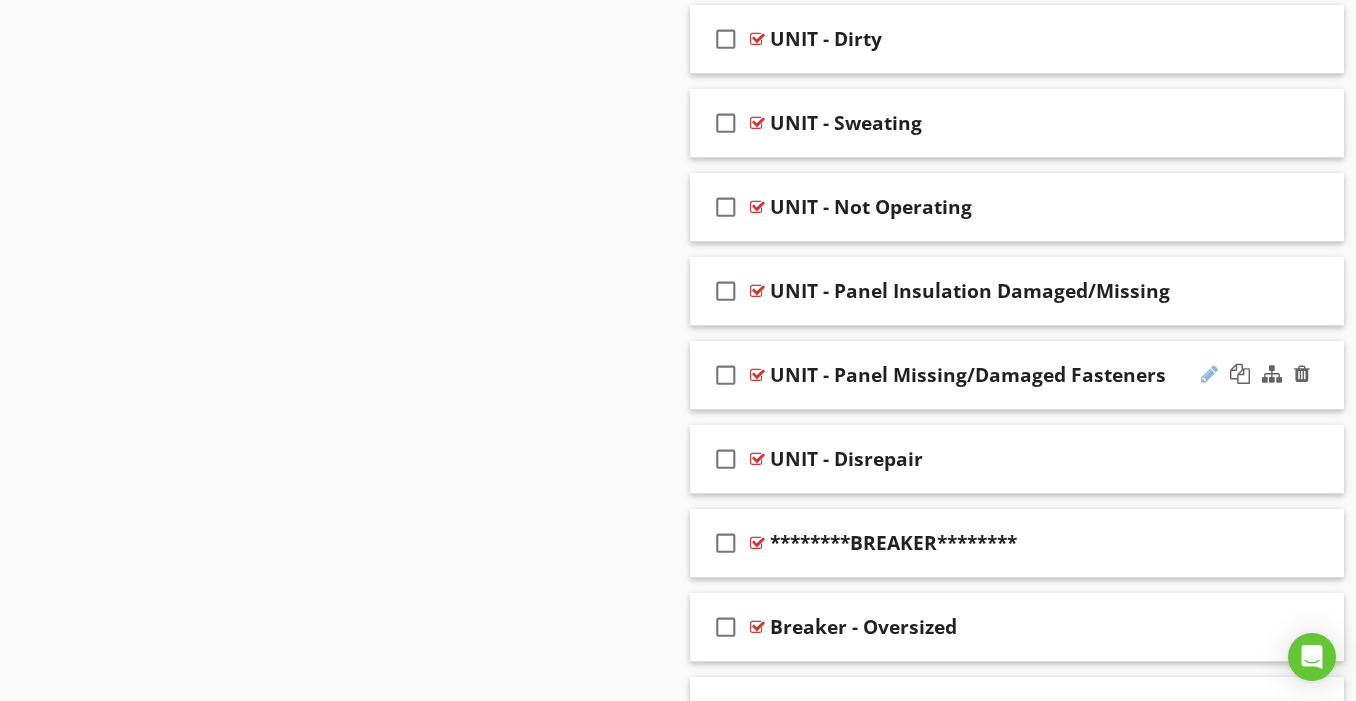 click at bounding box center [1209, 374] 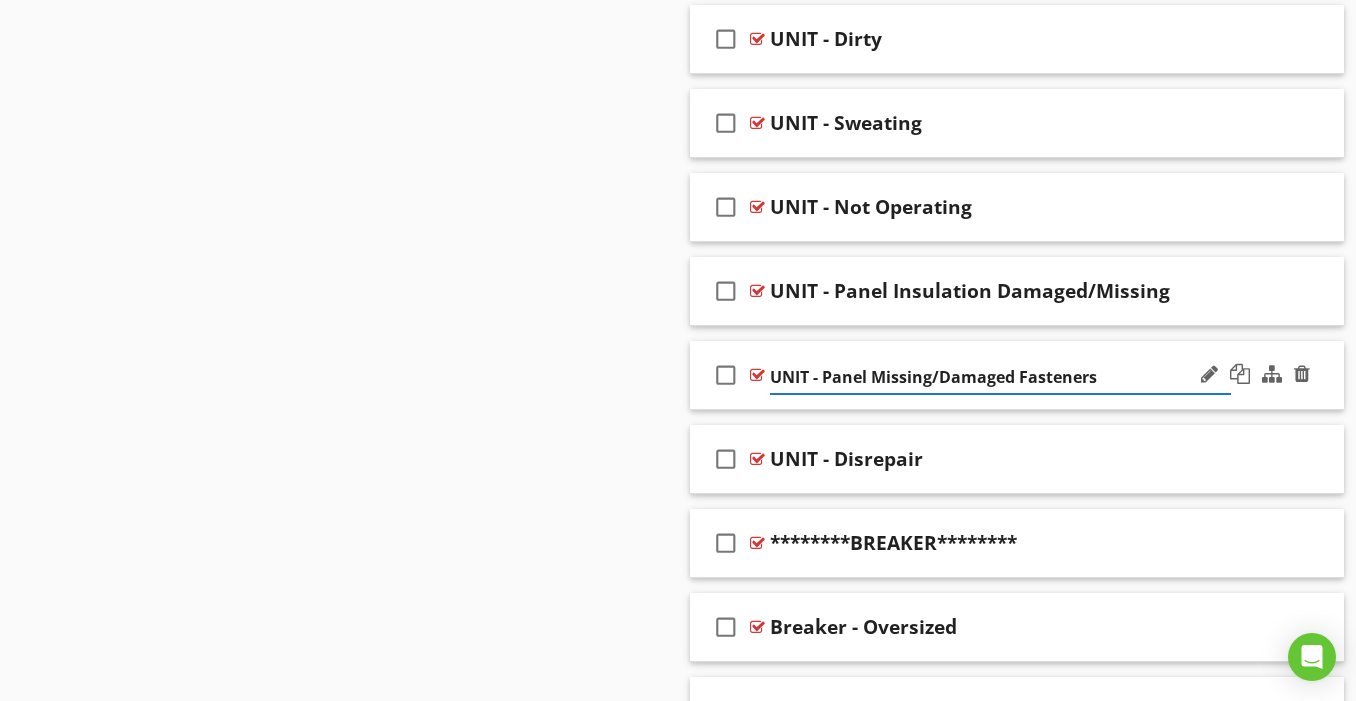 click on "UNIT - Panel Missing/Damaged Fasteners" at bounding box center [1000, 377] 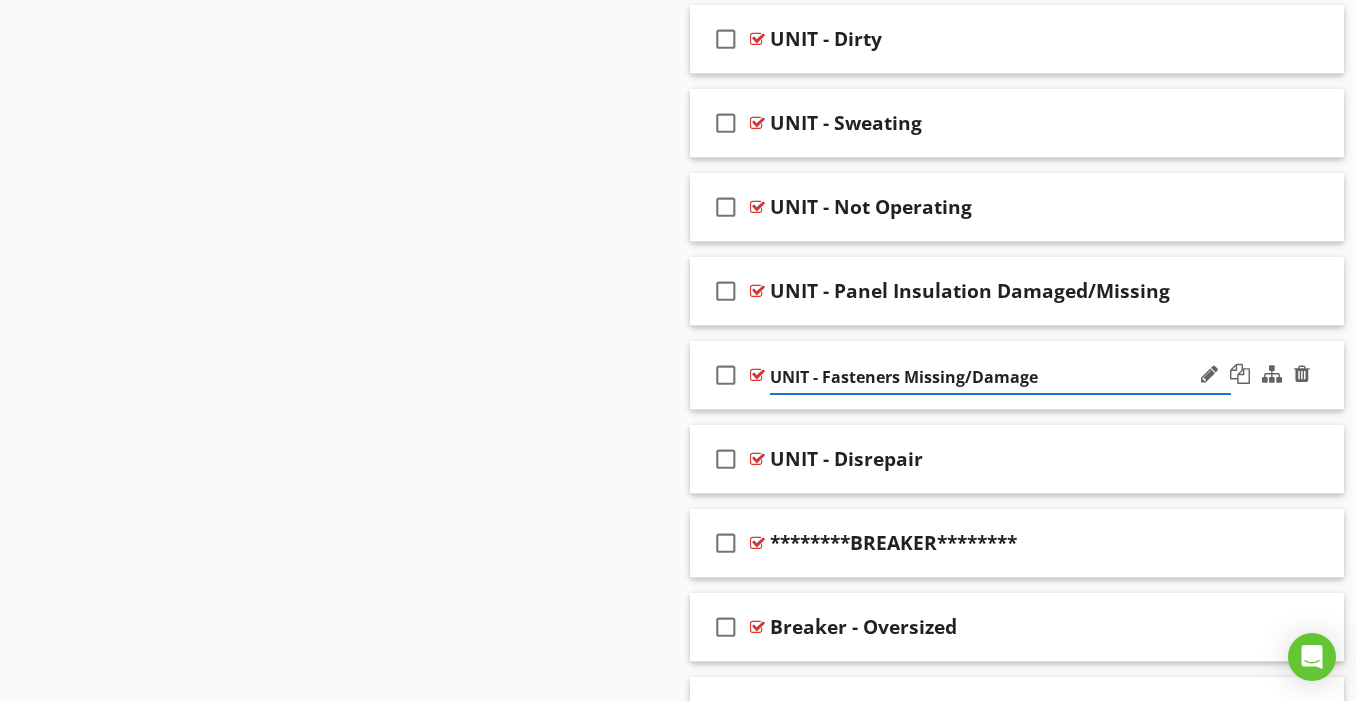 type on "UNIT - Fasteners Missing/Damaged" 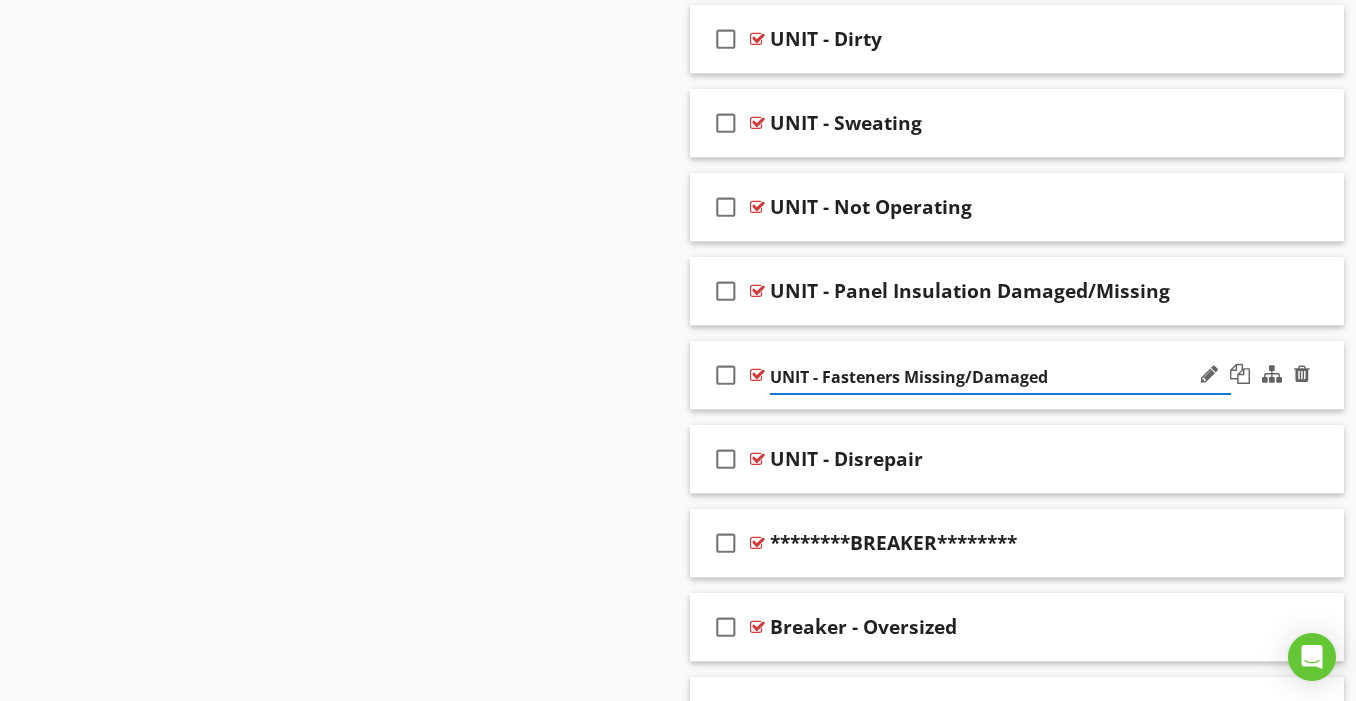 click on "check_box_outline_blank         UNIT - Fasteners Missing/Damaged" at bounding box center (1017, 375) 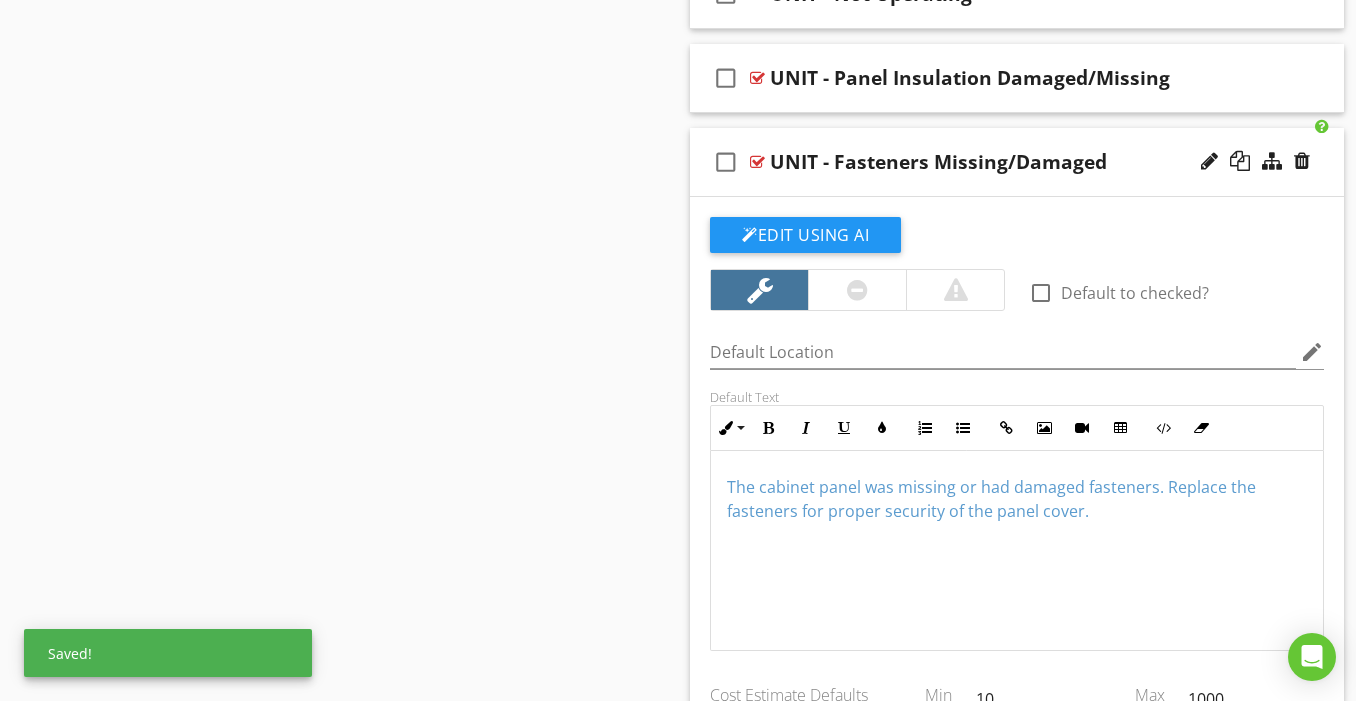 scroll, scrollTop: 2590, scrollLeft: 0, axis: vertical 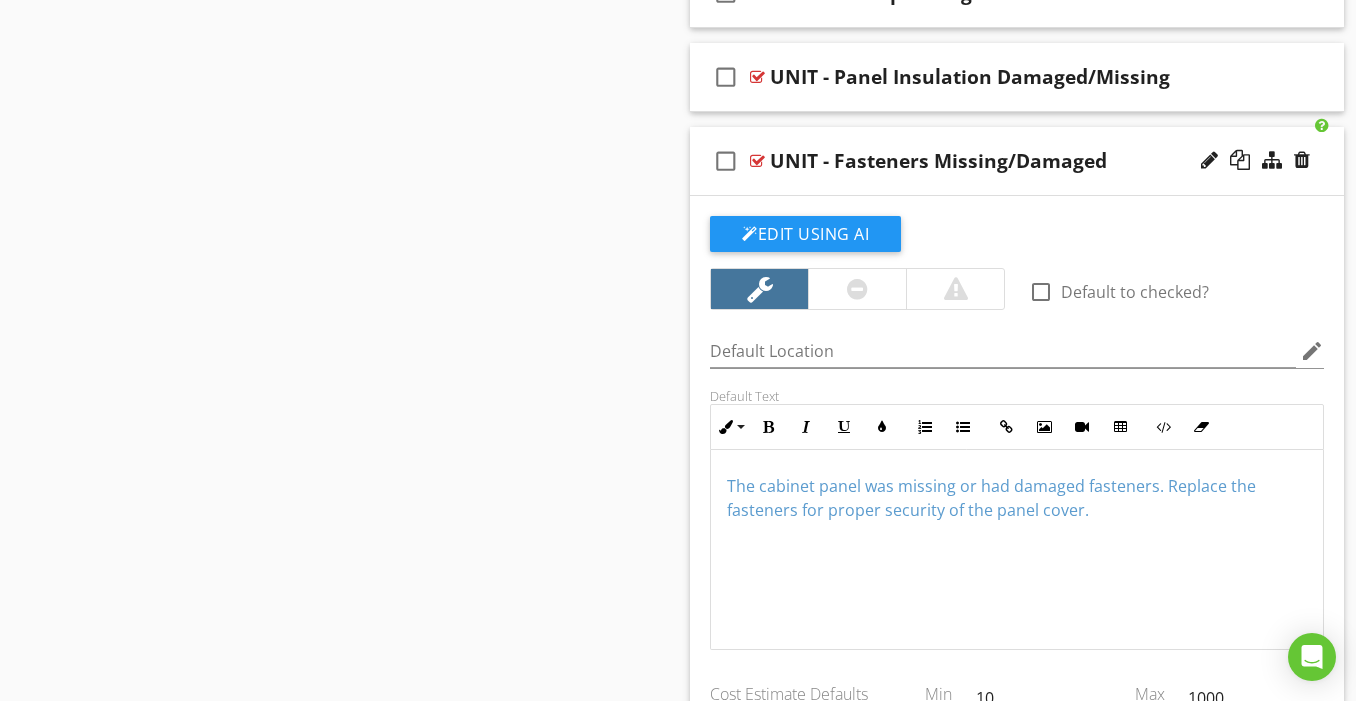 click on "The cabinet panel was missing or had damaged fasteners. Replace the fasteners for proper security of the panel cover." at bounding box center (991, 498) 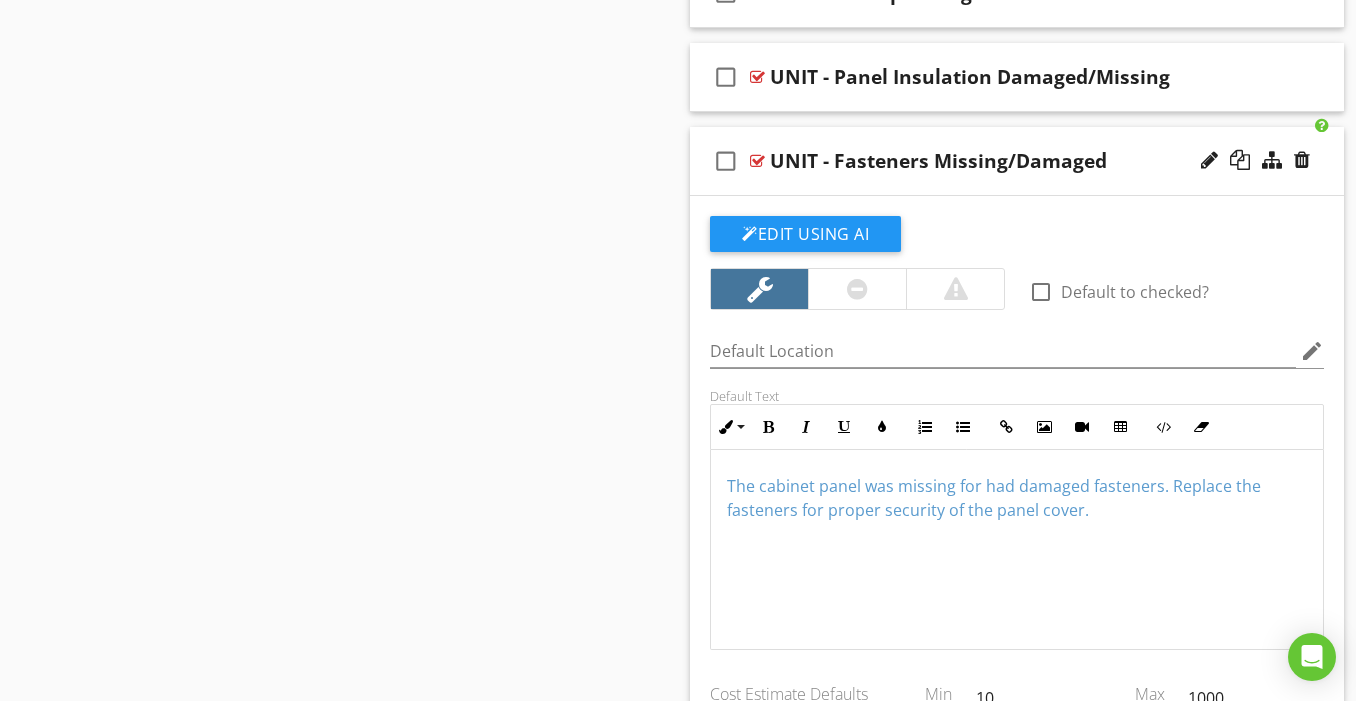 type 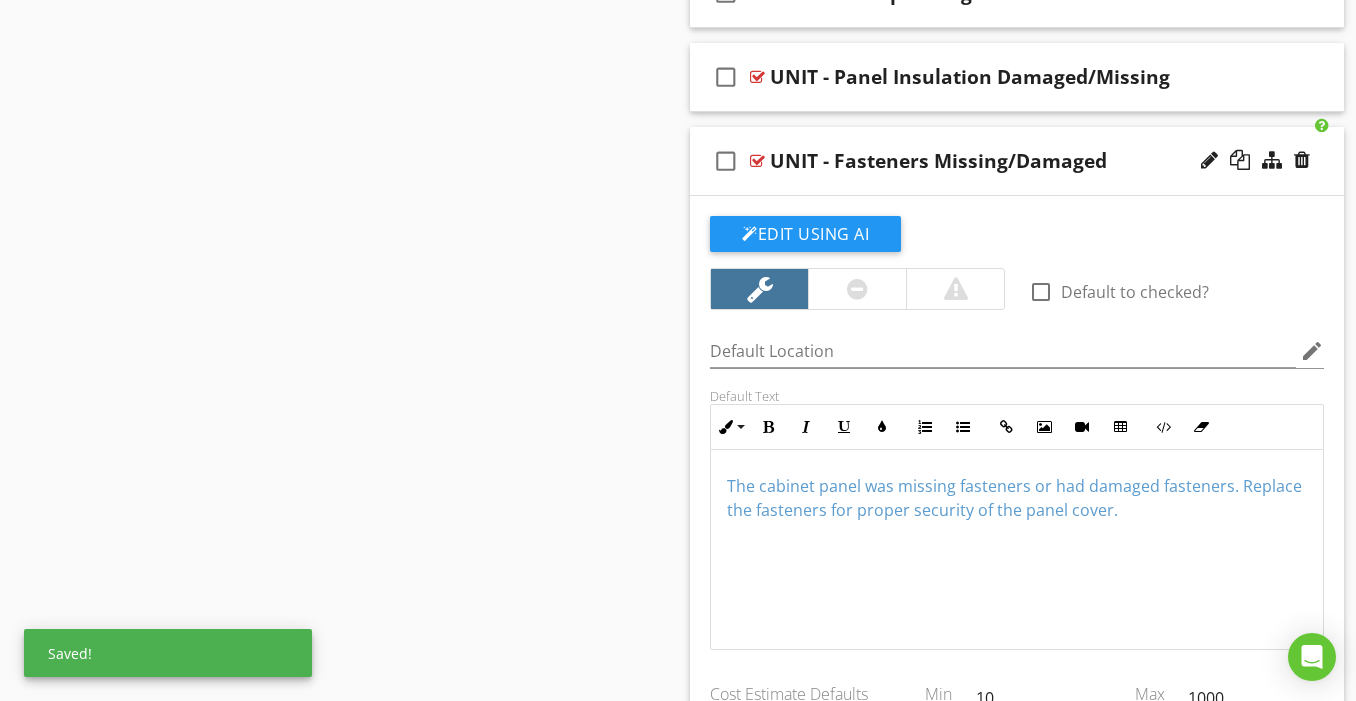 click on "The cabinet panel was missing fasteners or had damaged fasteners. Replace the fasteners for proper security of the panel cover." at bounding box center [1014, 498] 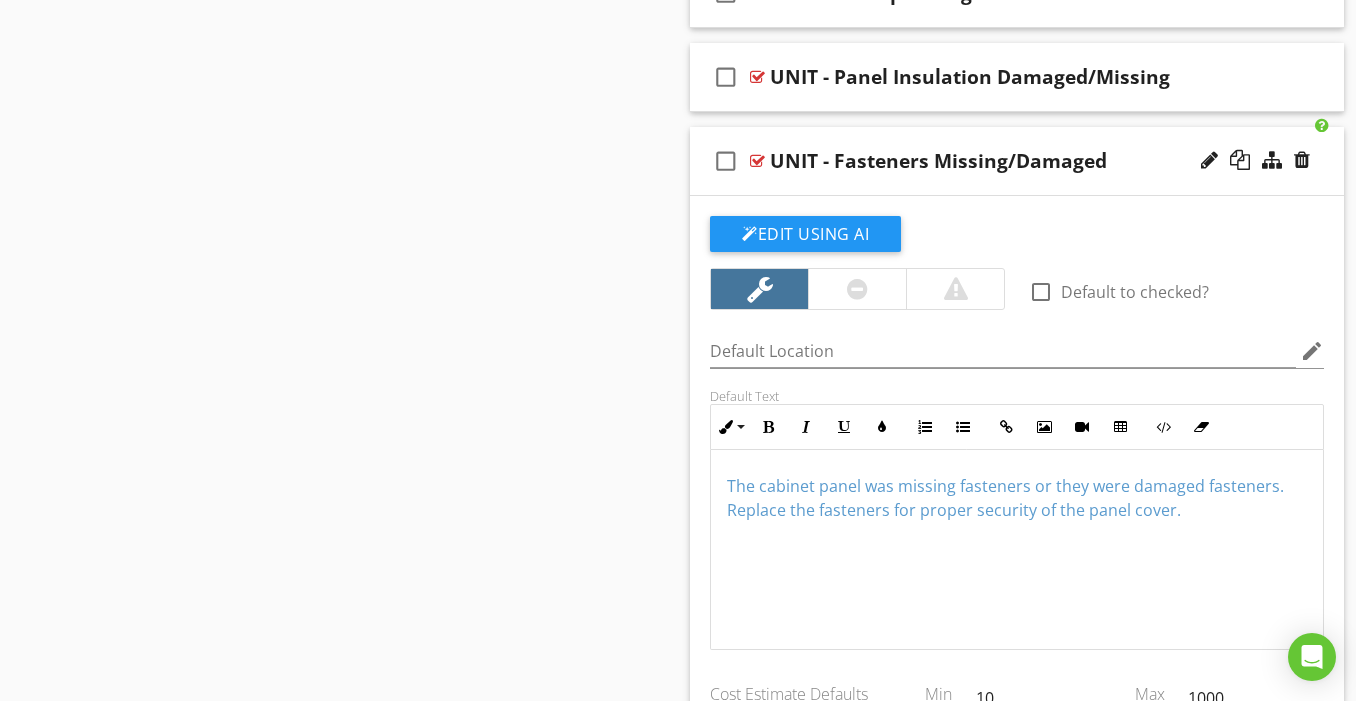 click on "The cabinet panel was missing fasteners or they were damaged fasteners. Replace the fasteners for proper security of the panel cover." at bounding box center (1005, 498) 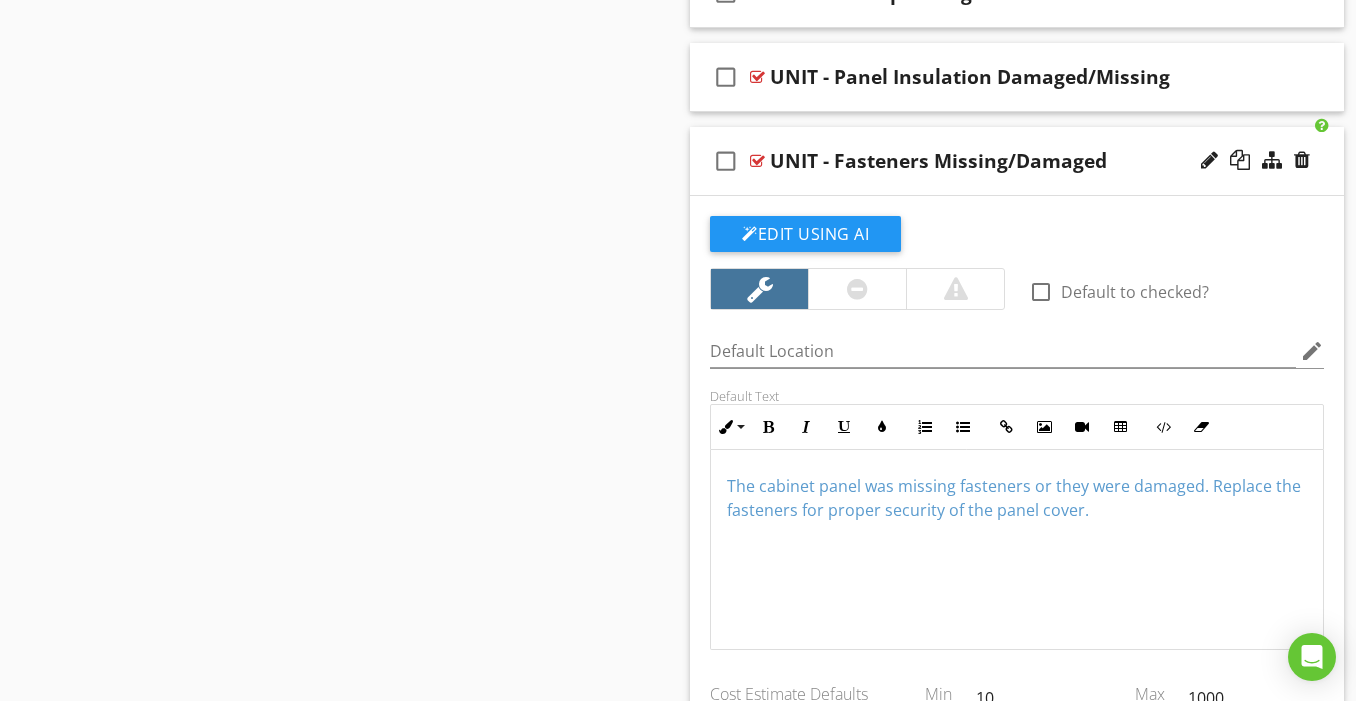 click on "check_box_outline_blank
UNIT - Fasteners Missing/Damaged" at bounding box center [1017, 161] 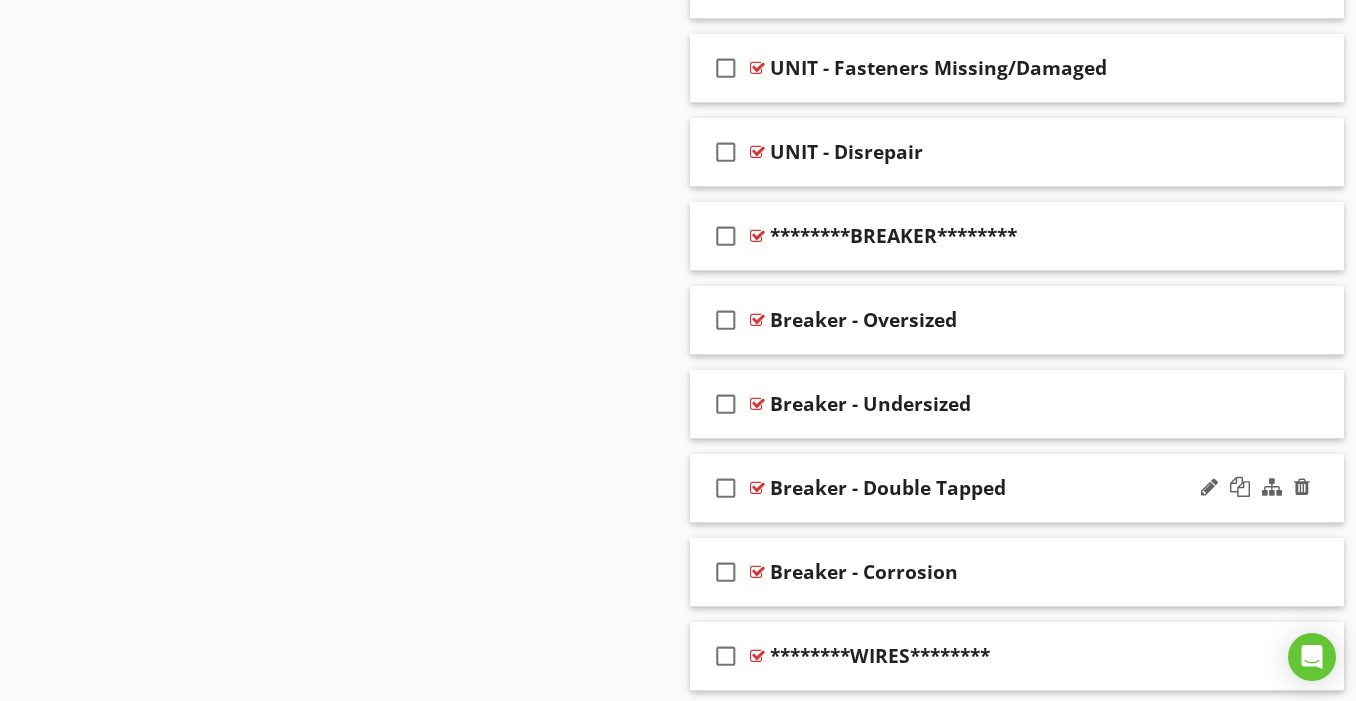 scroll, scrollTop: 2681, scrollLeft: 0, axis: vertical 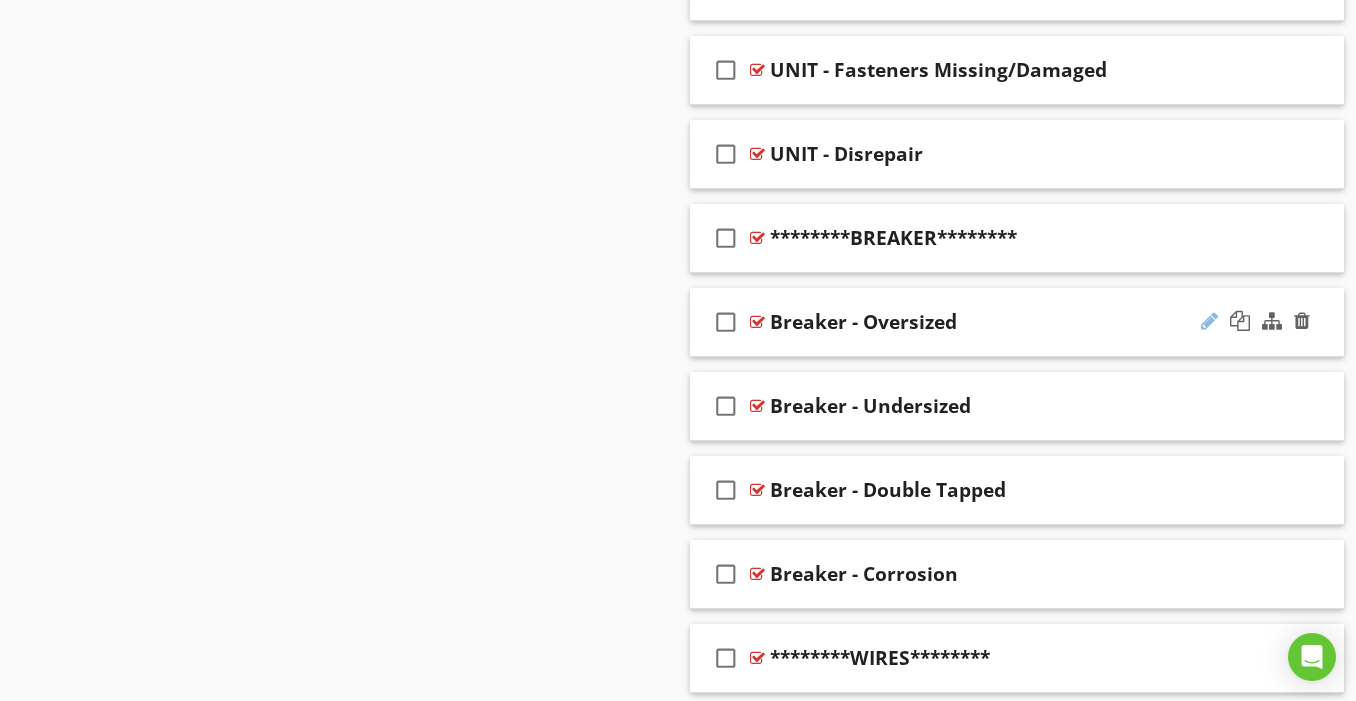 click at bounding box center (1209, 321) 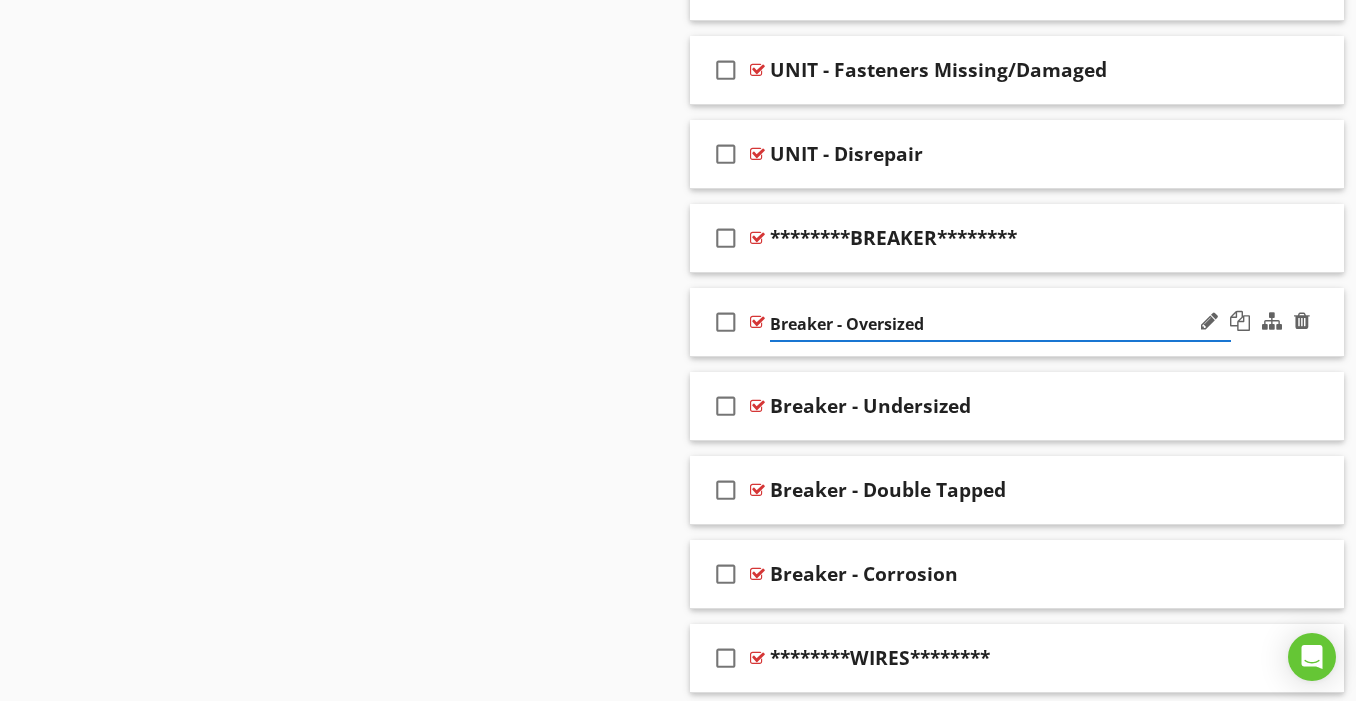 click on "Breaker - Oversized" at bounding box center [1000, 324] 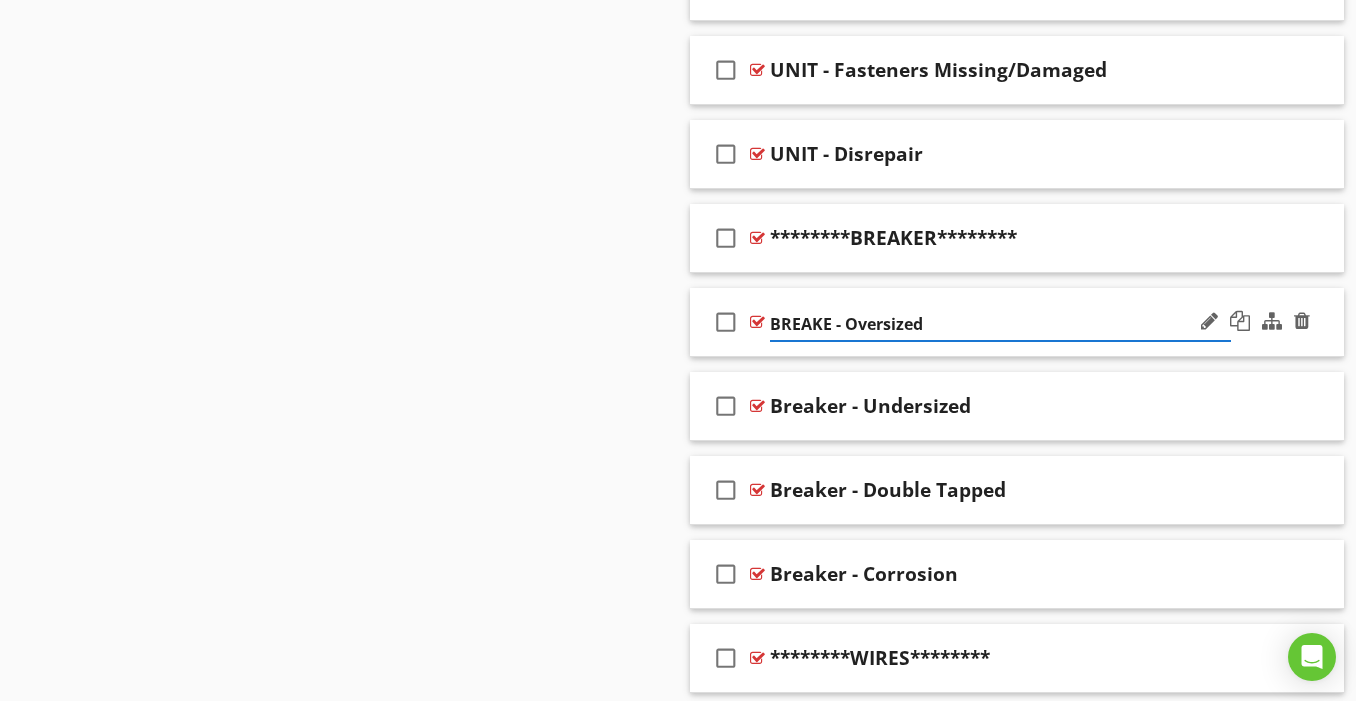 type on "BREAKER - Oversized" 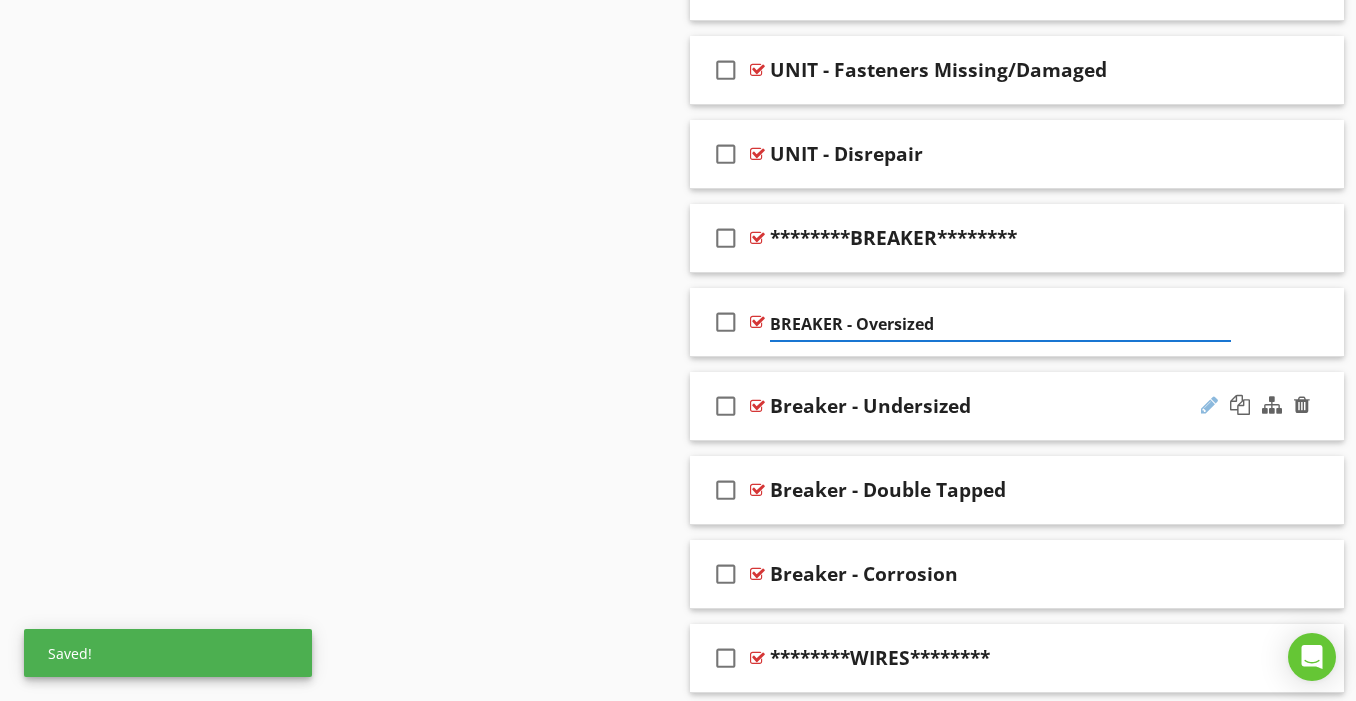 click at bounding box center [1209, 405] 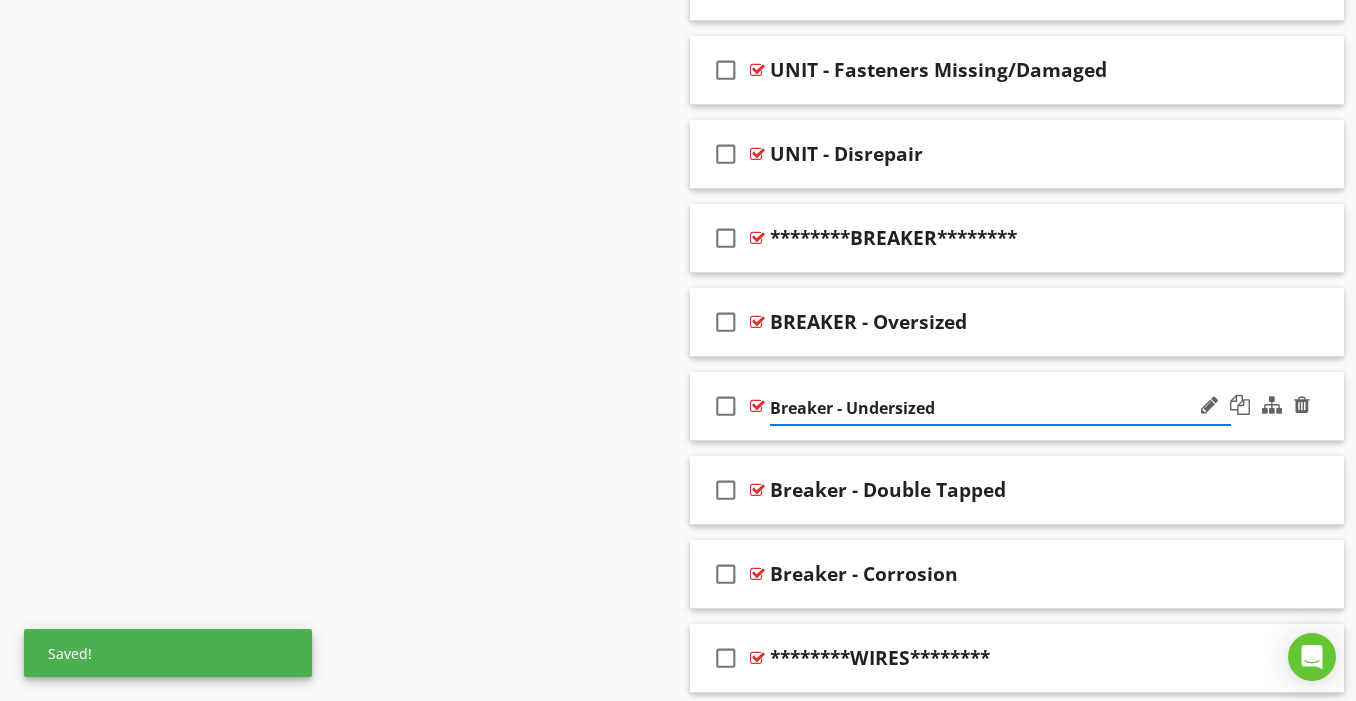 click on "Breaker - Undersized" at bounding box center [1000, 408] 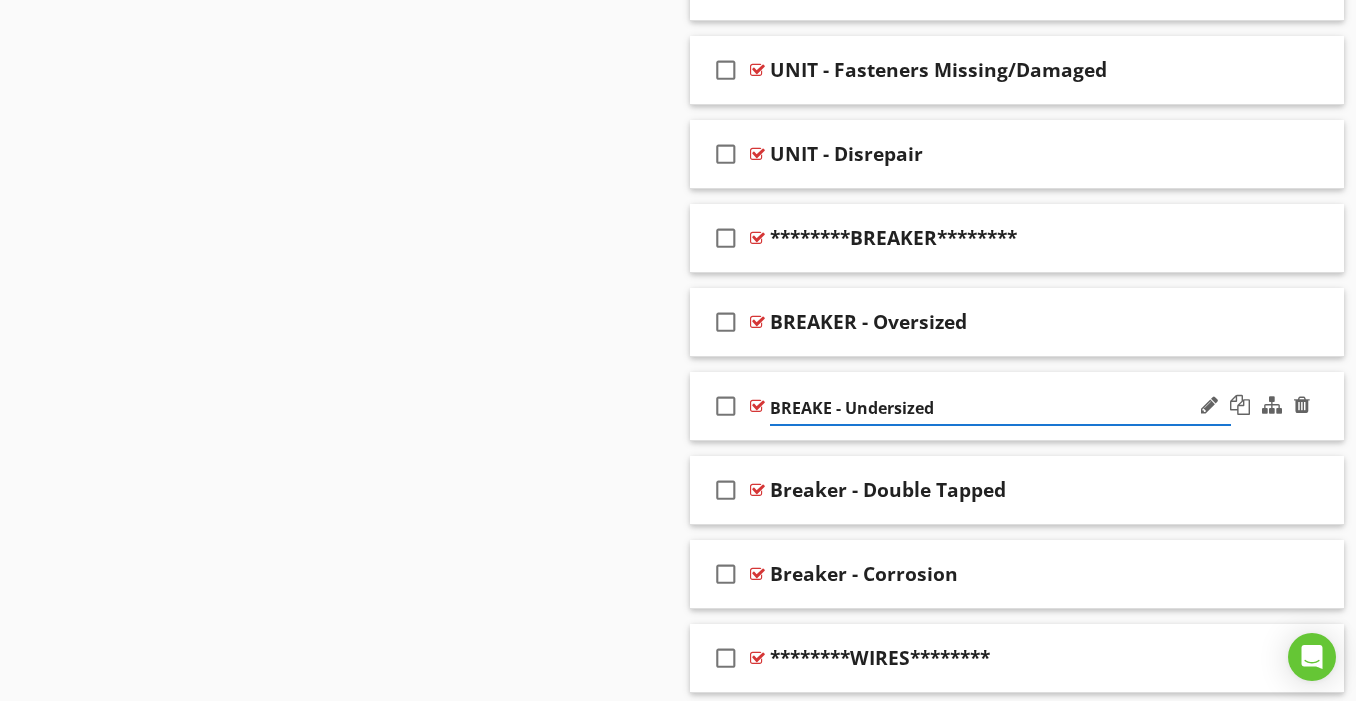 type on "BREAKER - Undersized" 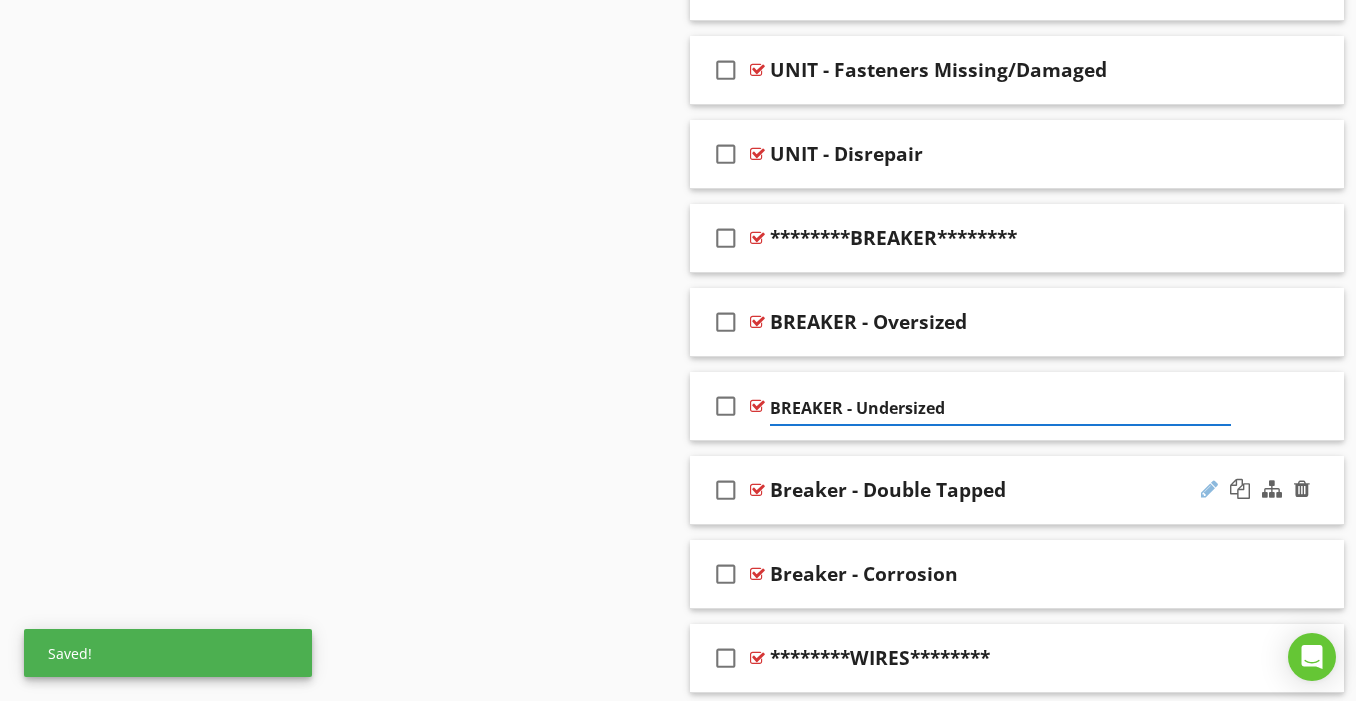 click at bounding box center (1209, 489) 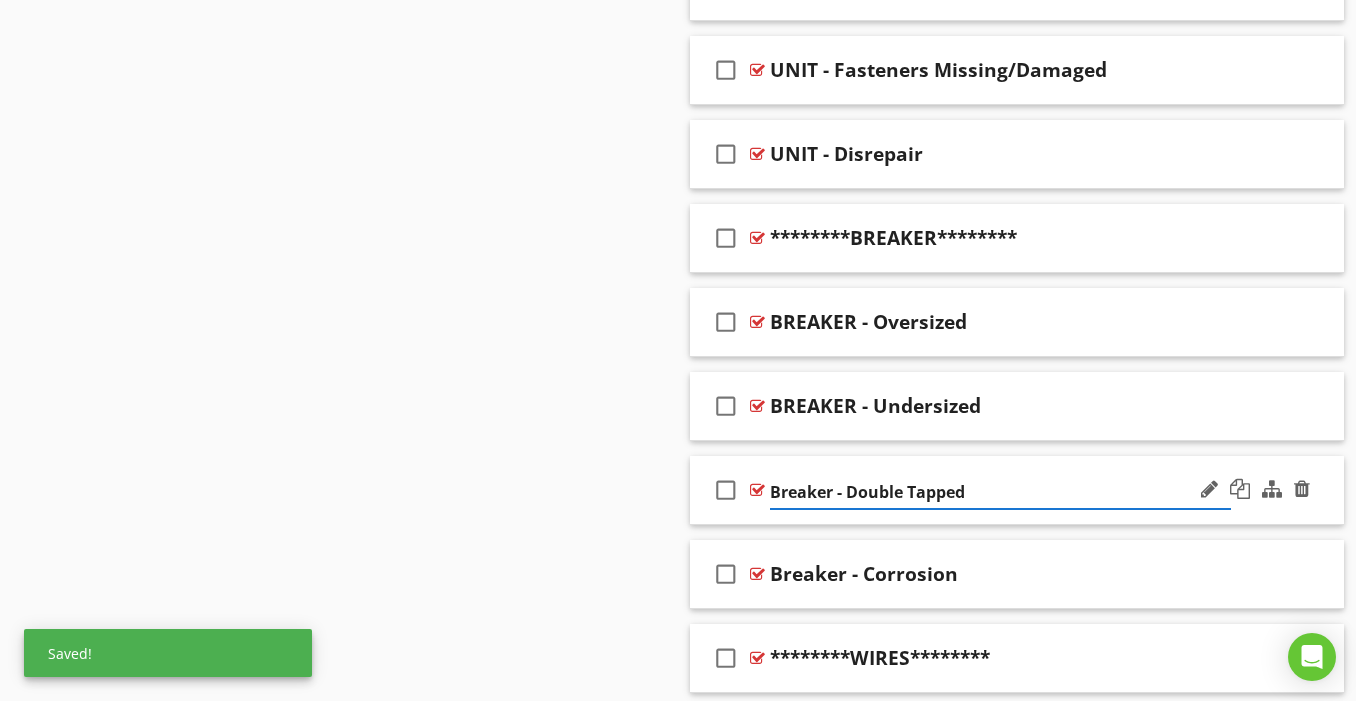 click on "Breaker - Double Tapped" at bounding box center (1000, 492) 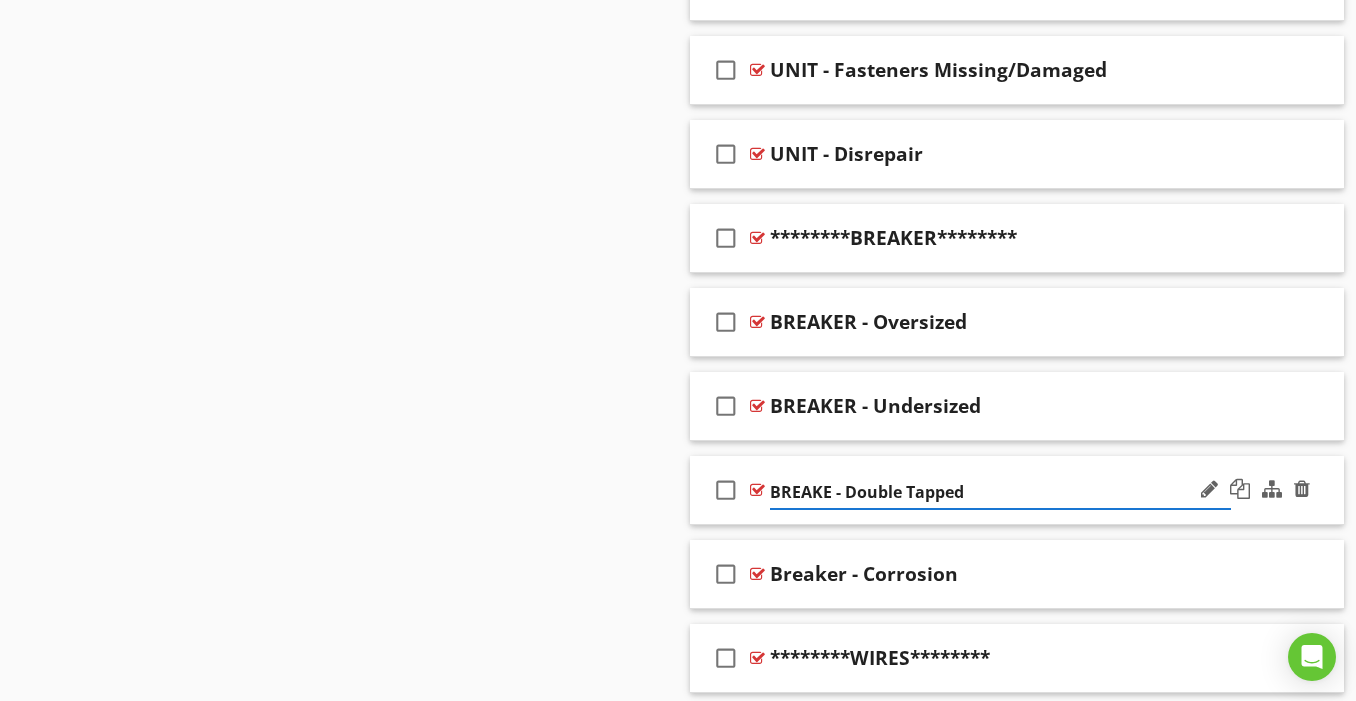 type on "BREAKER - Double Tapped" 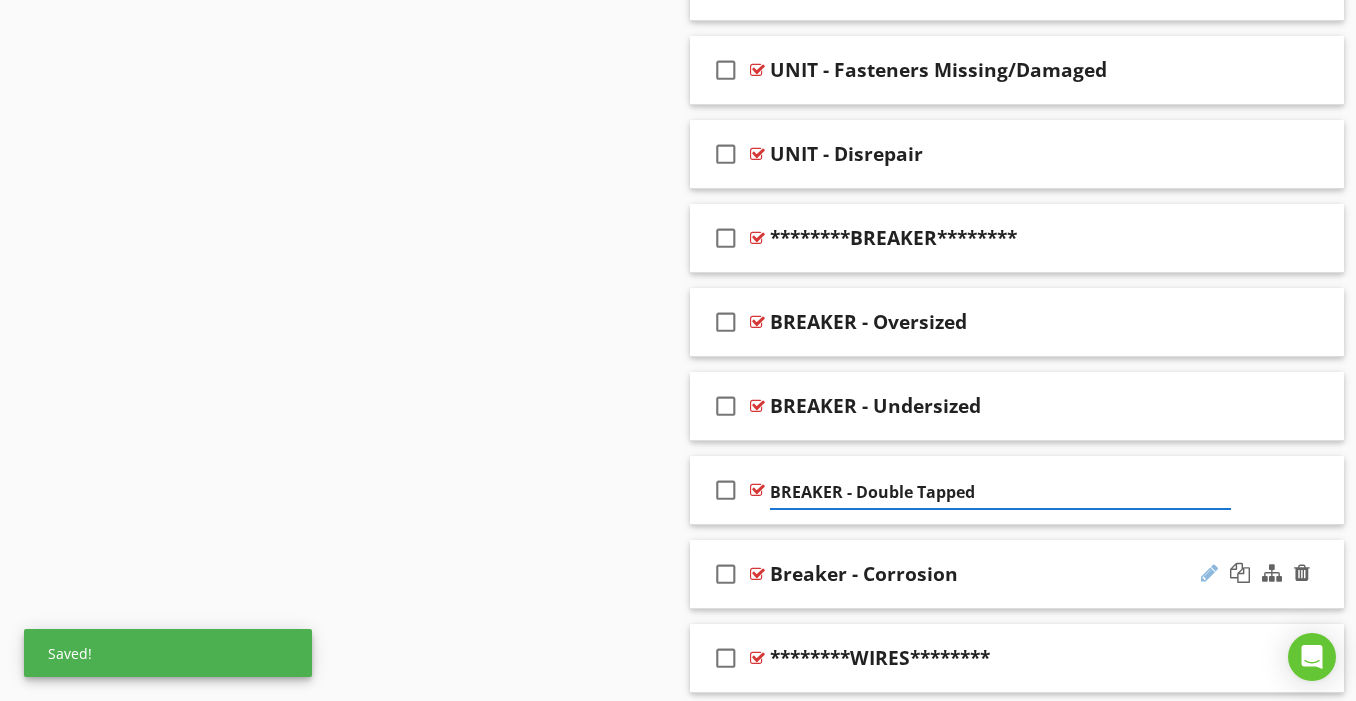 click at bounding box center (1209, 573) 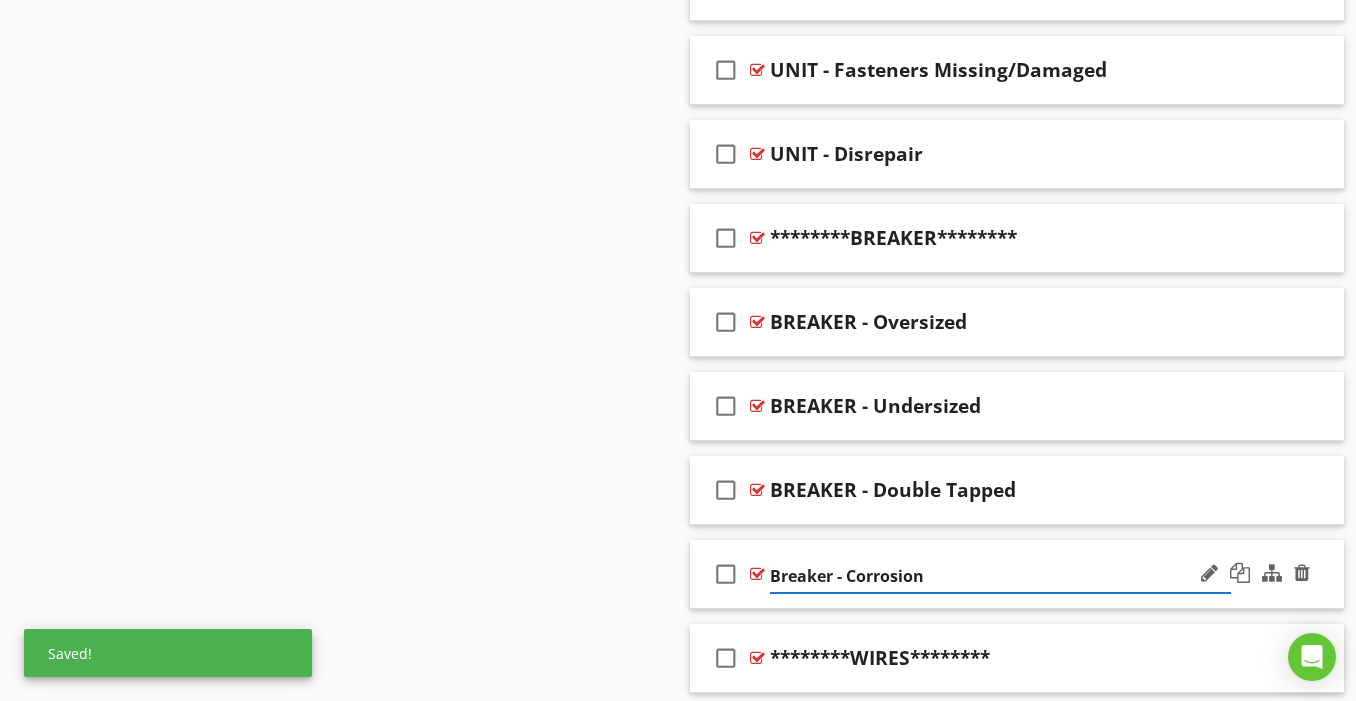 click on "Breaker - Corrosion" at bounding box center [1000, 576] 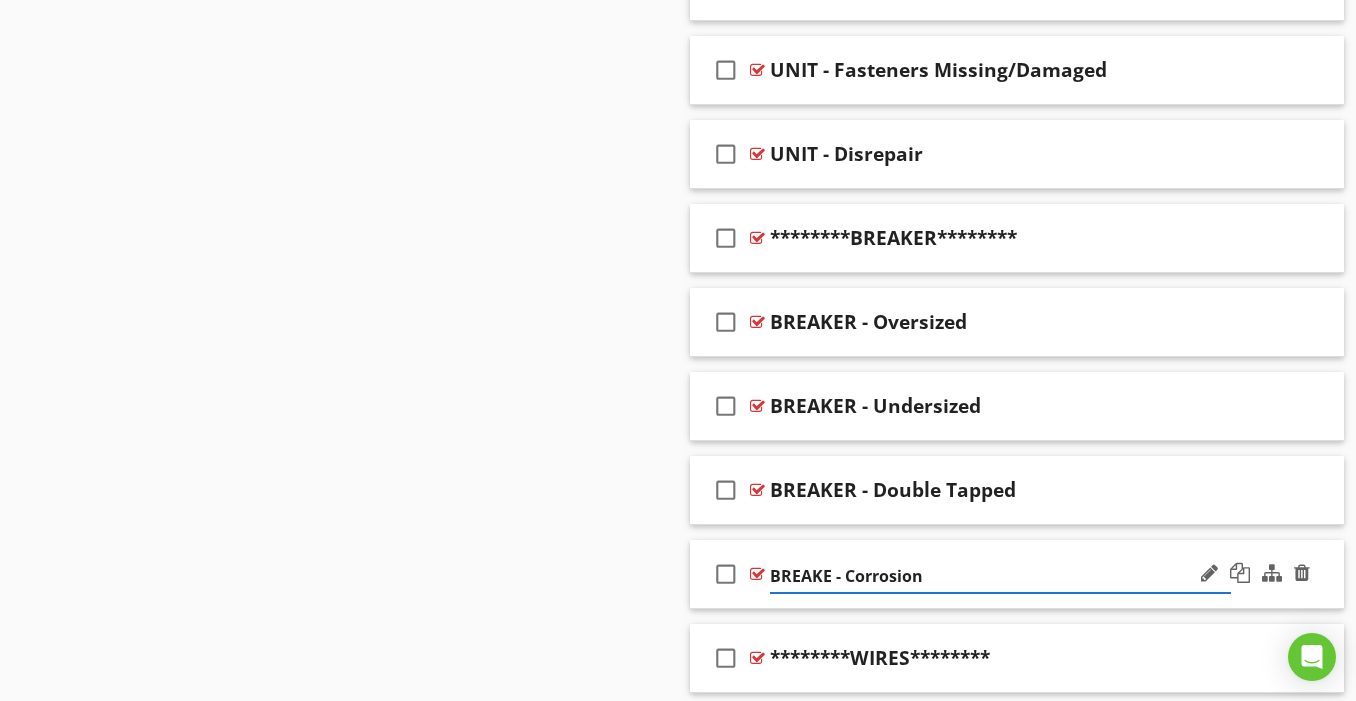 type on "BREAKER - Corrosion" 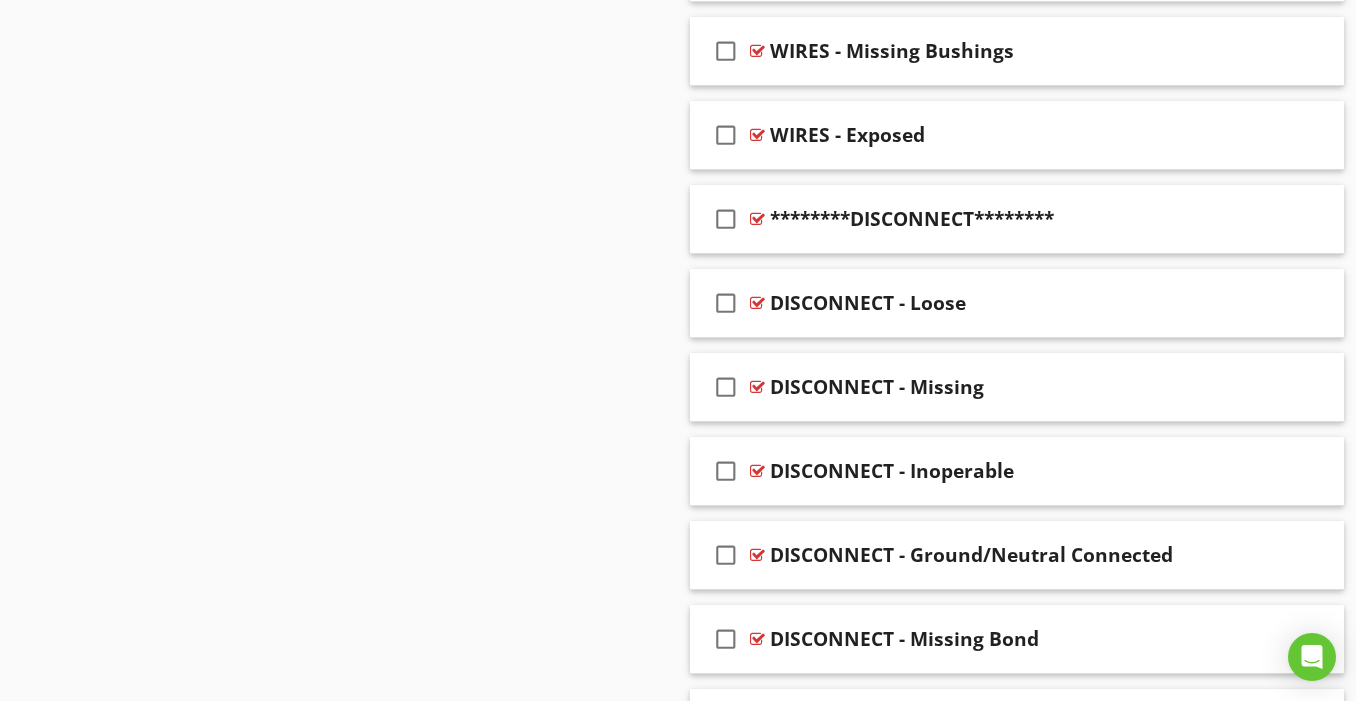 scroll, scrollTop: 3540, scrollLeft: 0, axis: vertical 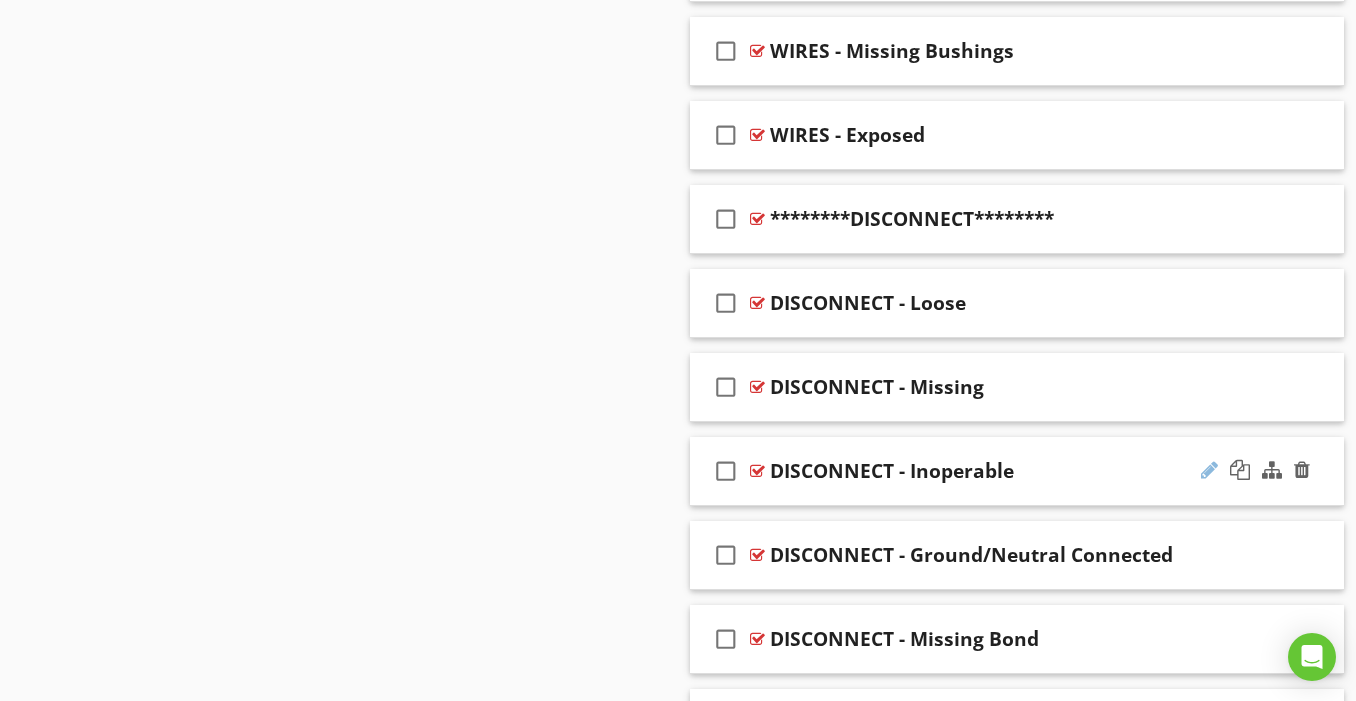 click at bounding box center (1209, 470) 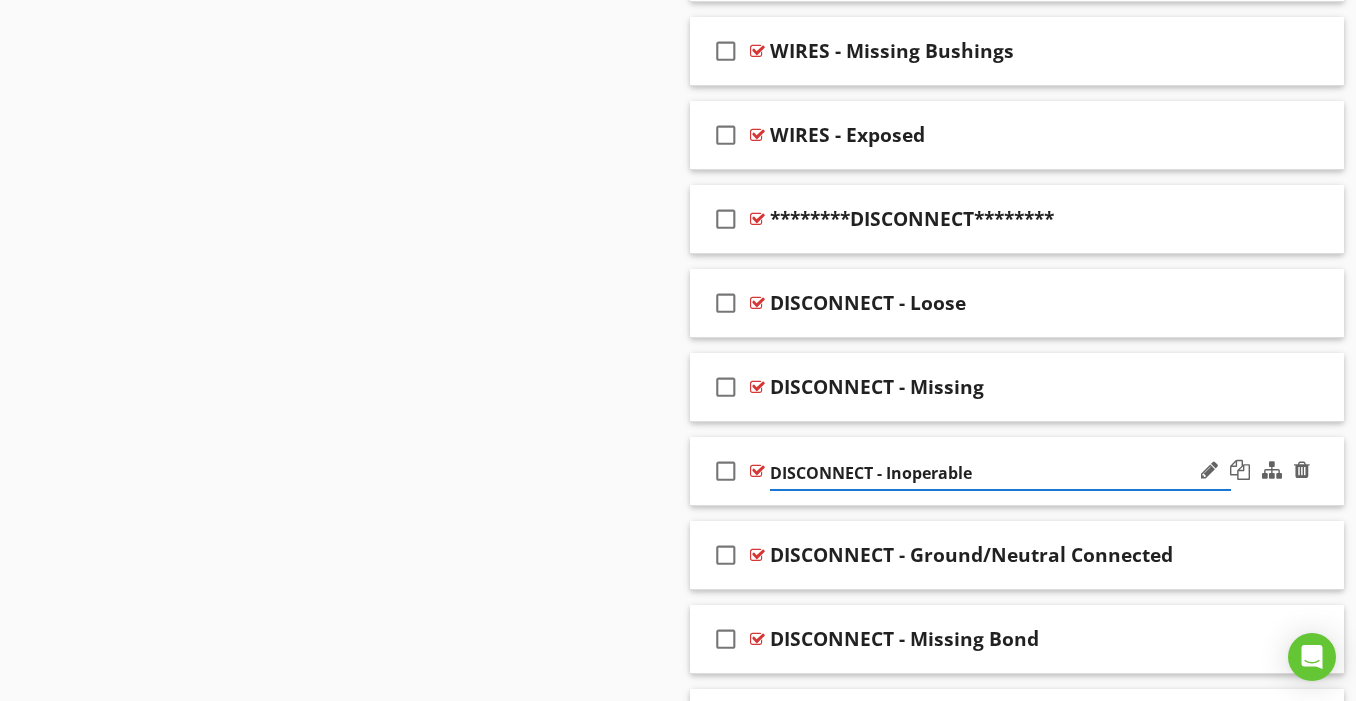 click on "DISCONNECT - Inoperable" at bounding box center (1000, 473) 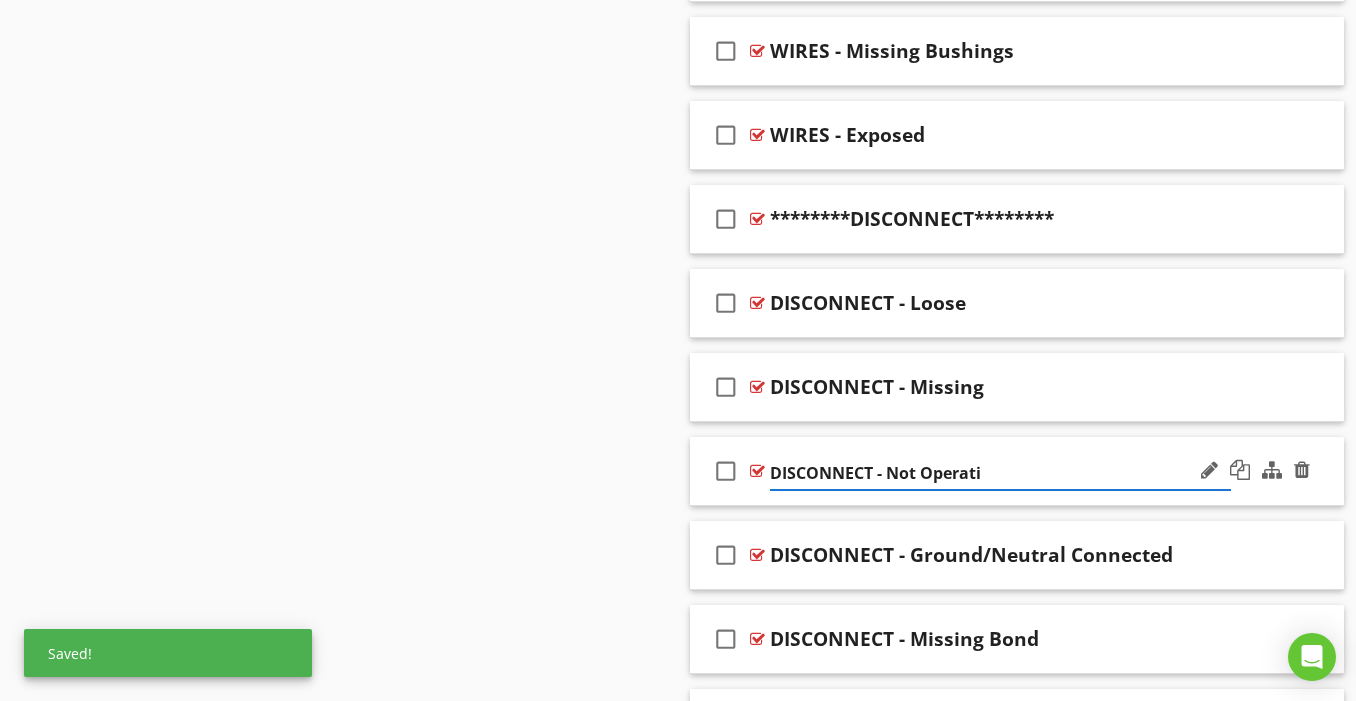 type on "DISCONNECT - Not Operatin" 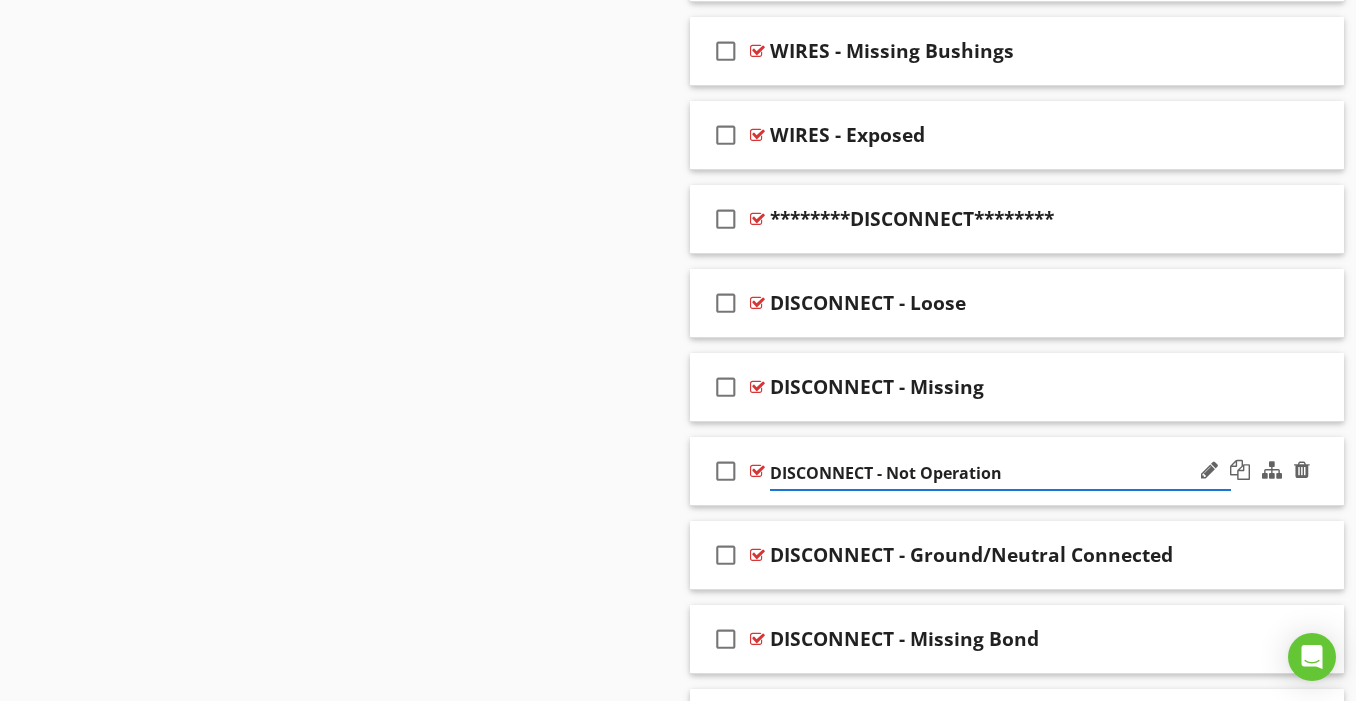 drag, startPoint x: 924, startPoint y: 478, endPoint x: 1049, endPoint y: 446, distance: 129.031 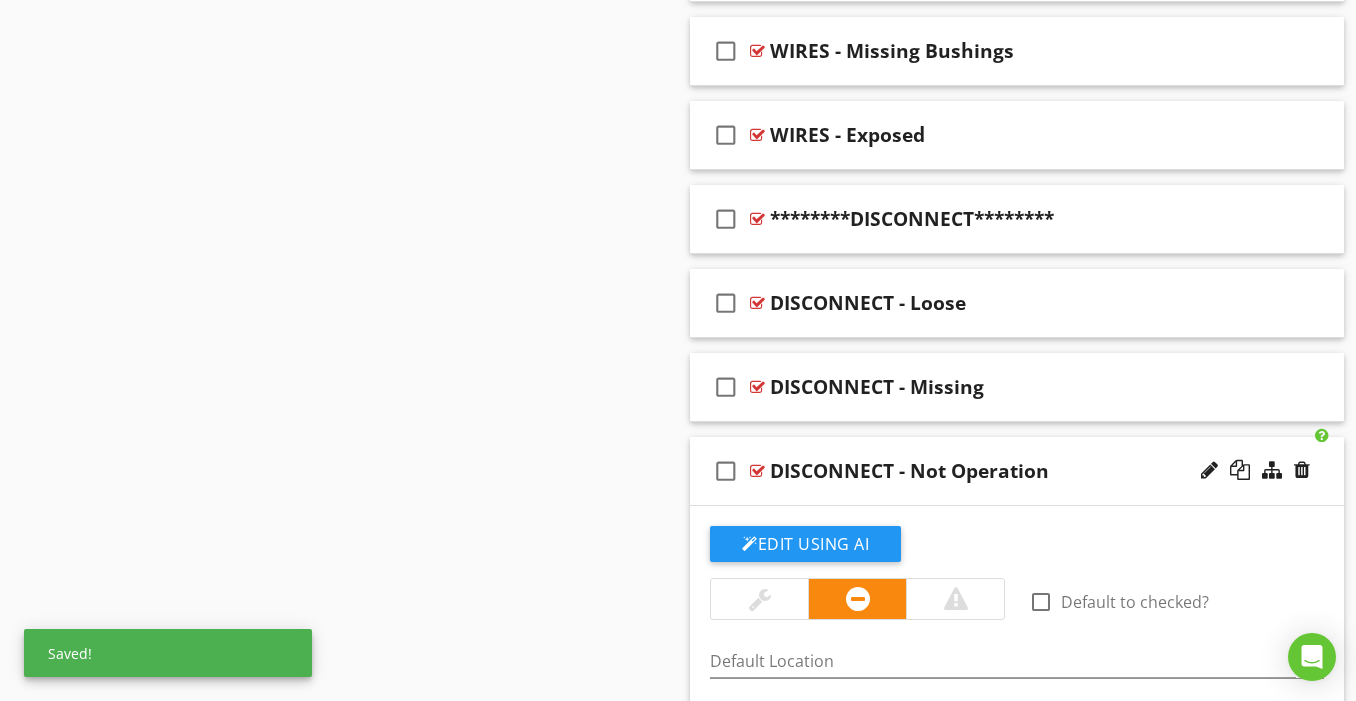 click on "check_box_outline_blank
DISCONNECT - Not Operation" at bounding box center [1017, 471] 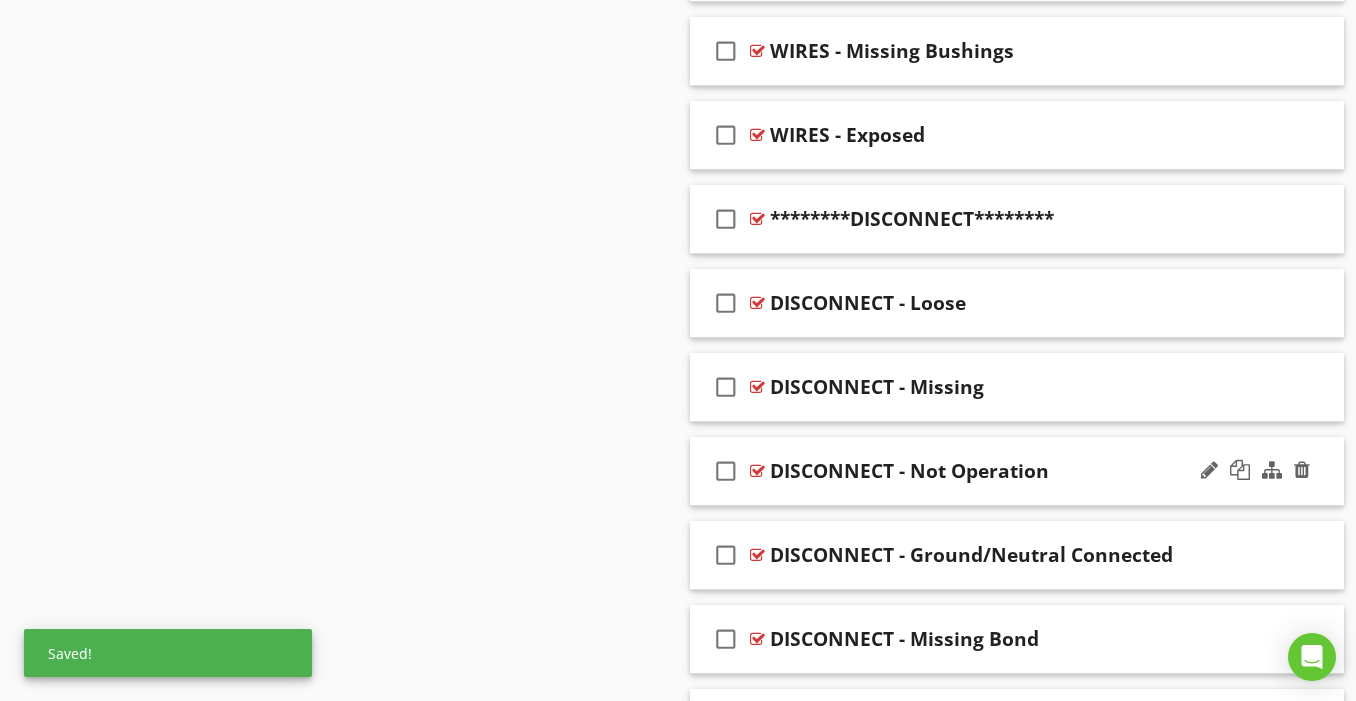 click on "check_box_outline_blank
DISCONNECT - Not Operation" at bounding box center [1017, 471] 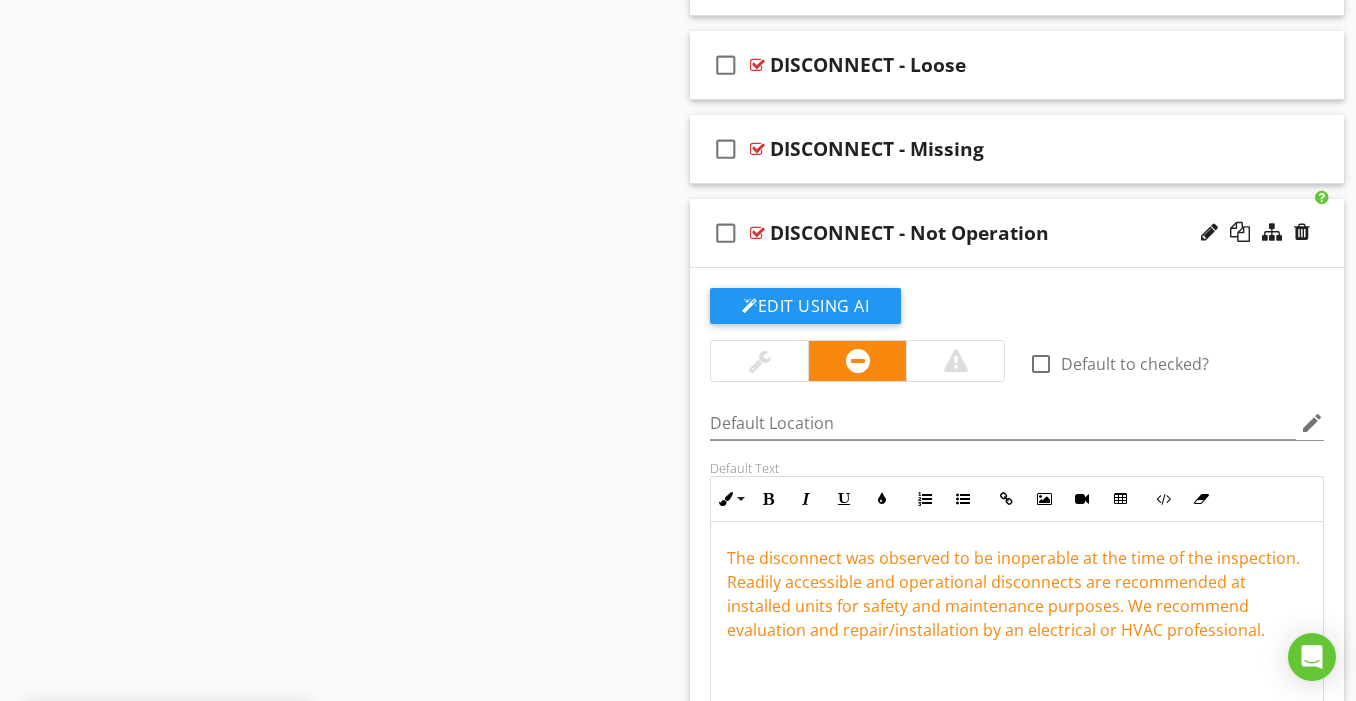 scroll, scrollTop: 3783, scrollLeft: 0, axis: vertical 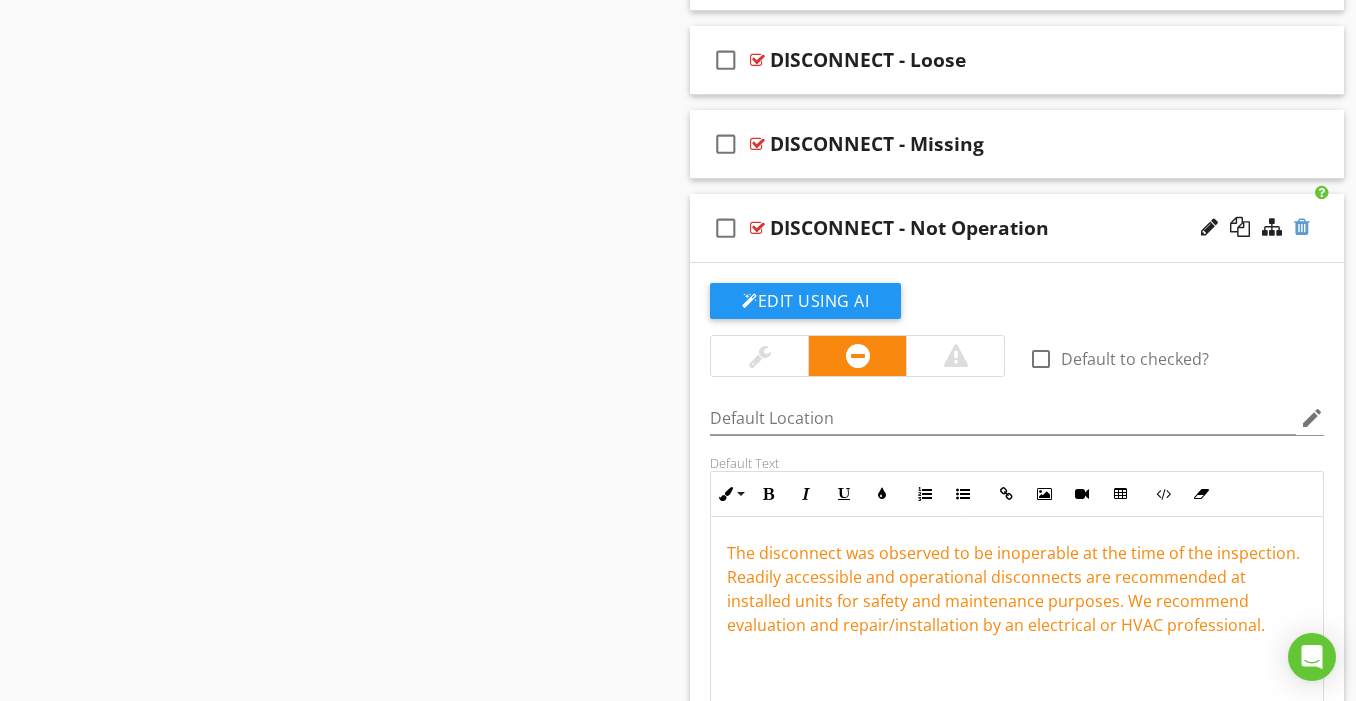 click at bounding box center [1302, 227] 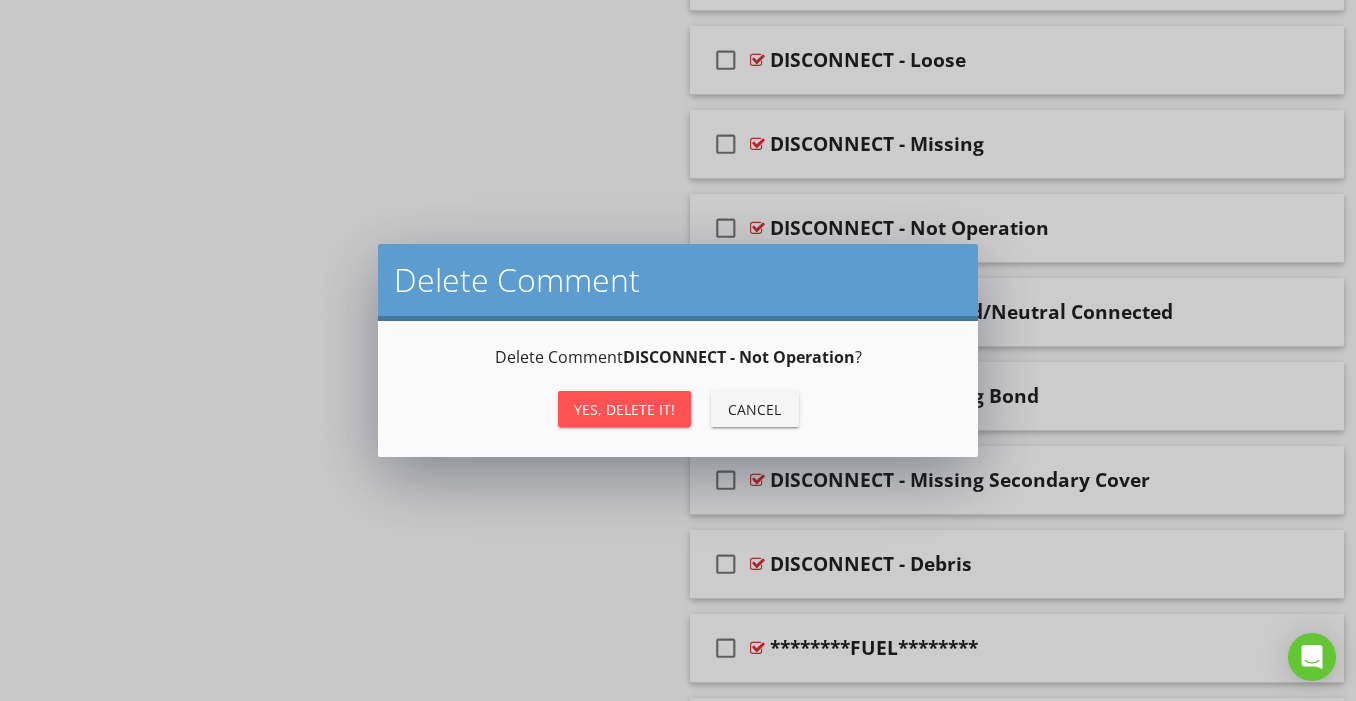 click on "Yes, Delete it!" at bounding box center [624, 409] 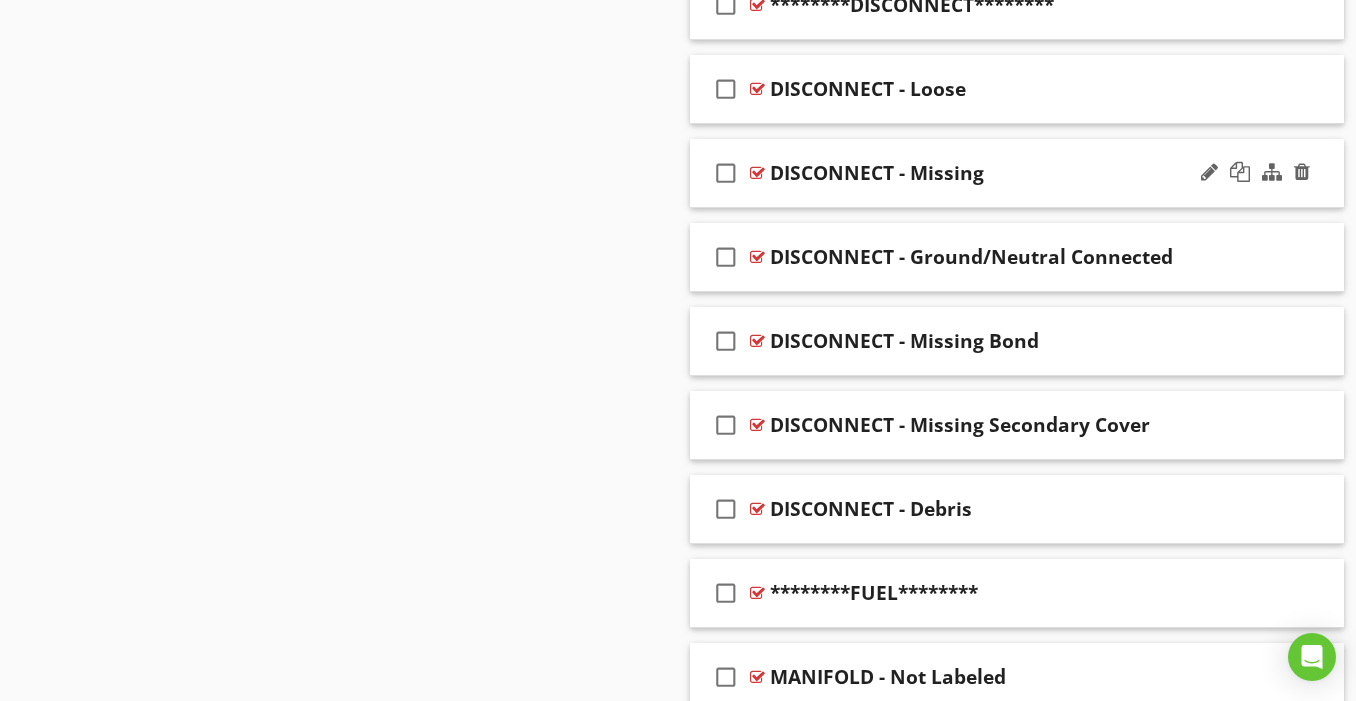 scroll, scrollTop: 3756, scrollLeft: 0, axis: vertical 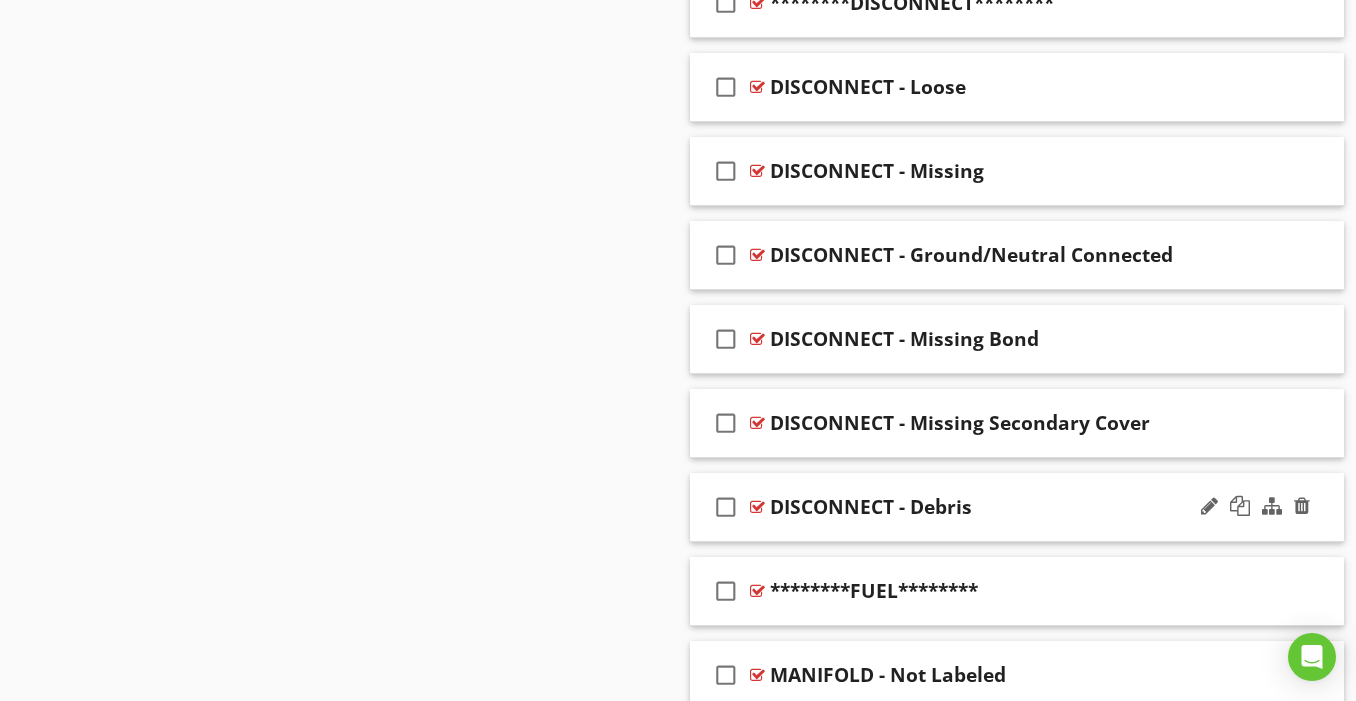 click on "check_box_outline_blank
DISCONNECT - Debris" at bounding box center (1017, 507) 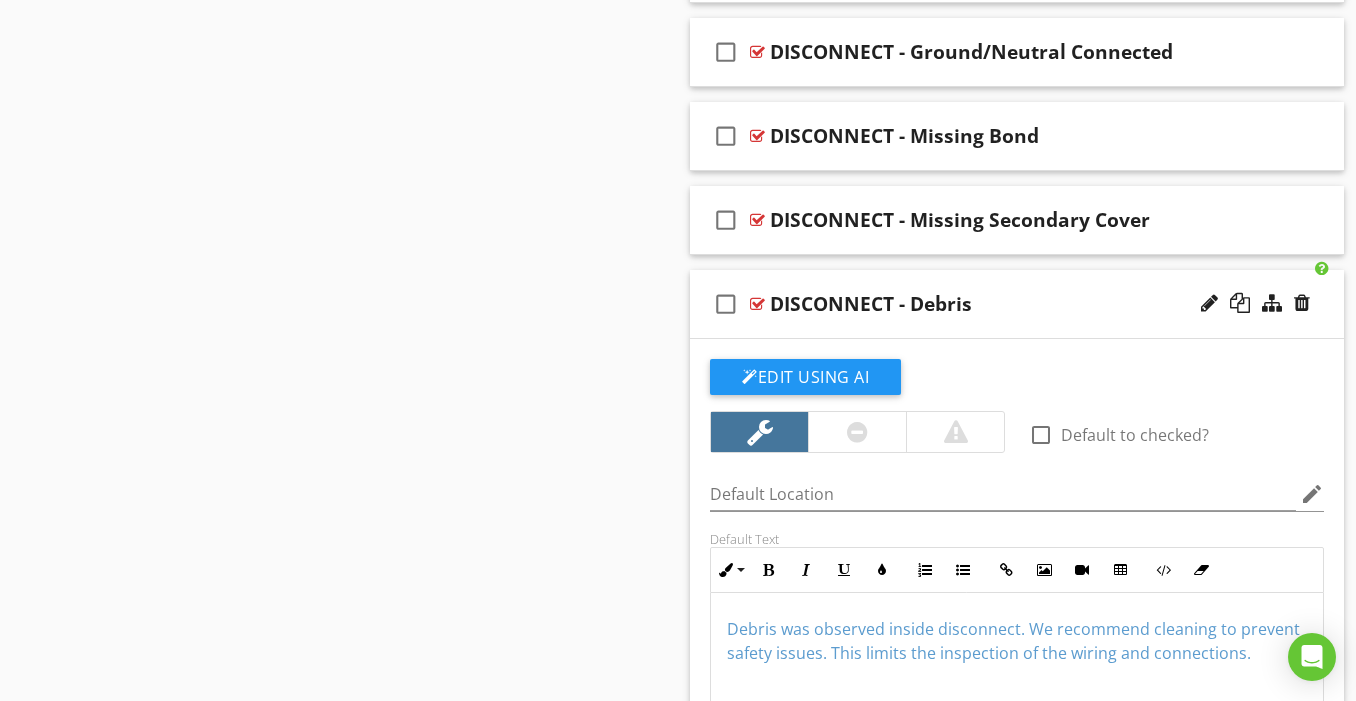 scroll, scrollTop: 3974, scrollLeft: 0, axis: vertical 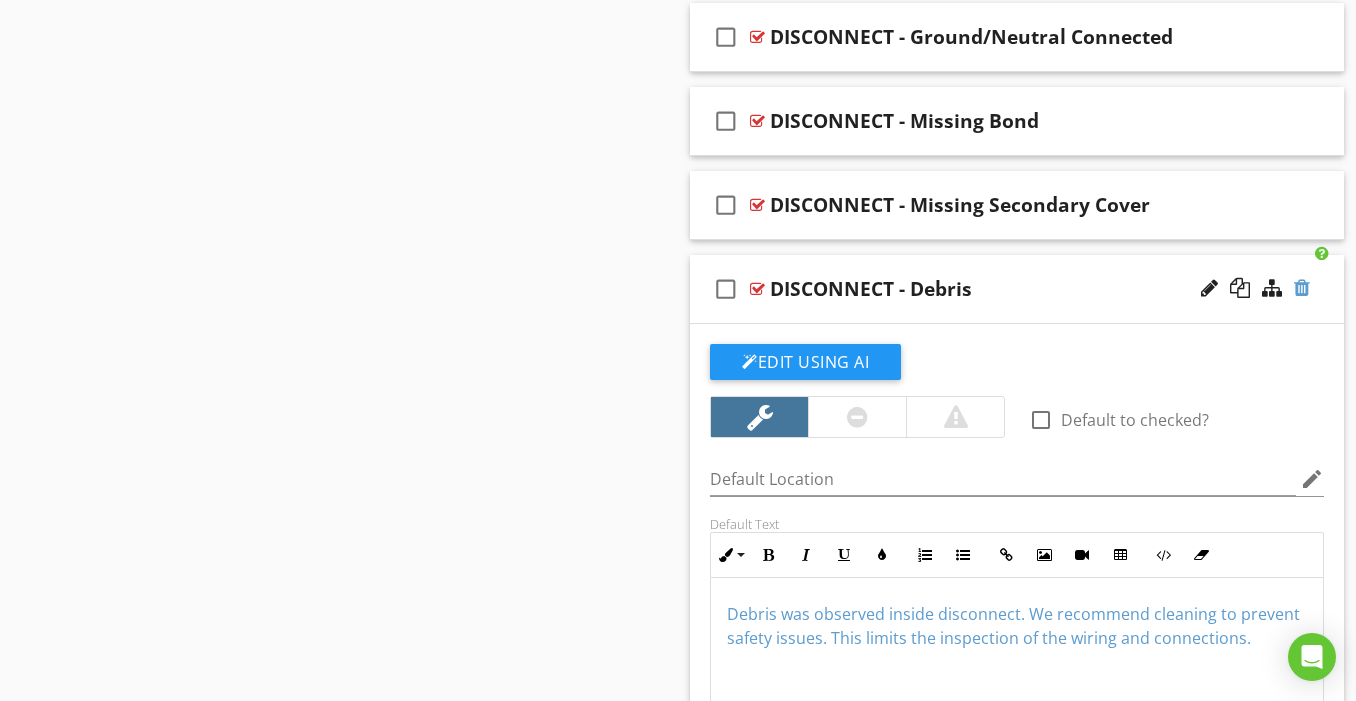 click at bounding box center (1302, 288) 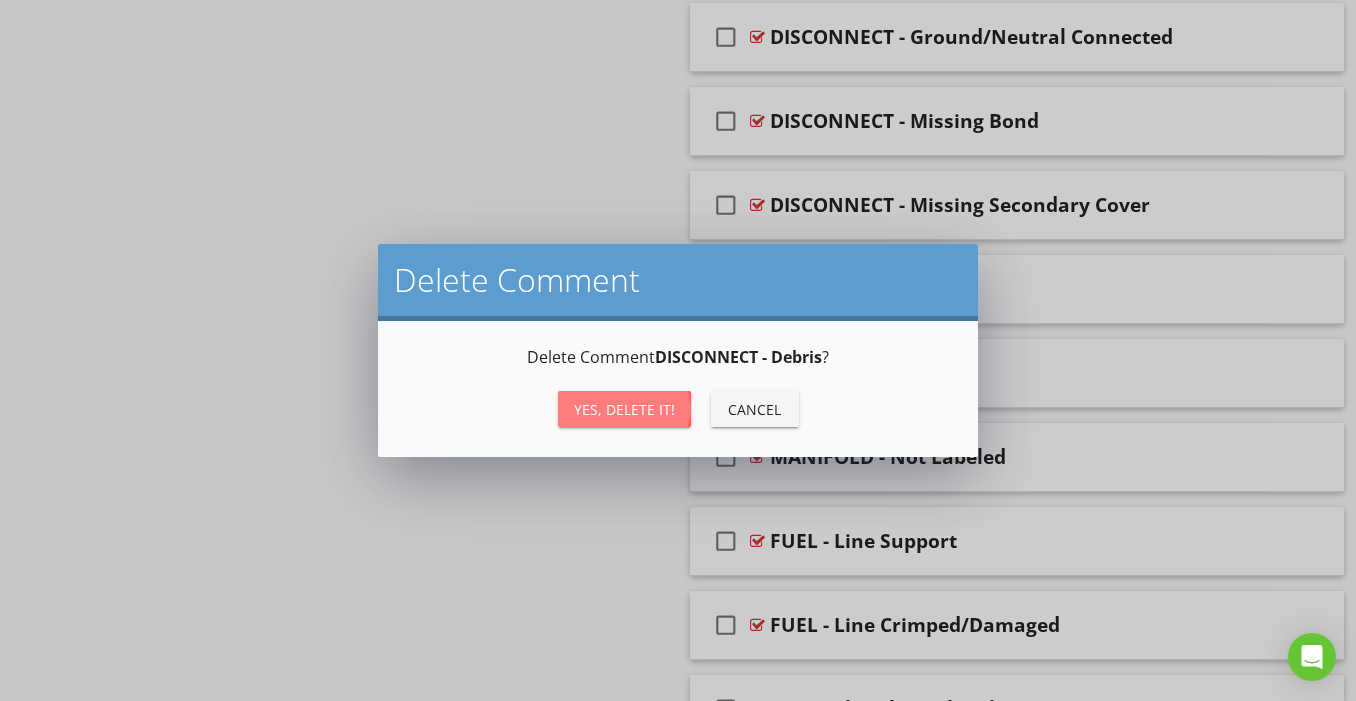 click on "Yes, Delete it!" at bounding box center (624, 409) 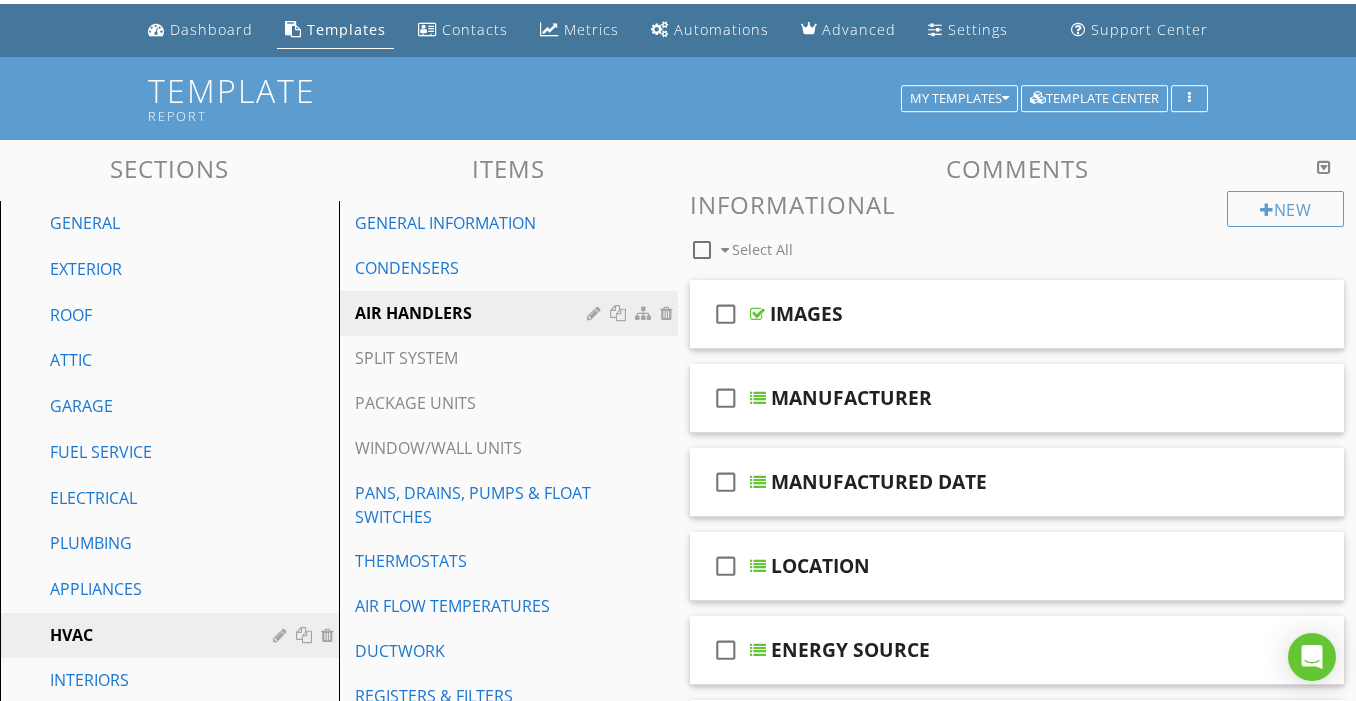 scroll, scrollTop: 234, scrollLeft: 0, axis: vertical 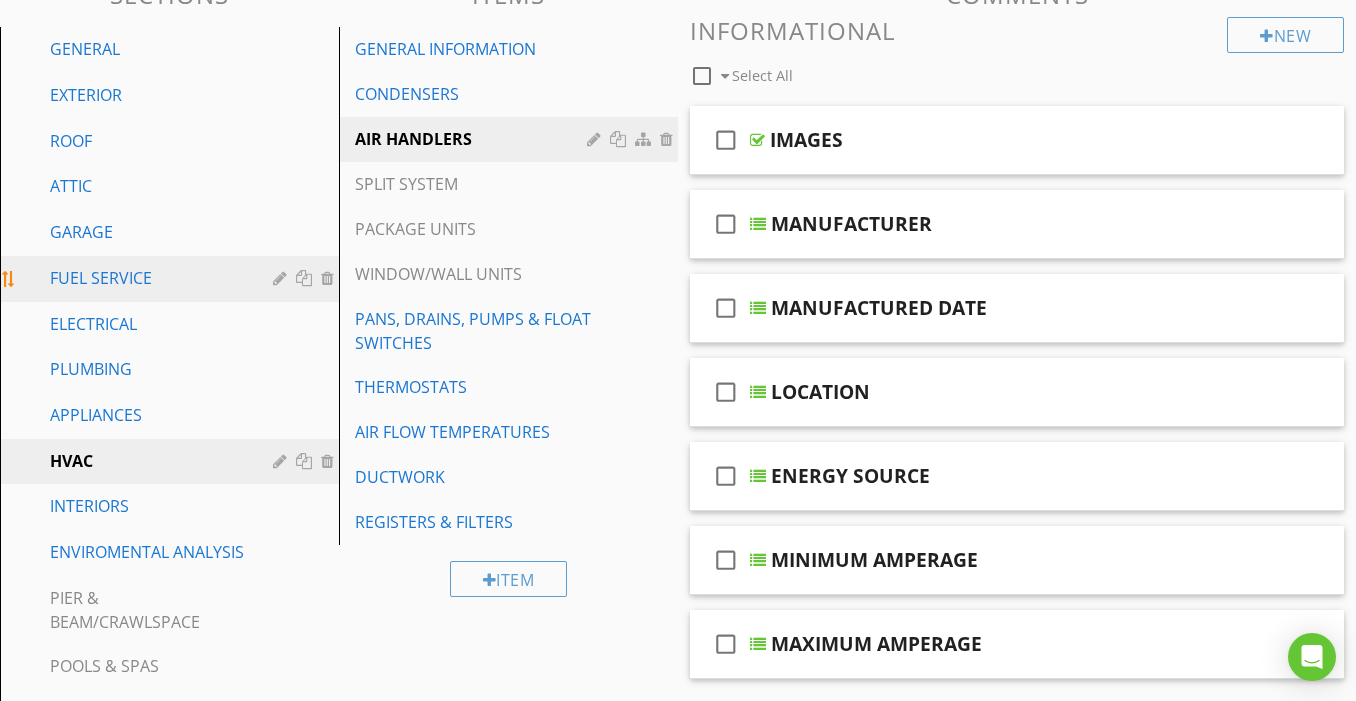 click on "FUEL SERVICE" at bounding box center (147, 278) 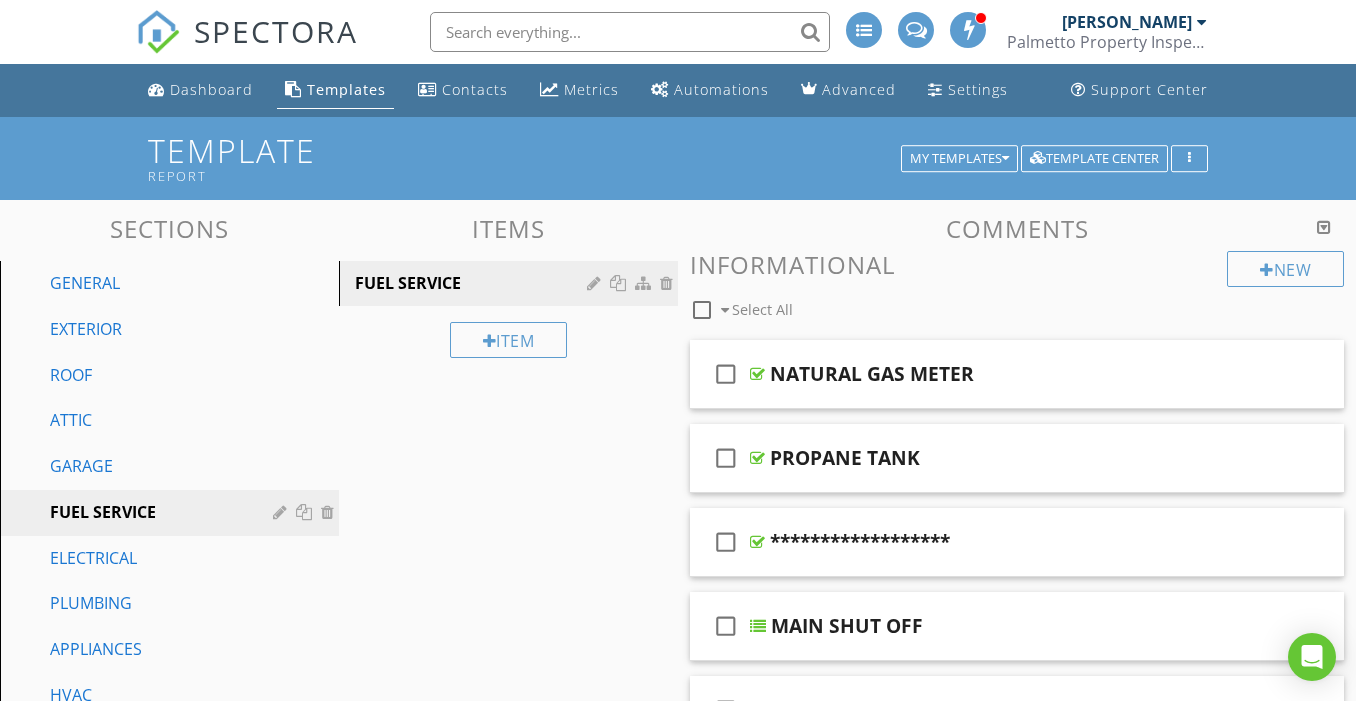 scroll, scrollTop: 0, scrollLeft: 0, axis: both 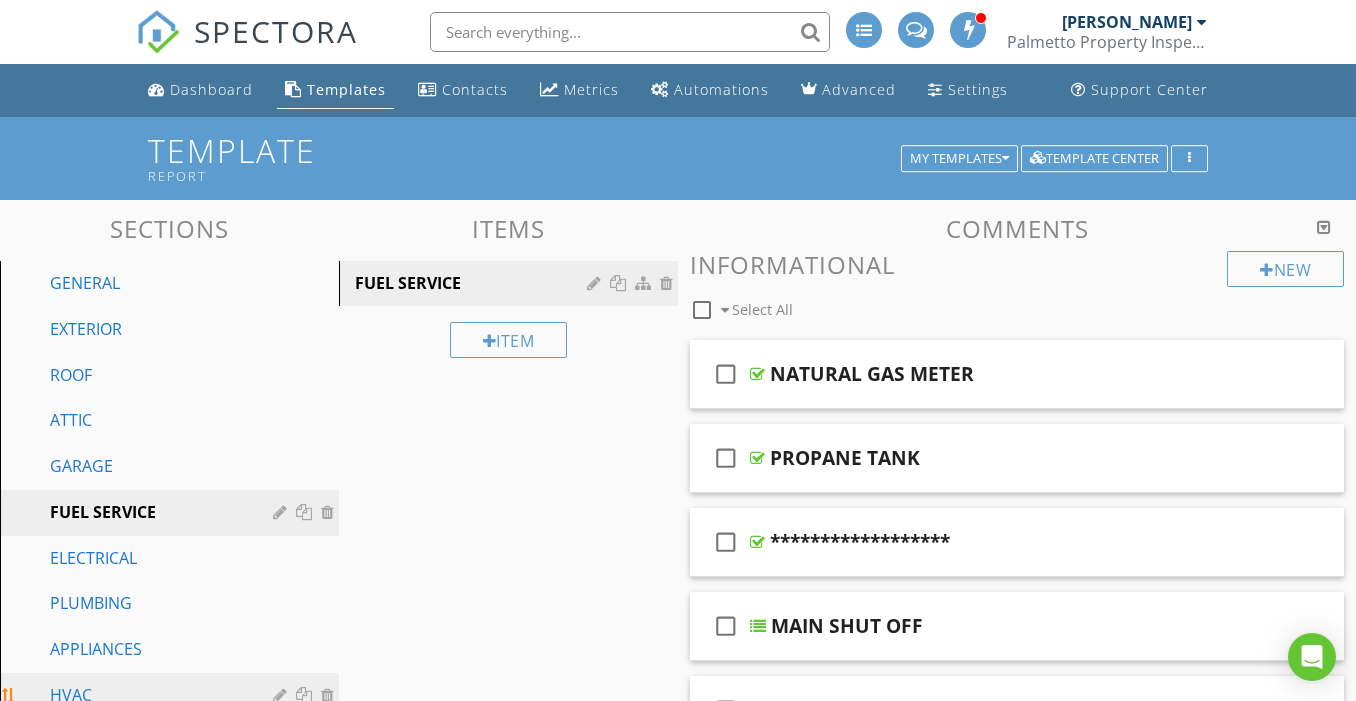 click on "HVAC" at bounding box center [147, 695] 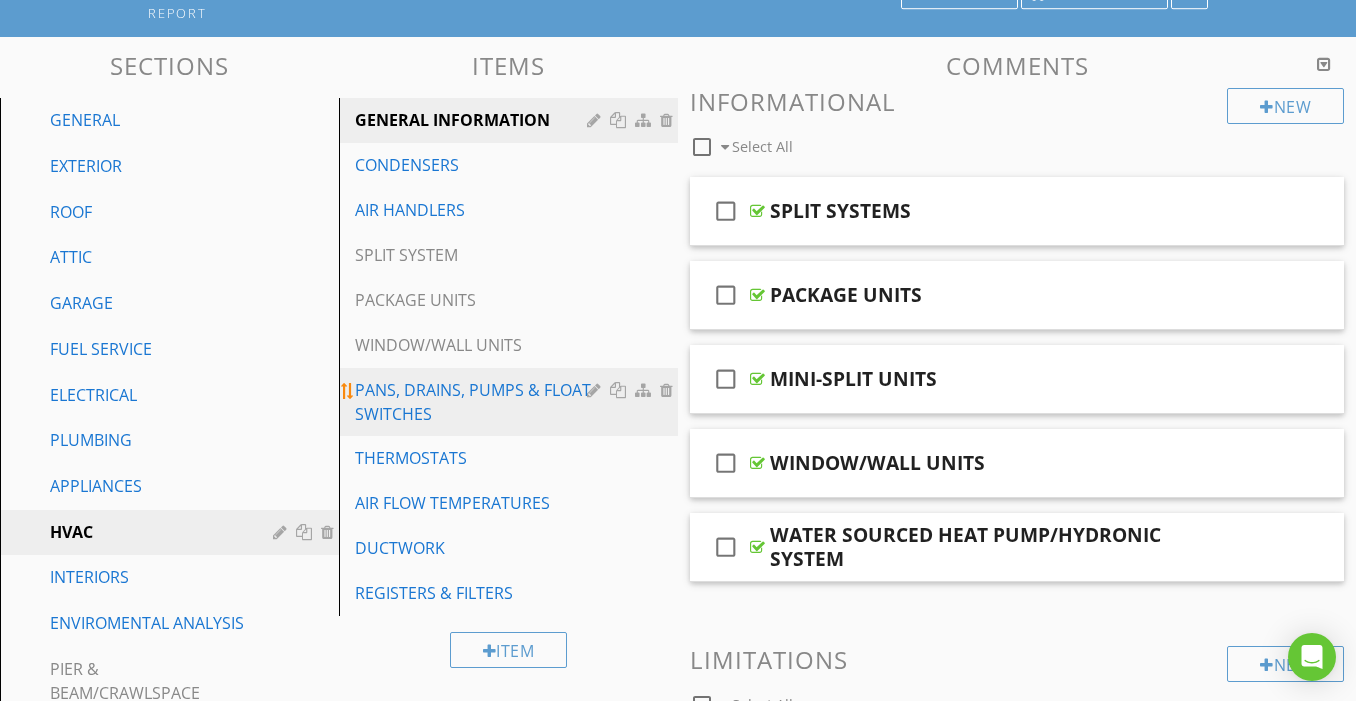 scroll, scrollTop: 263, scrollLeft: 0, axis: vertical 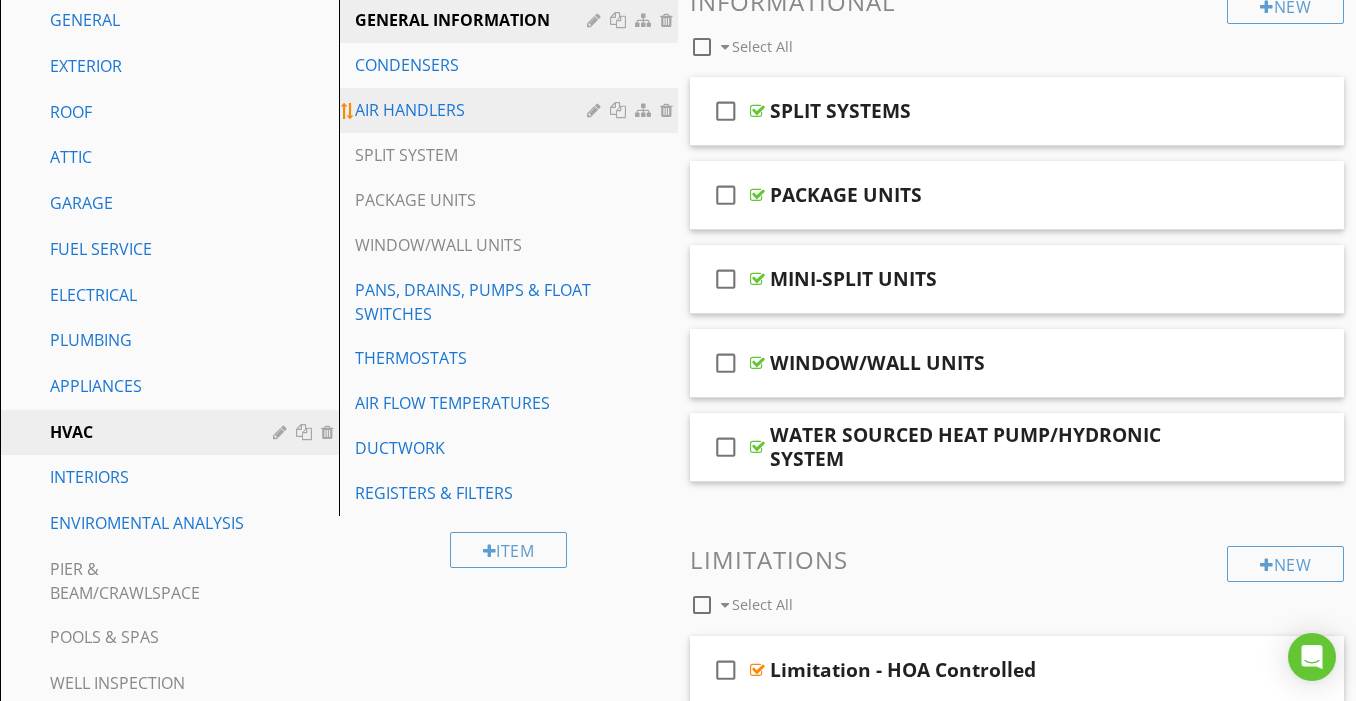 click on "AIR HANDLERS" at bounding box center [474, 110] 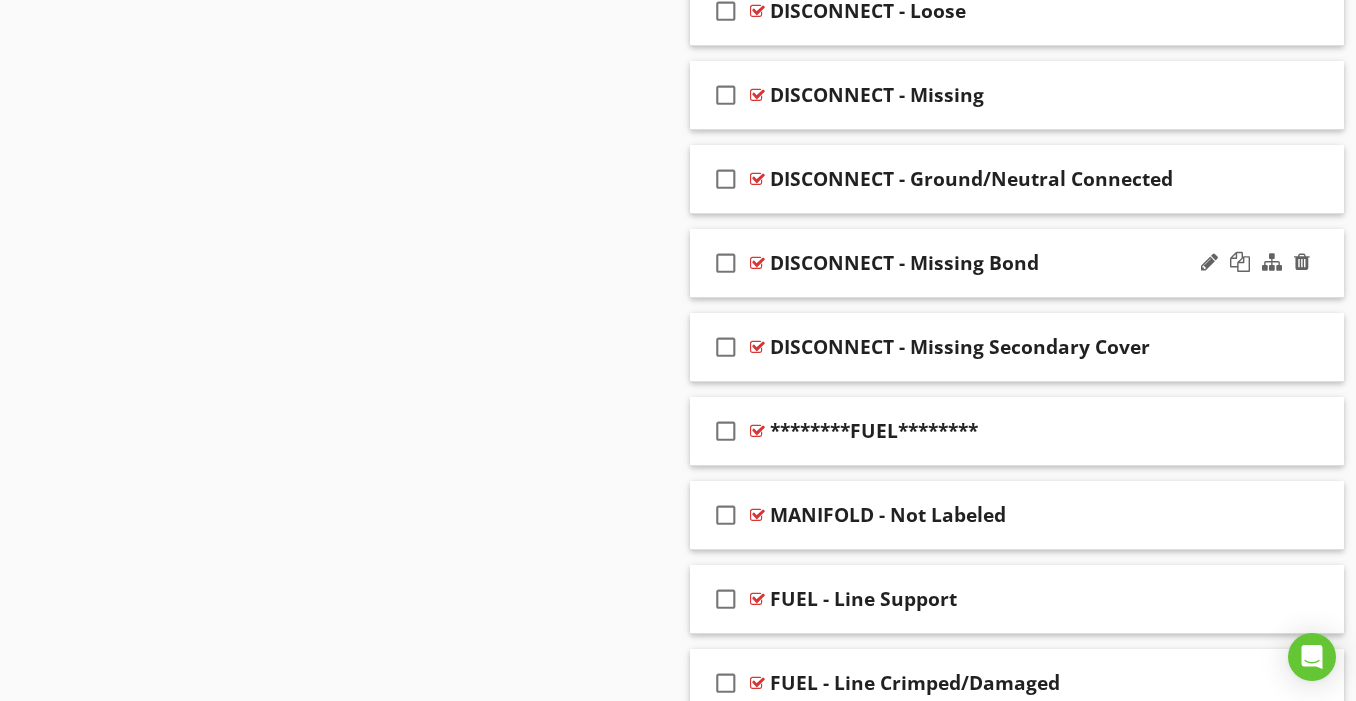 scroll, scrollTop: 3832, scrollLeft: 0, axis: vertical 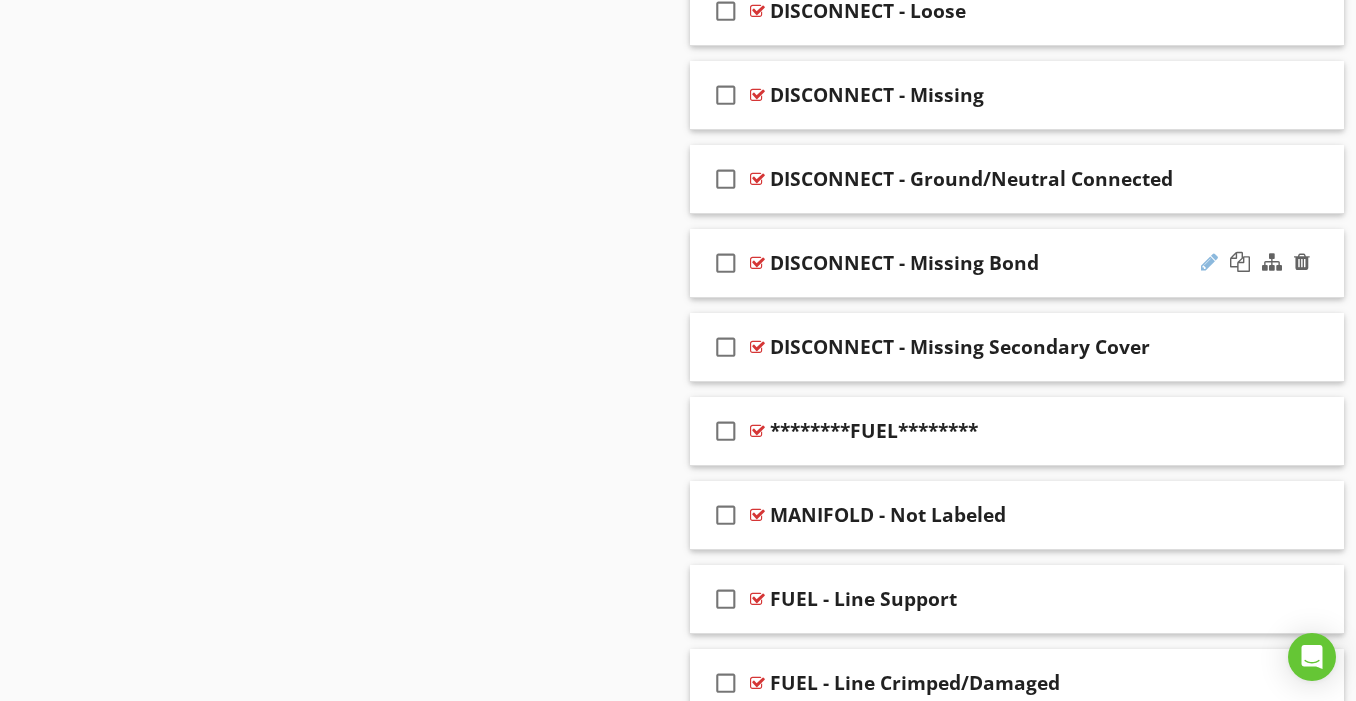 click at bounding box center [1209, 262] 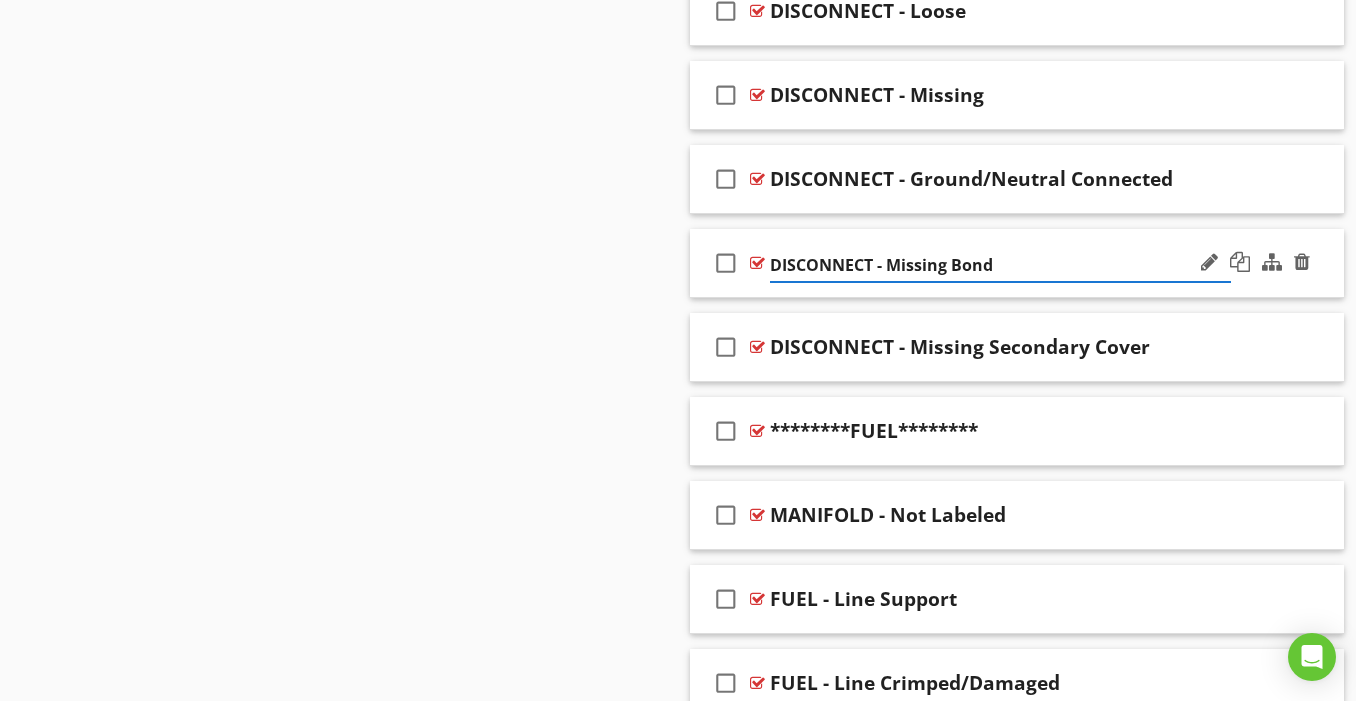 click on "DISCONNECT - Missing Bond" at bounding box center (1000, 265) 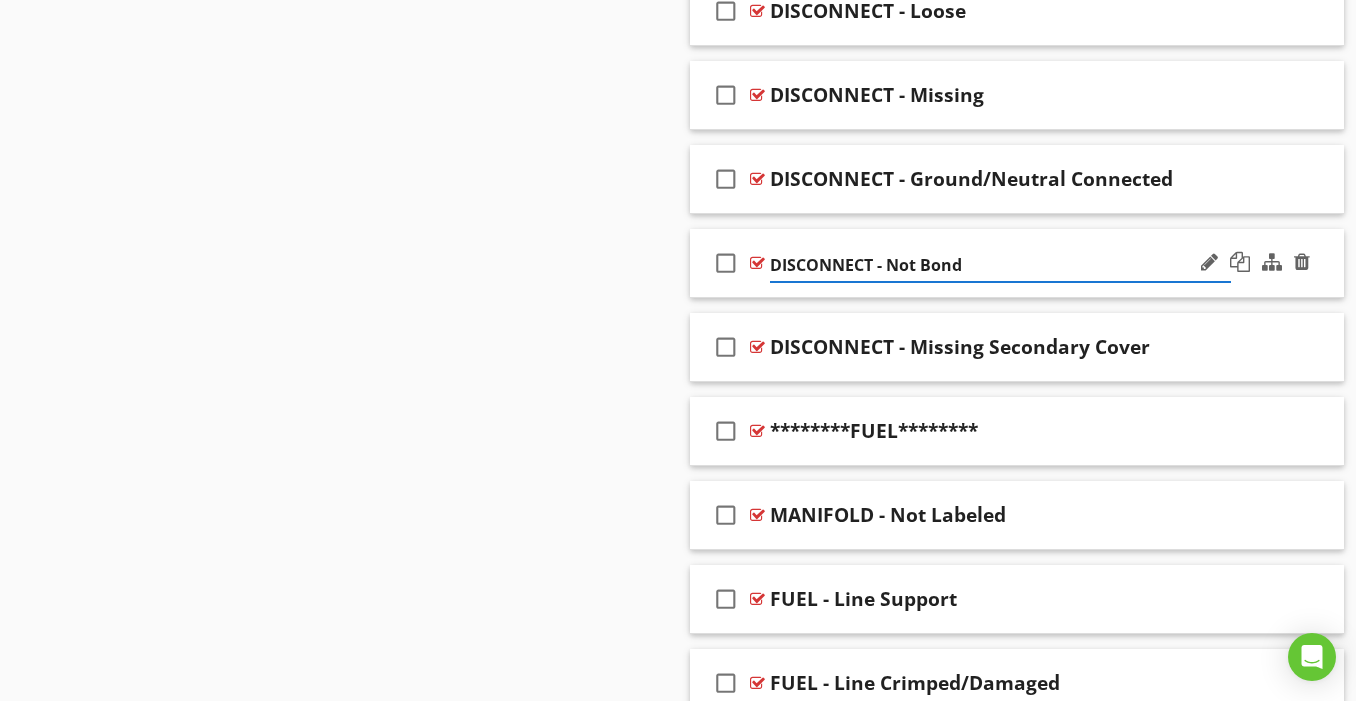 click on "DISCONNECT - Not Bond" at bounding box center [1000, 265] 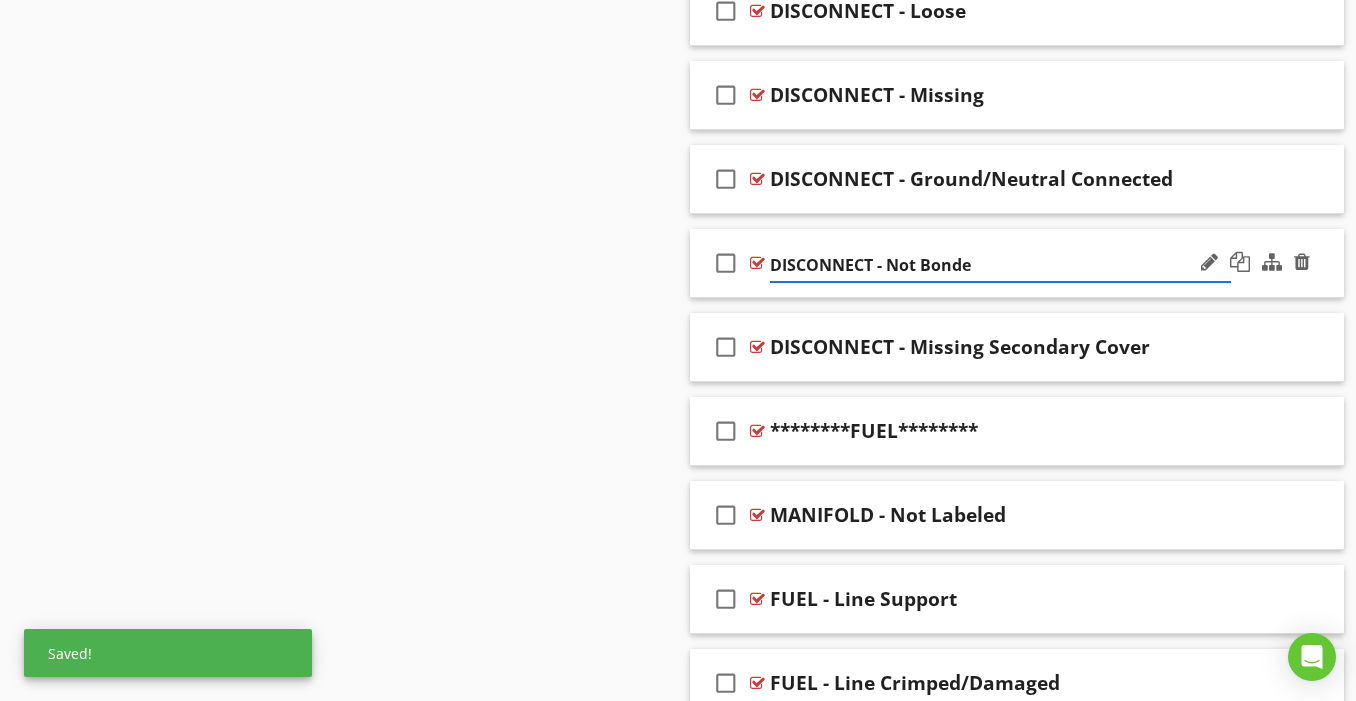 type on "DISCONNECT - Not Bonded" 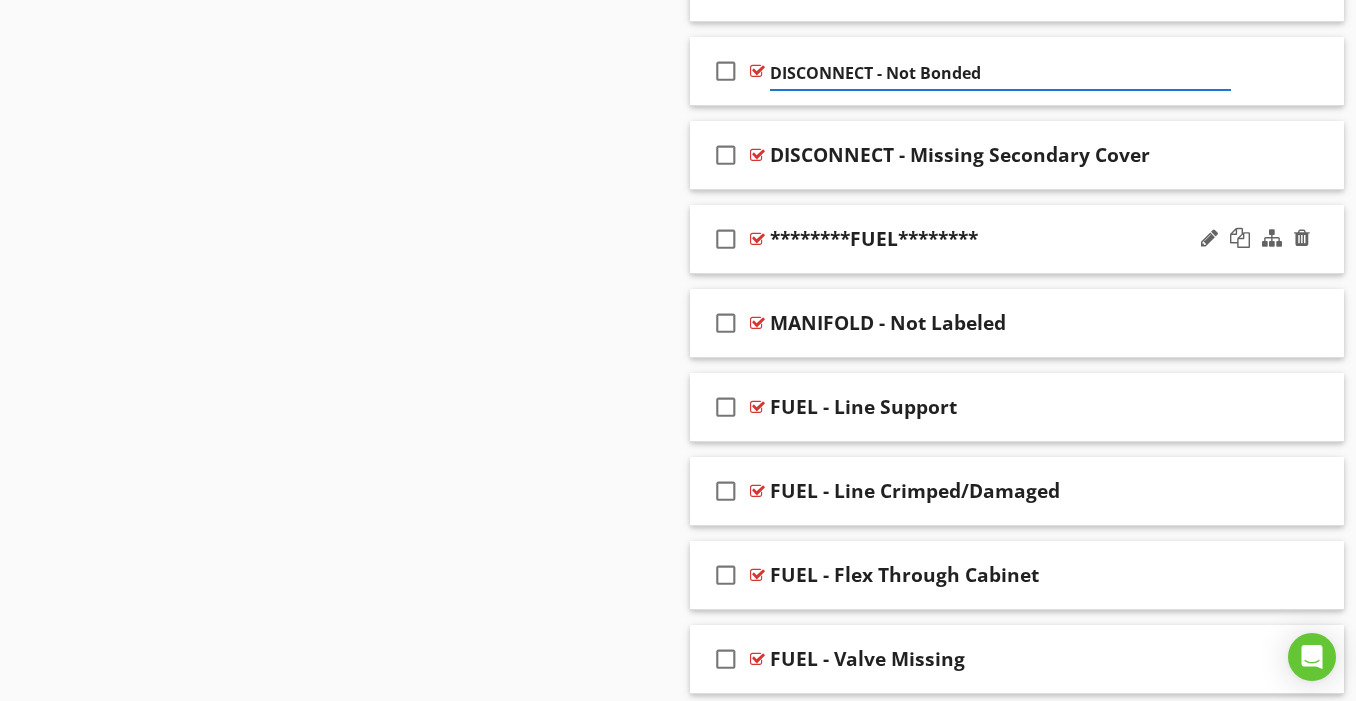 scroll, scrollTop: 4195, scrollLeft: 0, axis: vertical 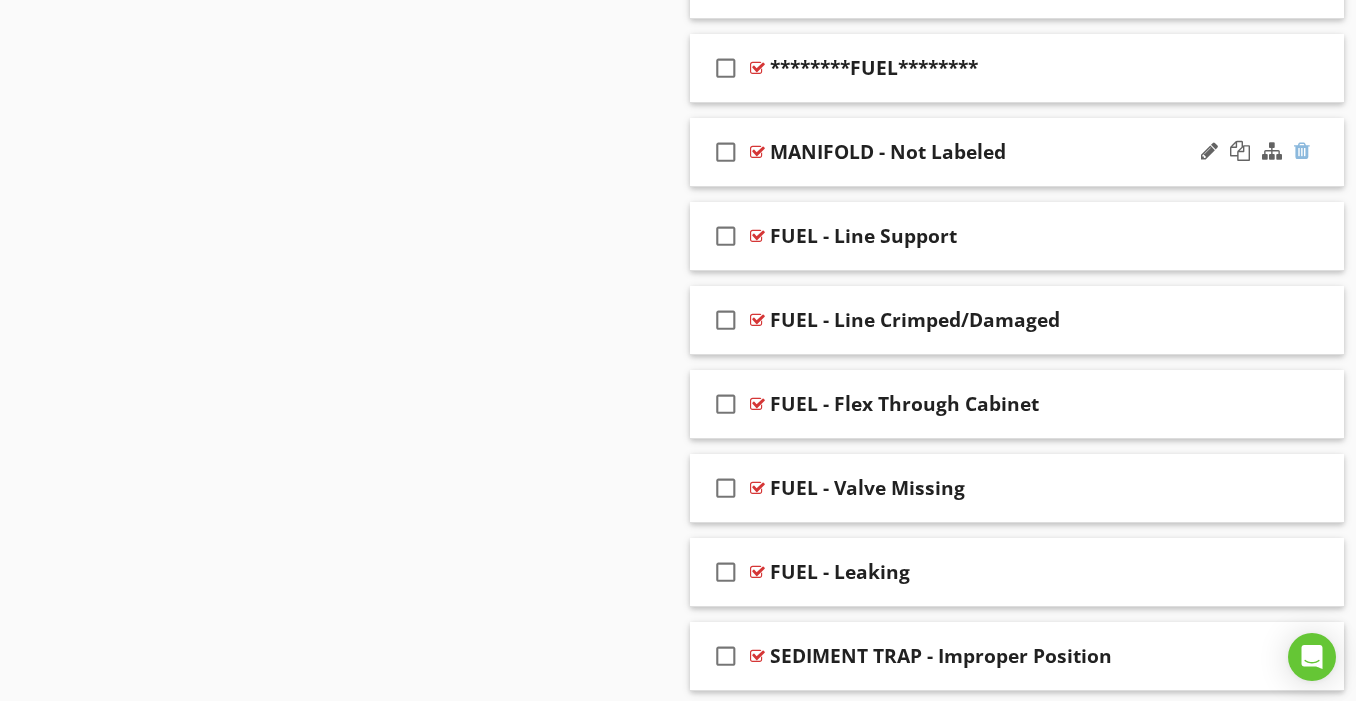 click at bounding box center [1302, 151] 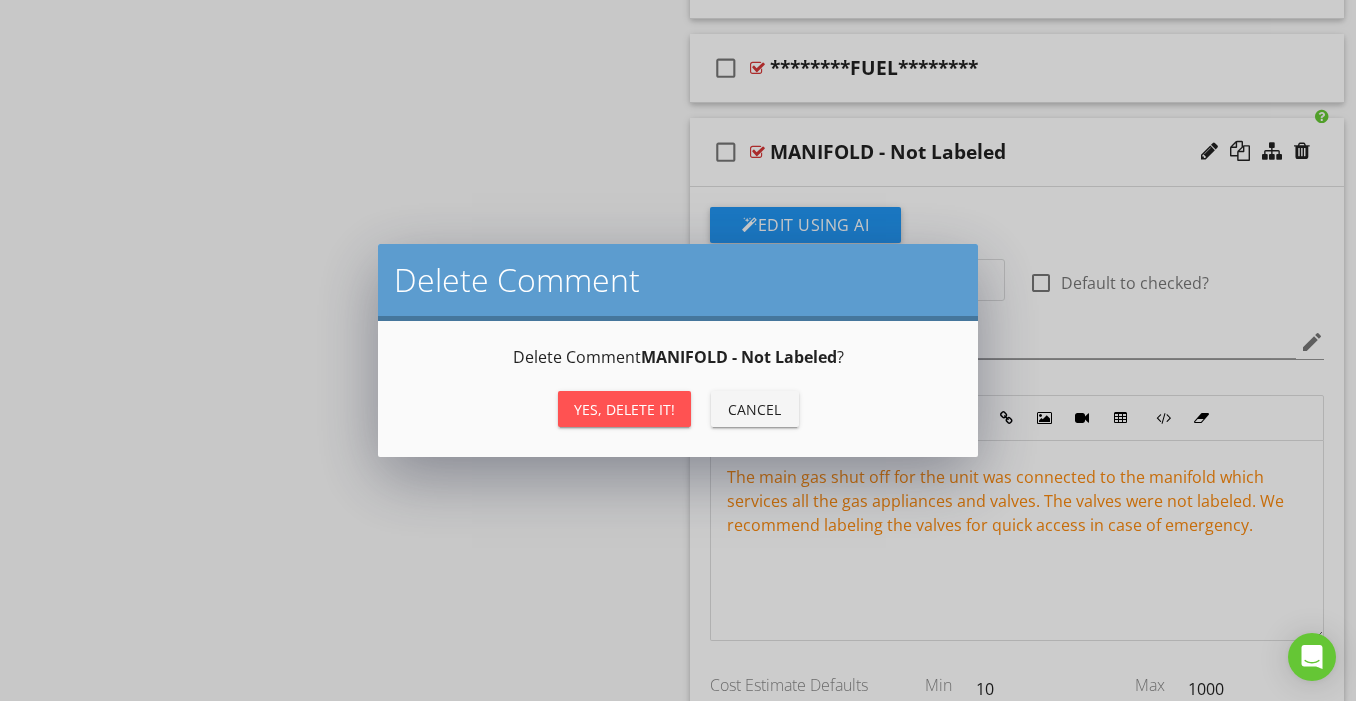 click on "Cancel" at bounding box center (755, 409) 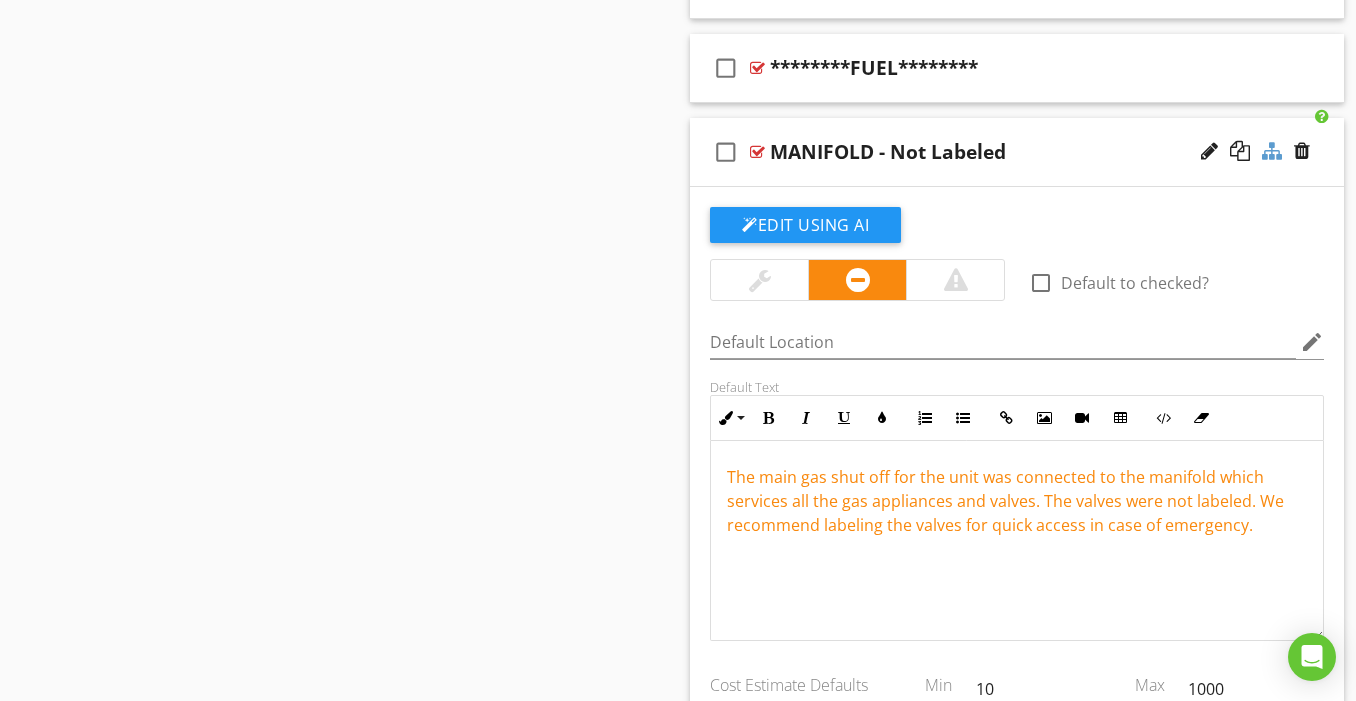 click at bounding box center [1272, 151] 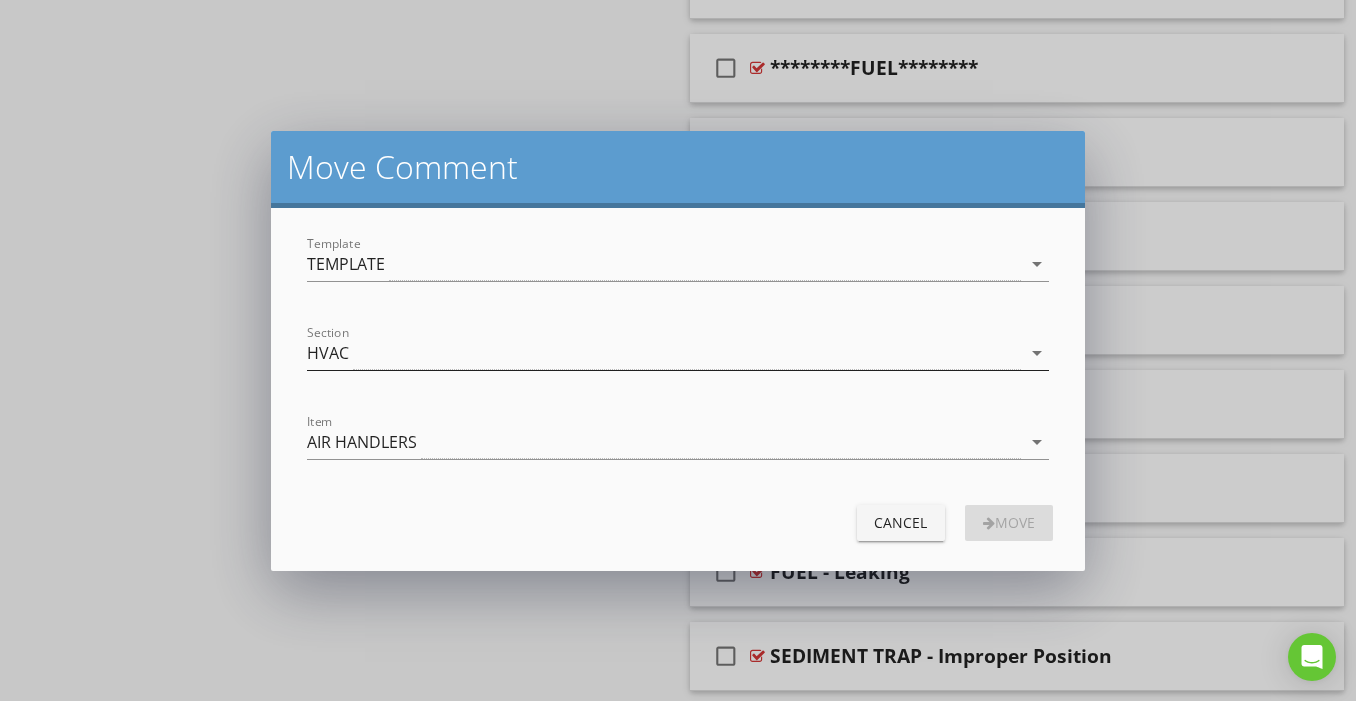 click on "HVAC" at bounding box center (664, 353) 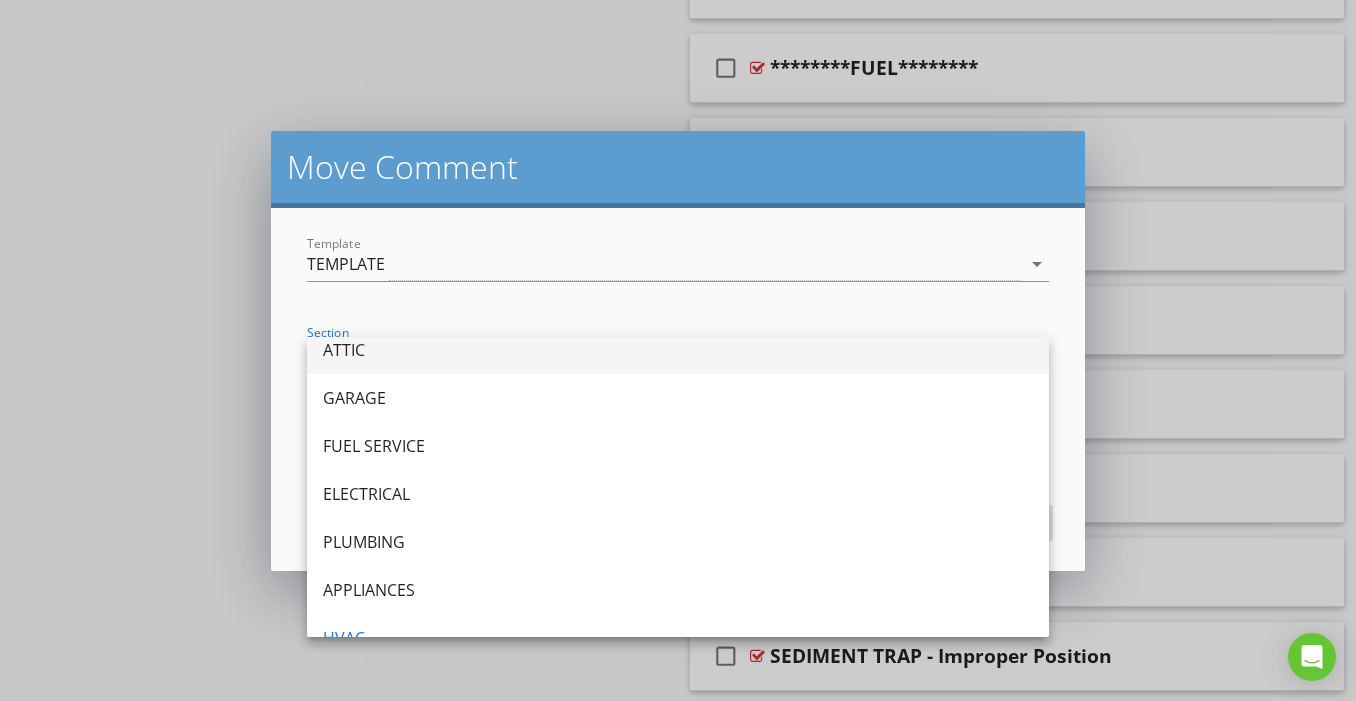 scroll, scrollTop: 161, scrollLeft: 0, axis: vertical 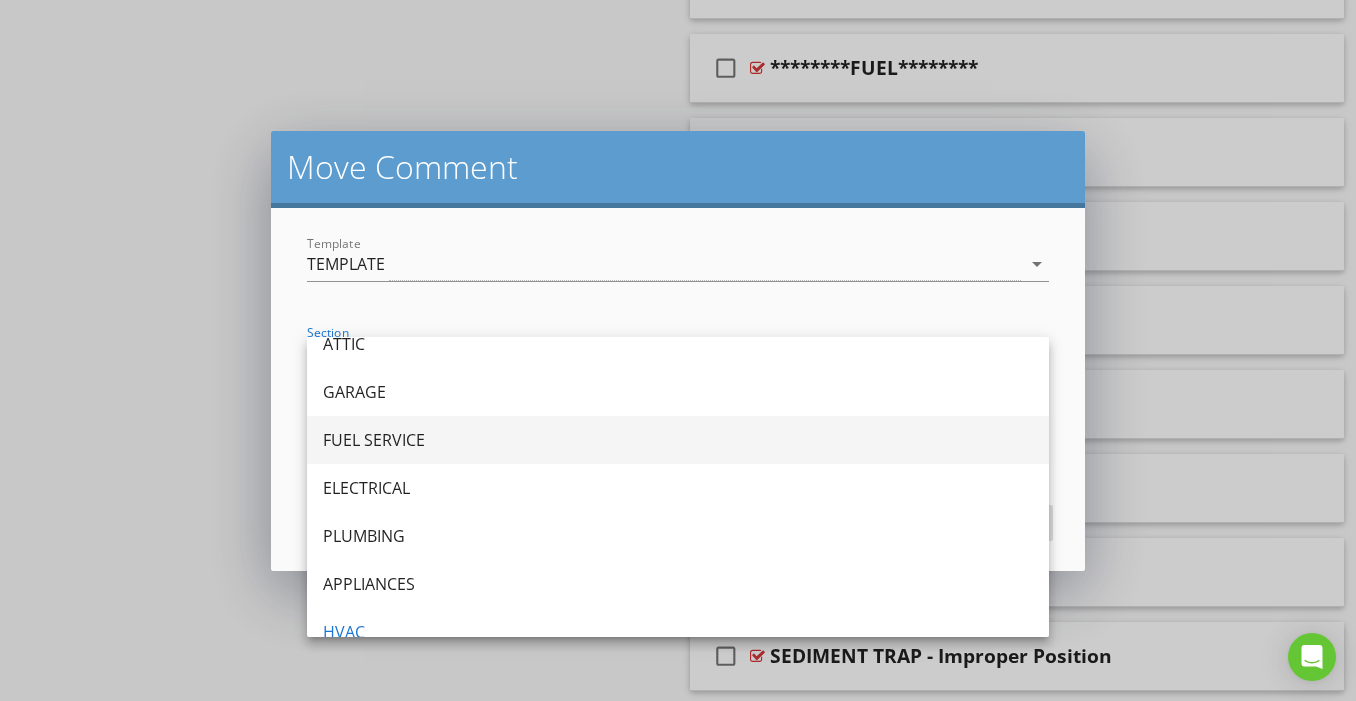 click on "FUEL SERVICE" at bounding box center [678, 440] 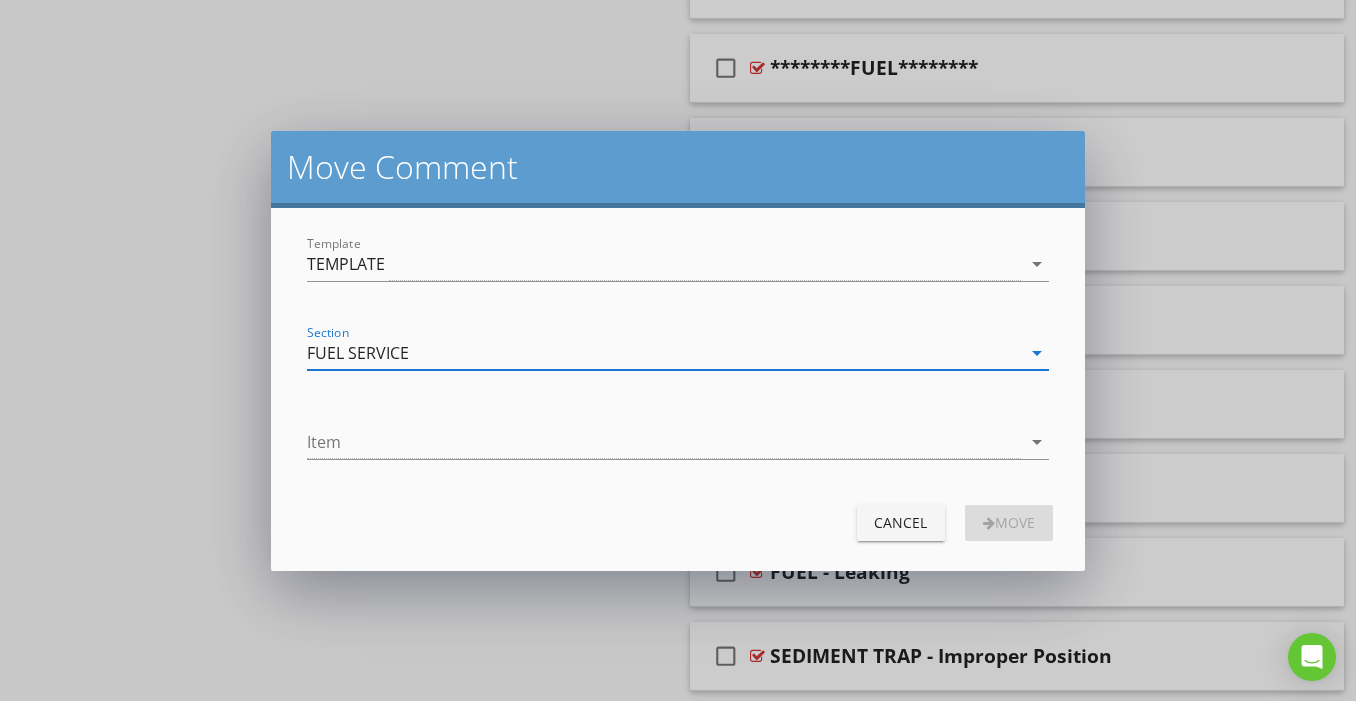 click at bounding box center [664, 442] 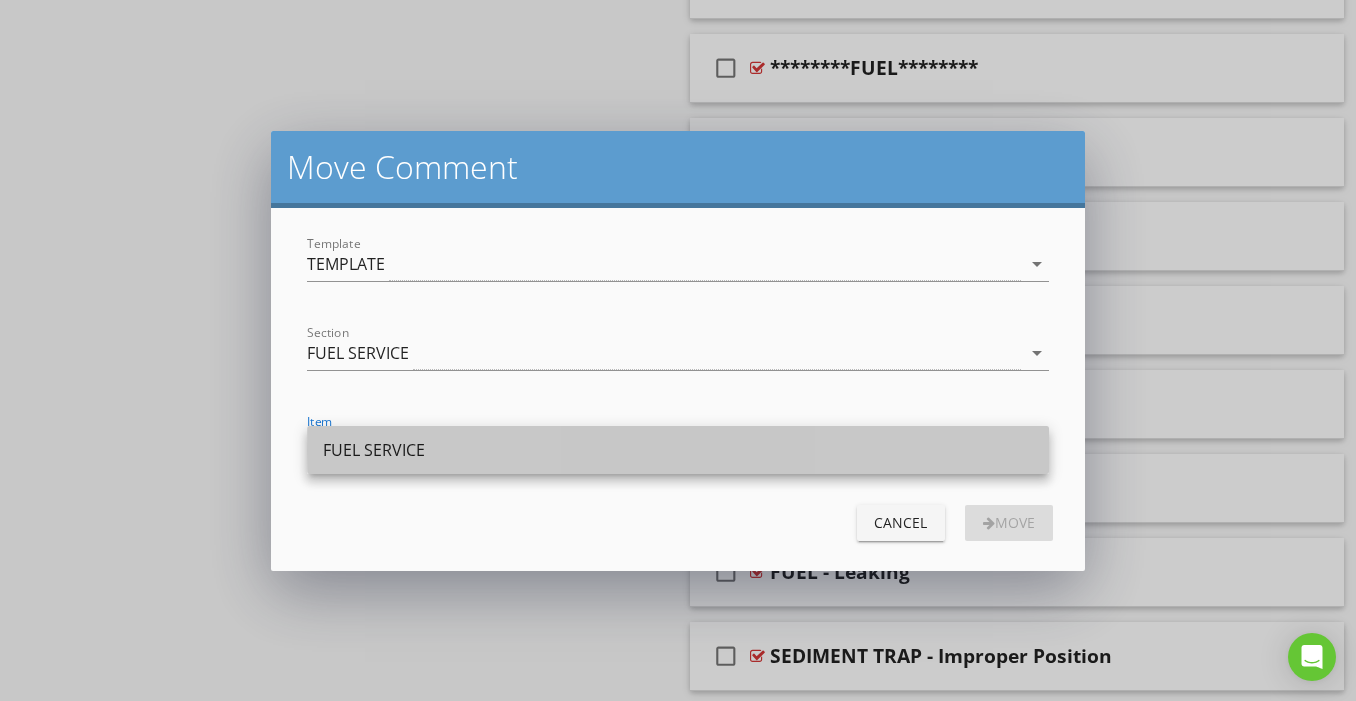 click on "FUEL SERVICE" at bounding box center (678, 450) 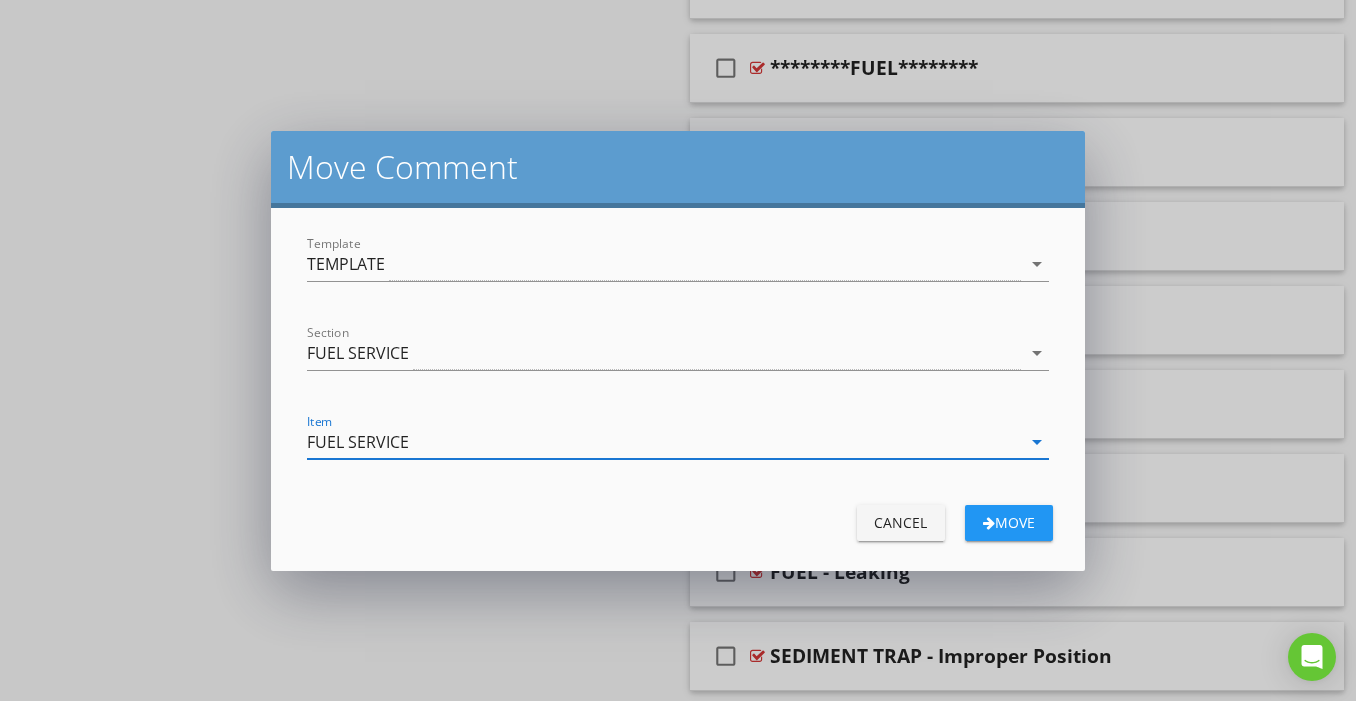 click on "FUEL SERVICE" at bounding box center (358, 442) 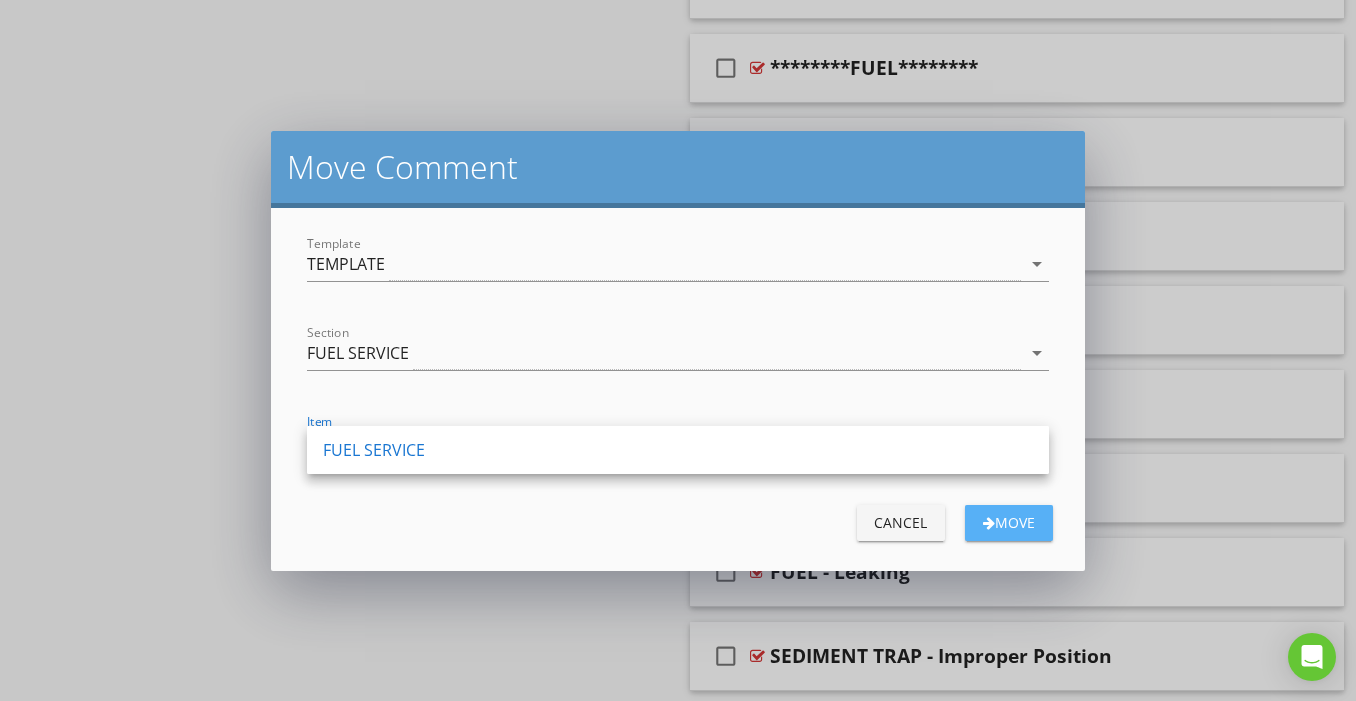 click on "Move" at bounding box center [1009, 522] 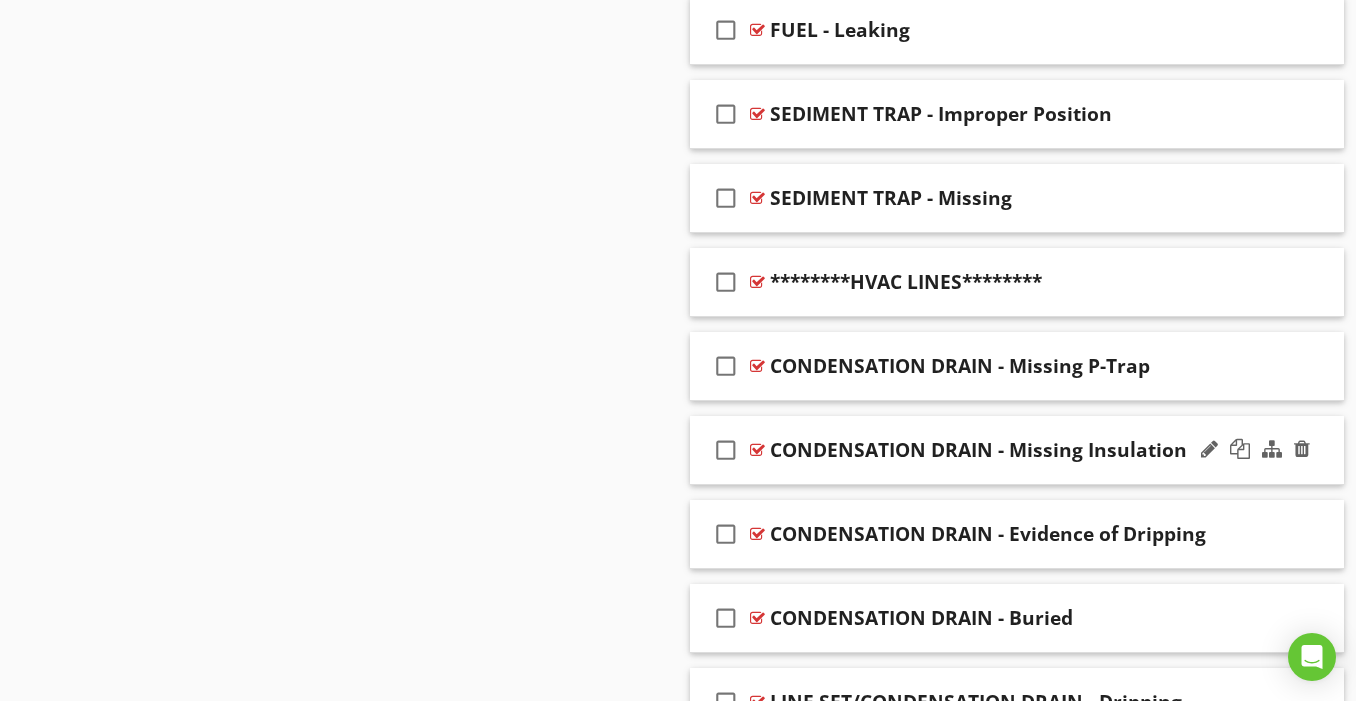 scroll, scrollTop: 4653, scrollLeft: 0, axis: vertical 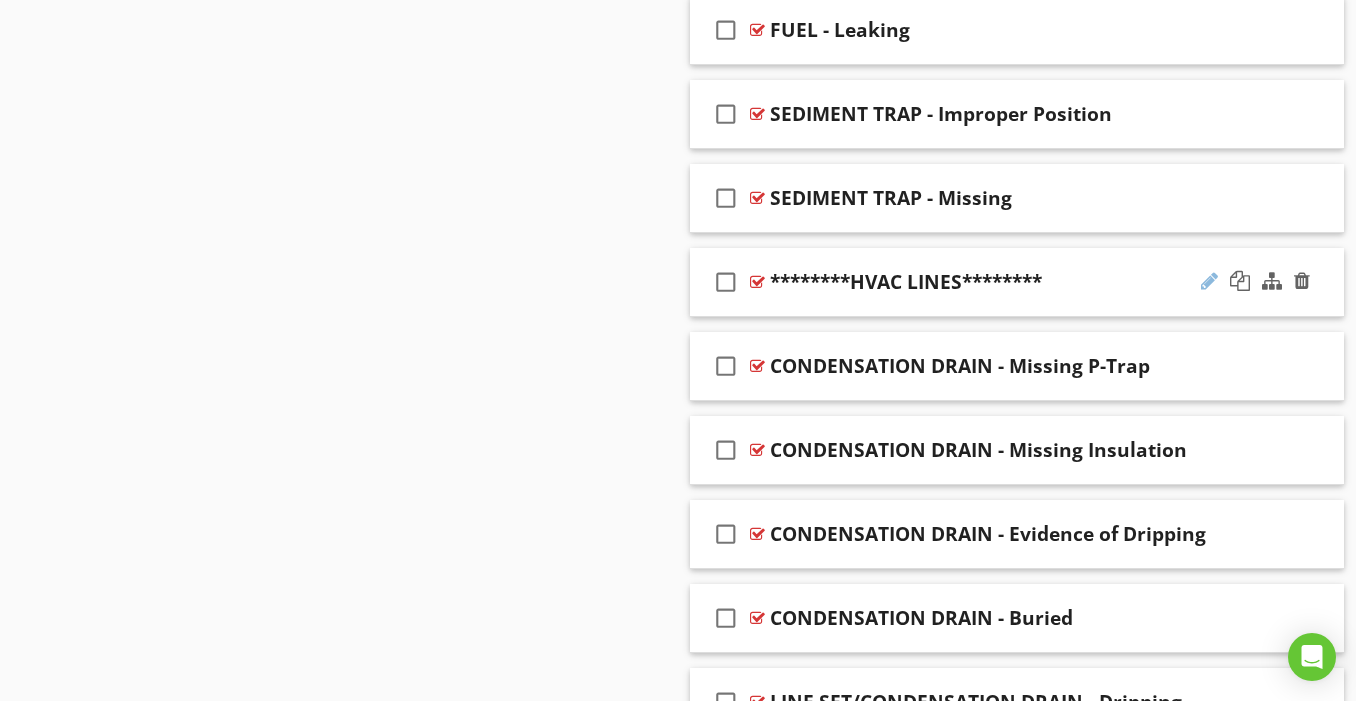 click at bounding box center [1209, 281] 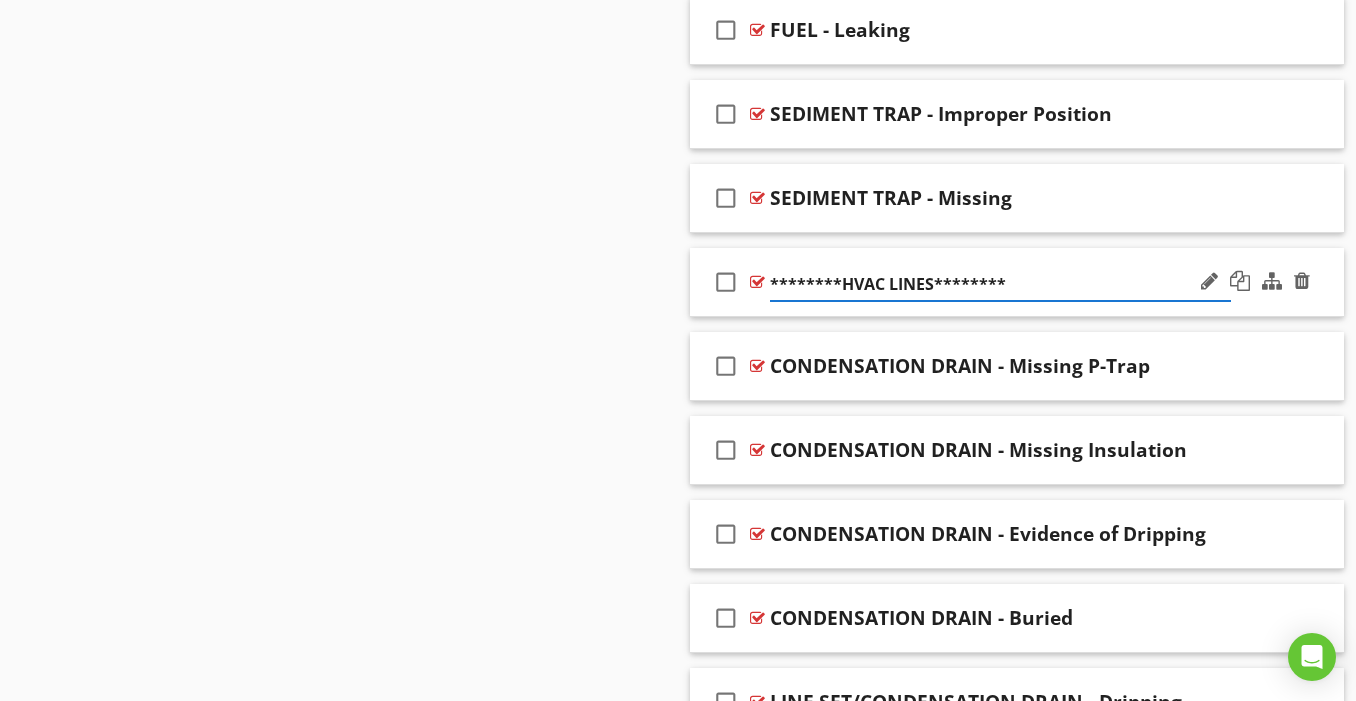 click on "********HVAC LINES********" at bounding box center (1000, 284) 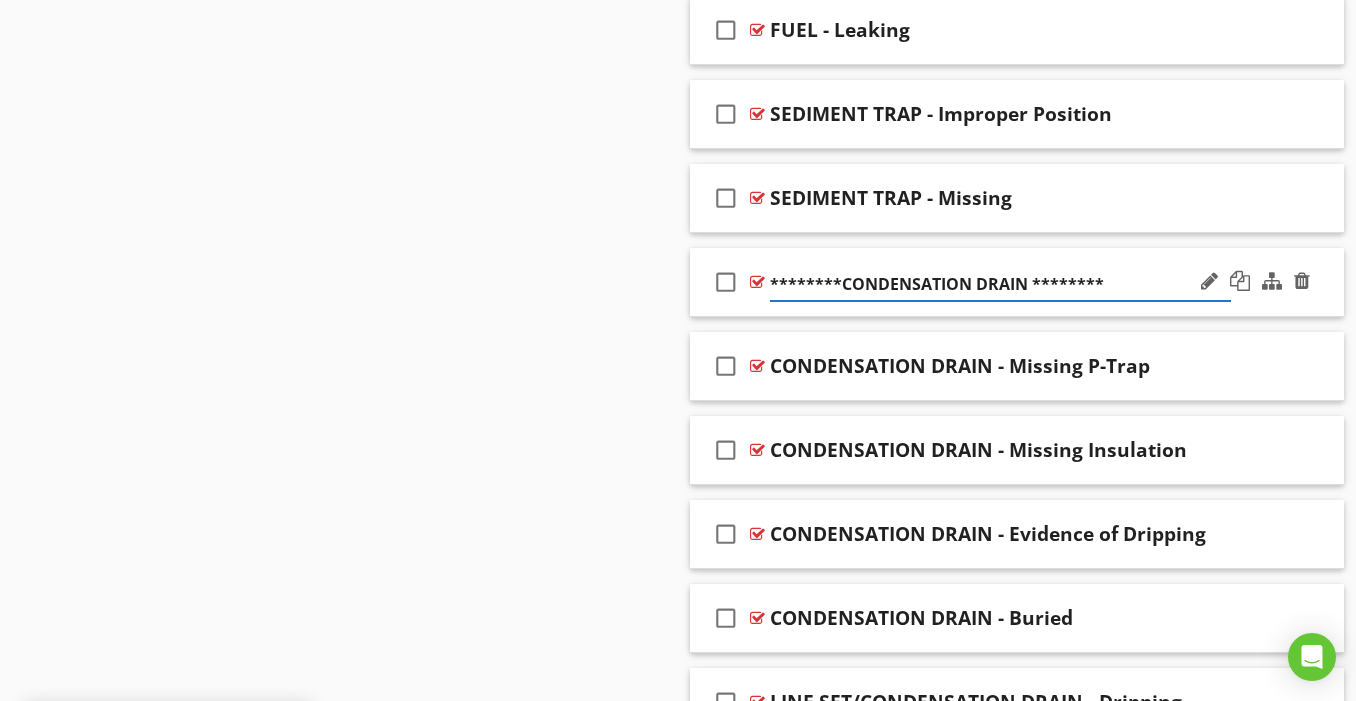 type on "******** CONDENSATION DRAIN ********" 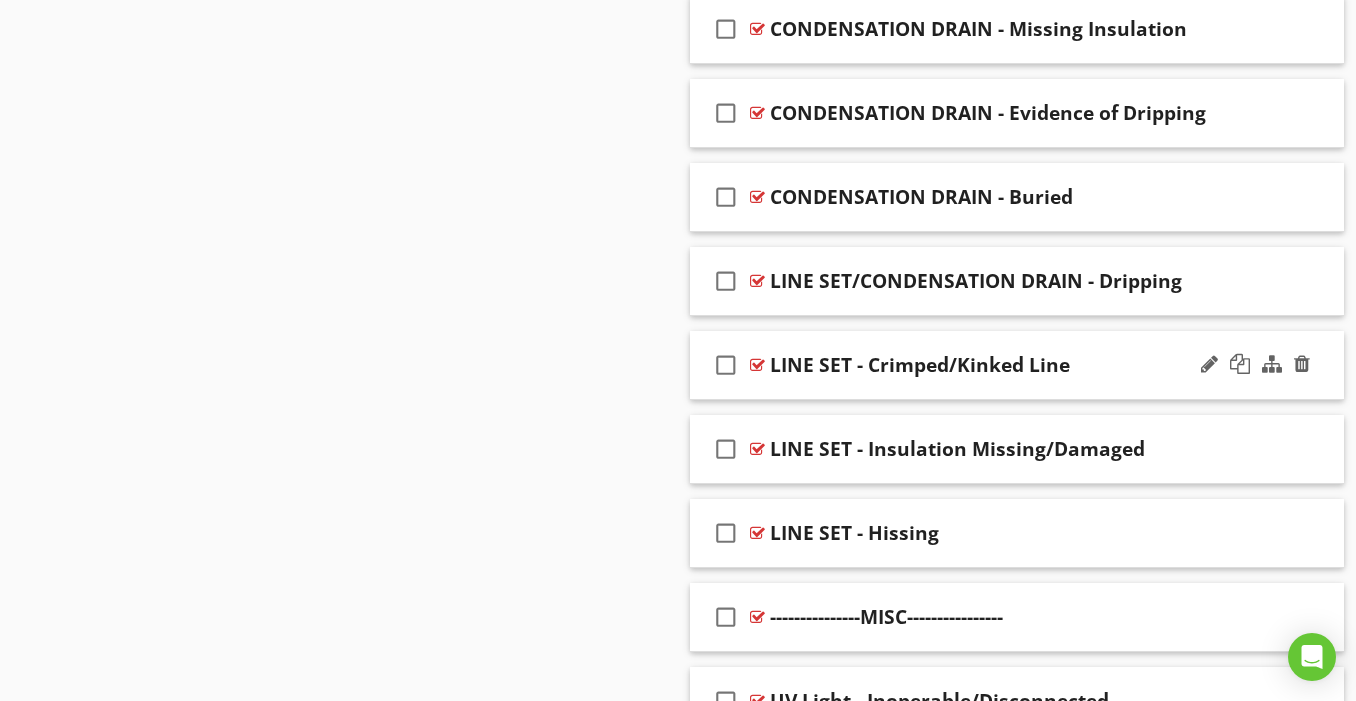 scroll, scrollTop: 5321, scrollLeft: 0, axis: vertical 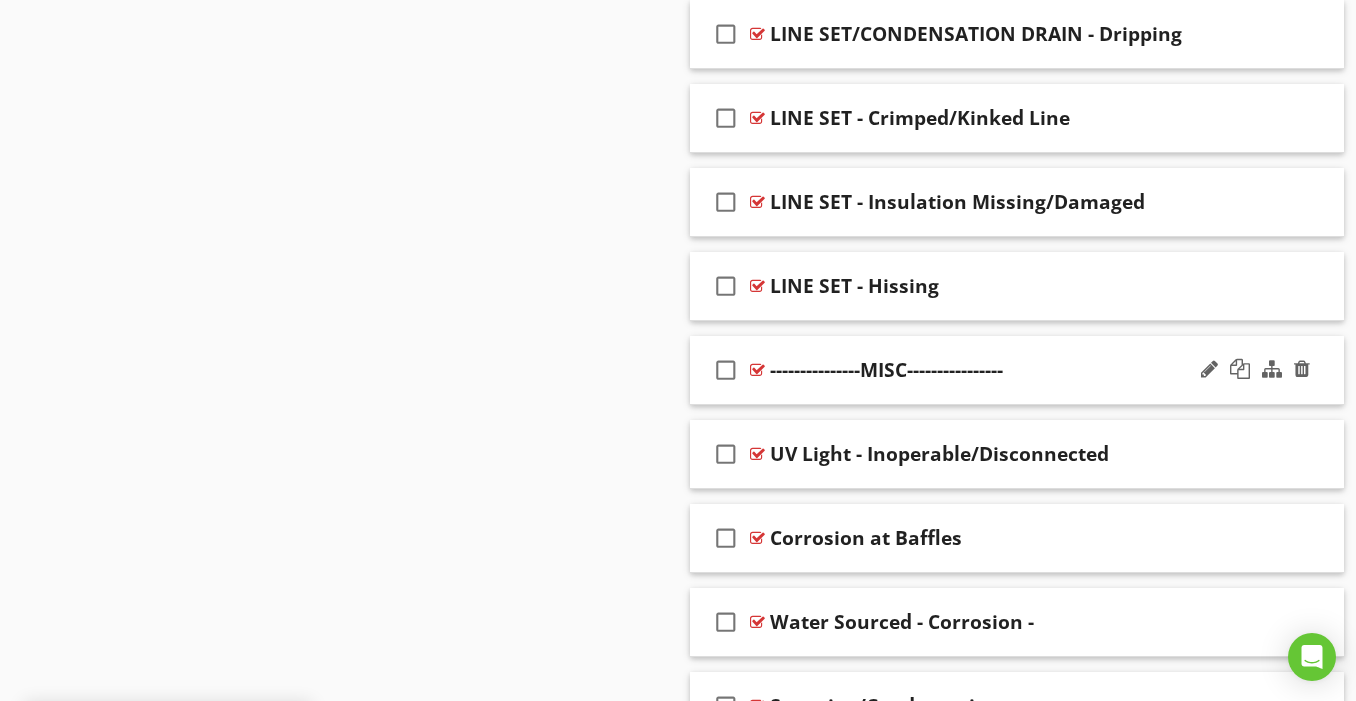 type 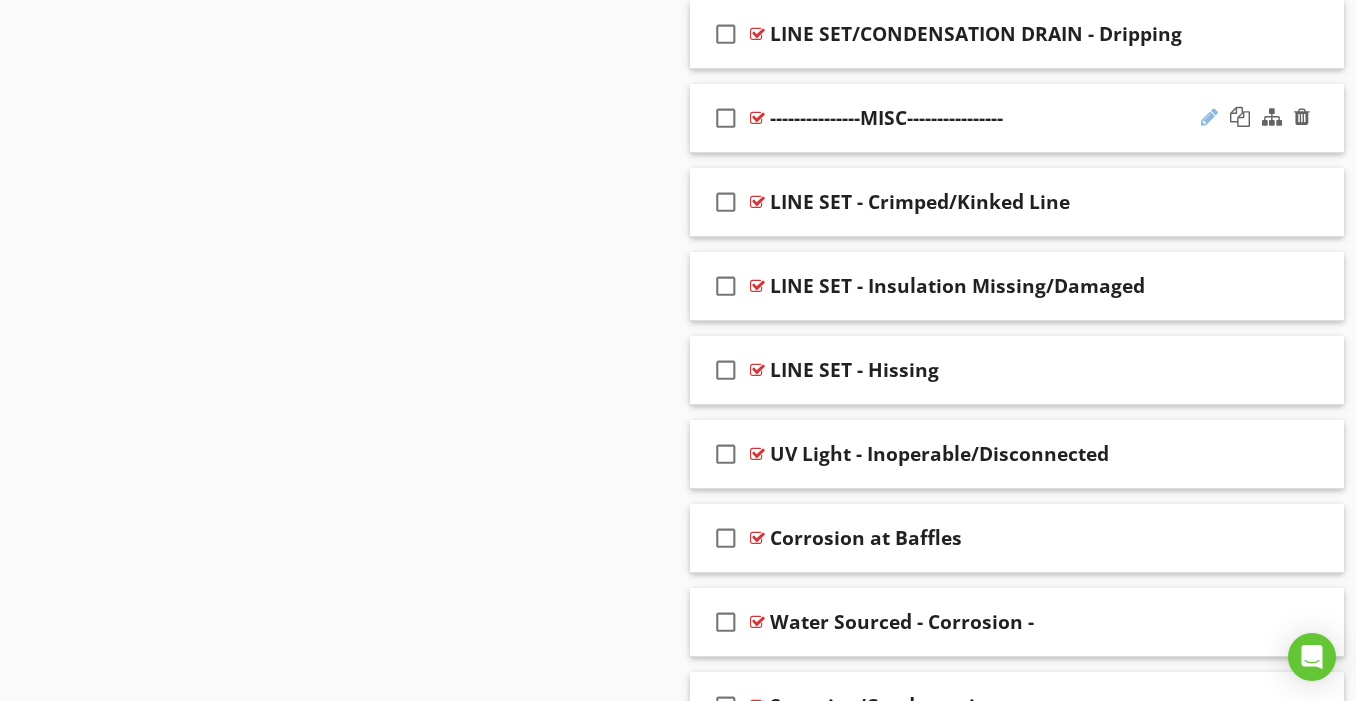 click at bounding box center [1209, 117] 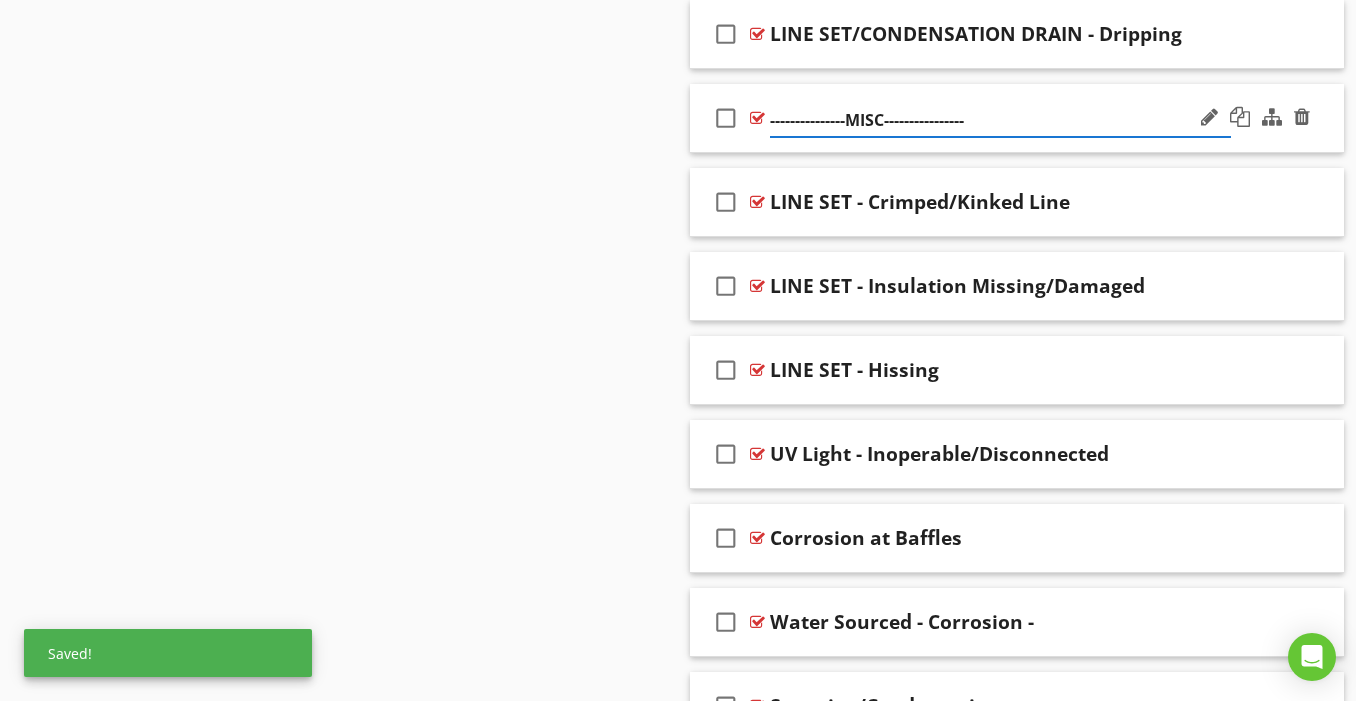 click on "---------------MISC----------------" at bounding box center [1000, 120] 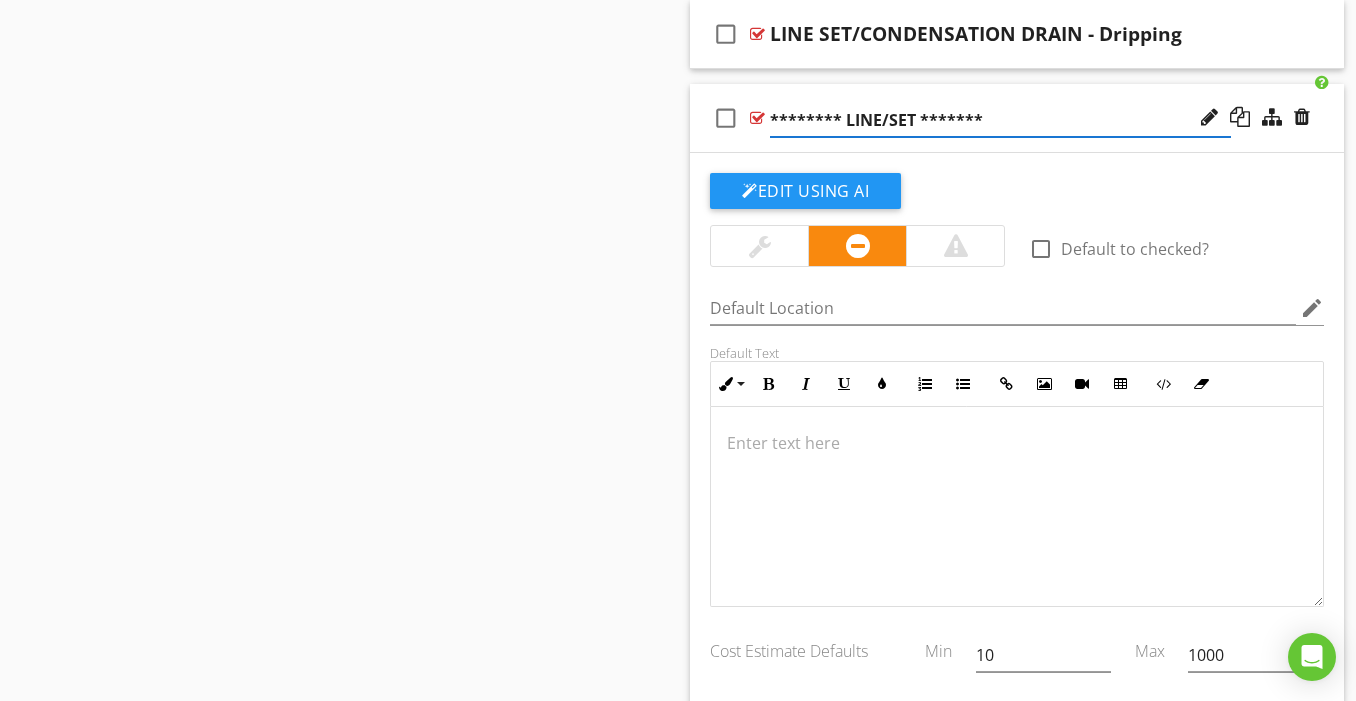 type on "******** LINE/SET ********" 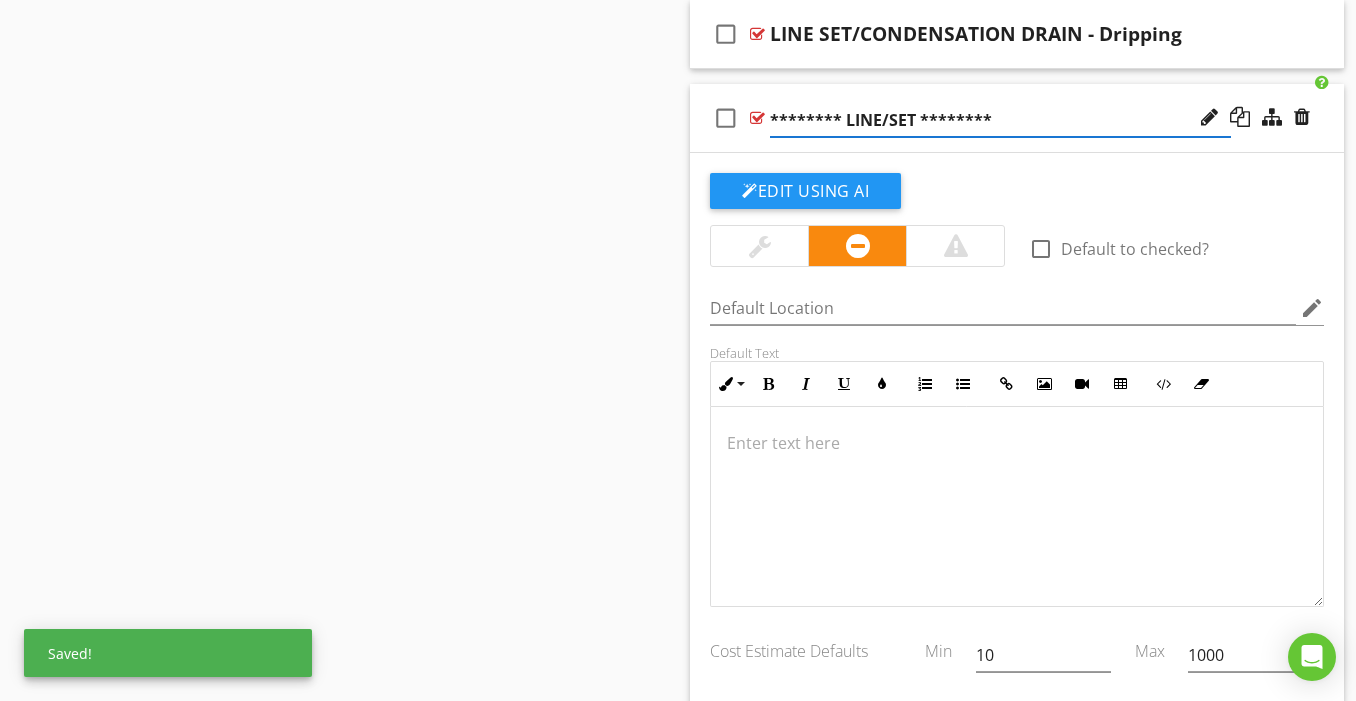 click on "check_box_outline_blank         ******** LINE/SET ********" at bounding box center [1017, 118] 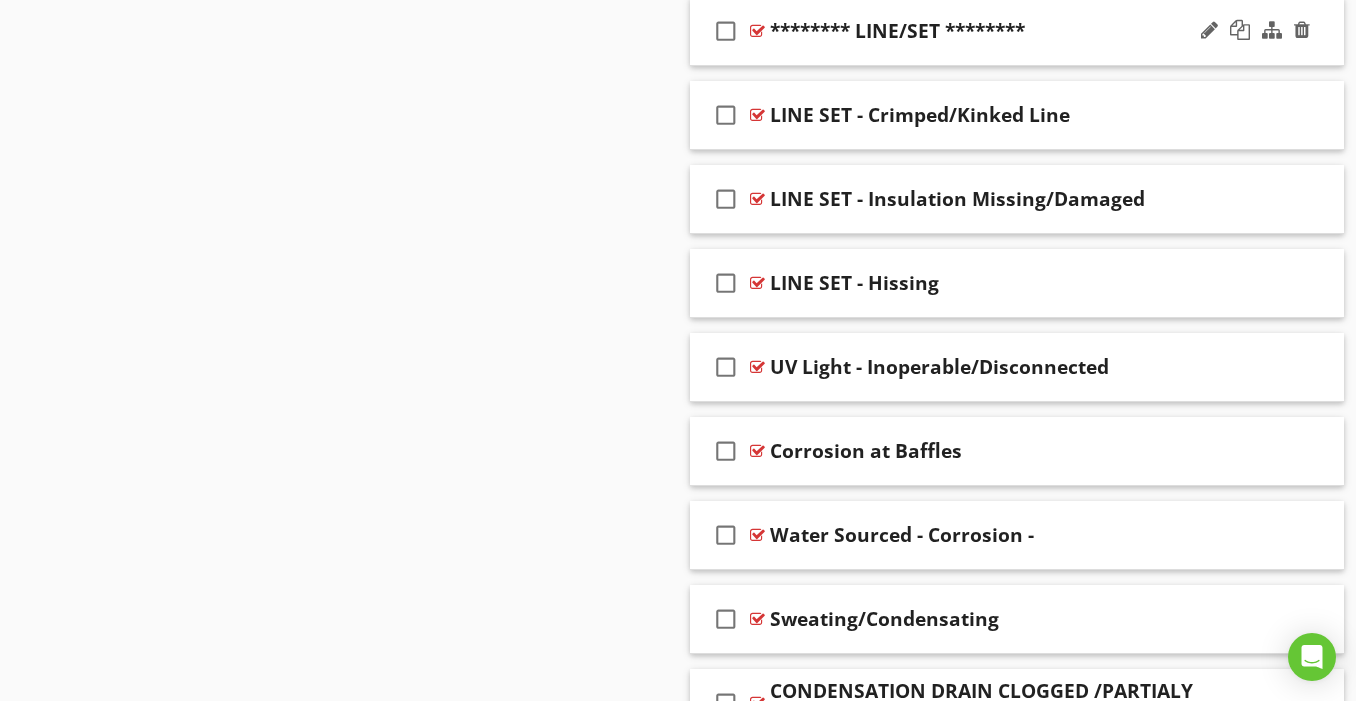 scroll, scrollTop: 5408, scrollLeft: 0, axis: vertical 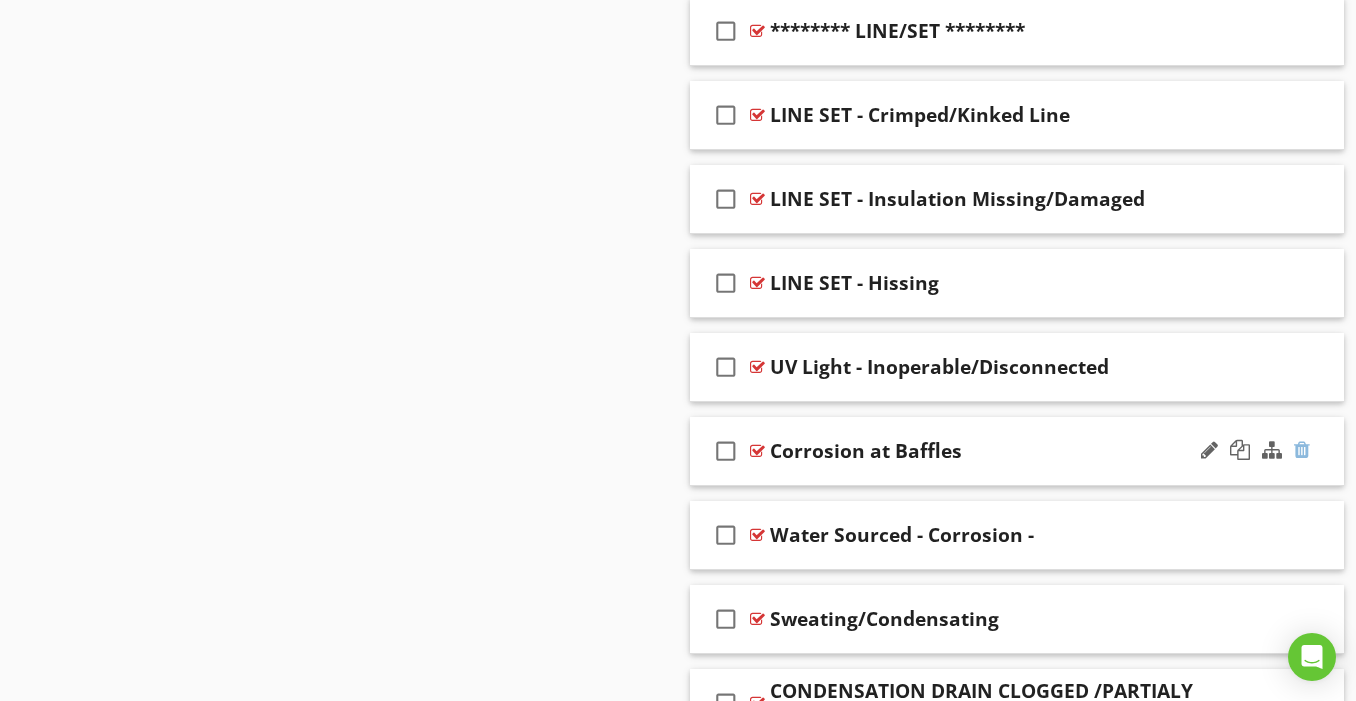 click at bounding box center (1302, 450) 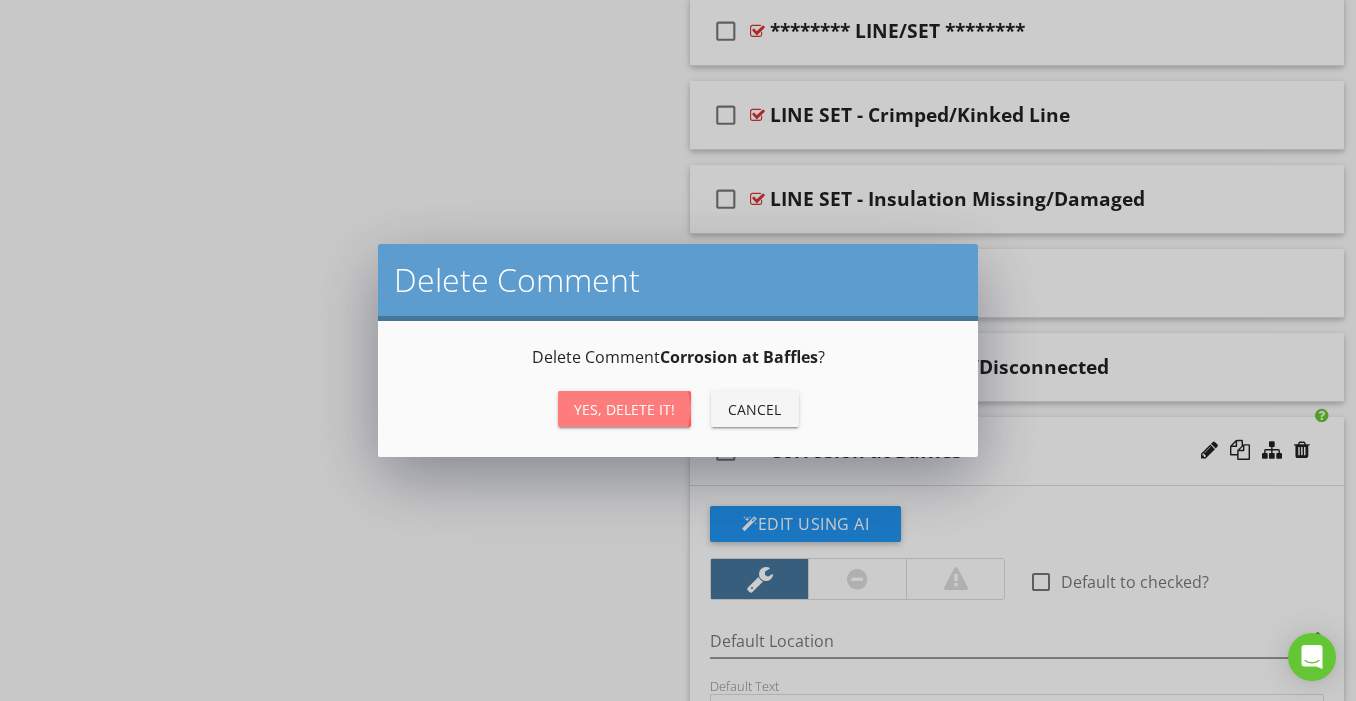 click on "Yes, Delete it!" at bounding box center (624, 409) 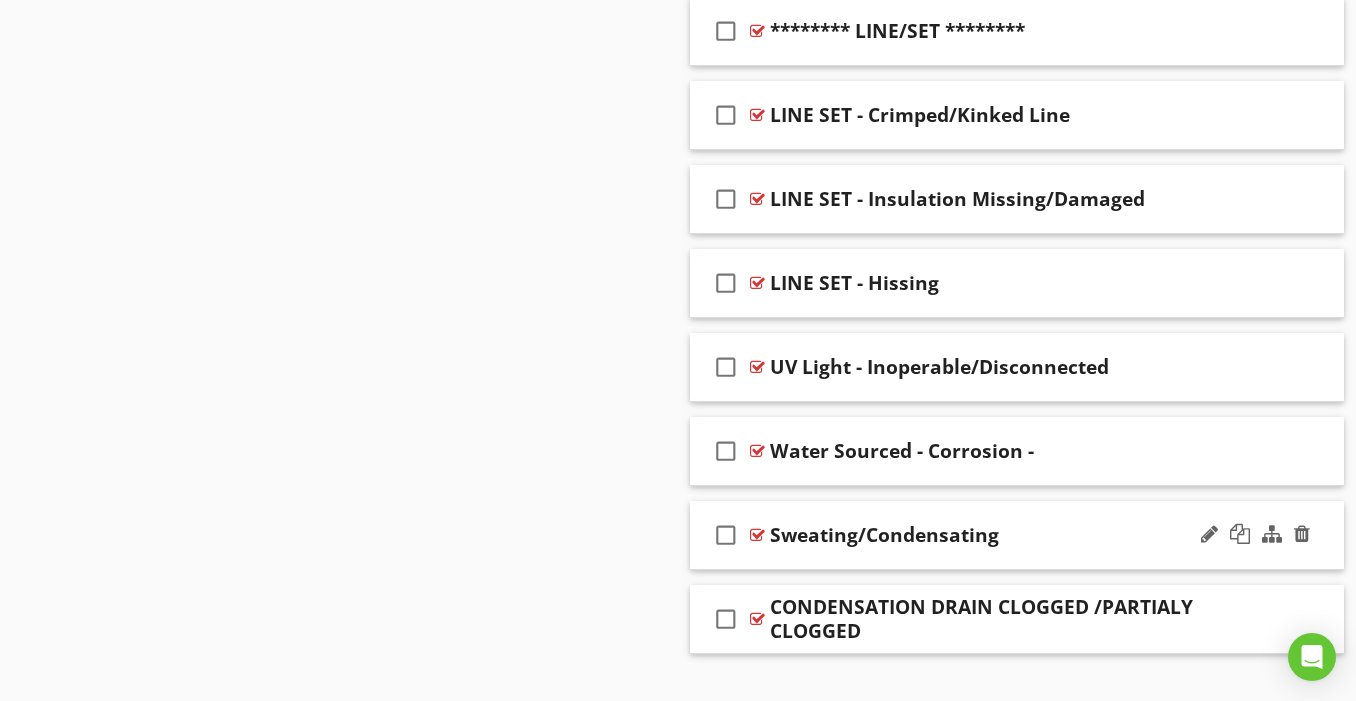 click on "Sweating/Condensating" at bounding box center (1000, 535) 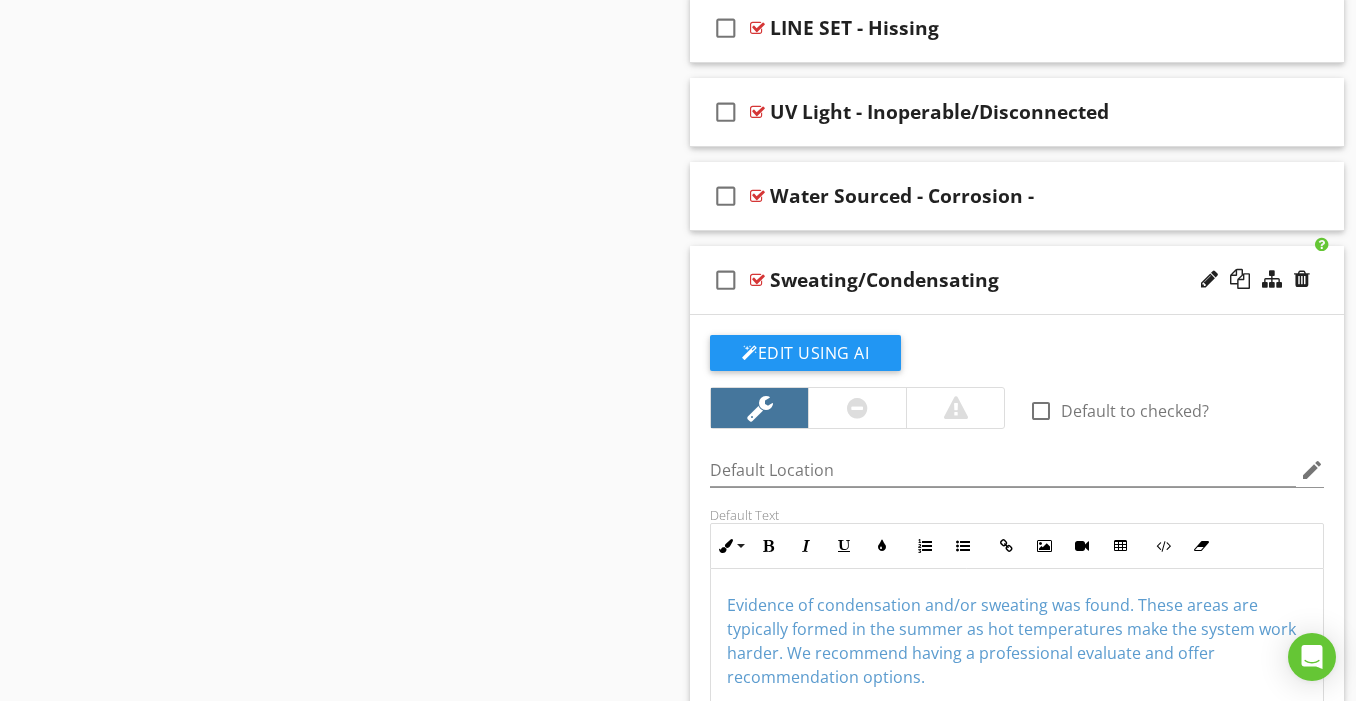 scroll, scrollTop: 5666, scrollLeft: 0, axis: vertical 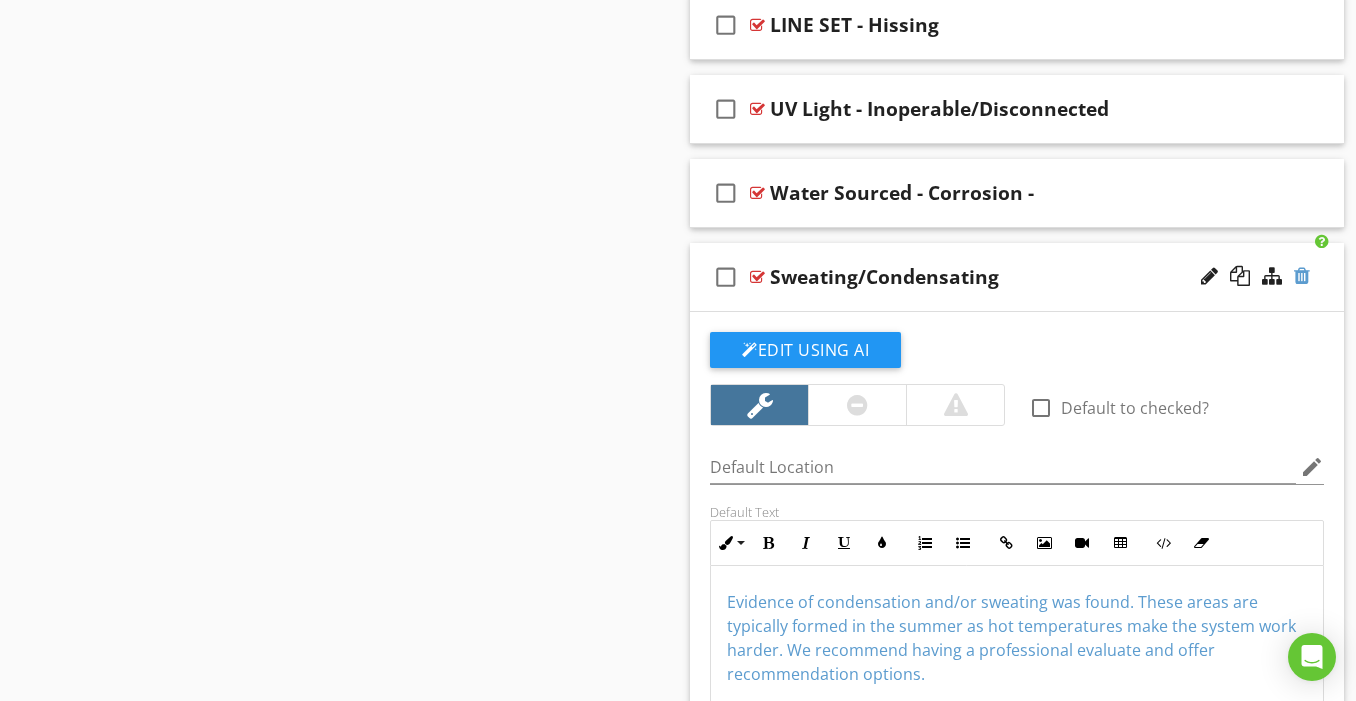click at bounding box center (1302, 276) 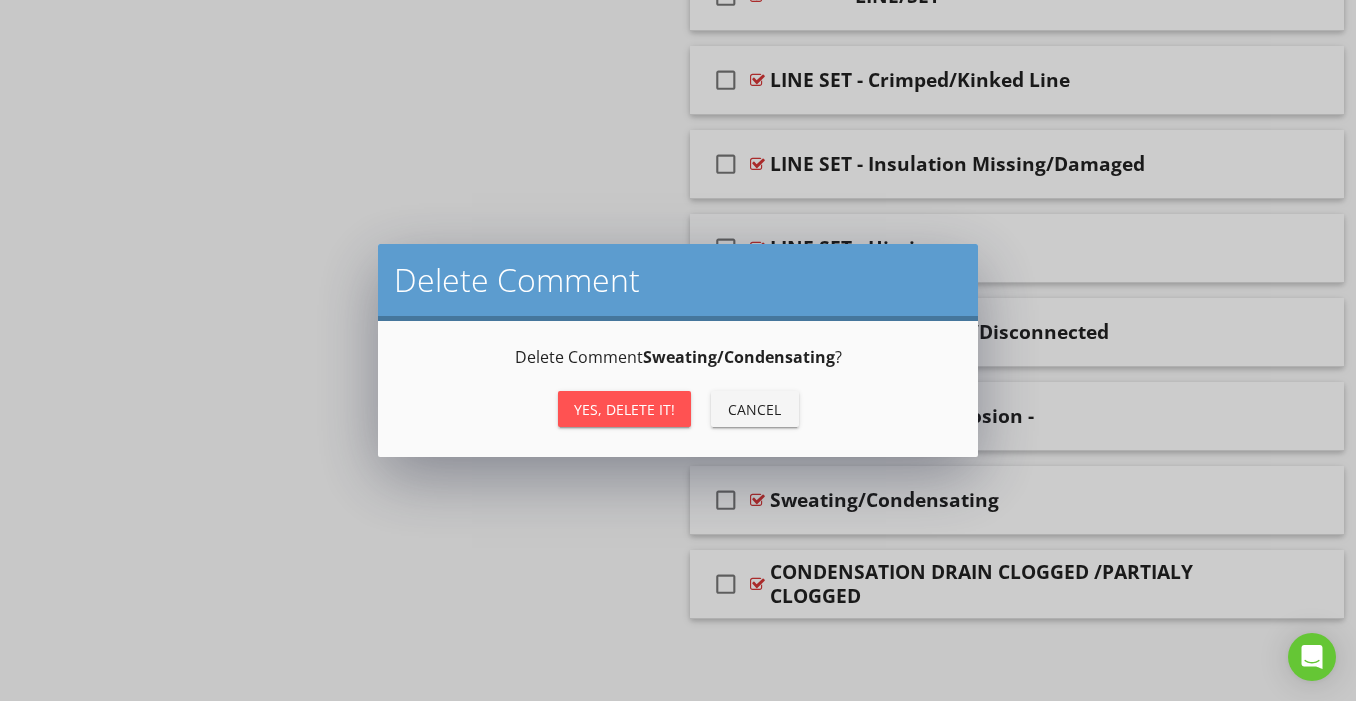 click on "Yes, Delete it!" at bounding box center (624, 409) 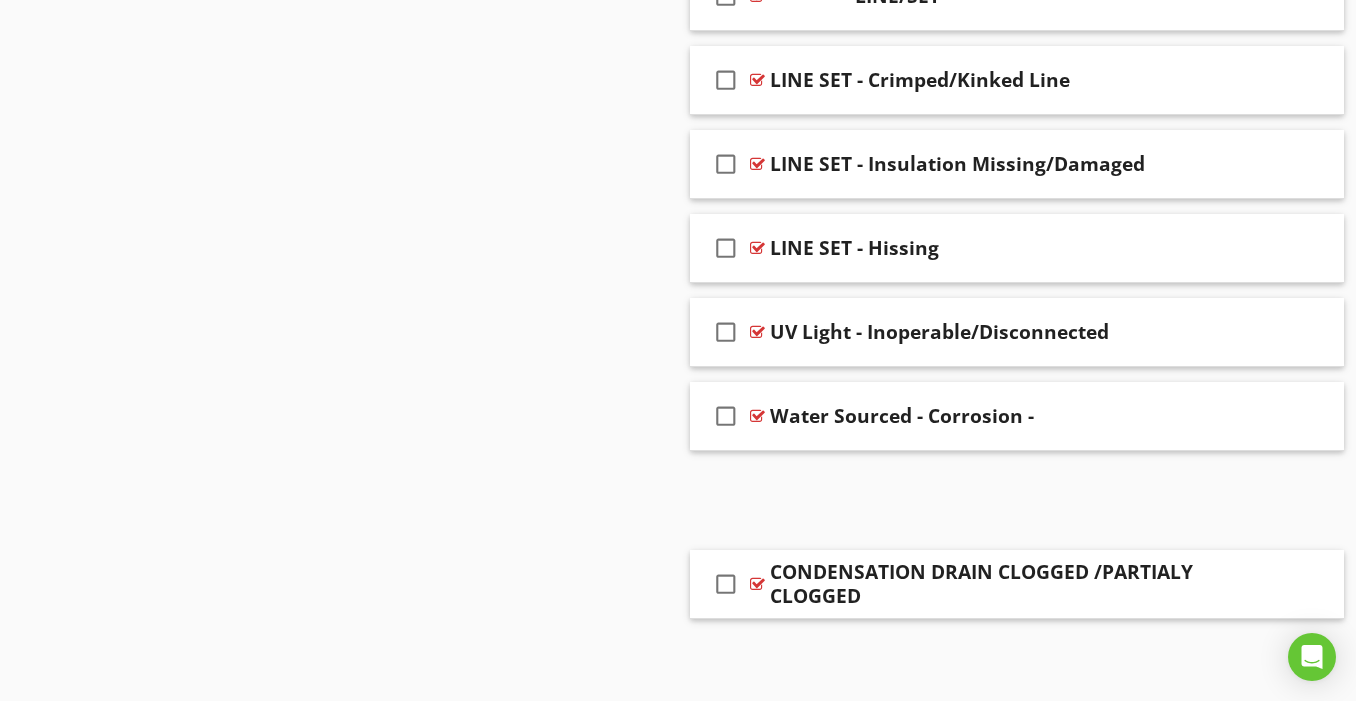 scroll, scrollTop: 5359, scrollLeft: 0, axis: vertical 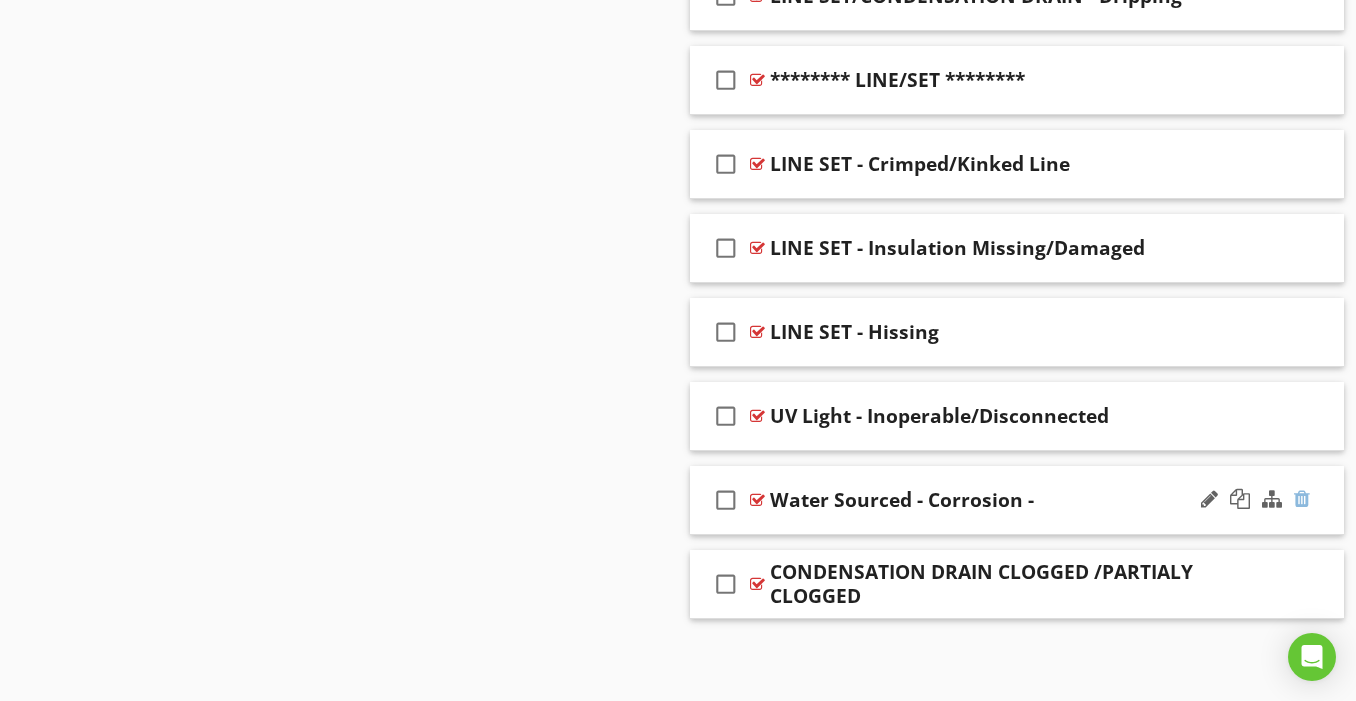 click at bounding box center (1302, 499) 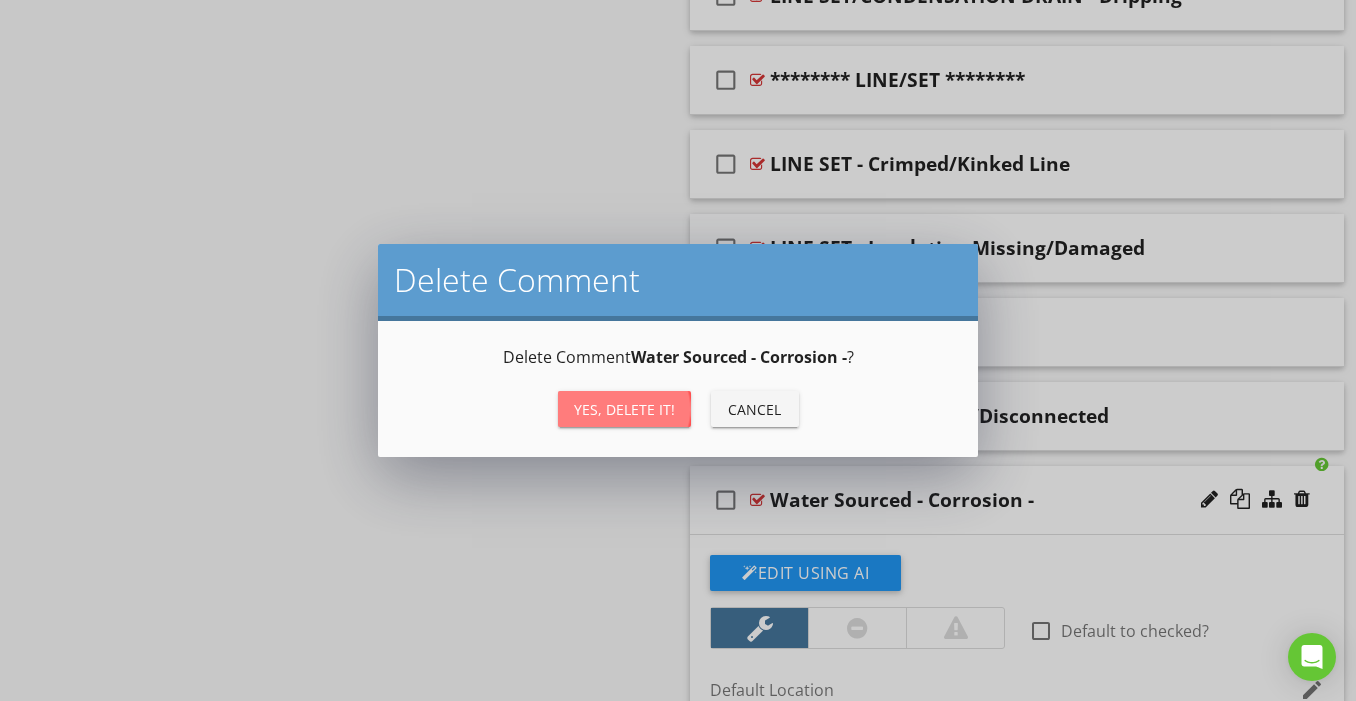 click on "Yes, Delete it!" at bounding box center [624, 409] 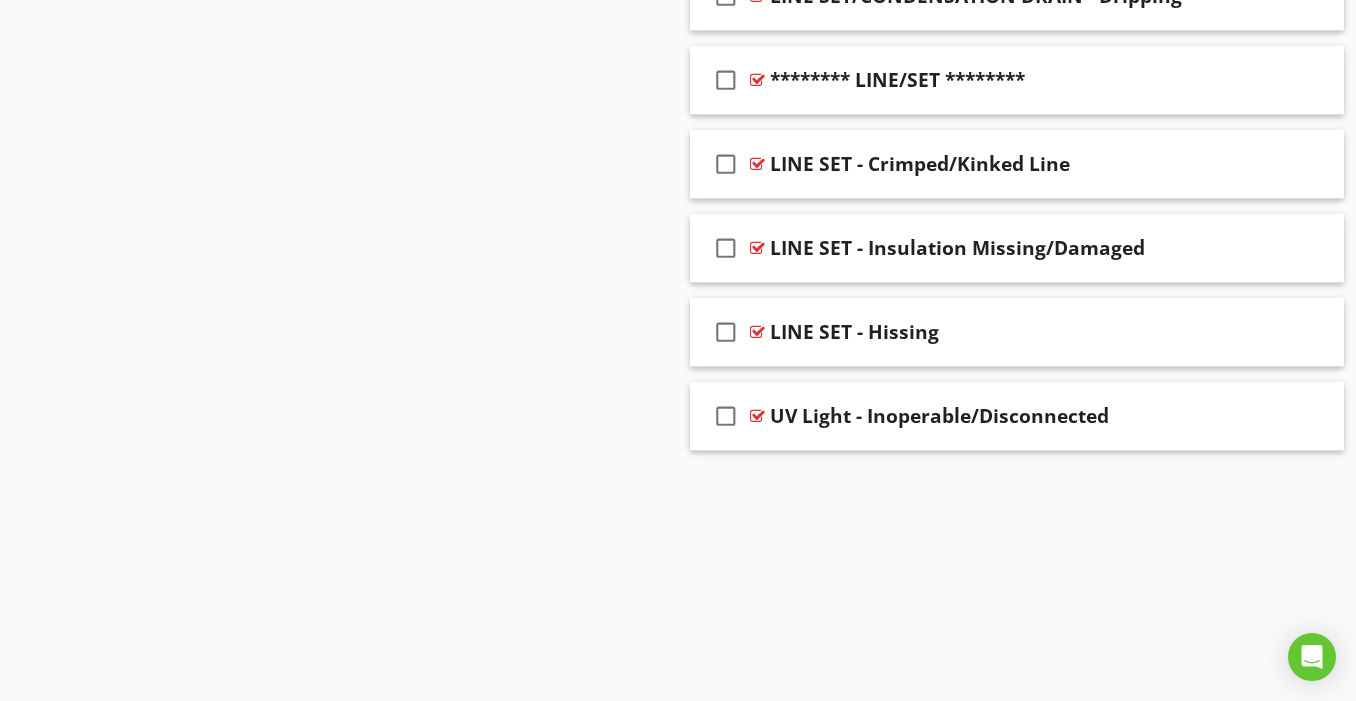 scroll, scrollTop: 5275, scrollLeft: 0, axis: vertical 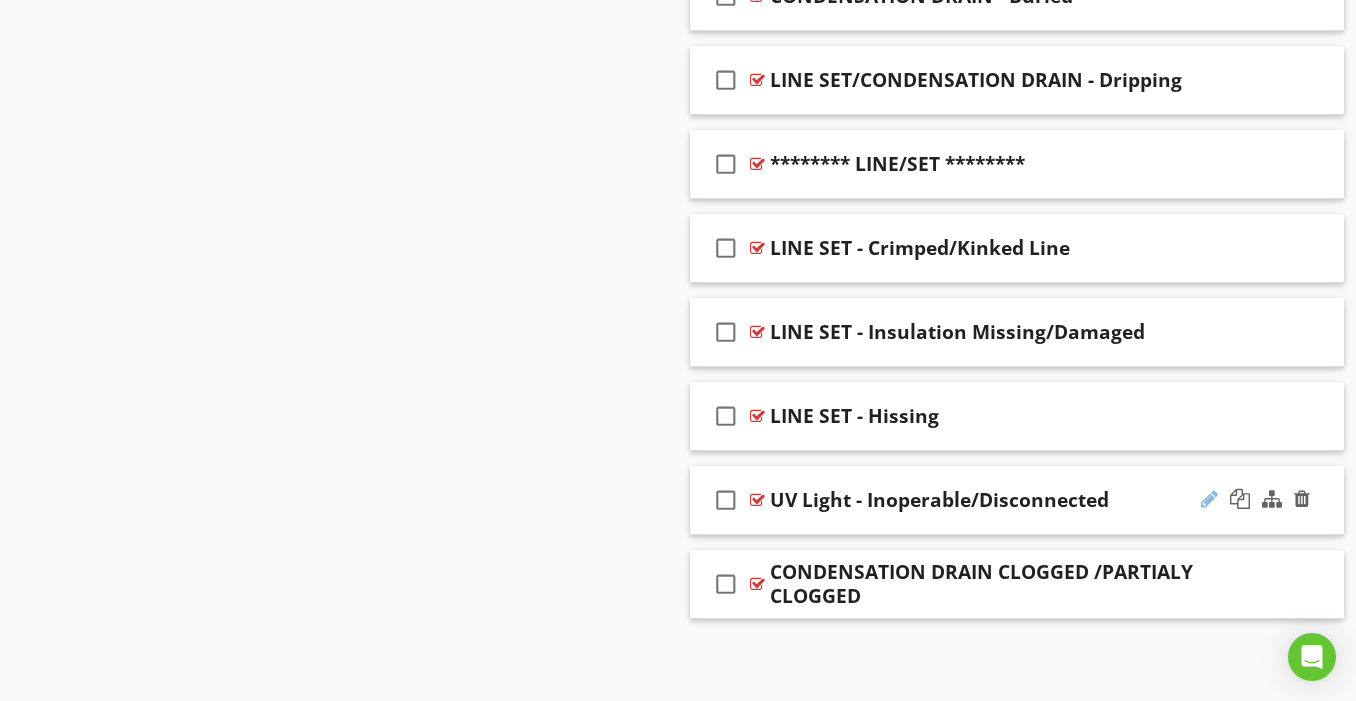 click at bounding box center [1209, 499] 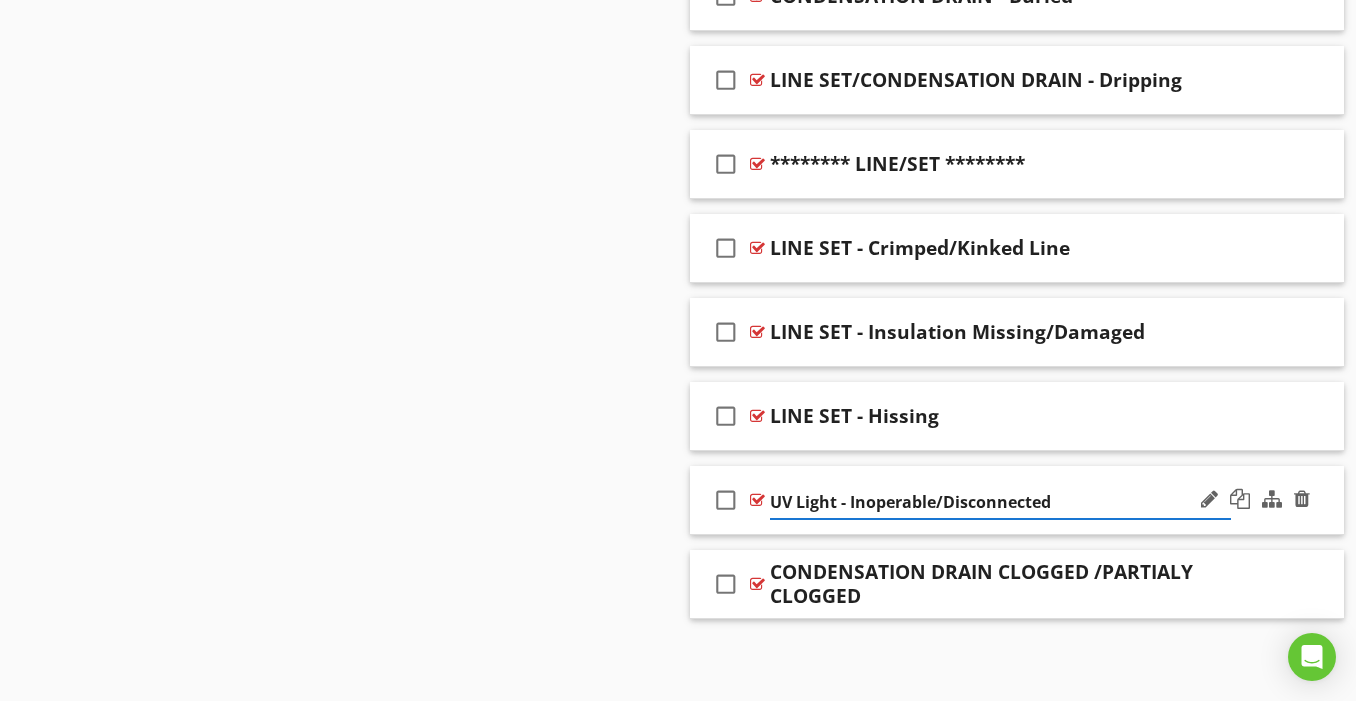 click on "UV Light - Inoperable/Disconnected" at bounding box center [1000, 502] 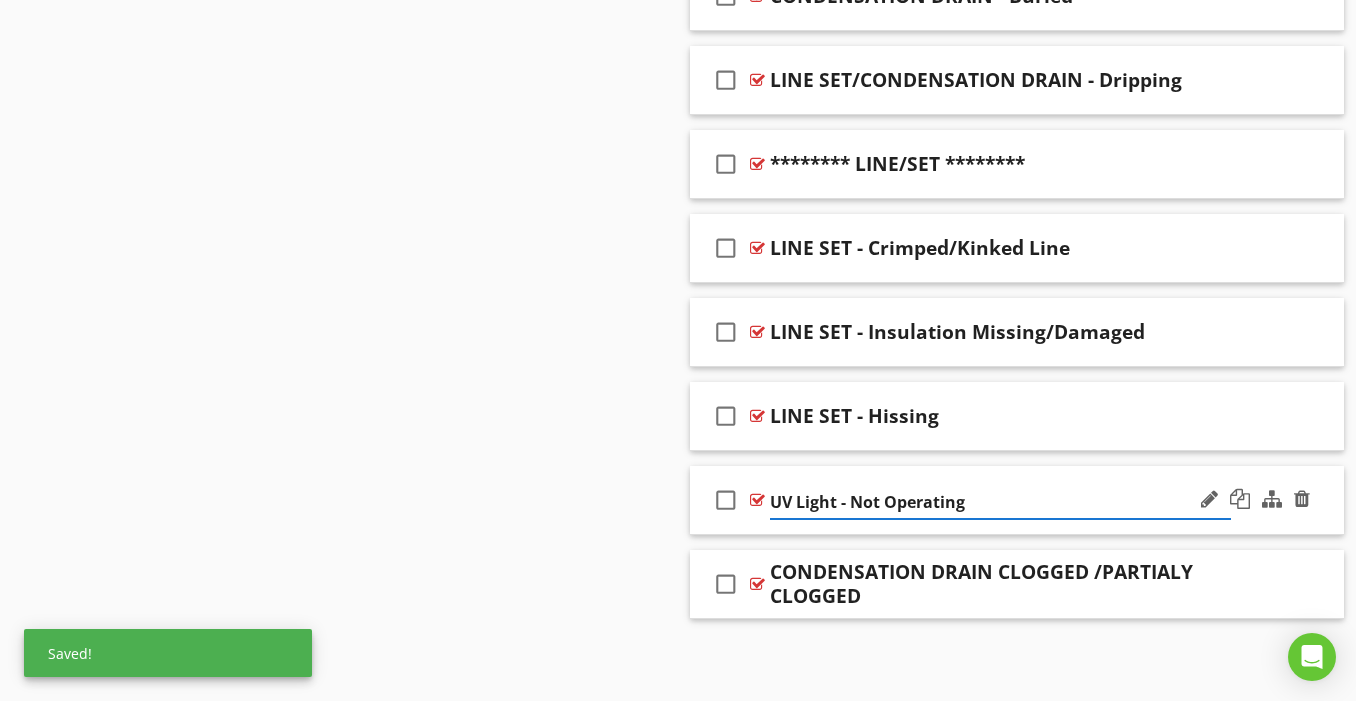 click on "UV Light - Not Operating" at bounding box center [1000, 502] 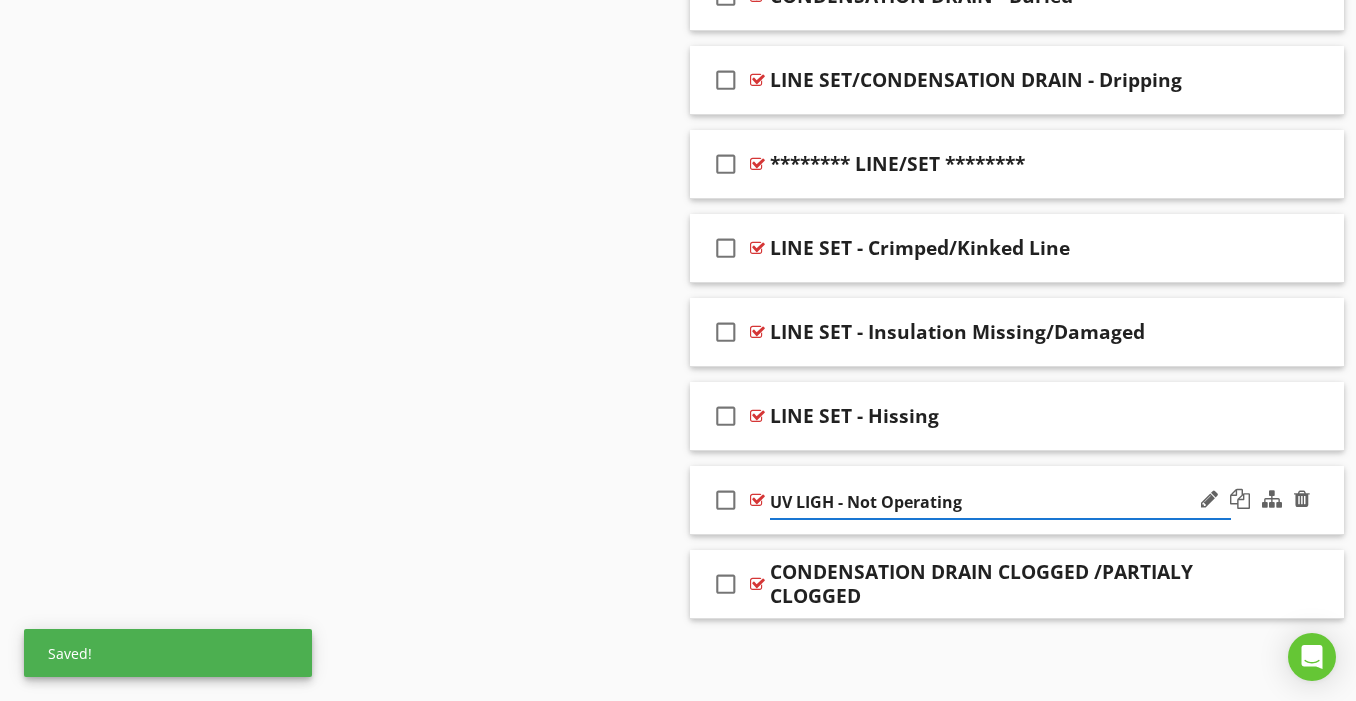 type on "UV LIGHT - Not Operating" 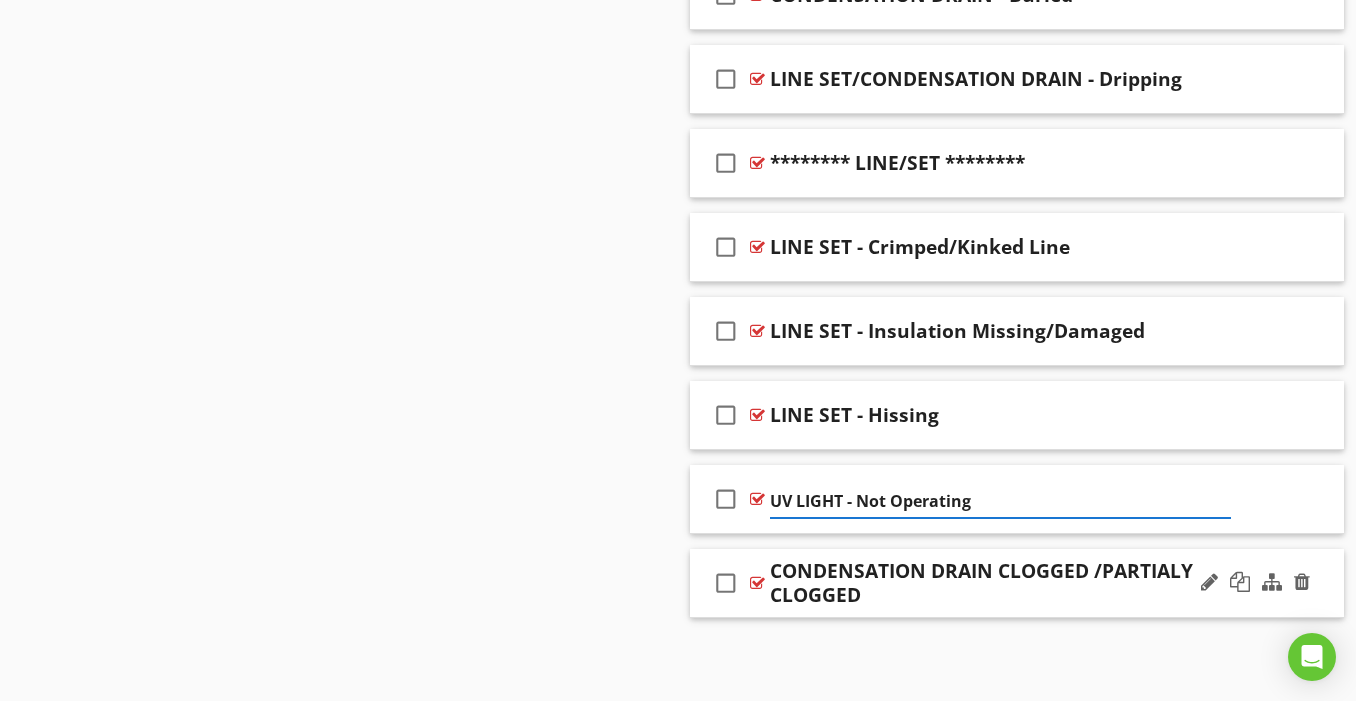 scroll, scrollTop: 5275, scrollLeft: 0, axis: vertical 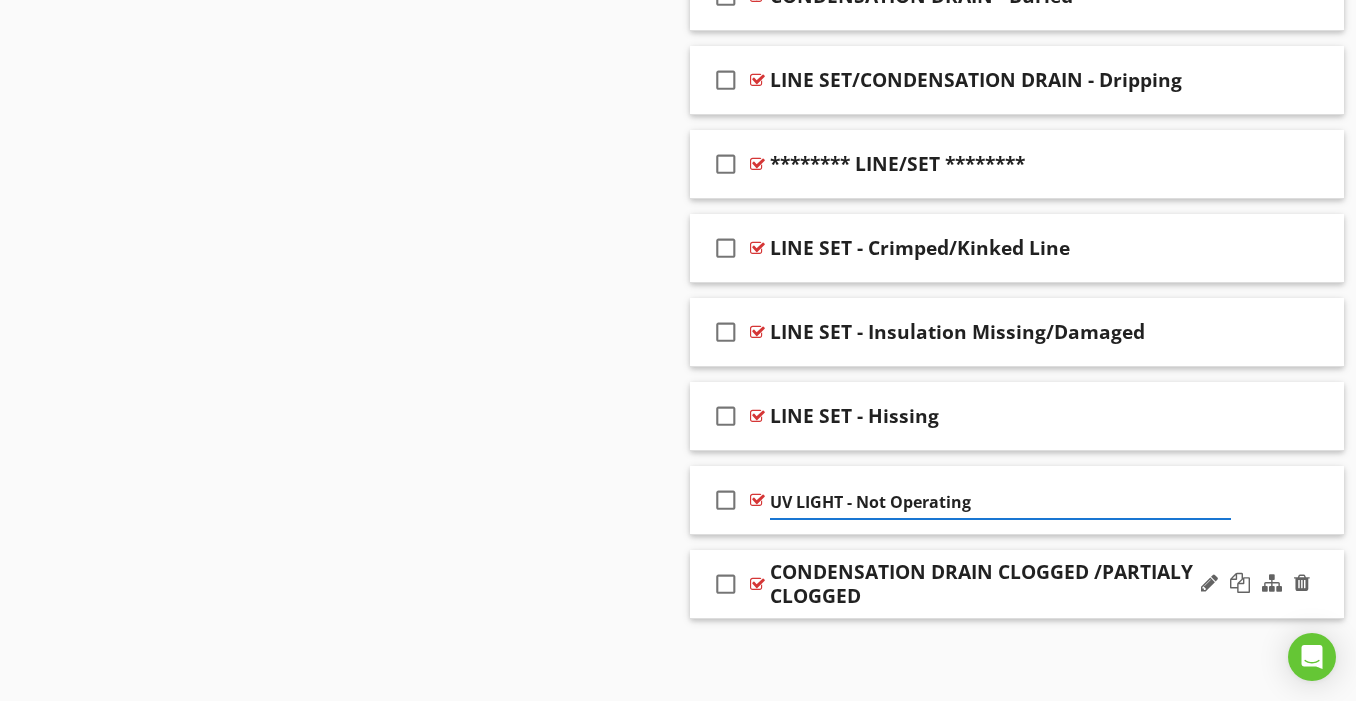 click on "CONDENSATION DRAIN CLOGGED /PARTIALY CLOGGED" at bounding box center (1000, 584) 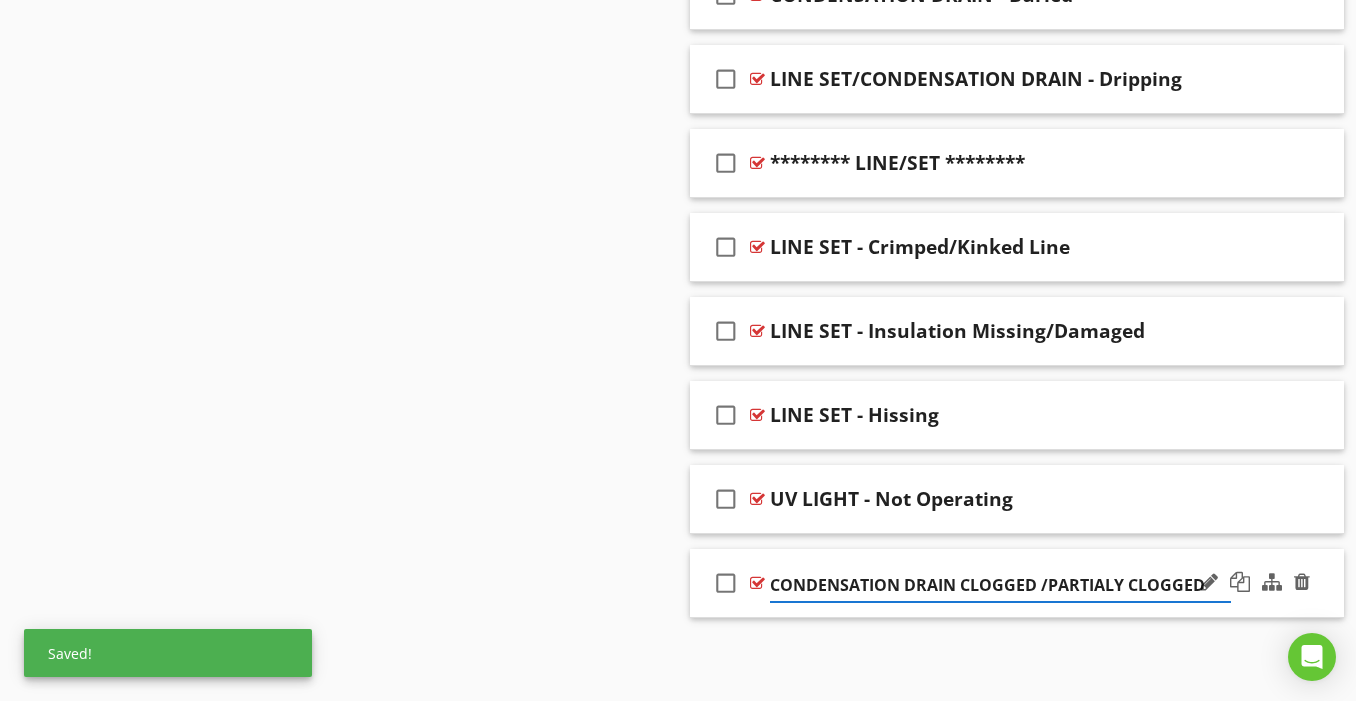 scroll, scrollTop: 5275, scrollLeft: 0, axis: vertical 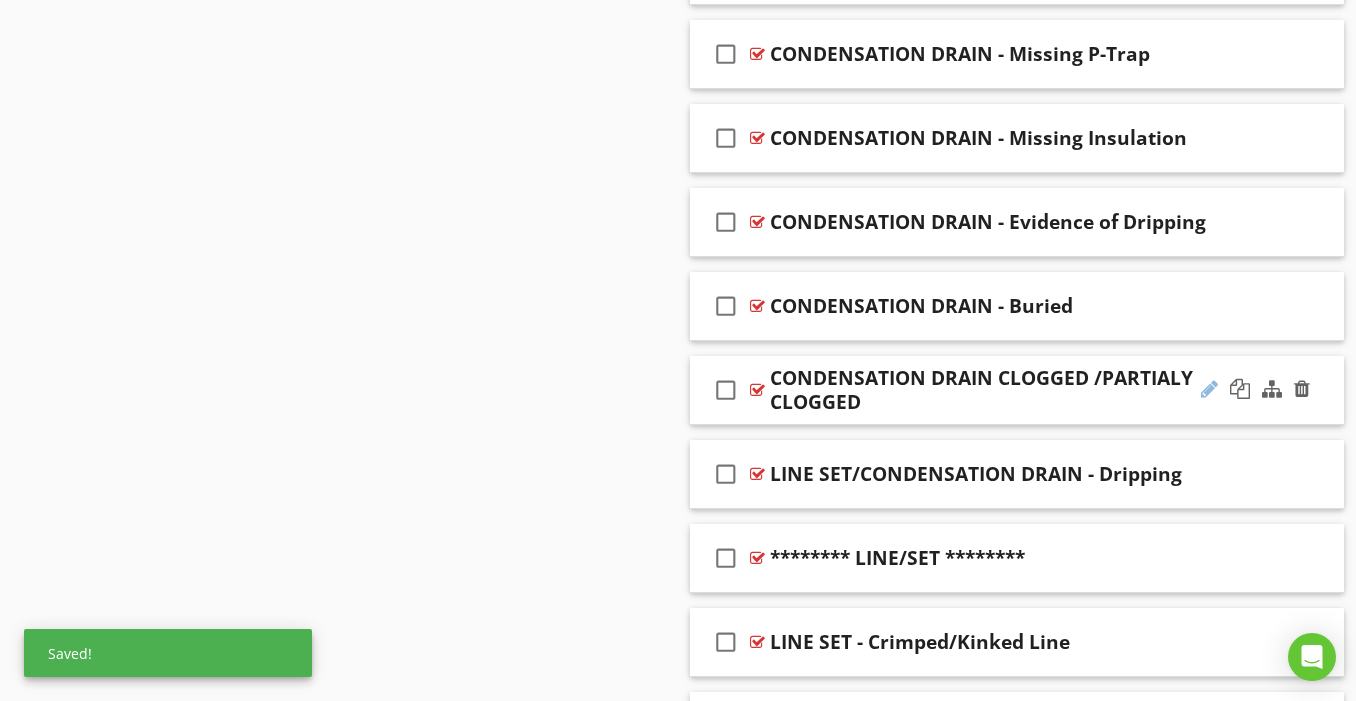 click at bounding box center [1209, 389] 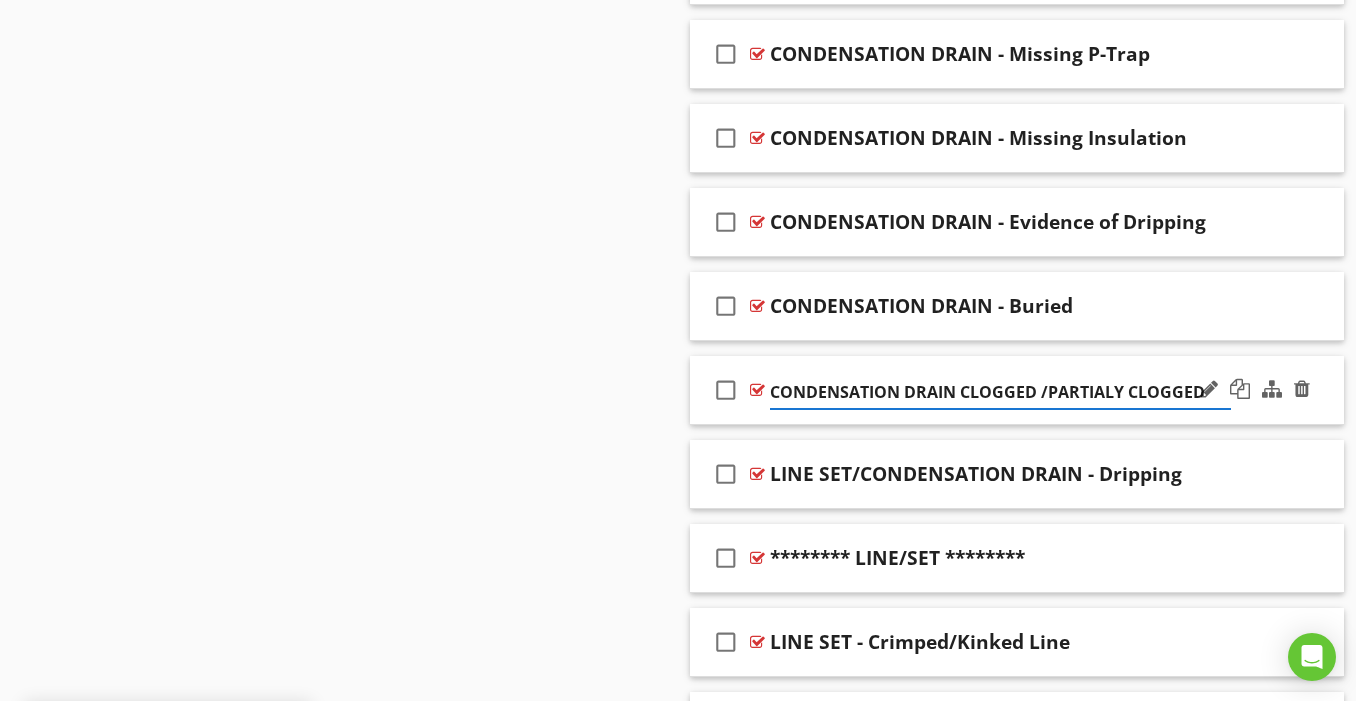 click on "CONDENSATION DRAIN CLOGGED /PARTIALY CLOGGED" at bounding box center (1000, 392) 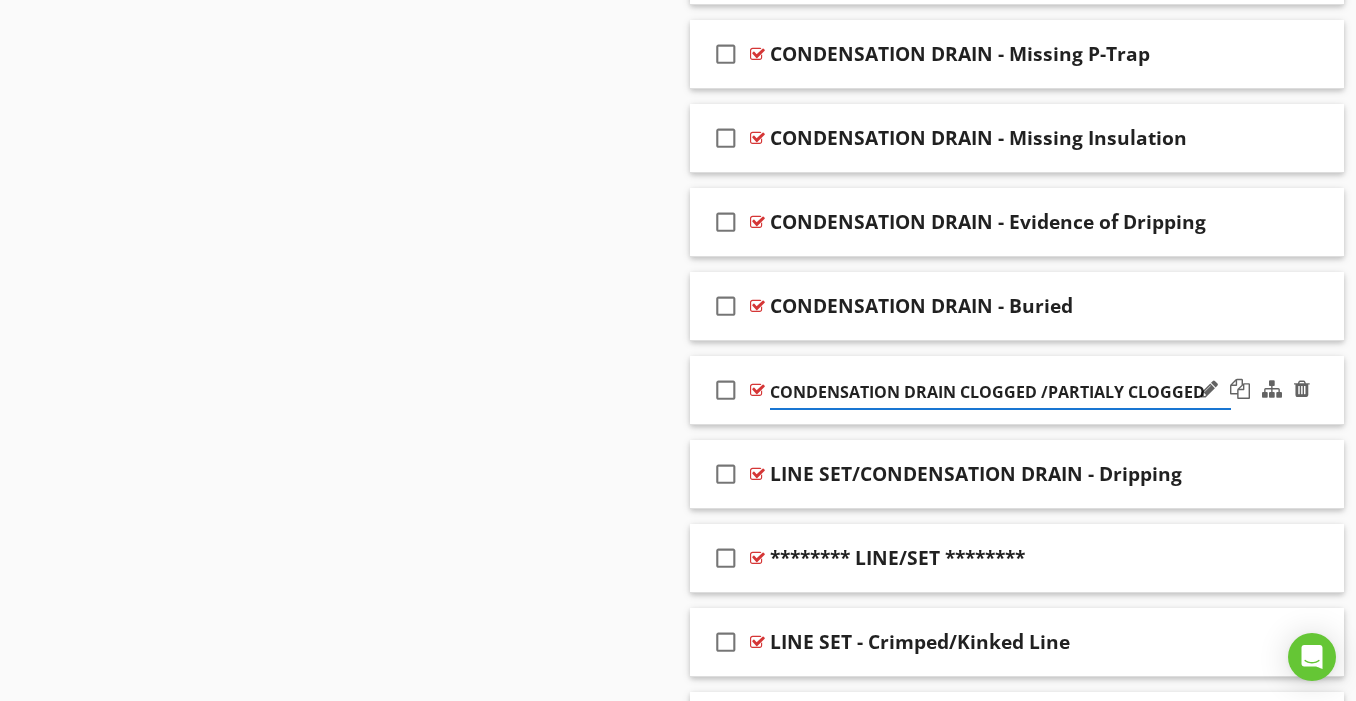click on "CONDENSATION DRAIN CLOGGED /PARTIALY CLOGGED" at bounding box center [1000, 392] 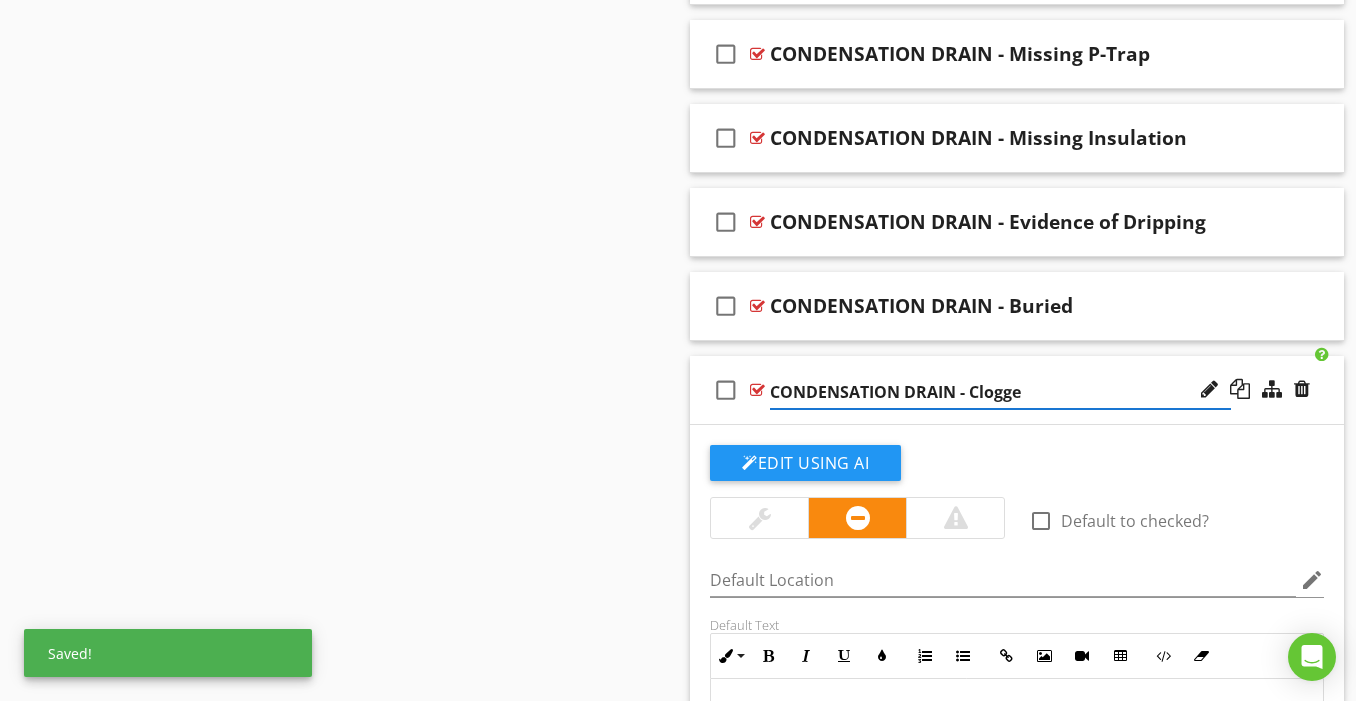 type on "CONDENSATION DRAIN - Clogged" 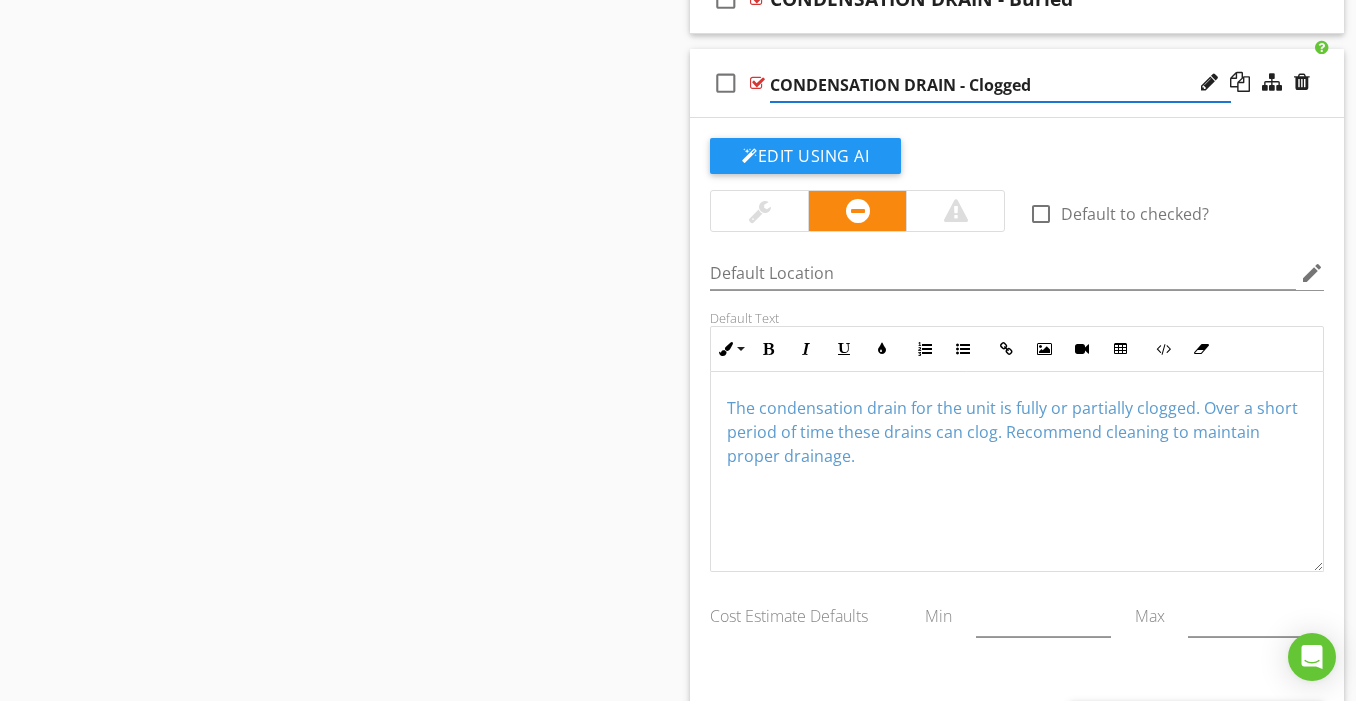 scroll, scrollTop: 5292, scrollLeft: 0, axis: vertical 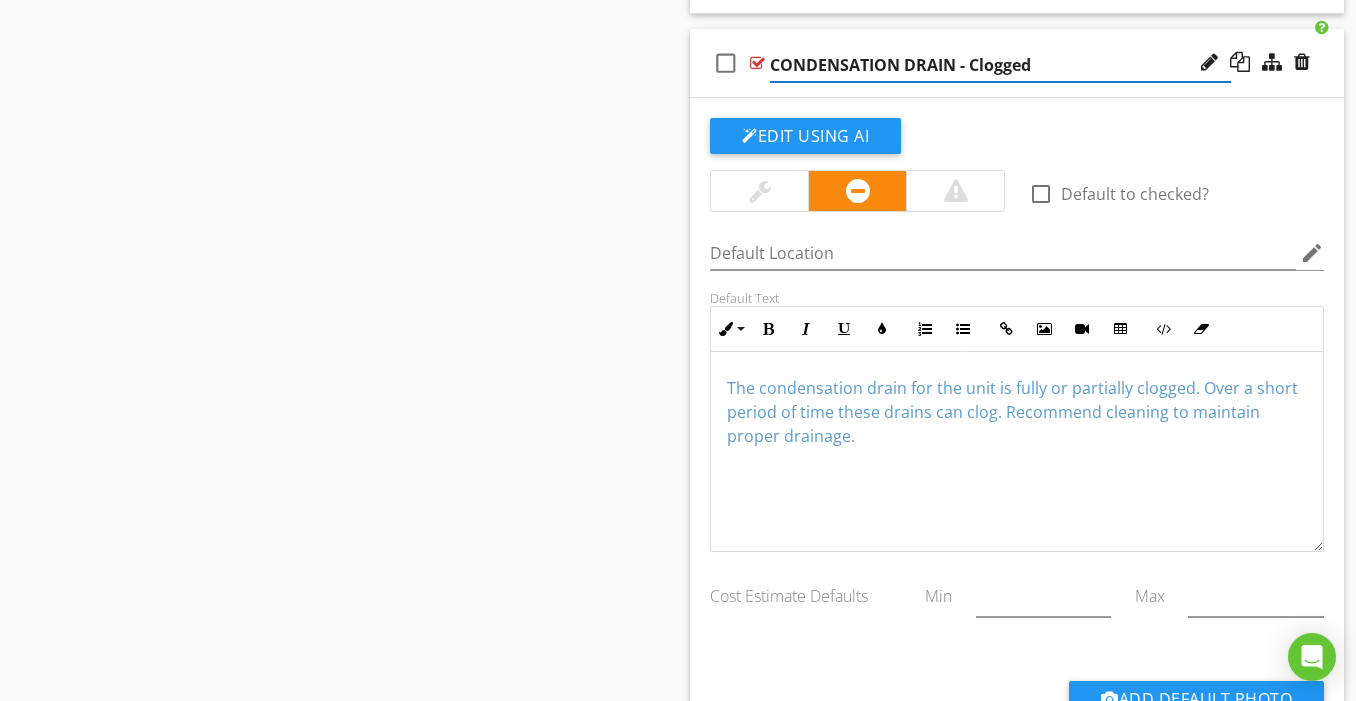 click on "The condensation drain for the unit is fully or partially clogged. Over a short period of time these drains can clog. Recommend cleaning to maintain proper drainage." at bounding box center (1012, 412) 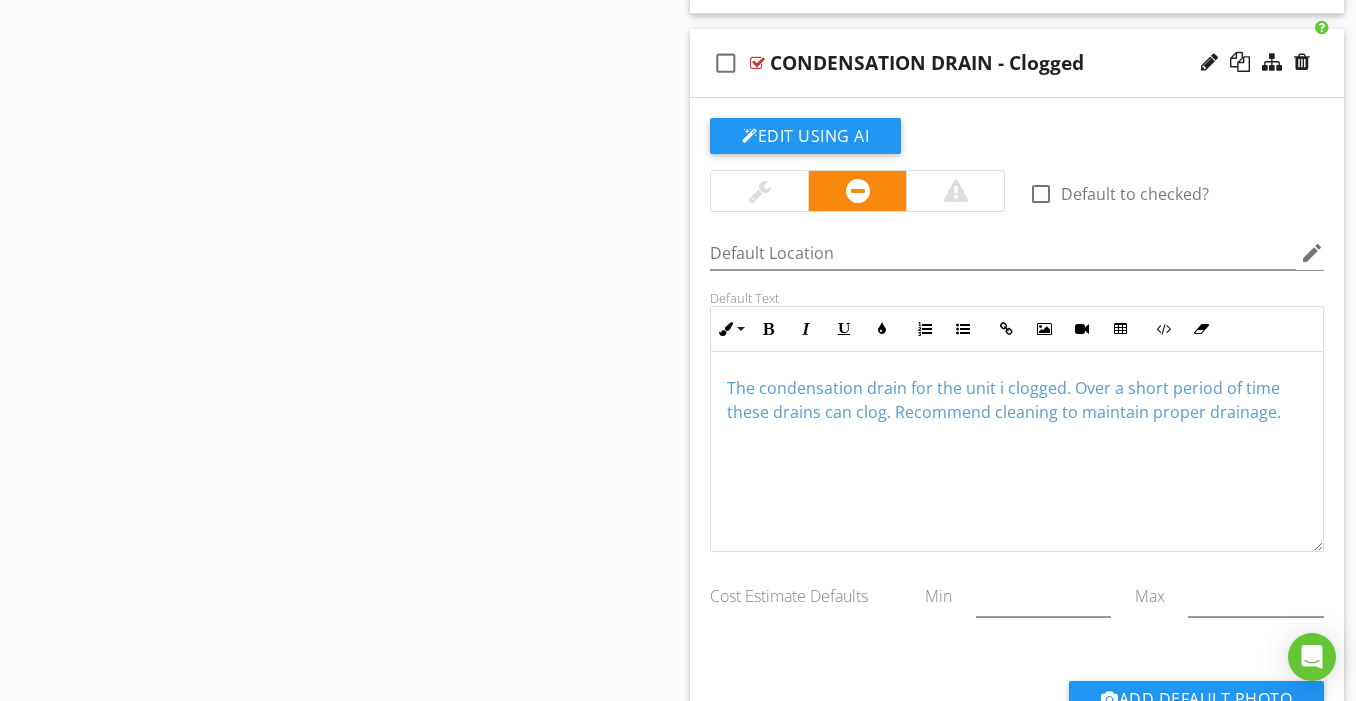 click on "The condensation drain for the unit i clogged. Over a short period of time these drains can clog. Recommend cleaning to maintain proper drainage." at bounding box center [1004, 400] 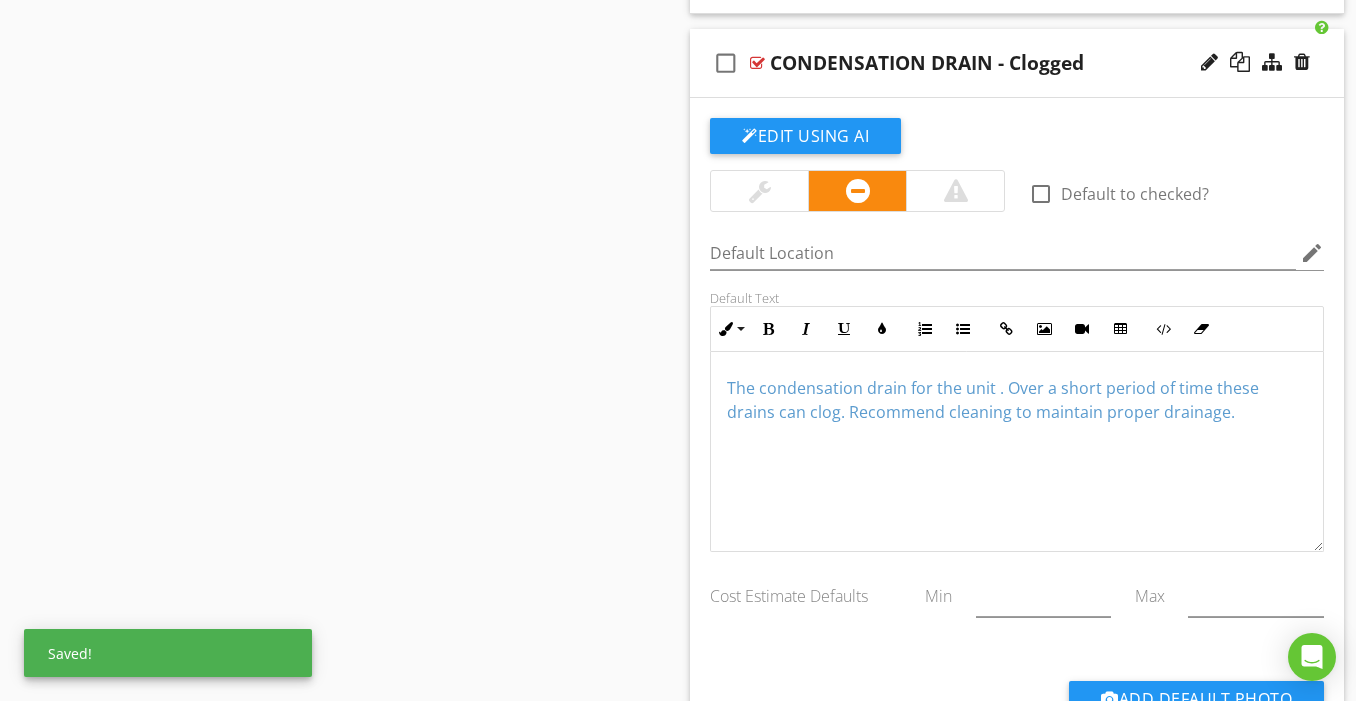 type 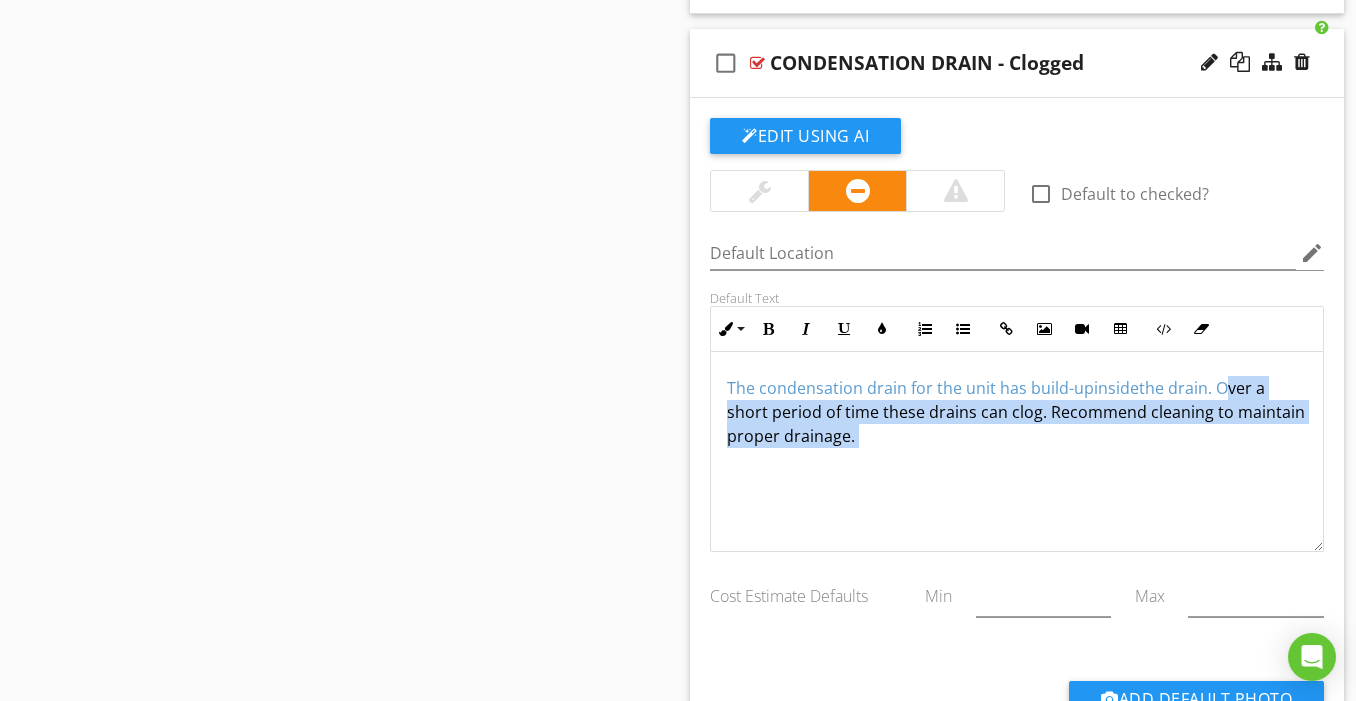 drag, startPoint x: 1218, startPoint y: 386, endPoint x: 1229, endPoint y: 452, distance: 66.910385 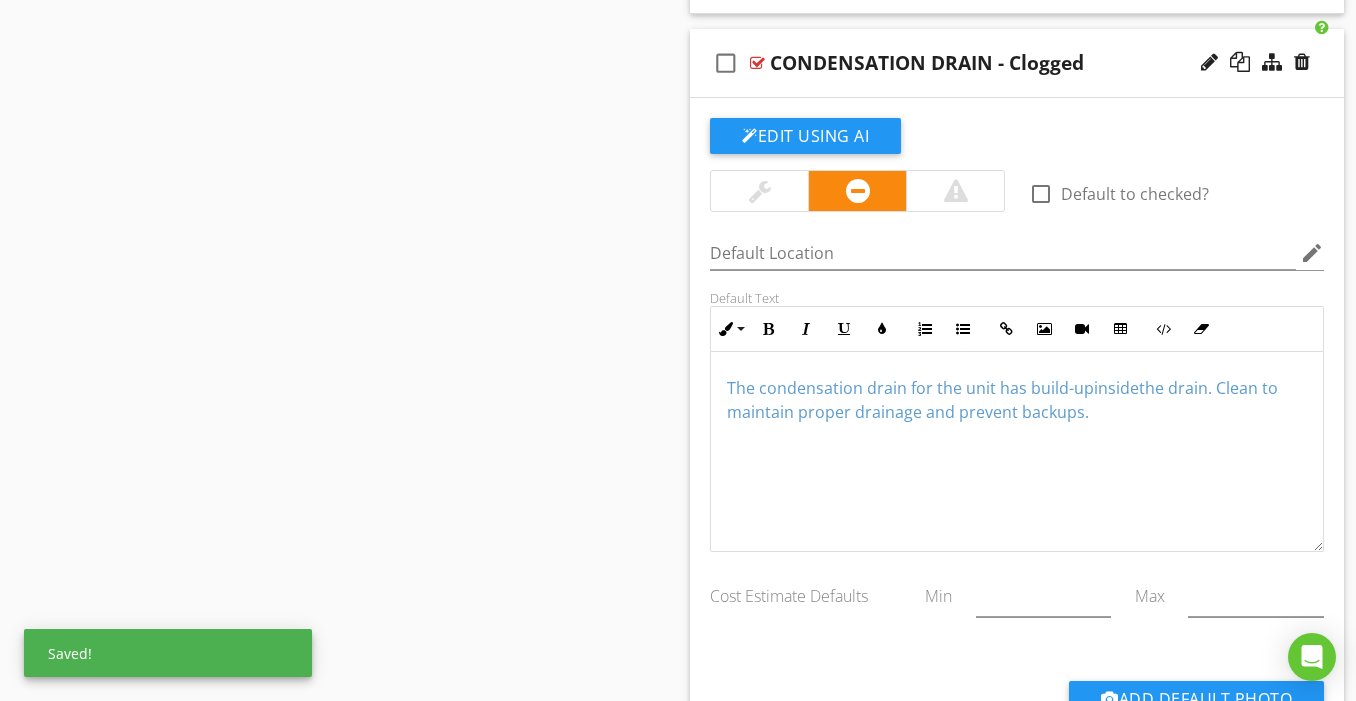 click on "check_box_outline_blank
CONDENSATION DRAIN - Clogged" at bounding box center (1017, 63) 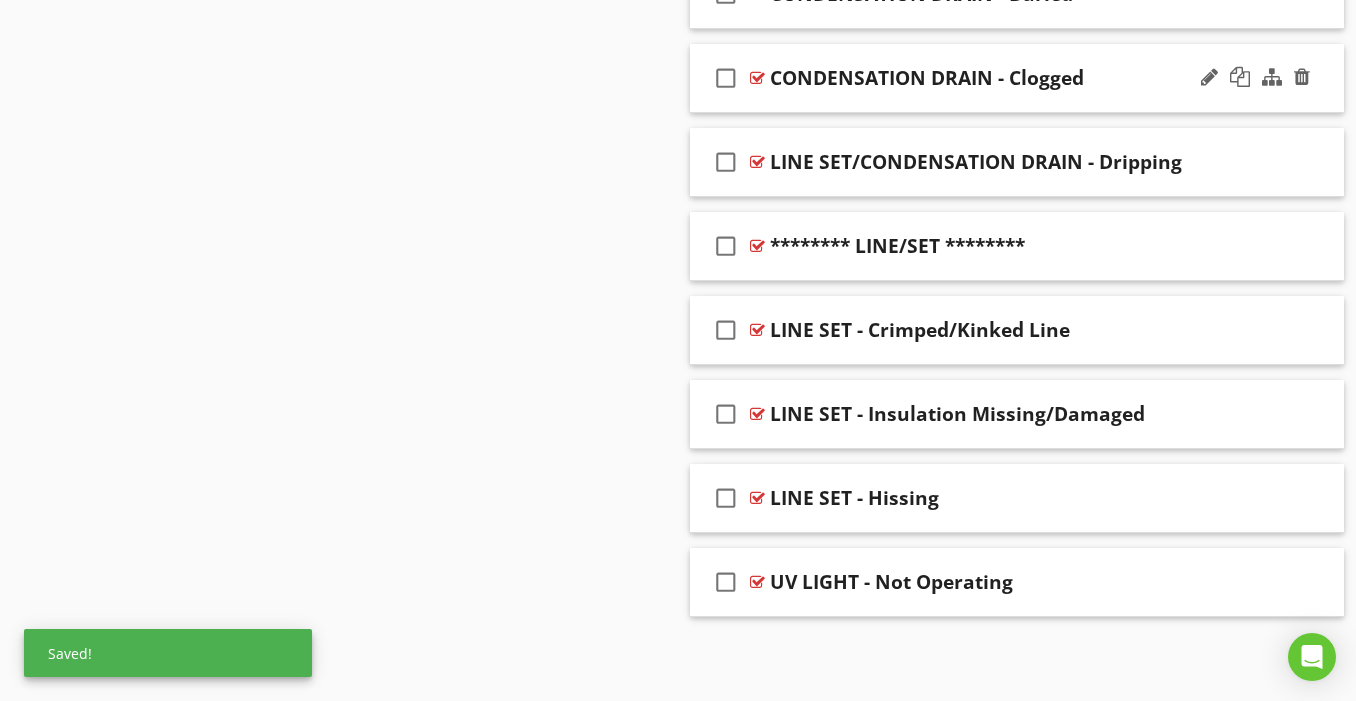 scroll, scrollTop: 5275, scrollLeft: 0, axis: vertical 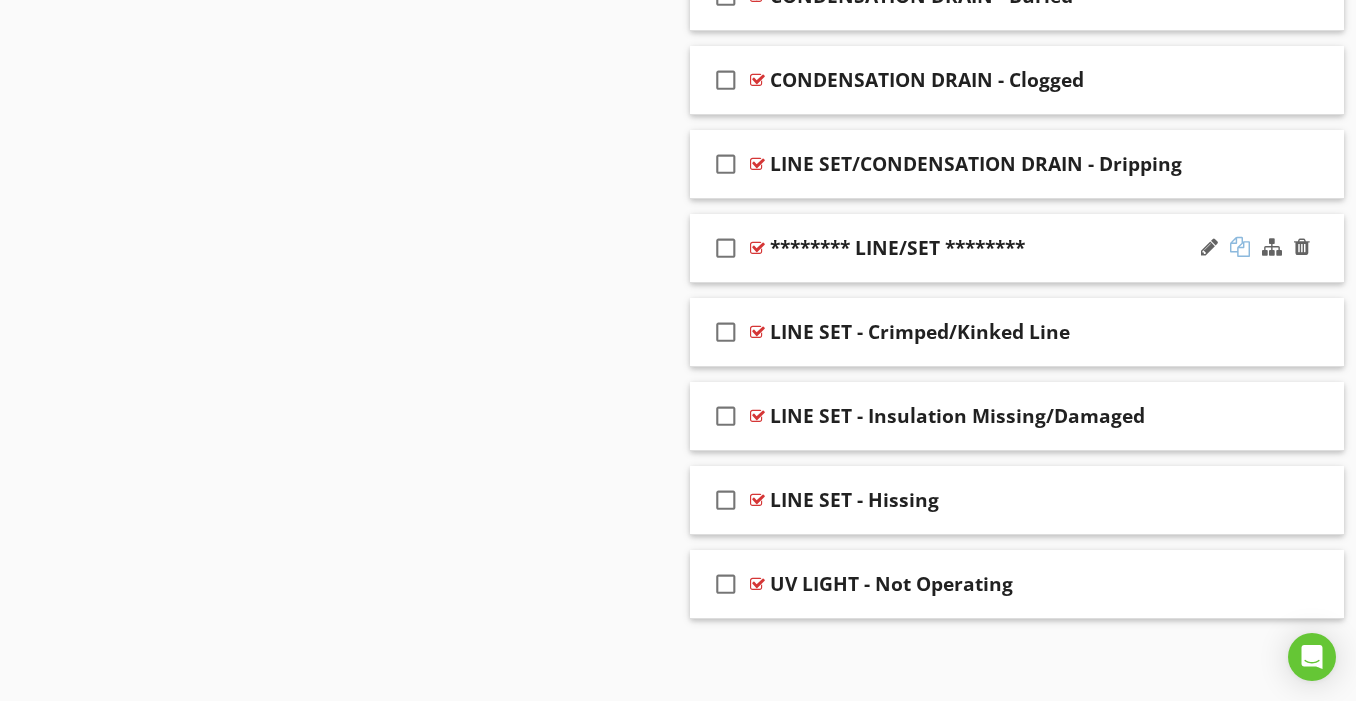 click at bounding box center (1240, 247) 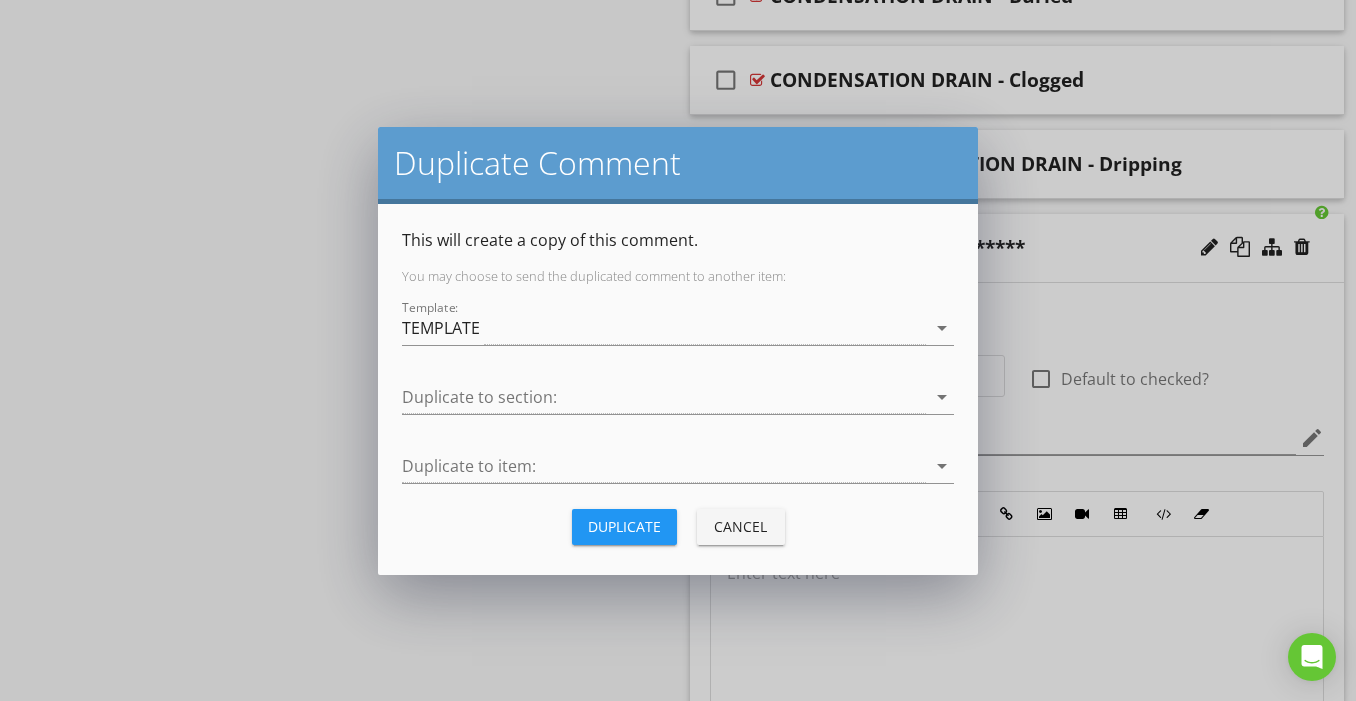 click on "Duplicate" at bounding box center [624, 526] 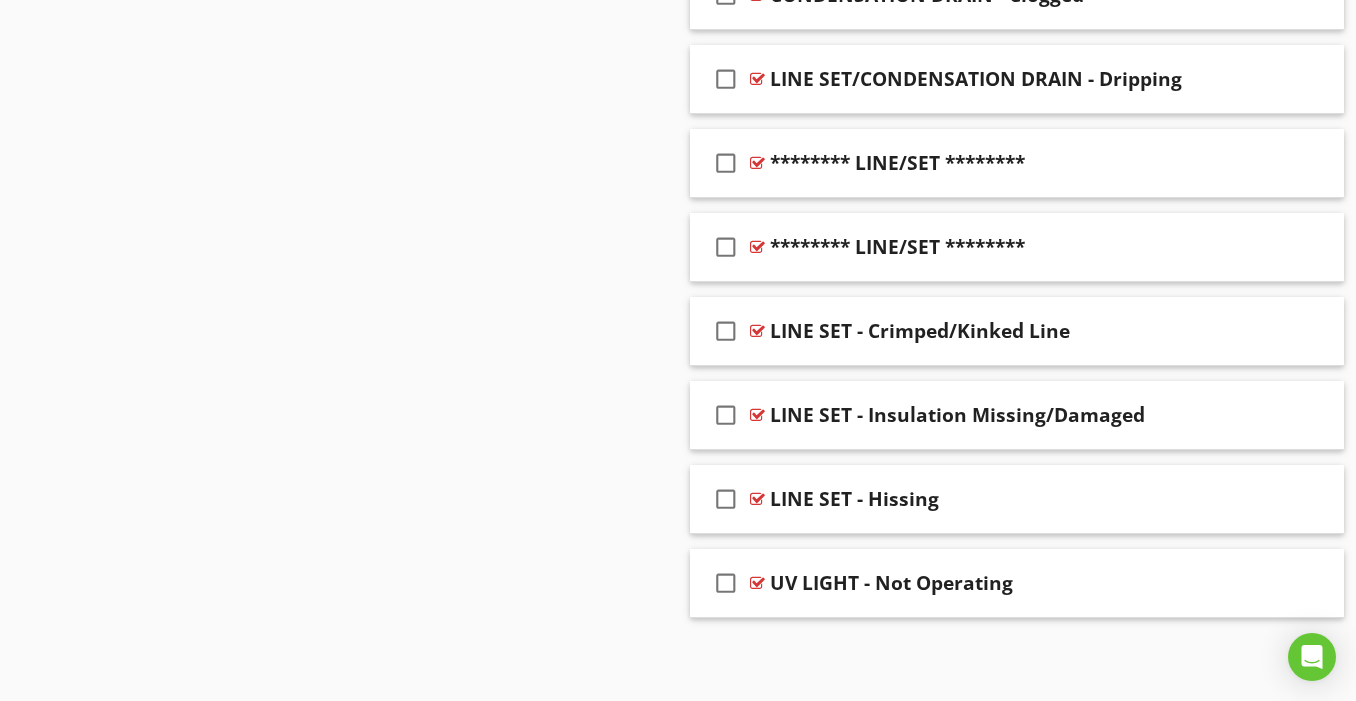 scroll, scrollTop: 5359, scrollLeft: 0, axis: vertical 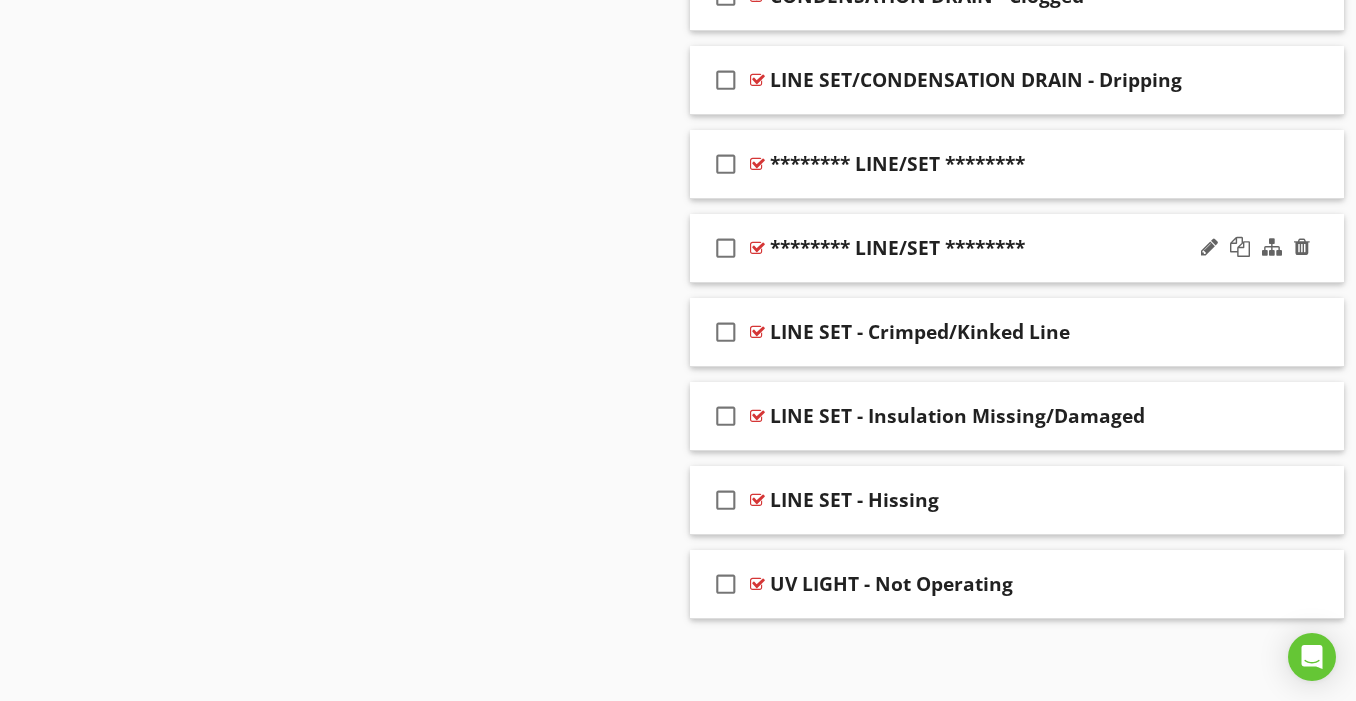 type 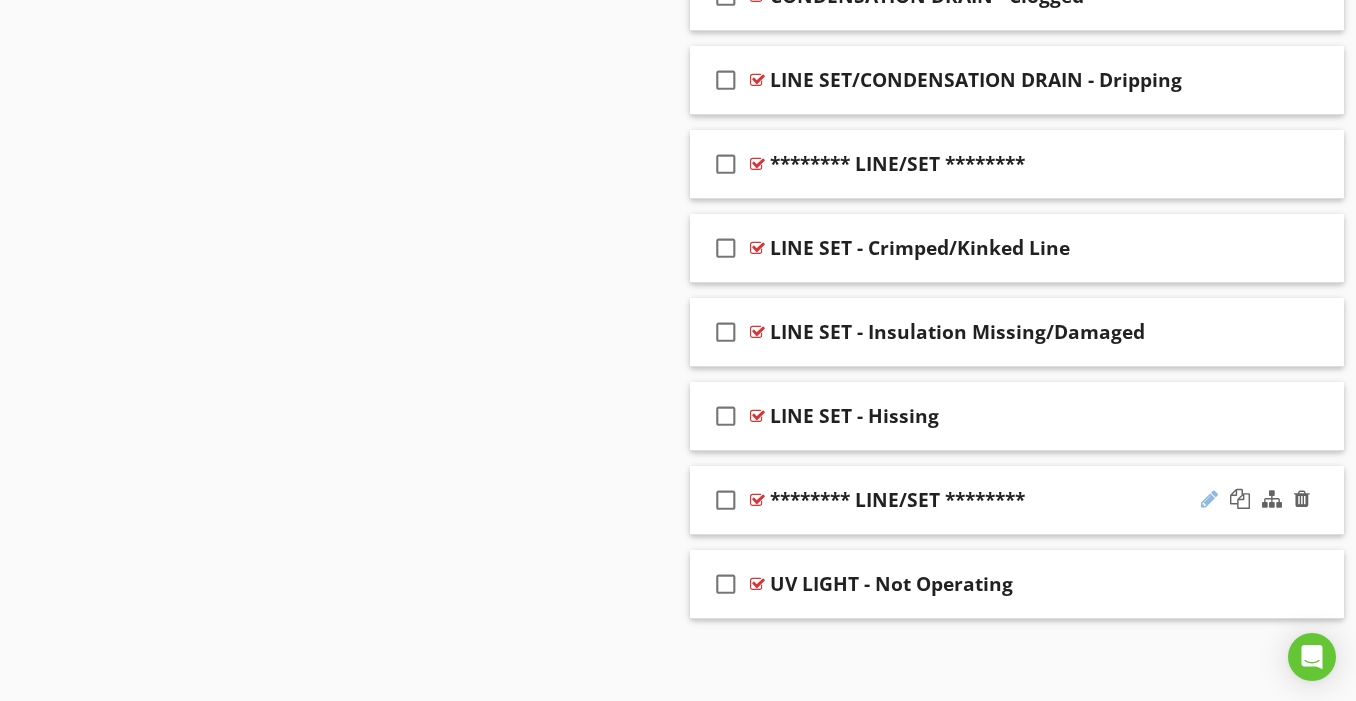 click at bounding box center (1209, 499) 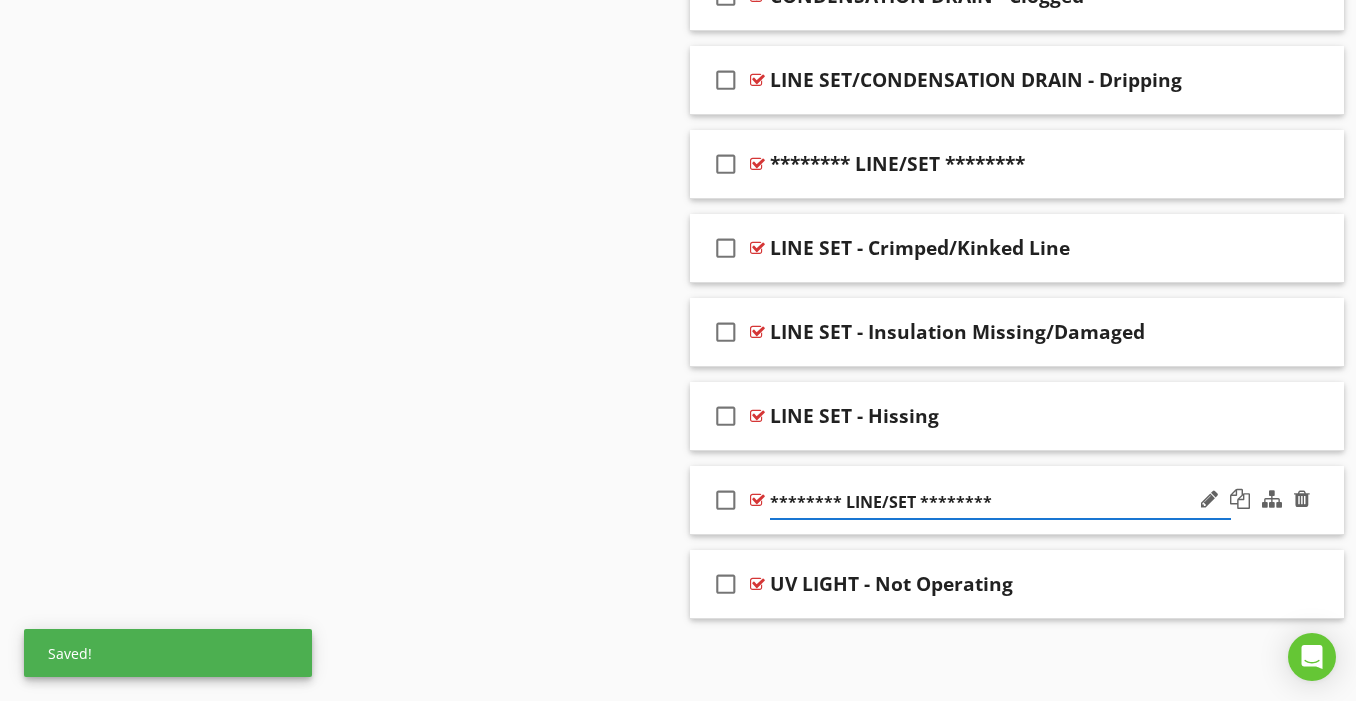 click on "******** LINE/SET ********" at bounding box center (1000, 502) 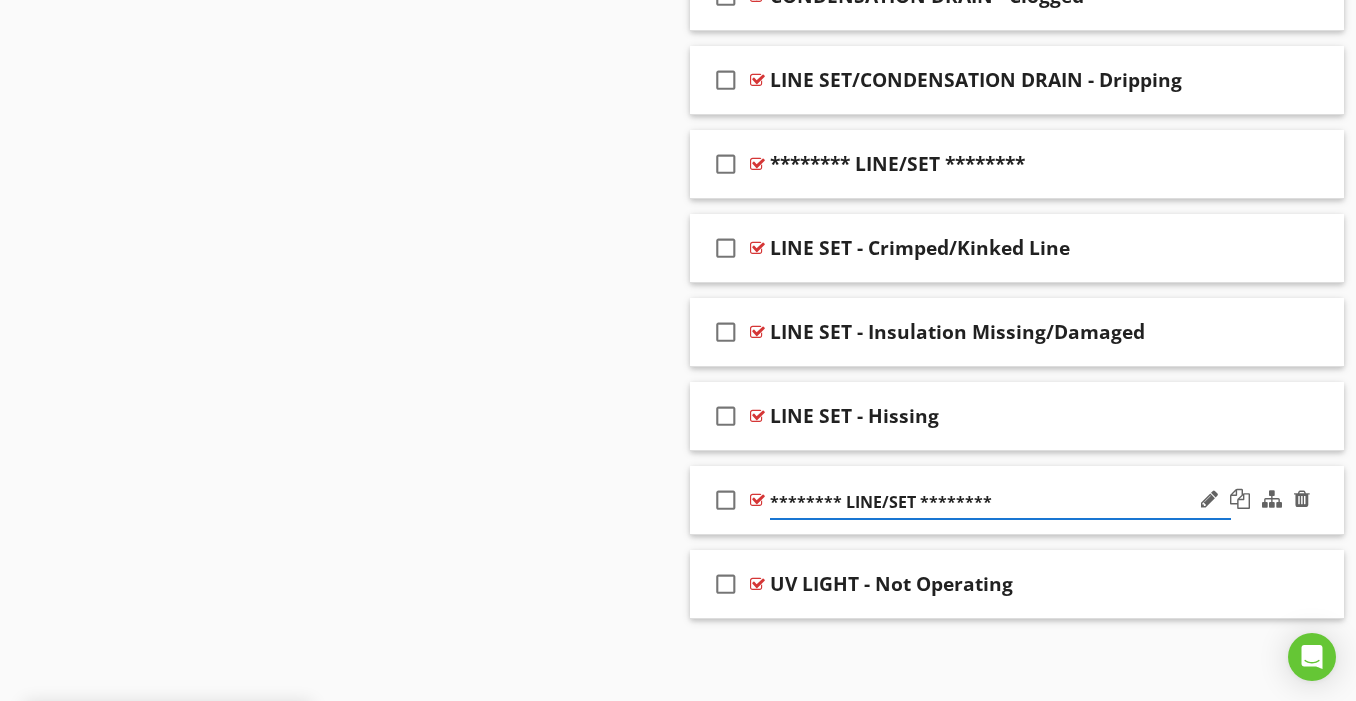 click on "******** LINE/SET ********" at bounding box center [1000, 502] 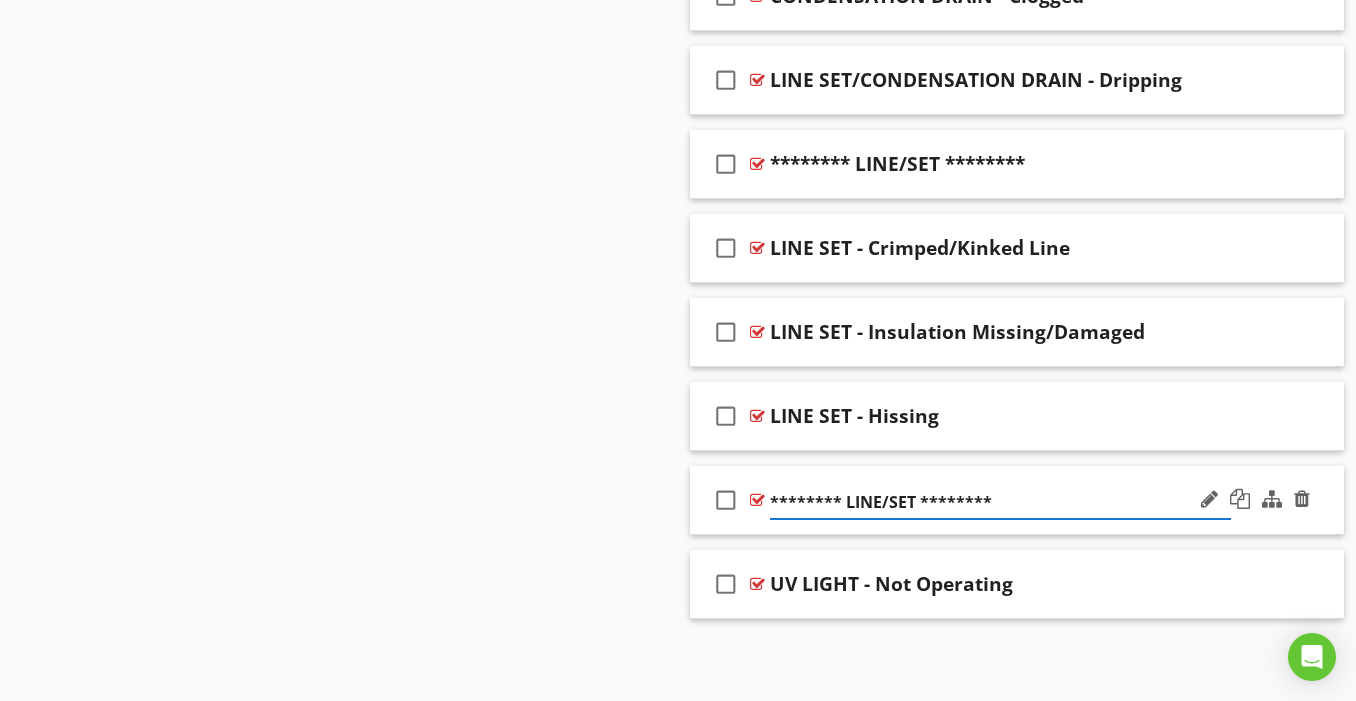 click on "******** LINE/SET ********" at bounding box center (1000, 502) 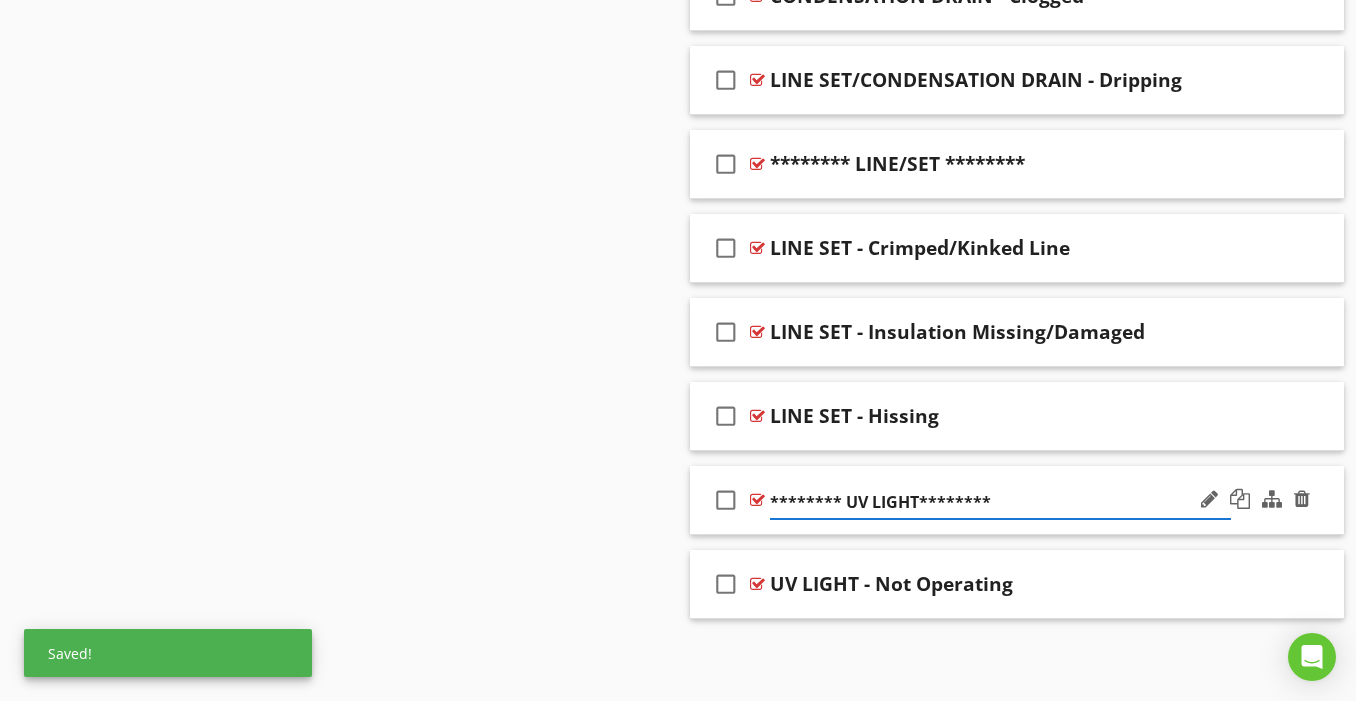type on "******** UV LIGHT ********" 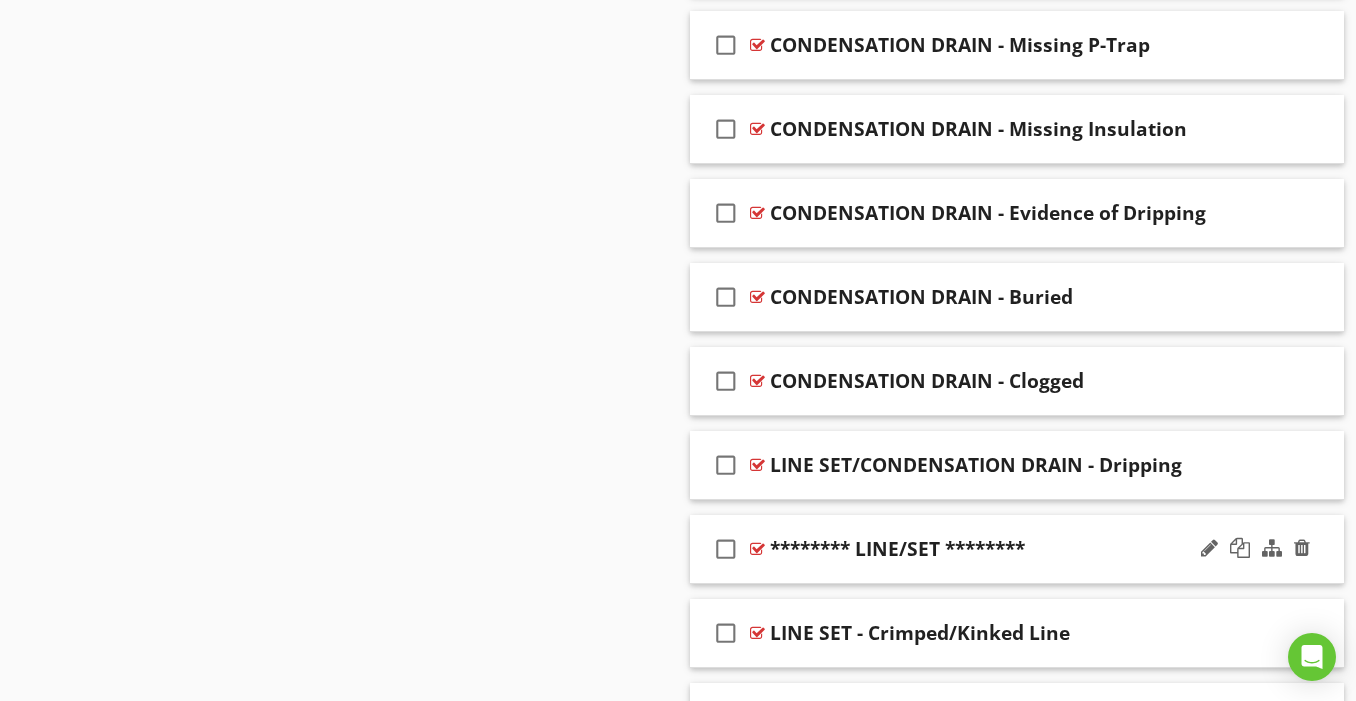 scroll, scrollTop: 4977, scrollLeft: 0, axis: vertical 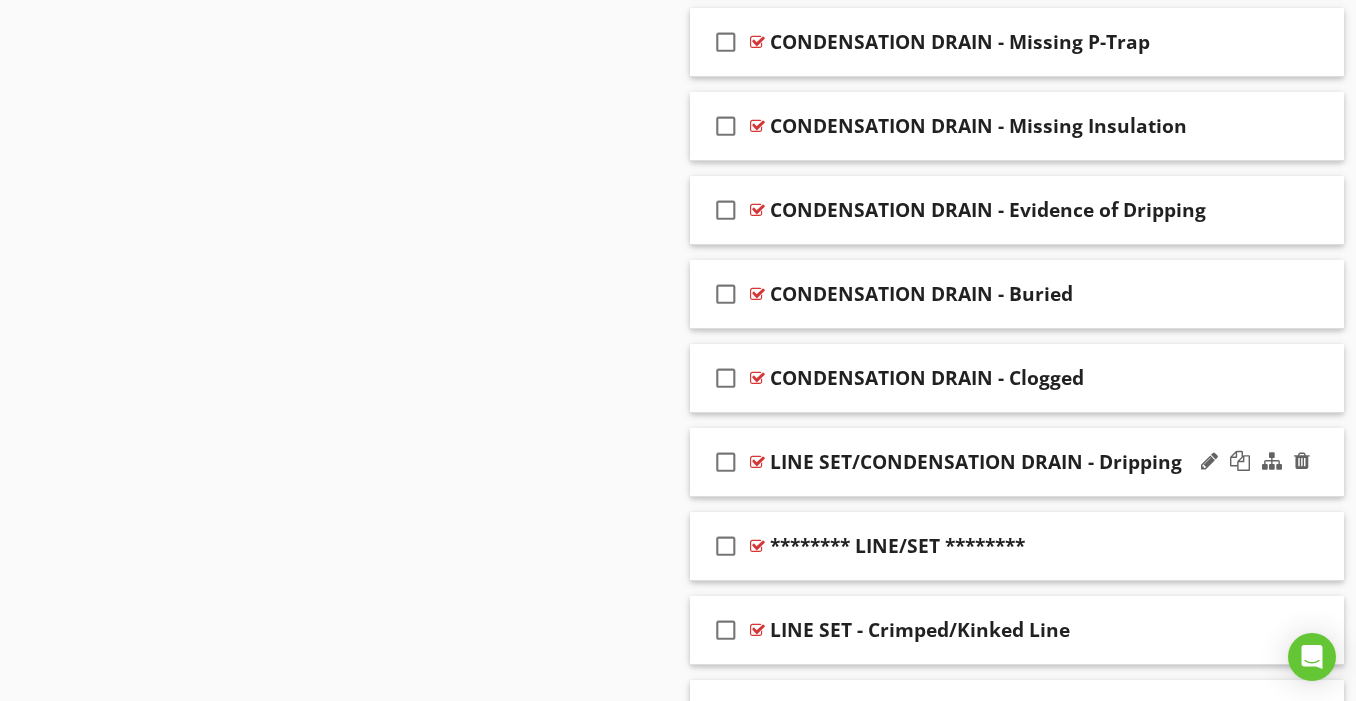 click on "check_box_outline_blank
LINE SET/CONDENSATION DRAIN - Dripping" at bounding box center [1017, 462] 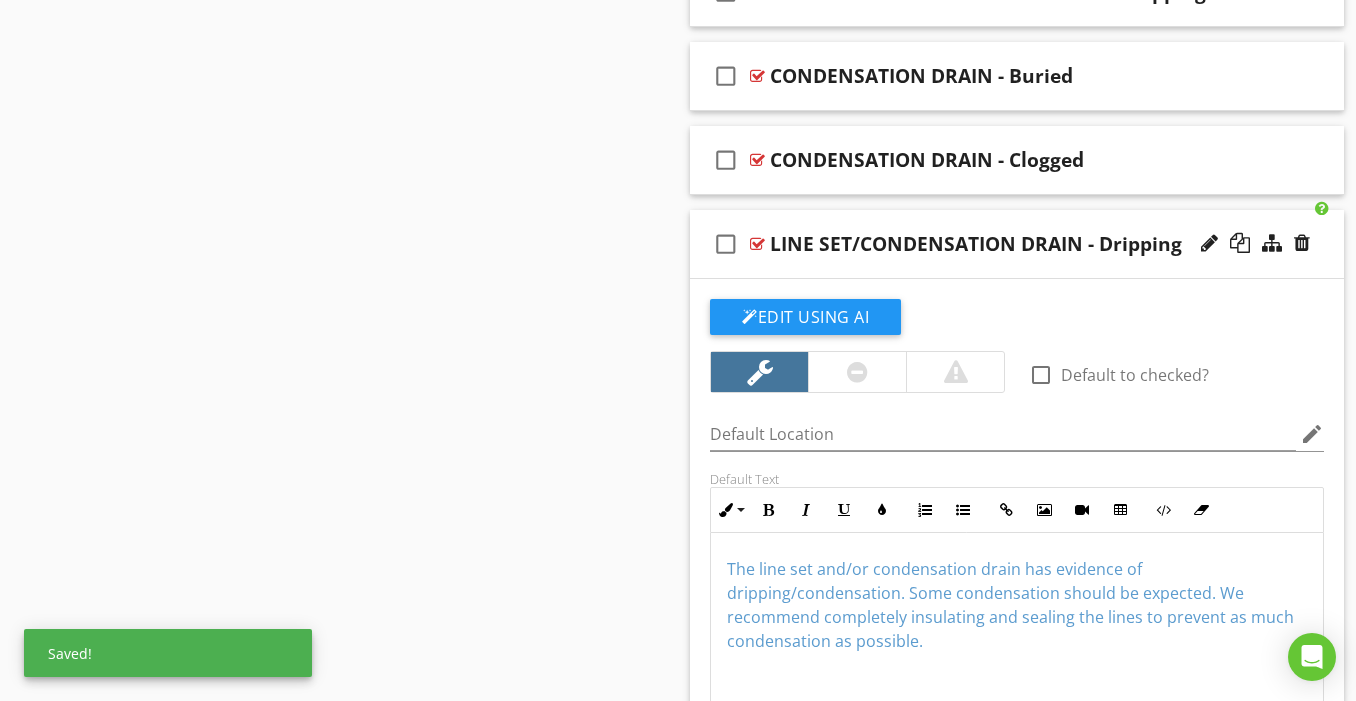 scroll, scrollTop: 5197, scrollLeft: 0, axis: vertical 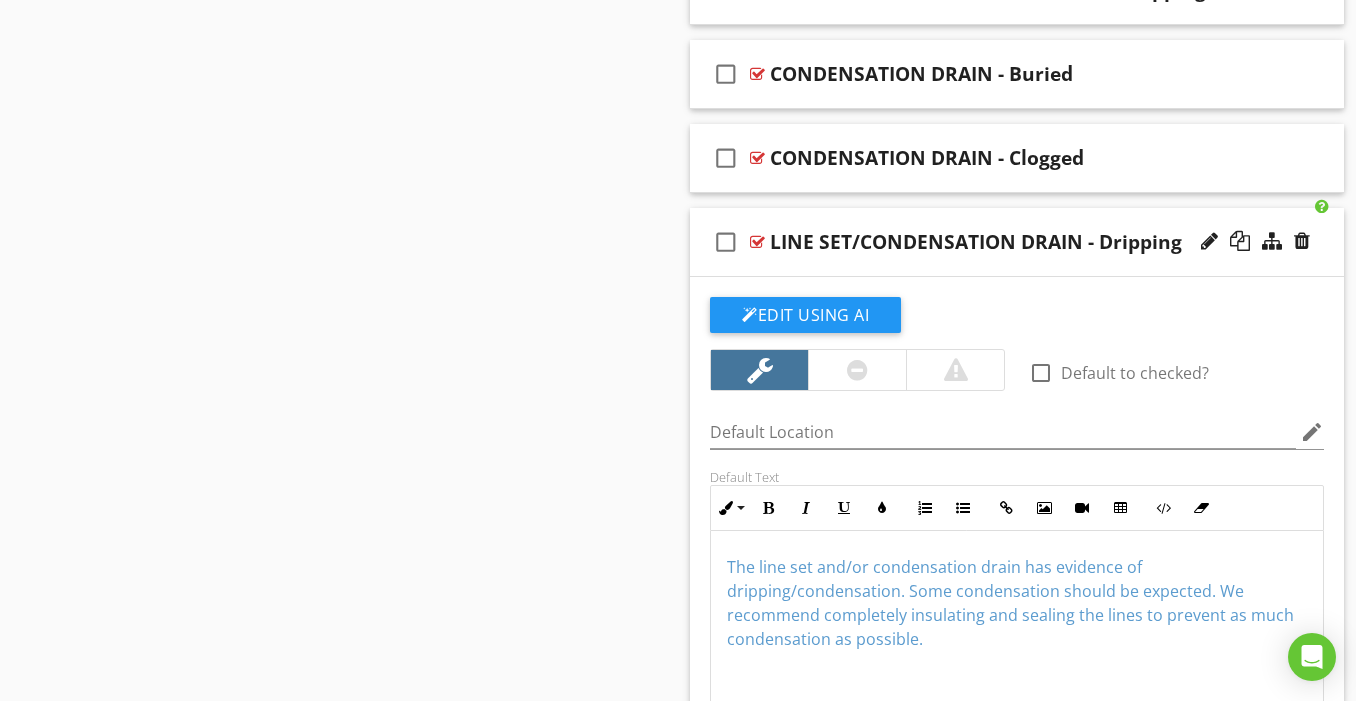 click on "The line set and/or condensation drain has evidence of dripping/condensation. Some condensation should be expected. We recommend completely insulating and sealing the lines to prevent as much condensation as possible." at bounding box center (1010, 603) 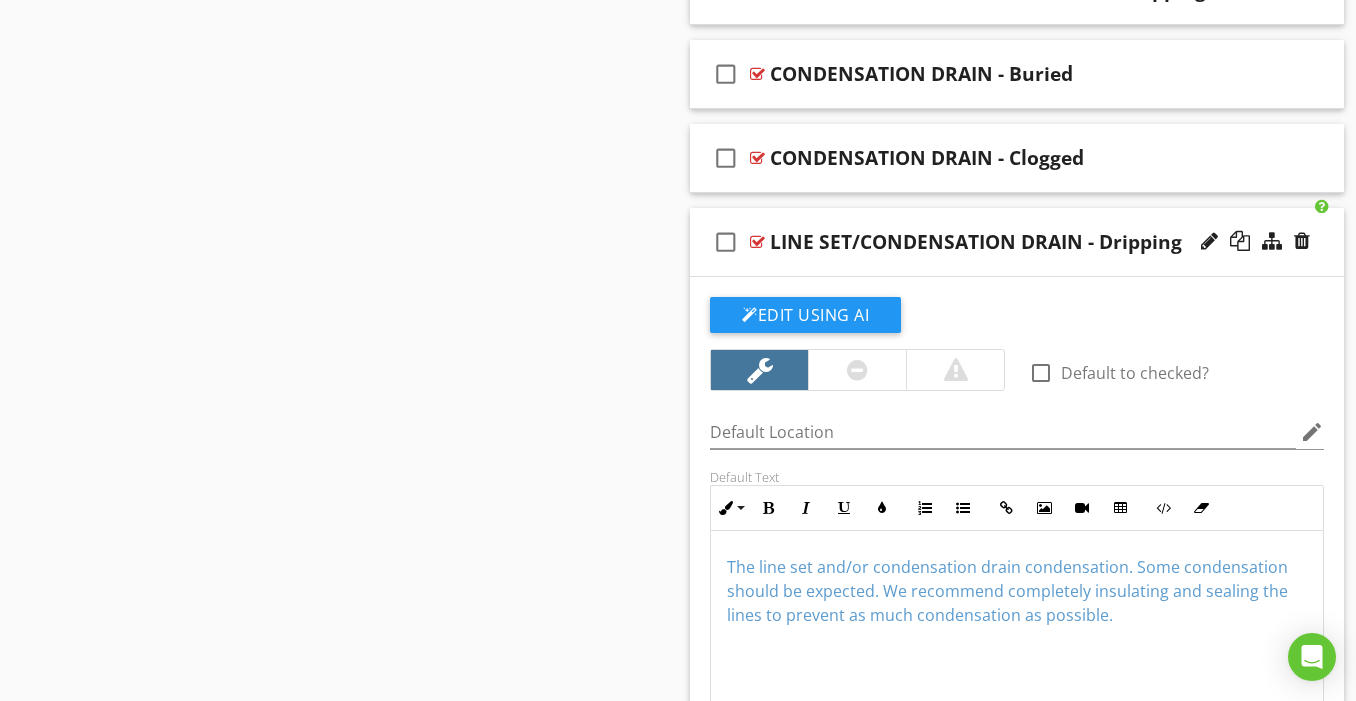 type 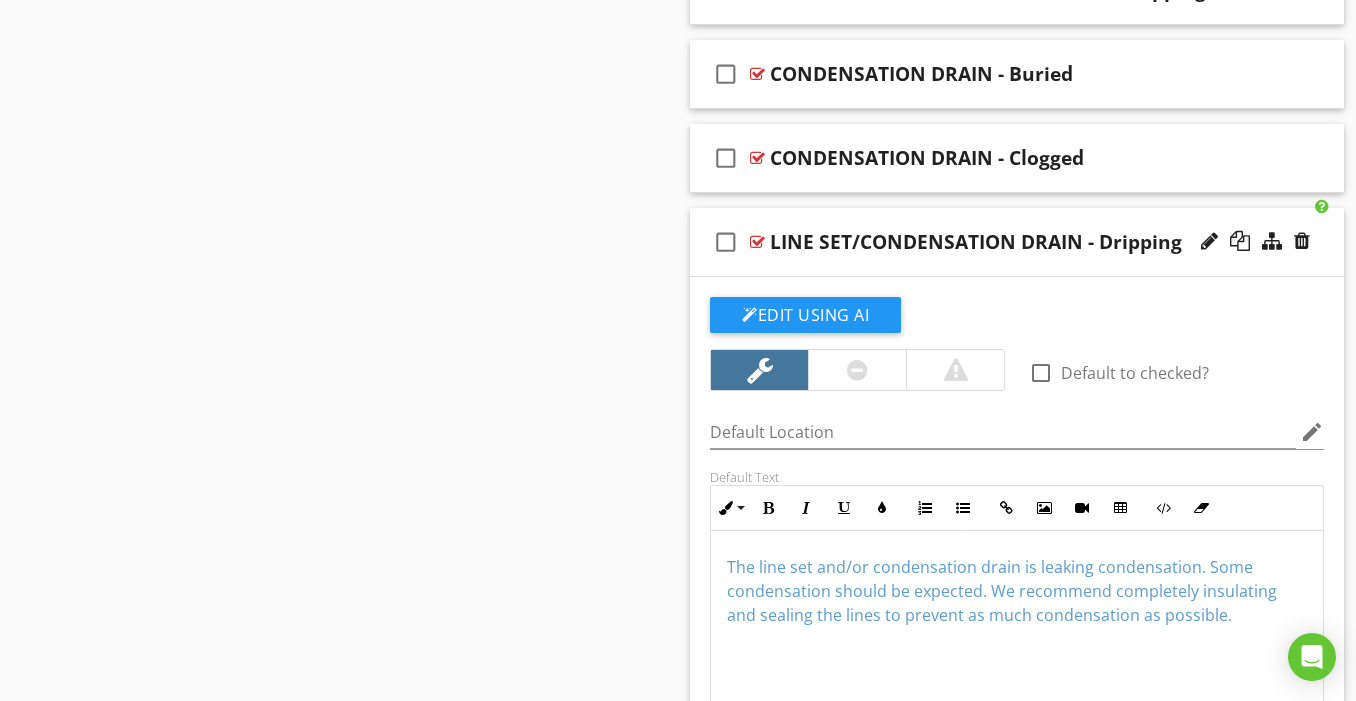 click on "check_box_outline_blank
LINE SET/CONDENSATION DRAIN - Dripping" at bounding box center (1017, 242) 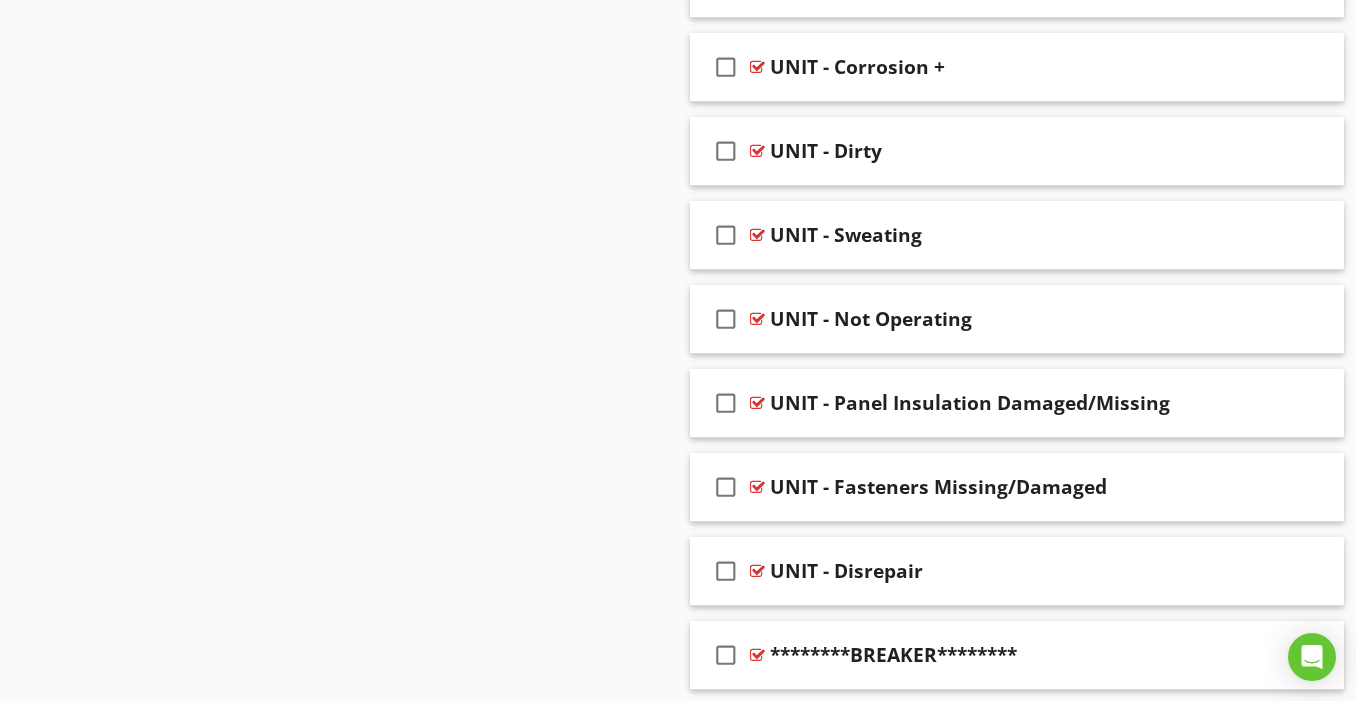 scroll, scrollTop: 2265, scrollLeft: 0, axis: vertical 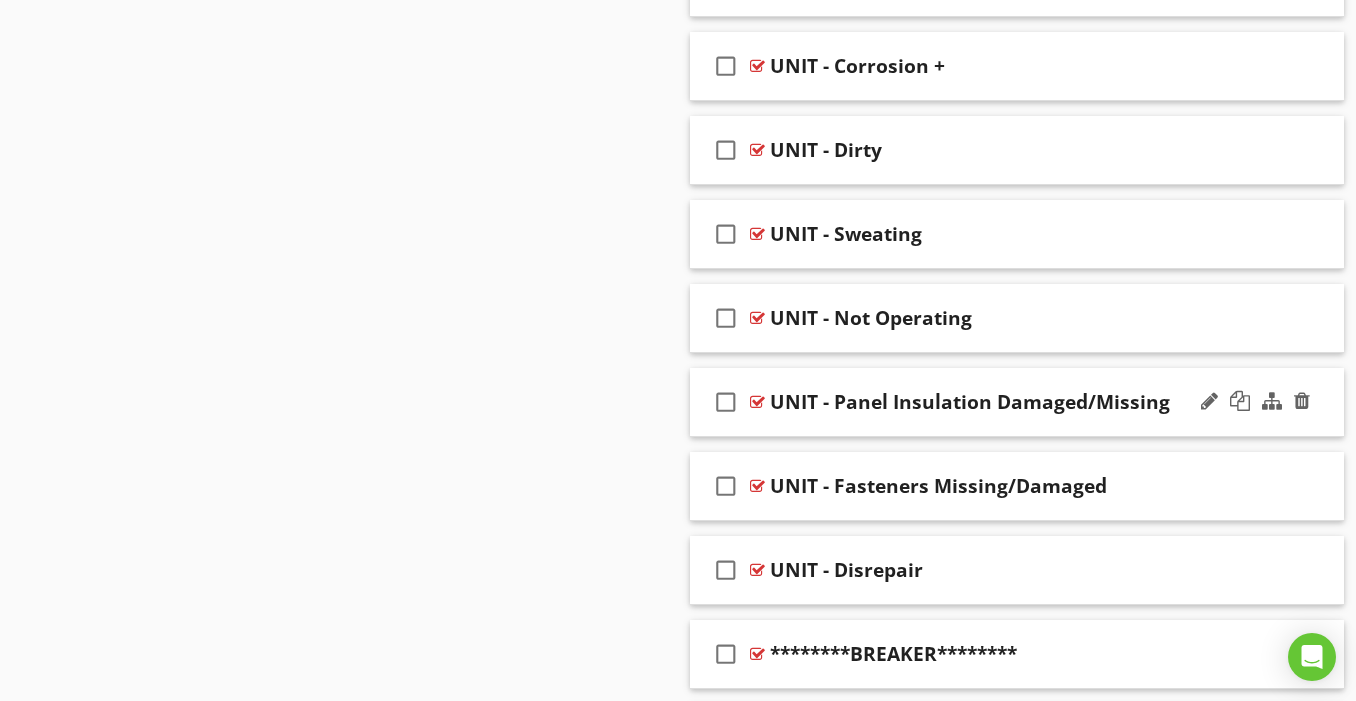 click on "check_box_outline_blank
UNIT - Panel Insulation Damaged/Missing" at bounding box center (1017, 402) 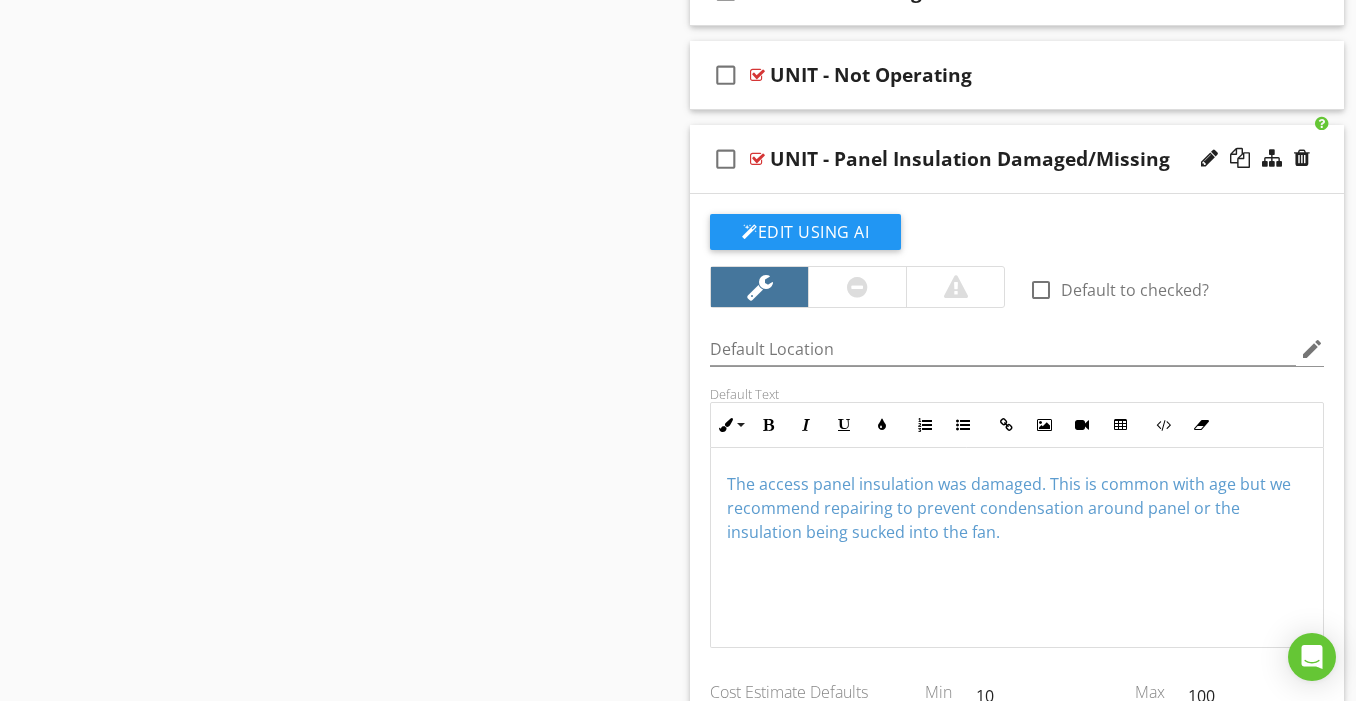 scroll, scrollTop: 2511, scrollLeft: 0, axis: vertical 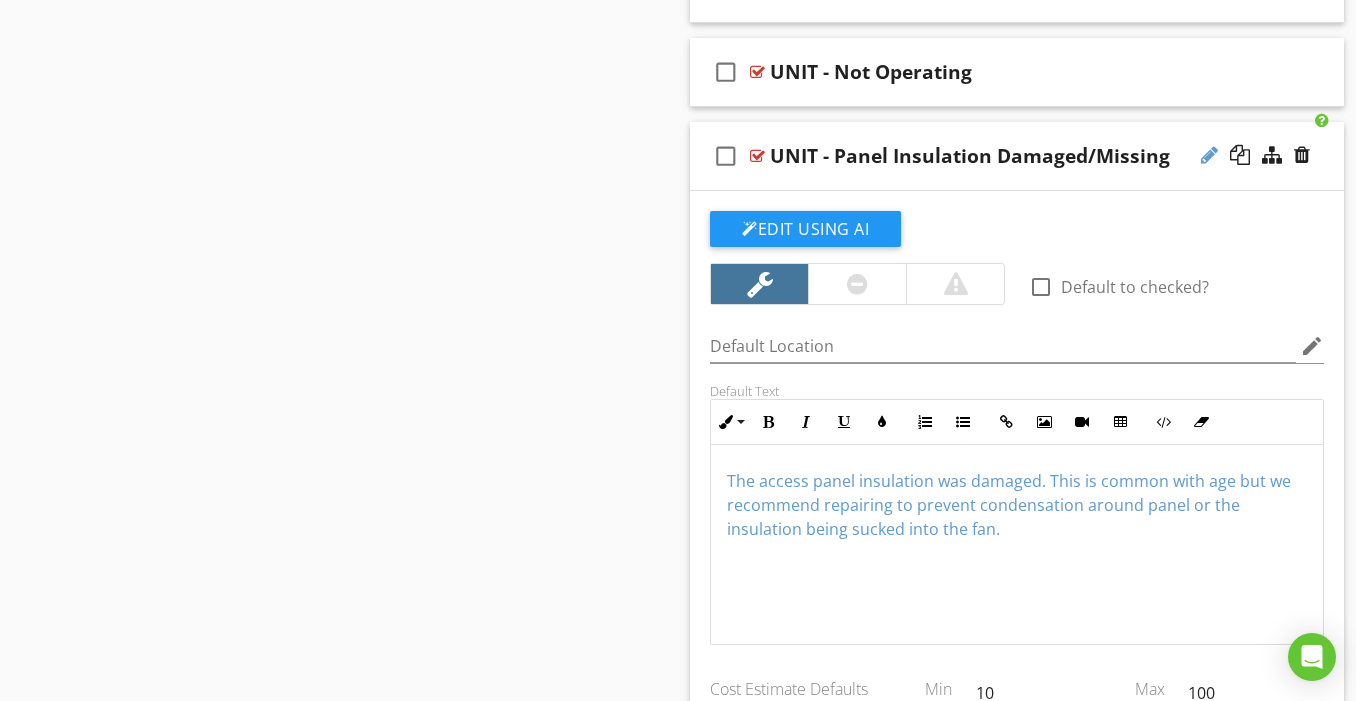 click at bounding box center [1209, 155] 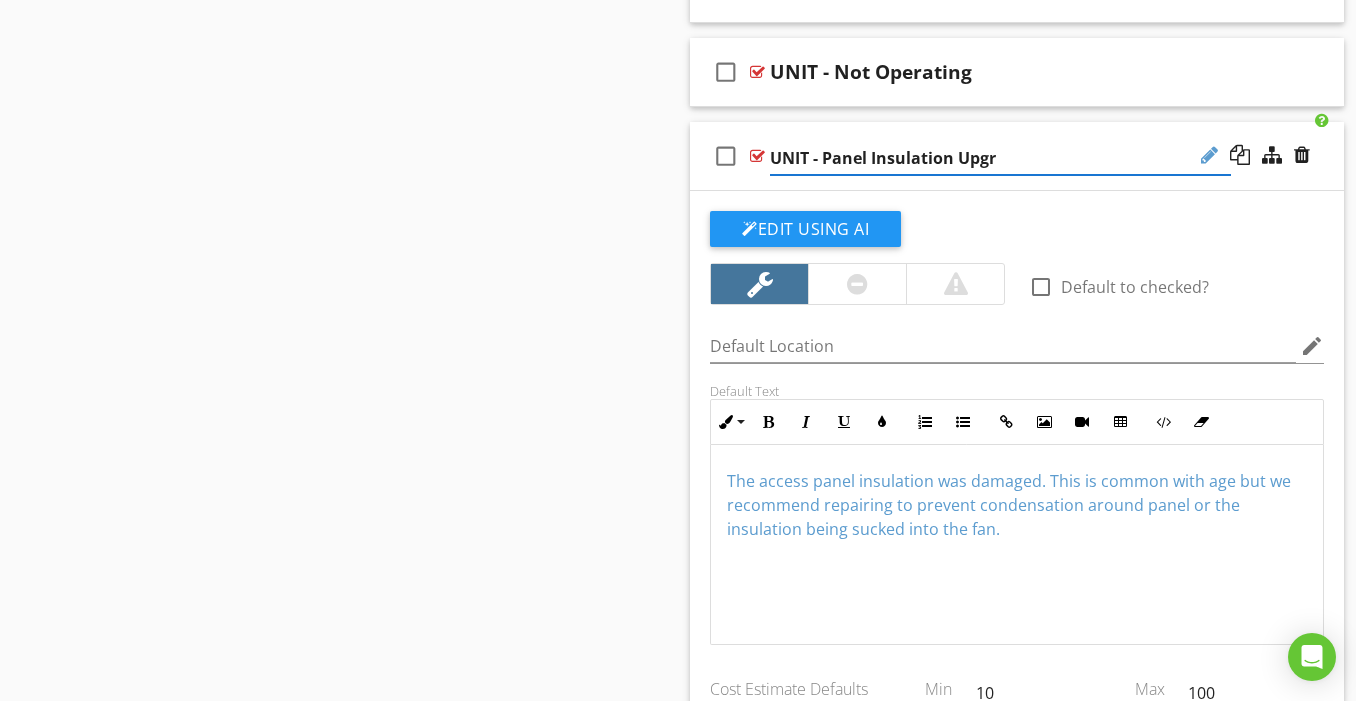 type on "UNIT - Panel Insulation Upgrade" 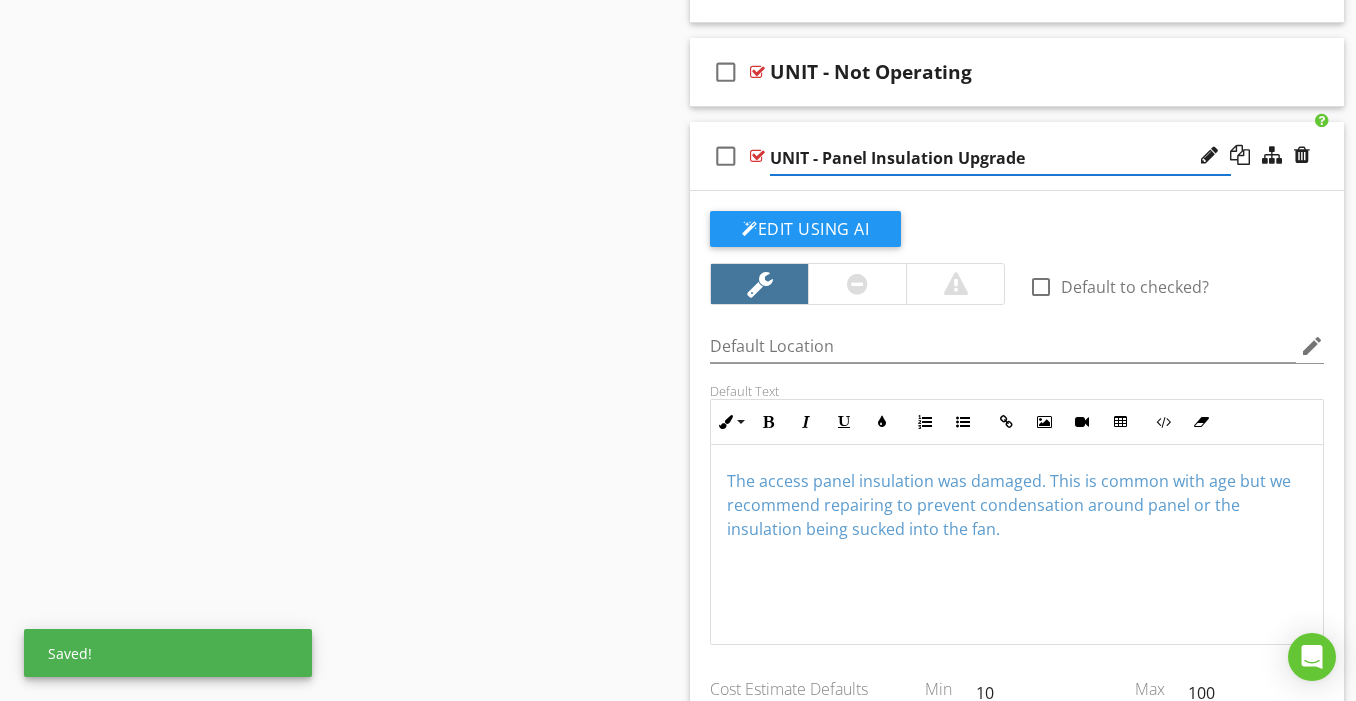 drag, startPoint x: 1209, startPoint y: 151, endPoint x: 1035, endPoint y: 483, distance: 374.83328 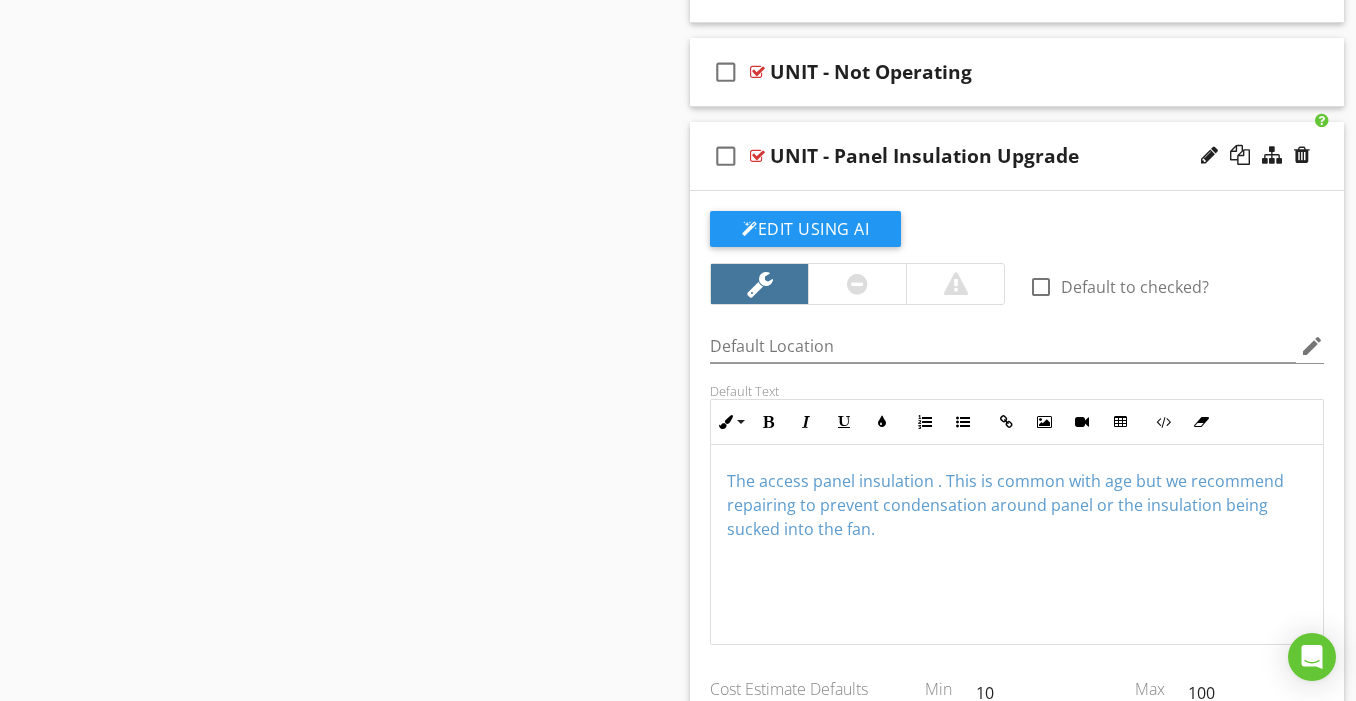 type 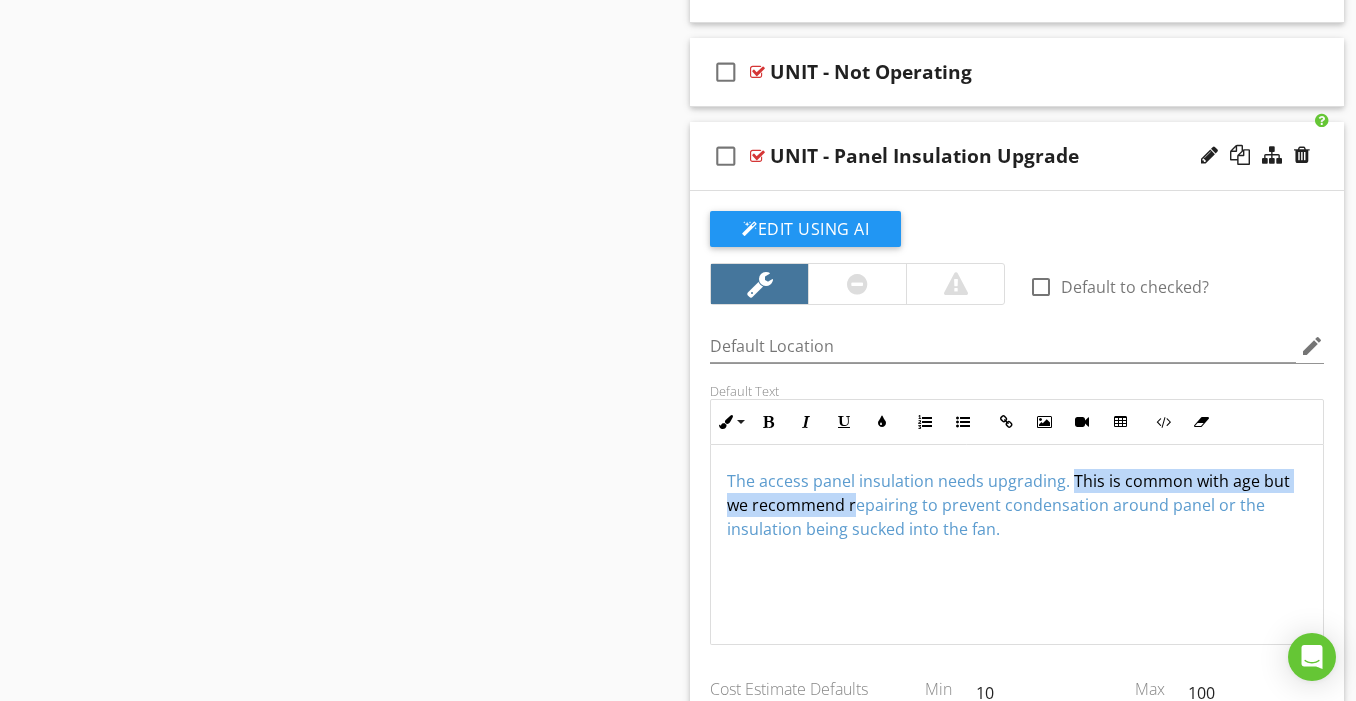 drag, startPoint x: 1070, startPoint y: 481, endPoint x: 829, endPoint y: 503, distance: 242.00206 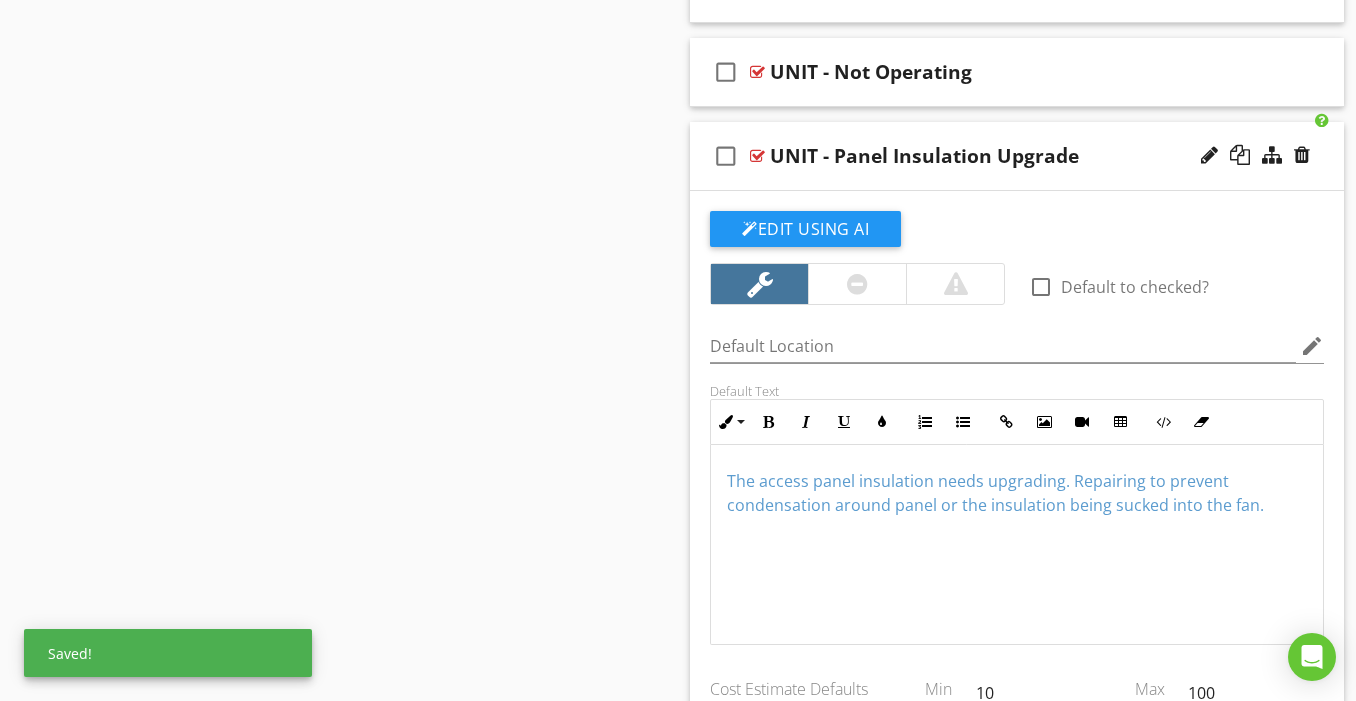 click on "The access panel insulation needs upgrading. Repairing to prevent condensation around panel or the insulation being sucked into the fan." at bounding box center [995, 493] 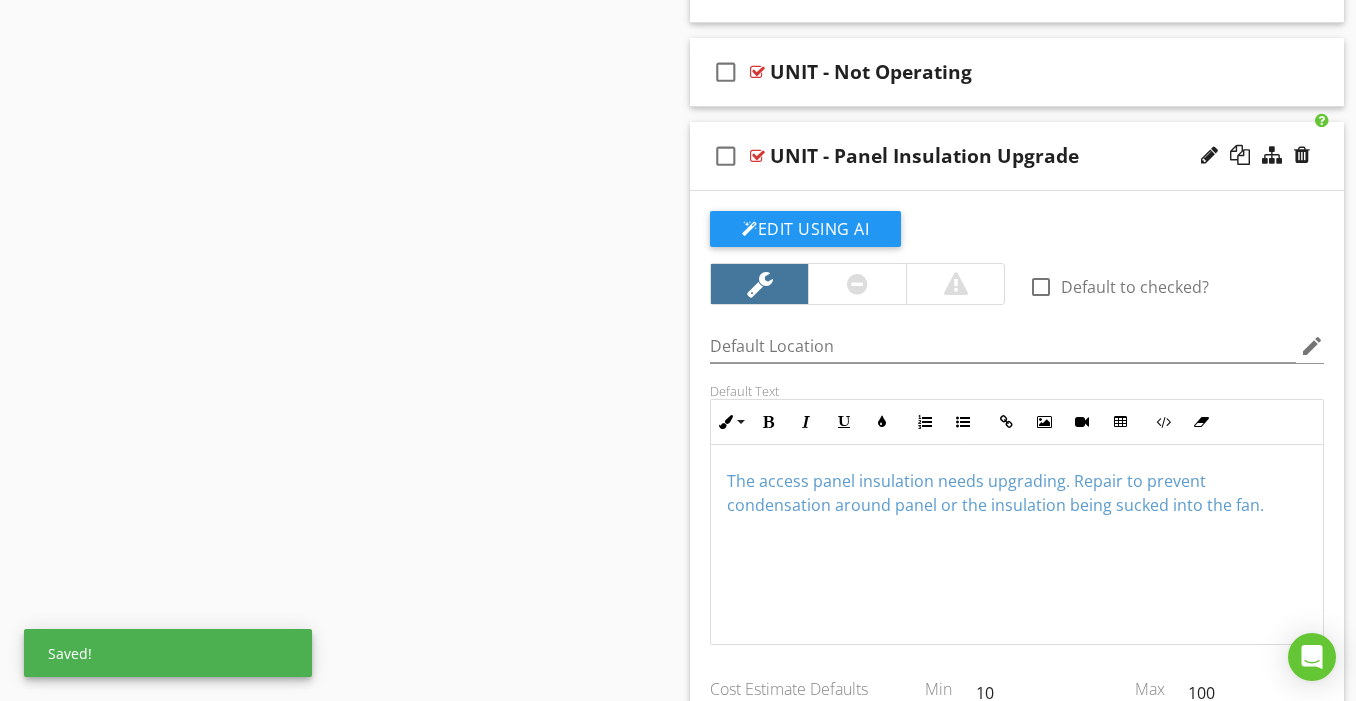 click on "The access panel insulation needs upgrading. Repair to prevent condensation around panel or the insulation being sucked into the fan." at bounding box center [995, 493] 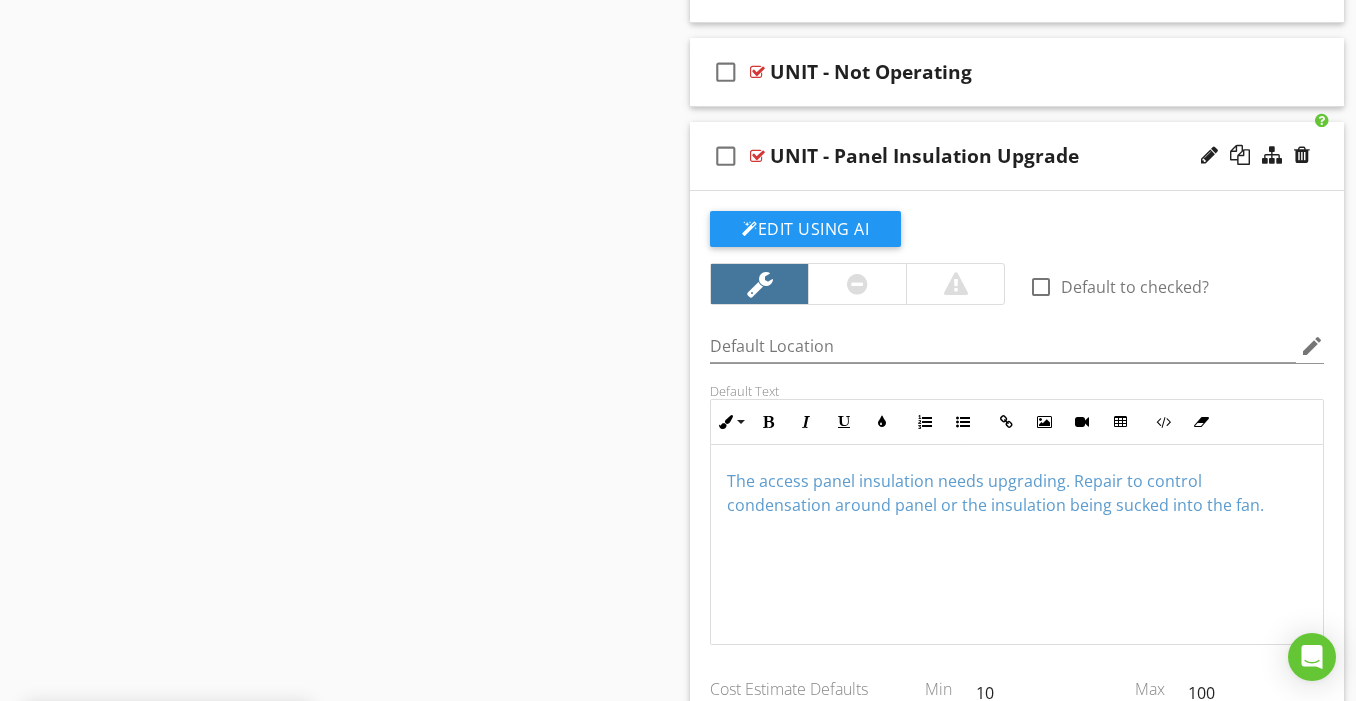 click on "The access panel insulation needs upgrading. Repair to control condensation around panel or the insulation being sucked into the fan." at bounding box center [995, 493] 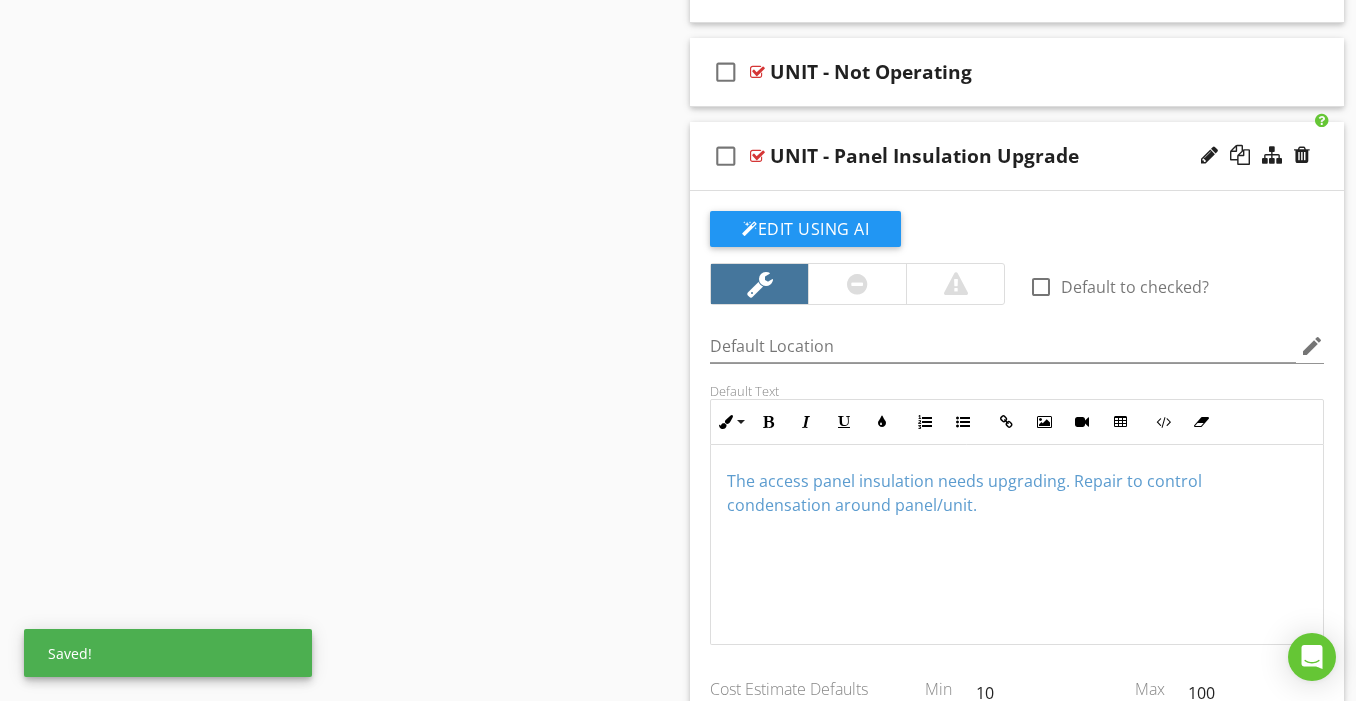 click on "check_box_outline_blank
UNIT - Panel Insulation Upgrade" at bounding box center [1017, 156] 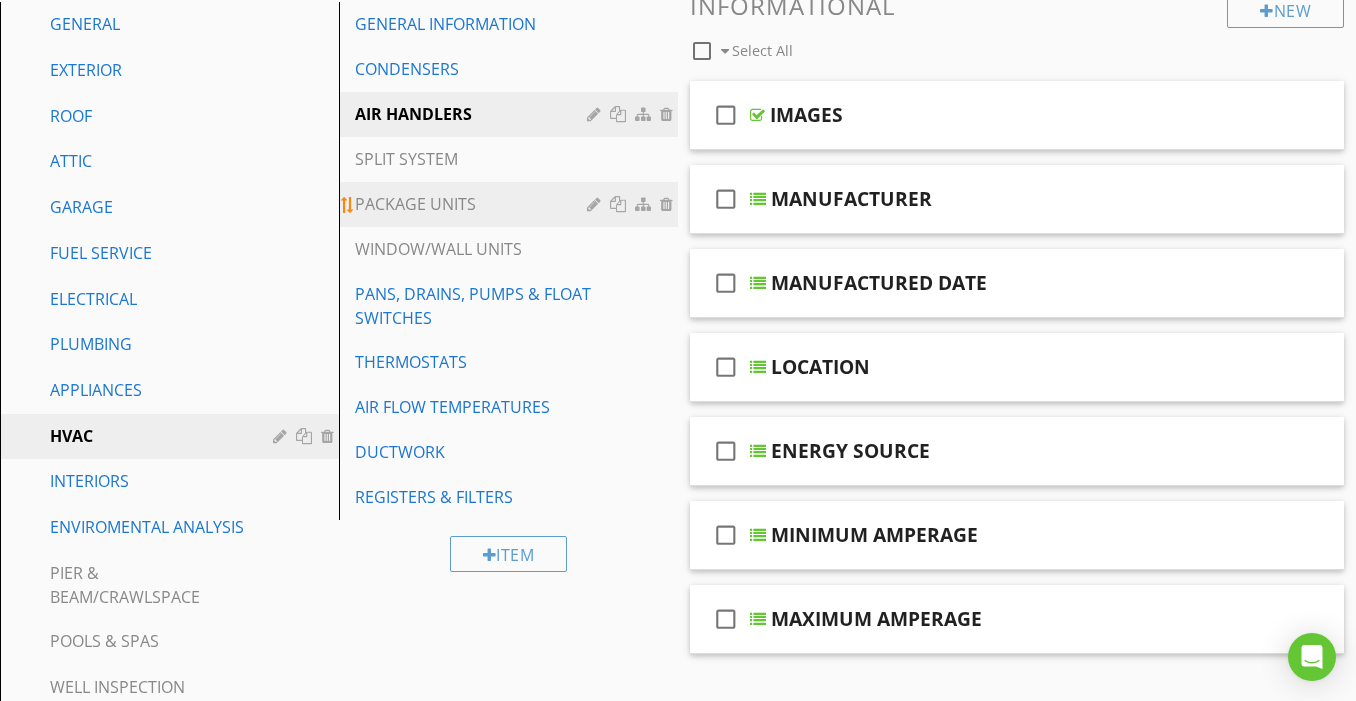 scroll, scrollTop: 263, scrollLeft: 0, axis: vertical 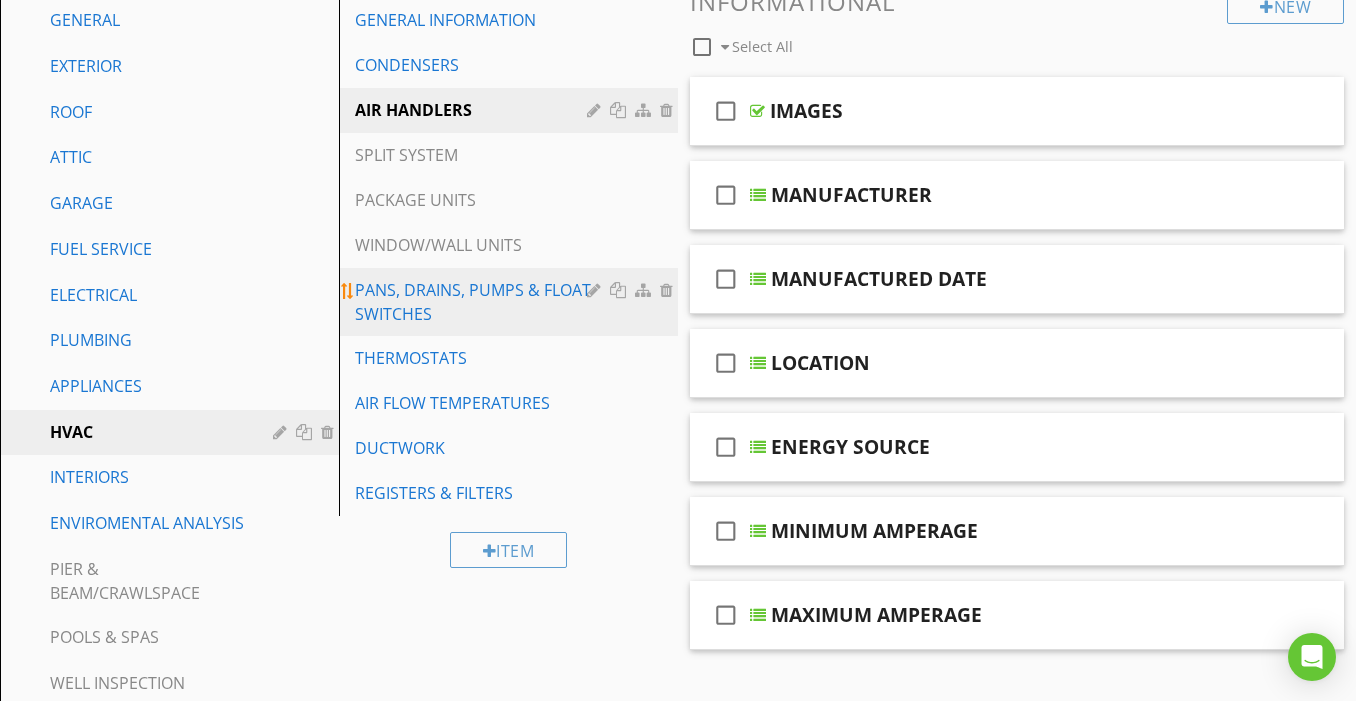 click on "PANS, DRAINS, PUMPS & FLOAT SWITCHES" at bounding box center (474, 302) 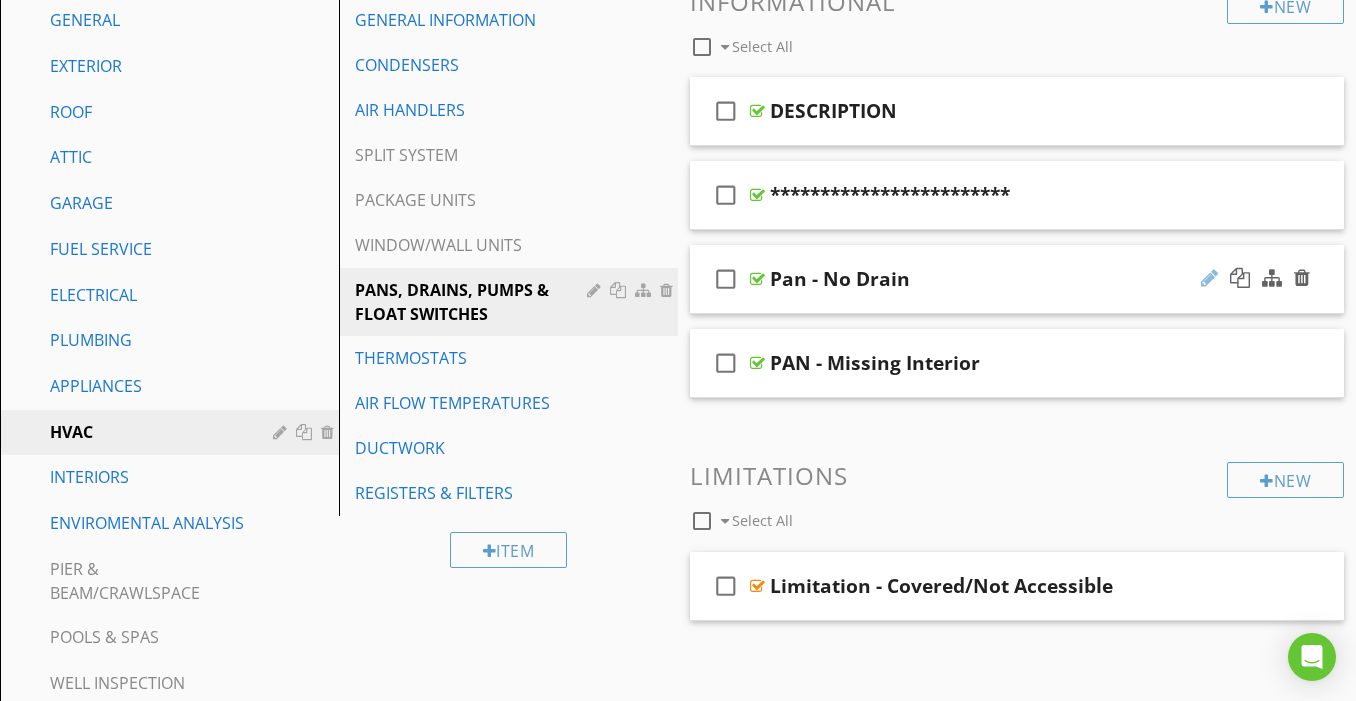 click at bounding box center (1209, 278) 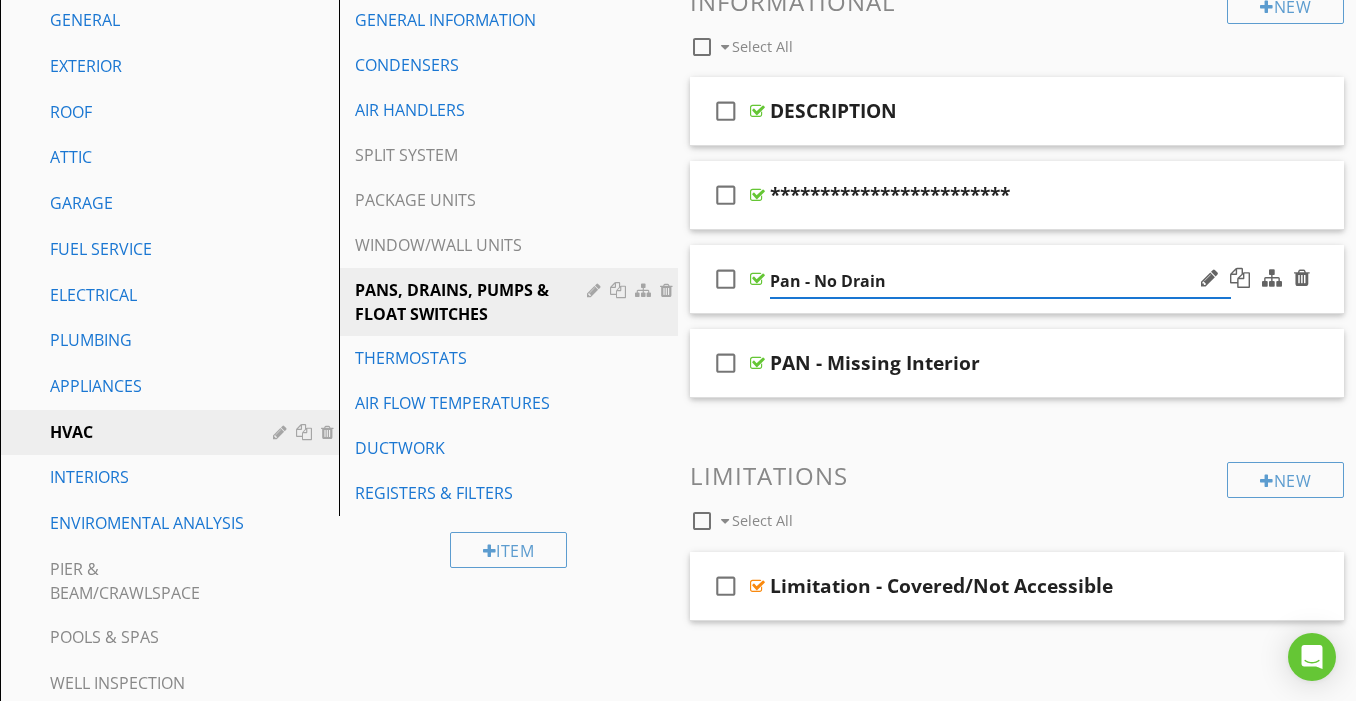 click on "Pan - No Drain" at bounding box center (1000, 281) 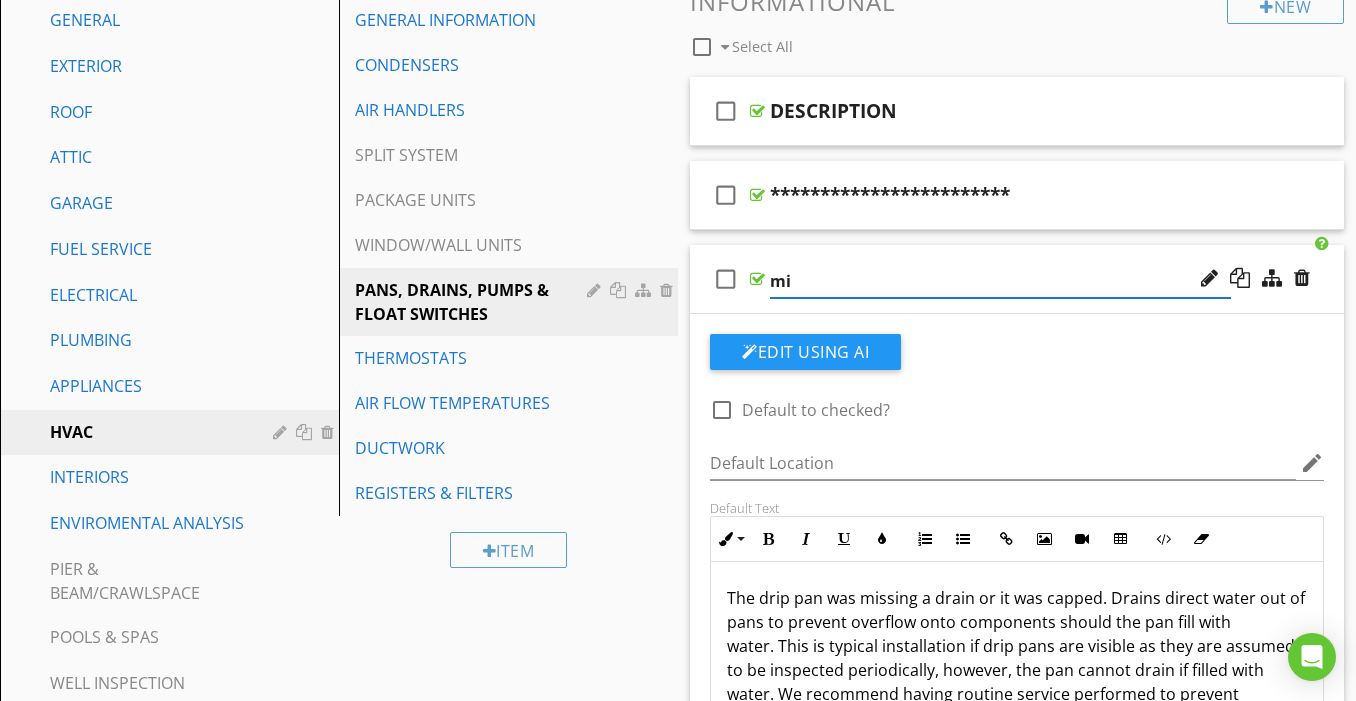 type on "m" 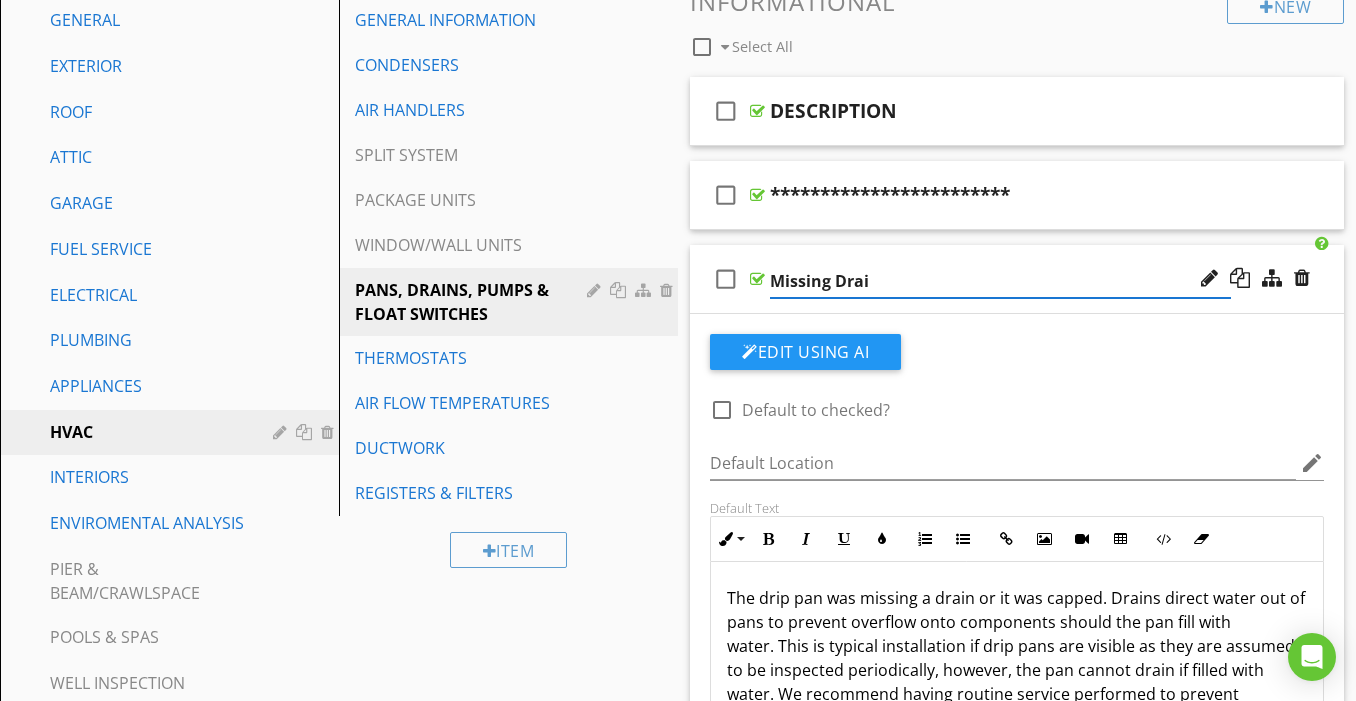 type on "Missing Drain" 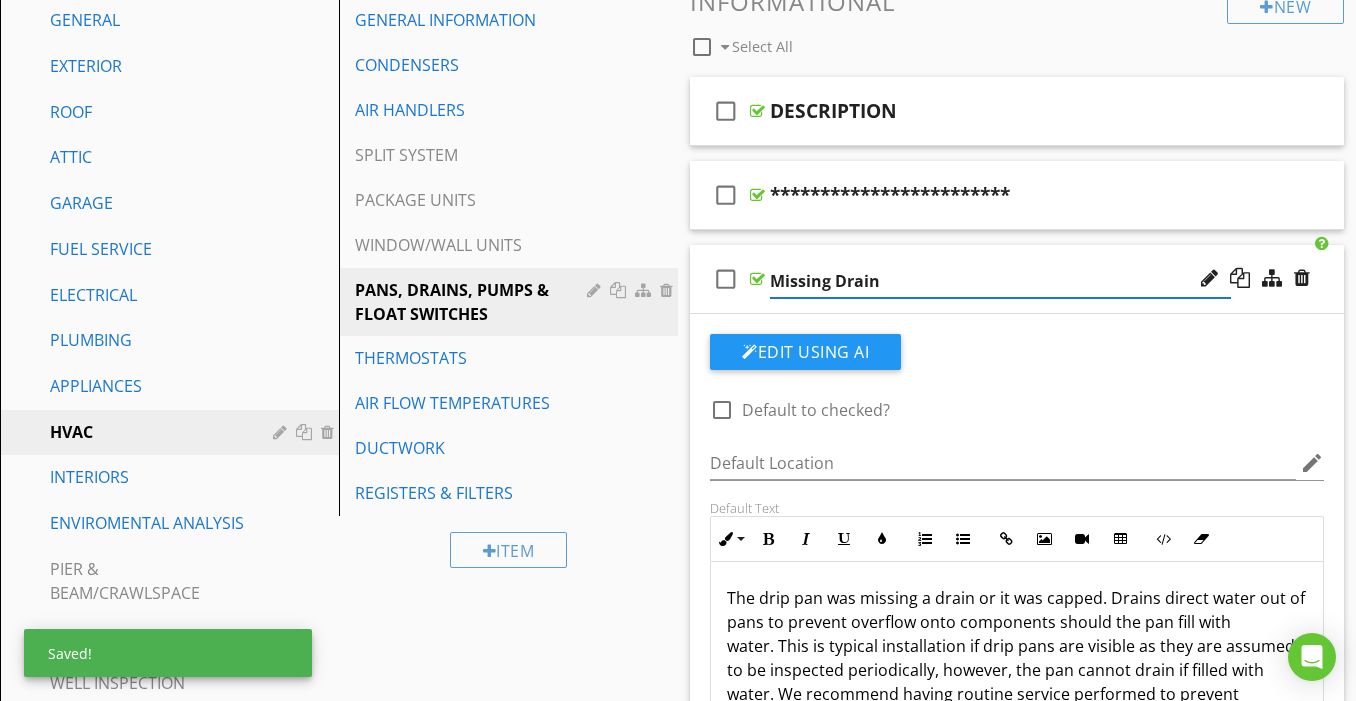 click on "check_box_outline_blank         Missing Drain" at bounding box center [1017, 279] 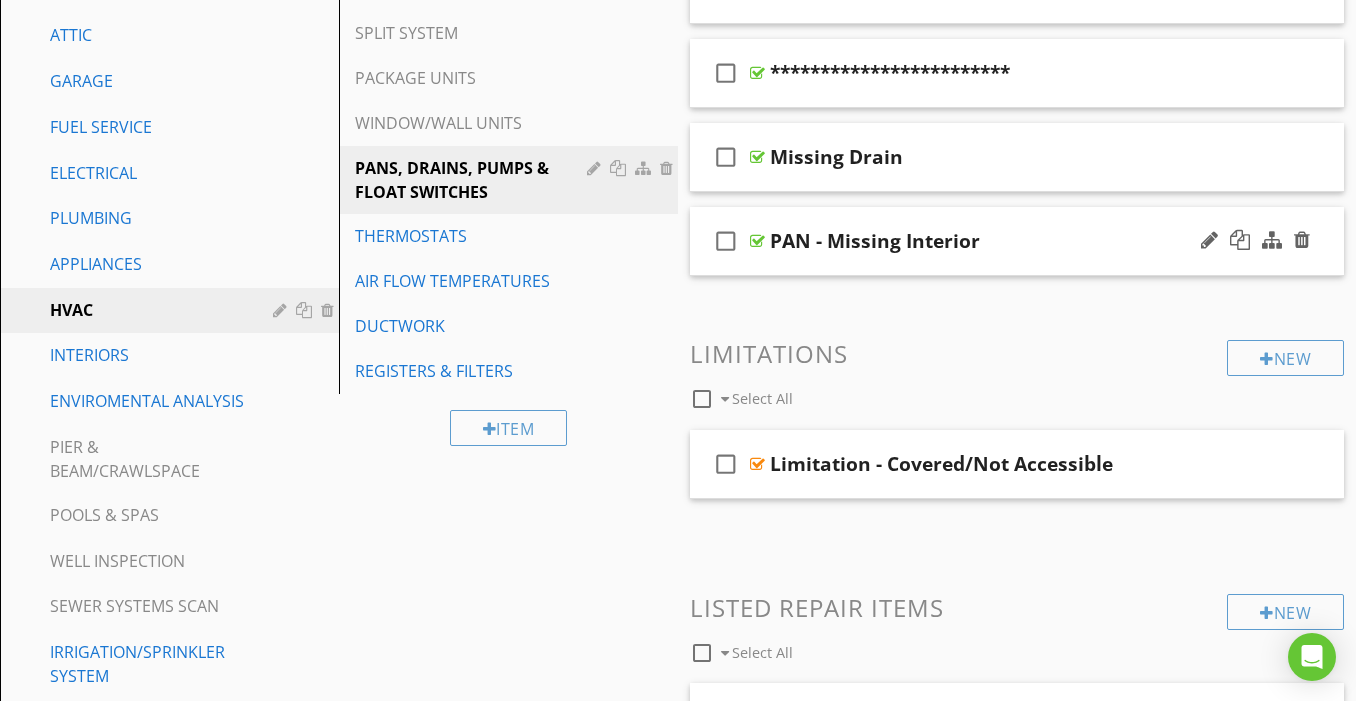 scroll, scrollTop: 385, scrollLeft: 0, axis: vertical 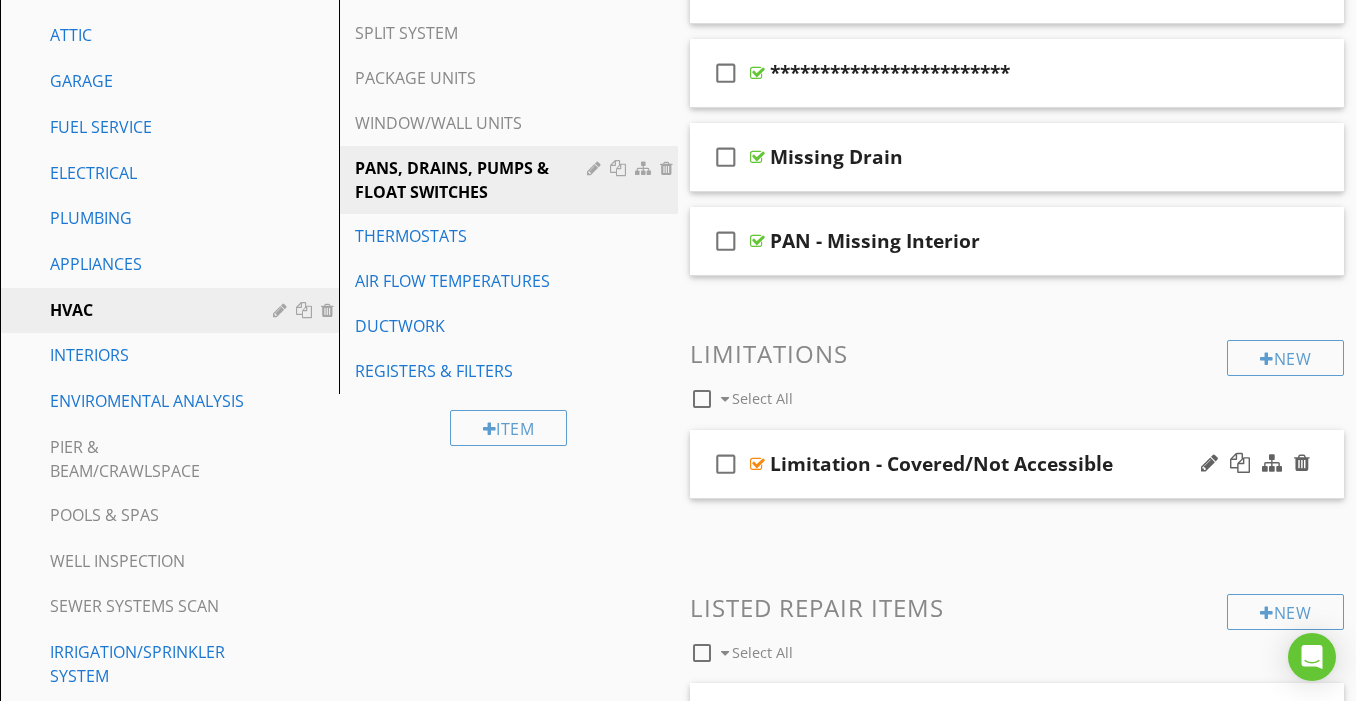 click on "check_box_outline_blank
Limitation - Covered/Not Accessible" at bounding box center [1017, 464] 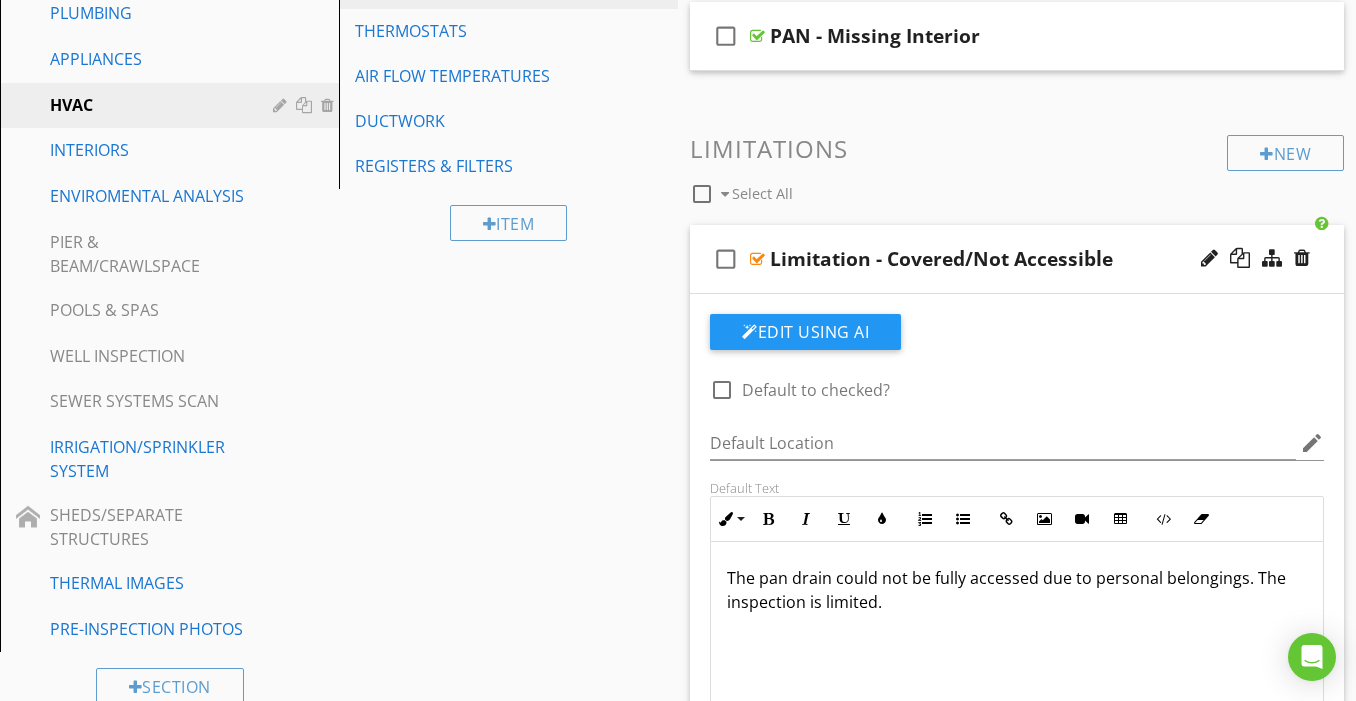 scroll, scrollTop: 581, scrollLeft: 0, axis: vertical 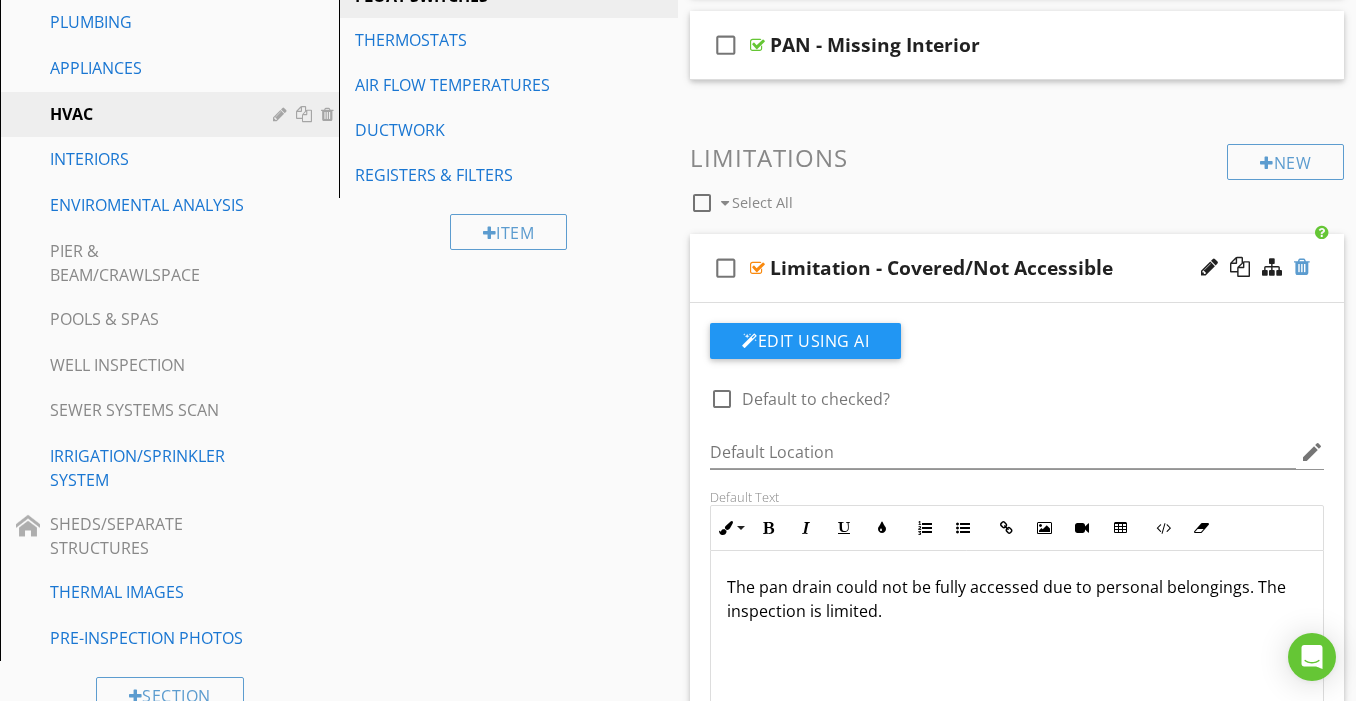 click at bounding box center (1302, 267) 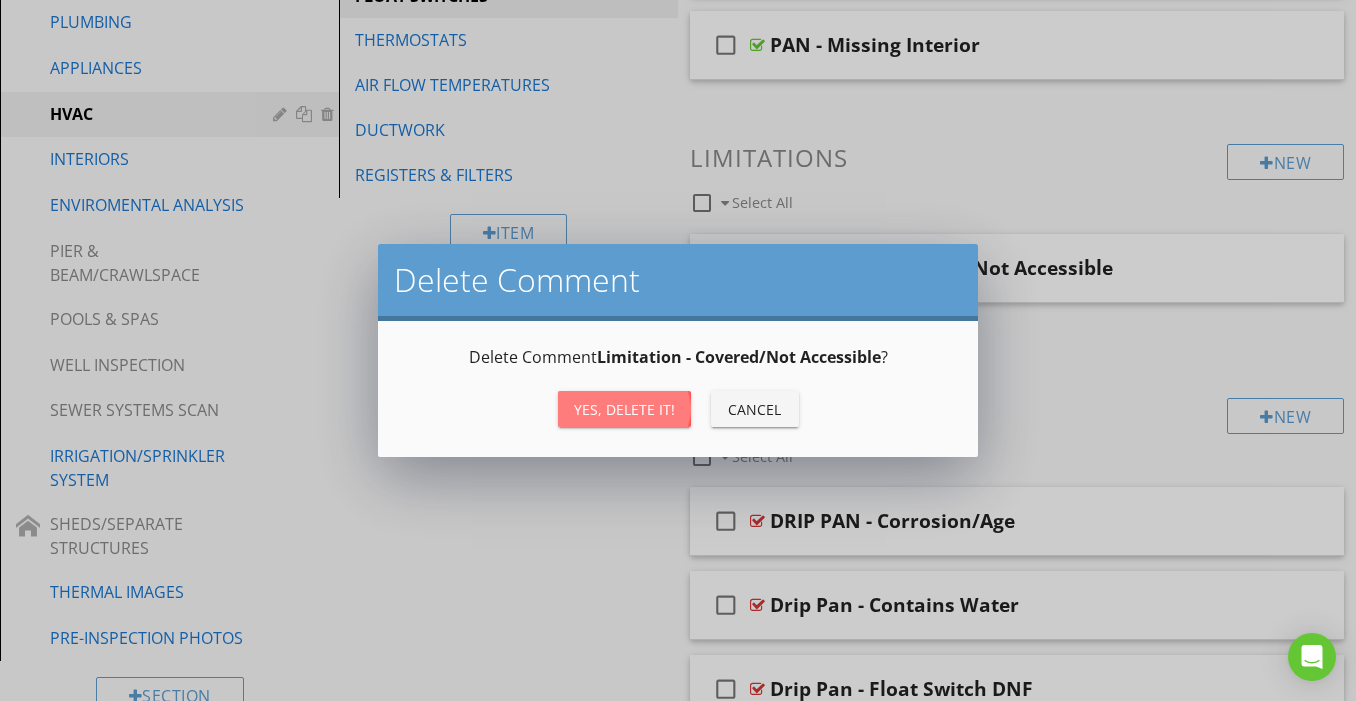 click on "Yes, Delete it!" at bounding box center [624, 409] 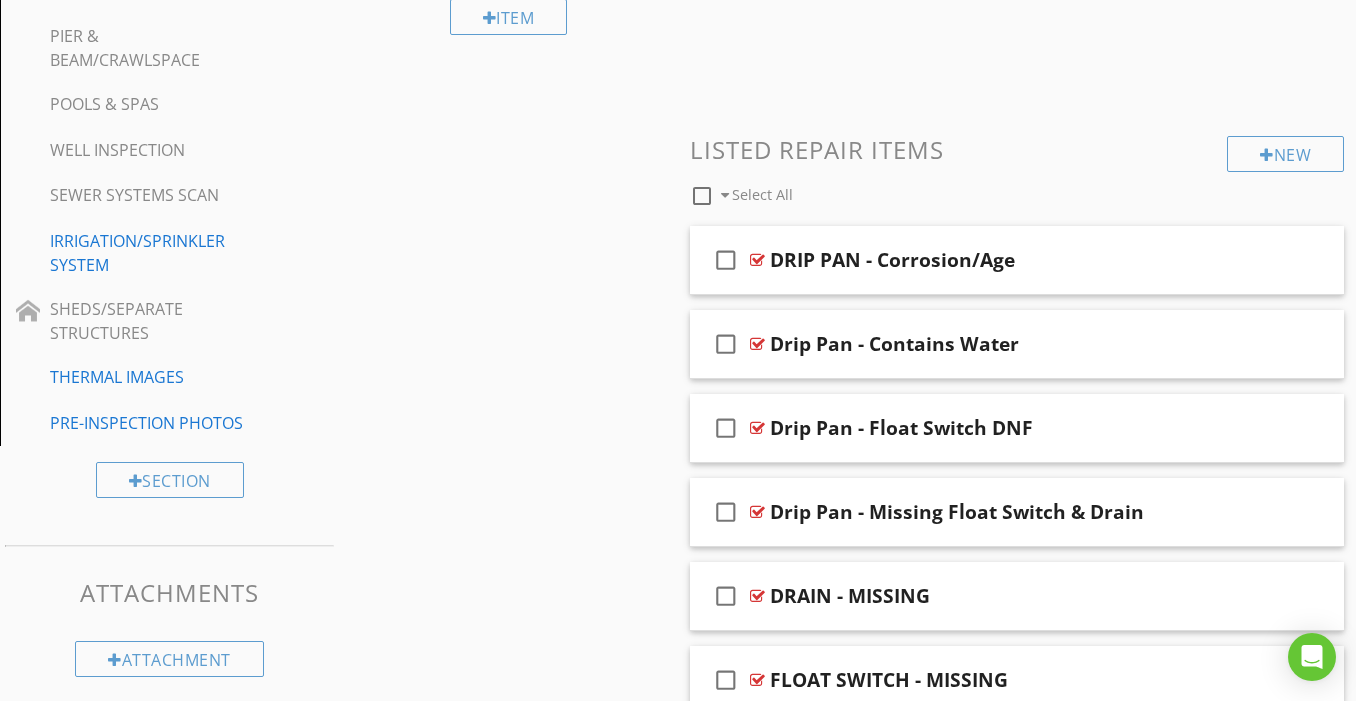 scroll, scrollTop: 767, scrollLeft: 0, axis: vertical 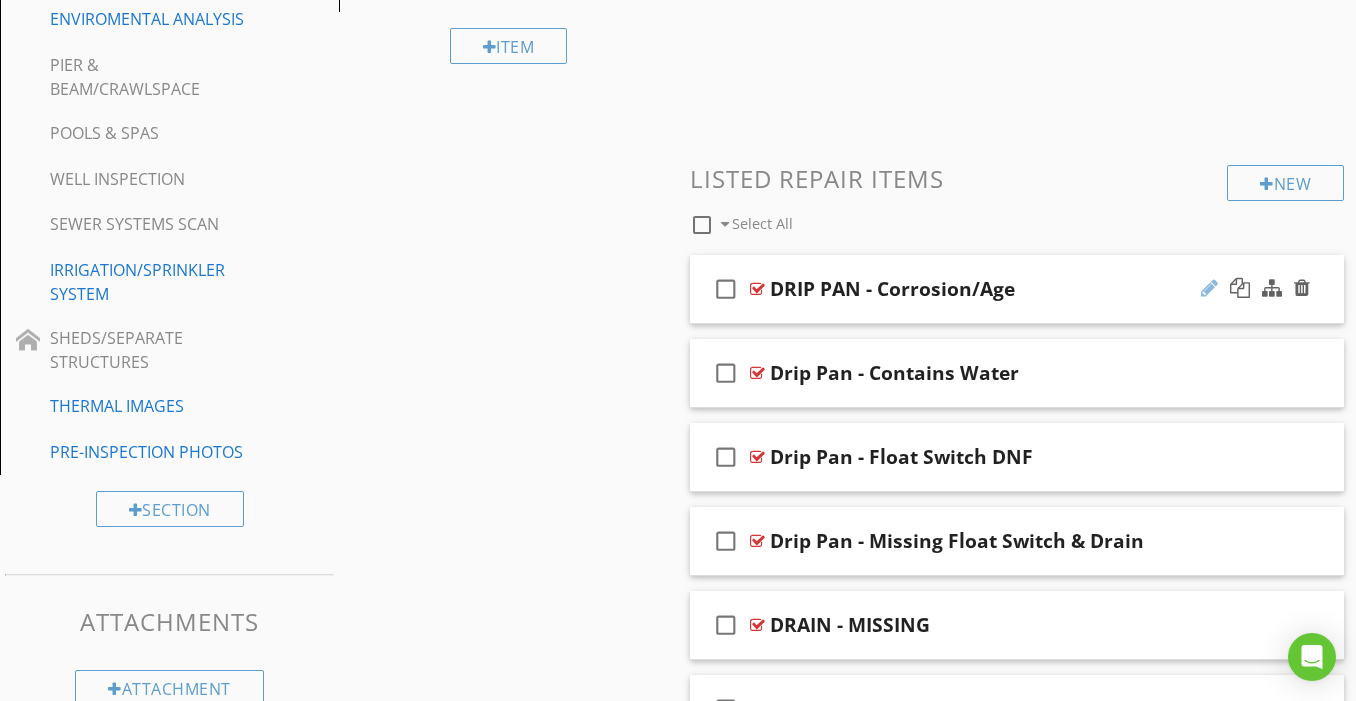 click at bounding box center [1209, 288] 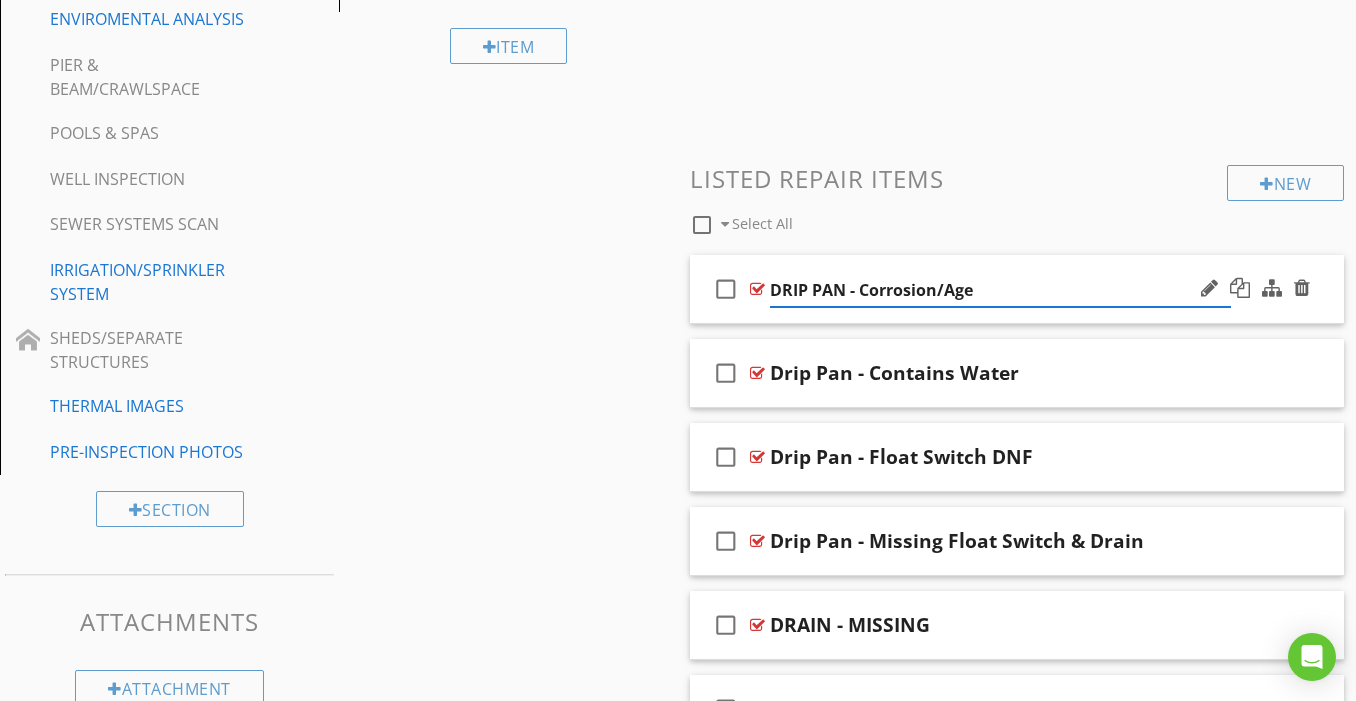 click on "DRIP PAN - Corrosion/Age" at bounding box center (1000, 290) 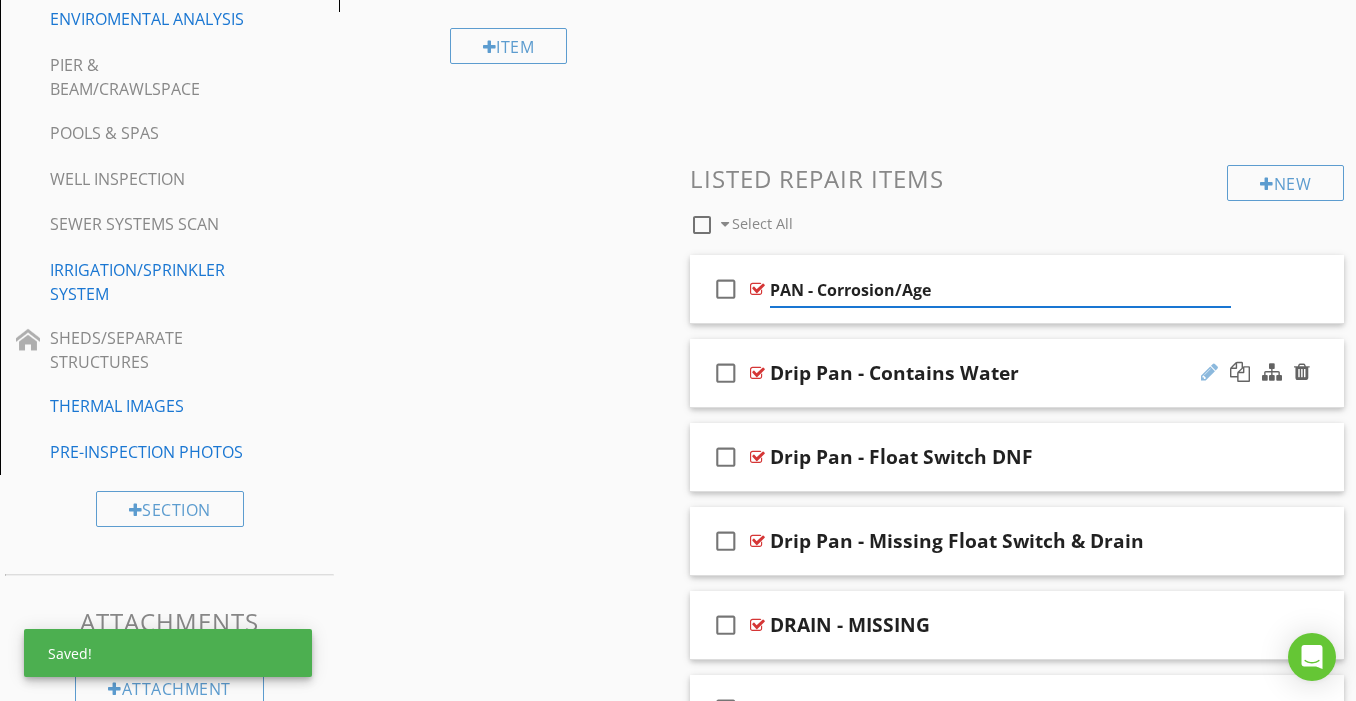 click at bounding box center [1209, 372] 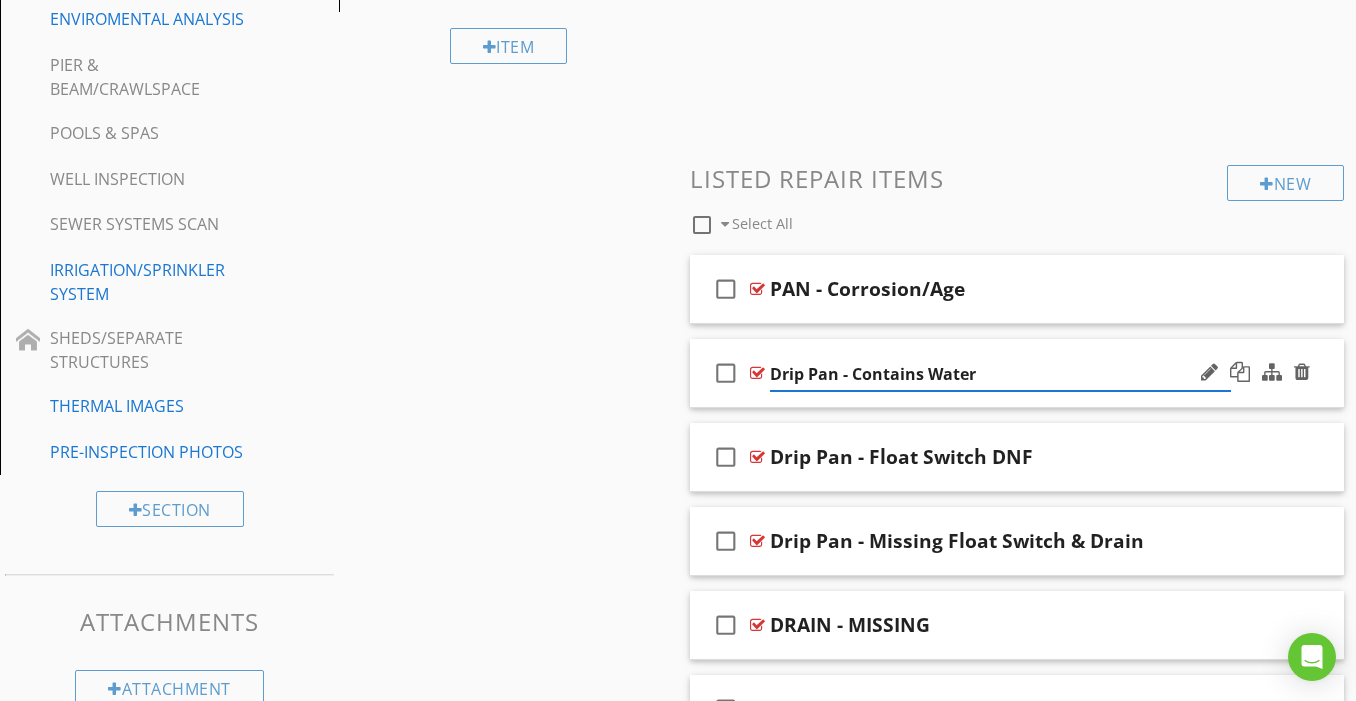 click on "Drip Pan - Contains Water" at bounding box center [1000, 374] 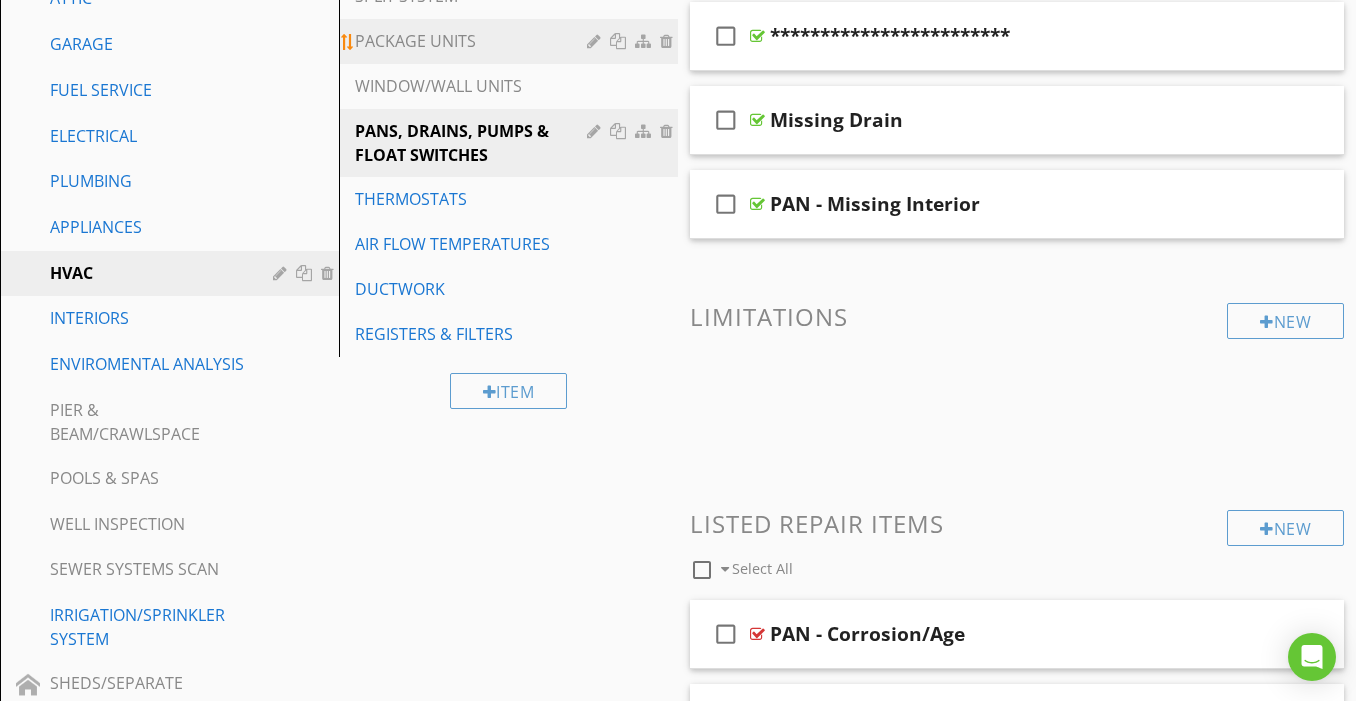 scroll, scrollTop: 434, scrollLeft: 0, axis: vertical 